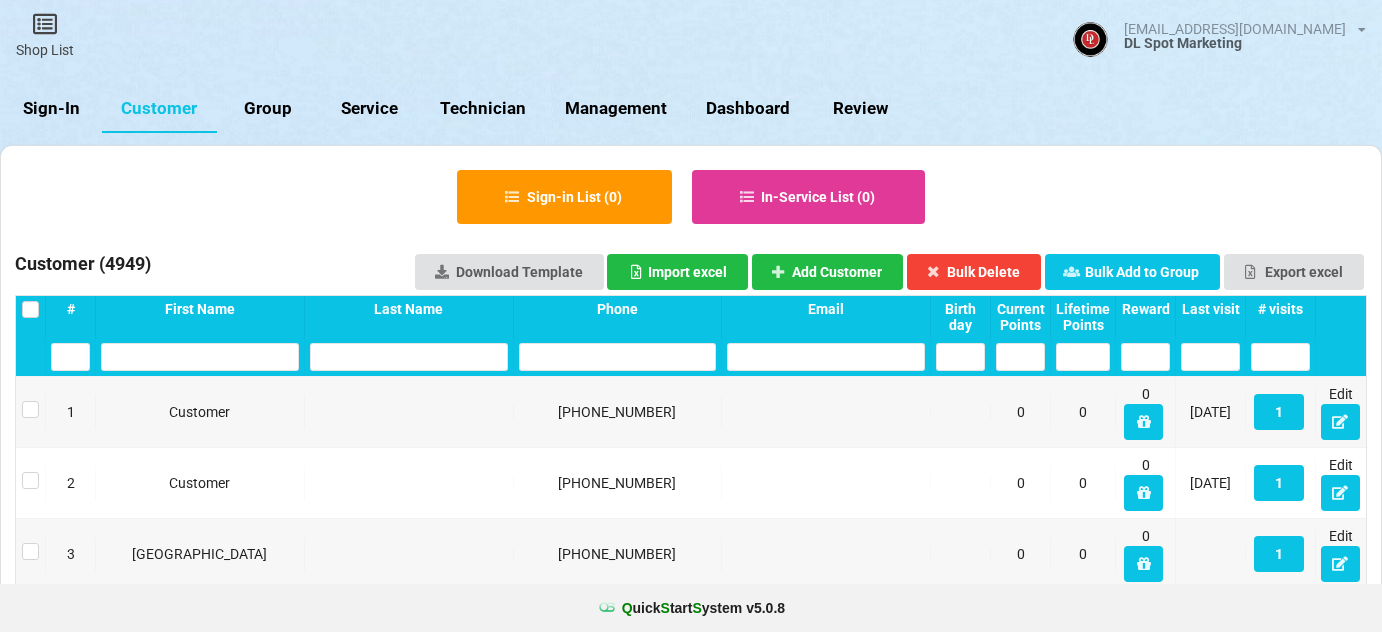 select on "25" 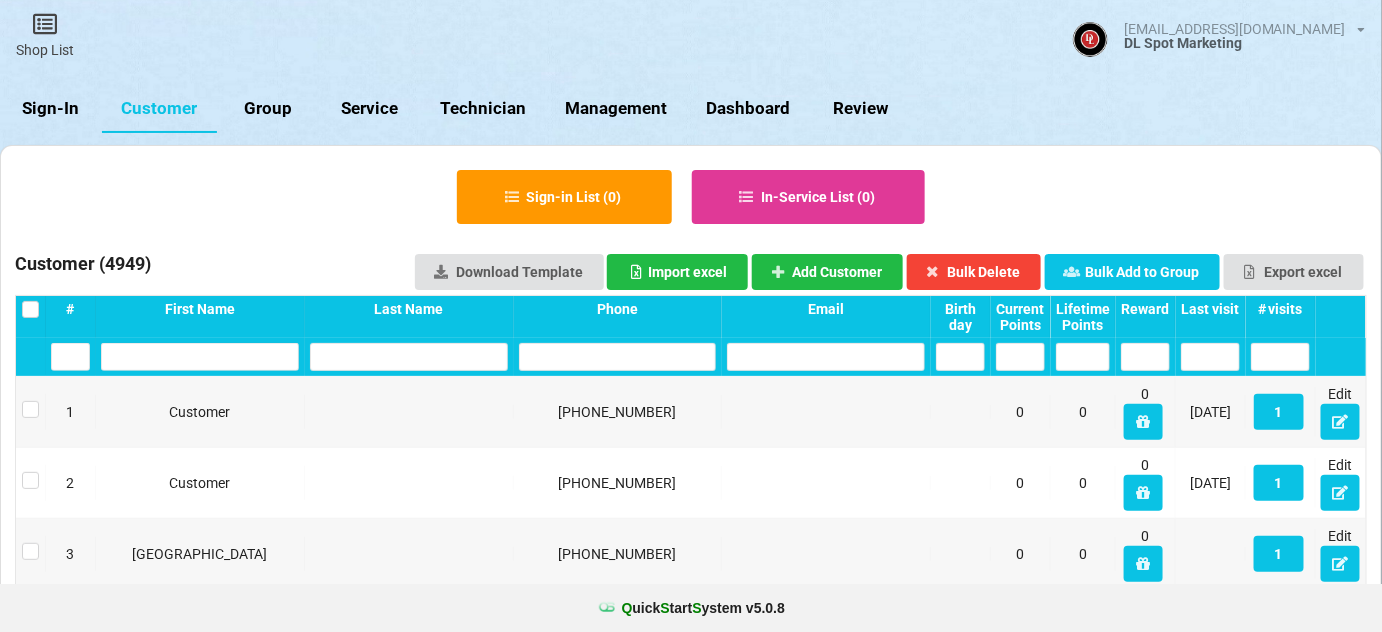 click on "Sign-In" at bounding box center (51, 109) 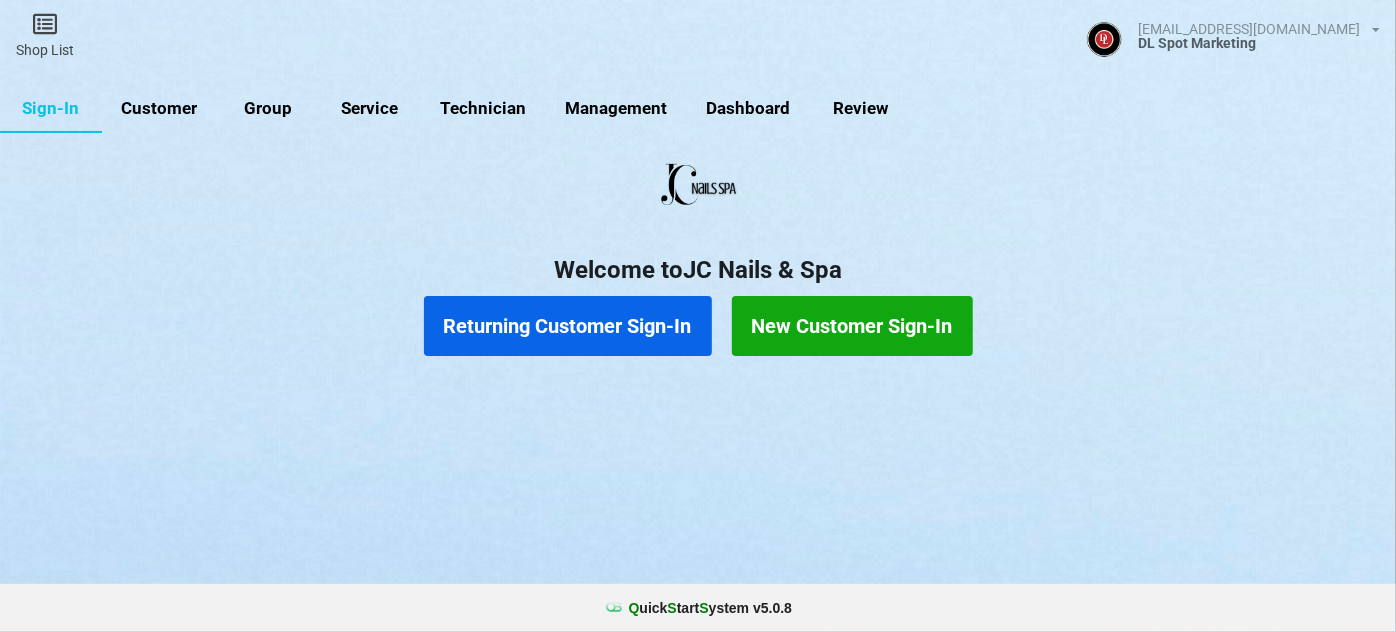 click on "Customer" at bounding box center [159, 109] 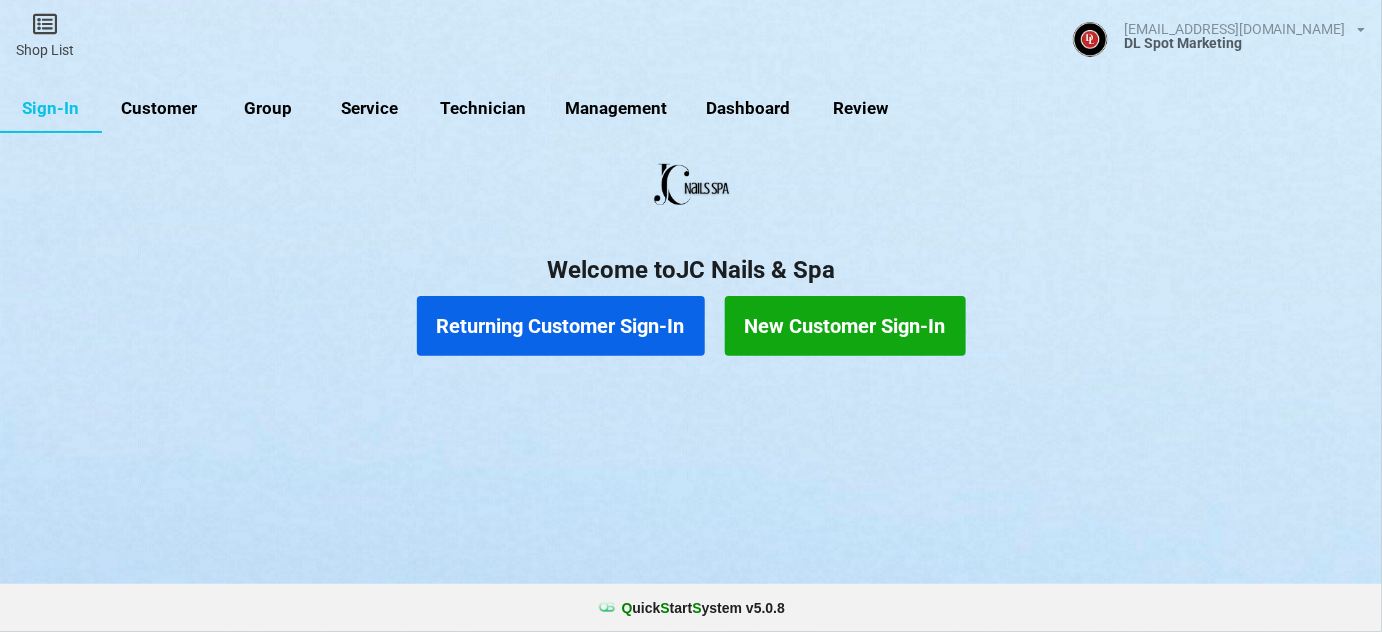 select on "25" 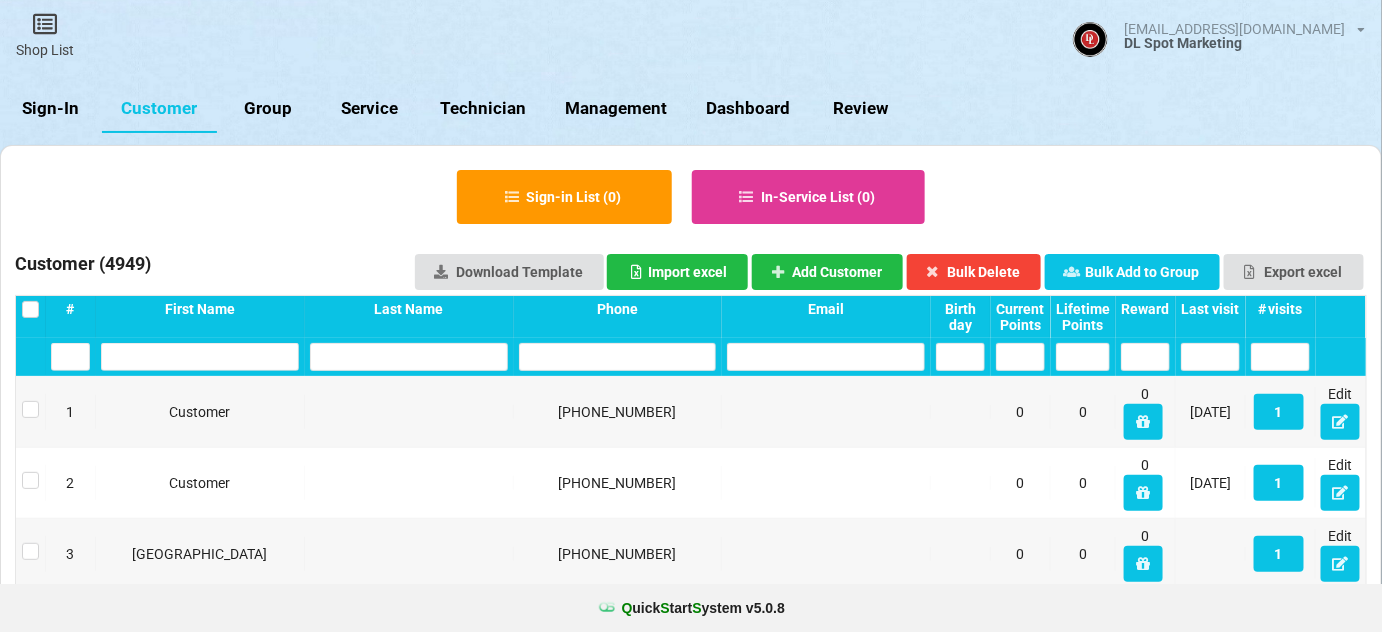 click at bounding box center [618, 357] 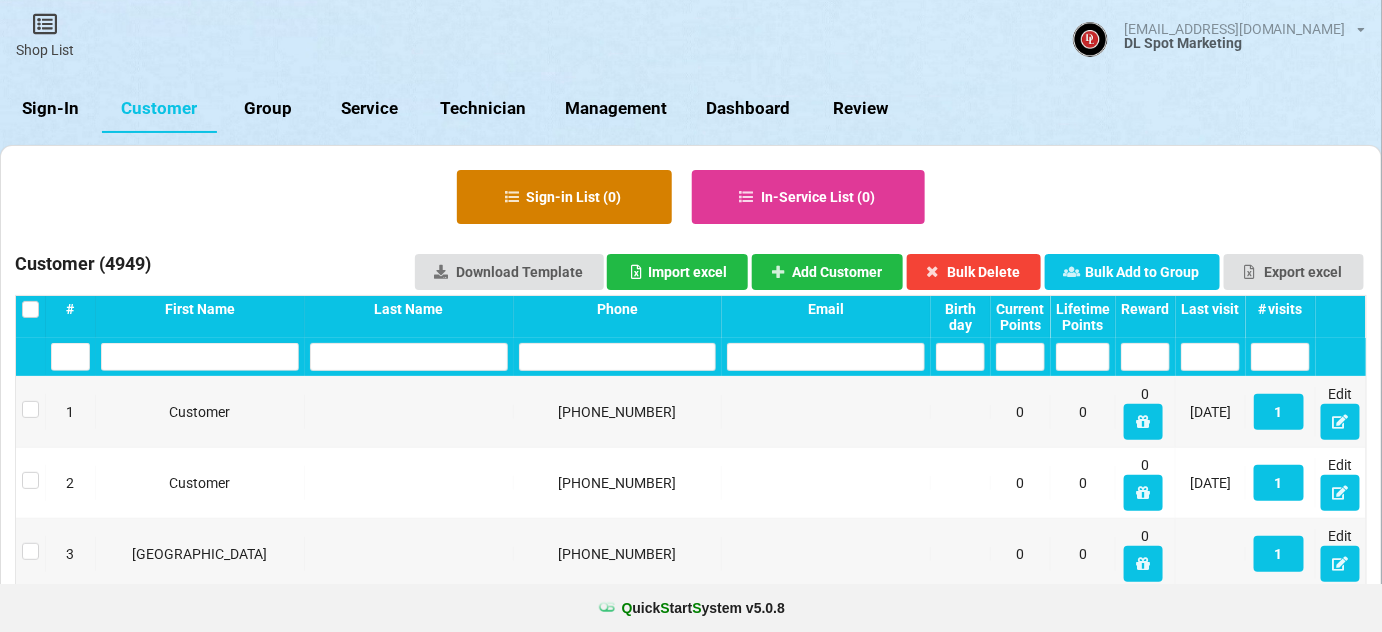 click on "Sign-in List ( 0 )" at bounding box center [564, 197] 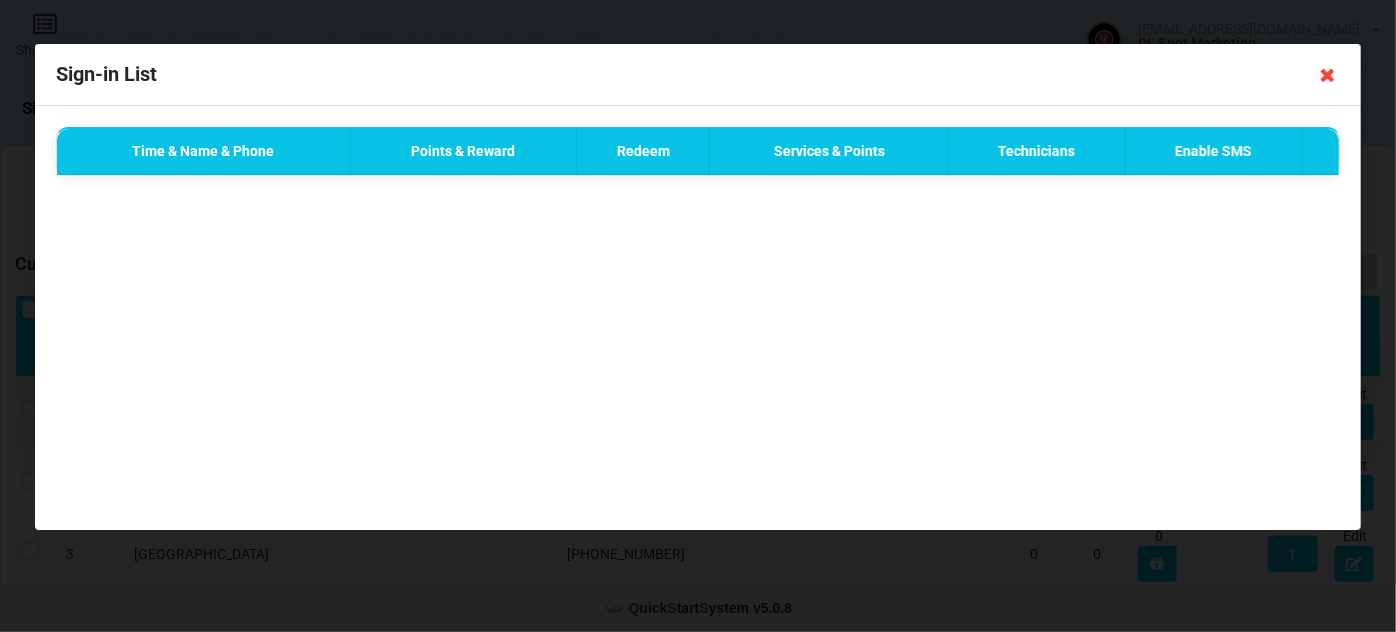 click at bounding box center [1328, 75] 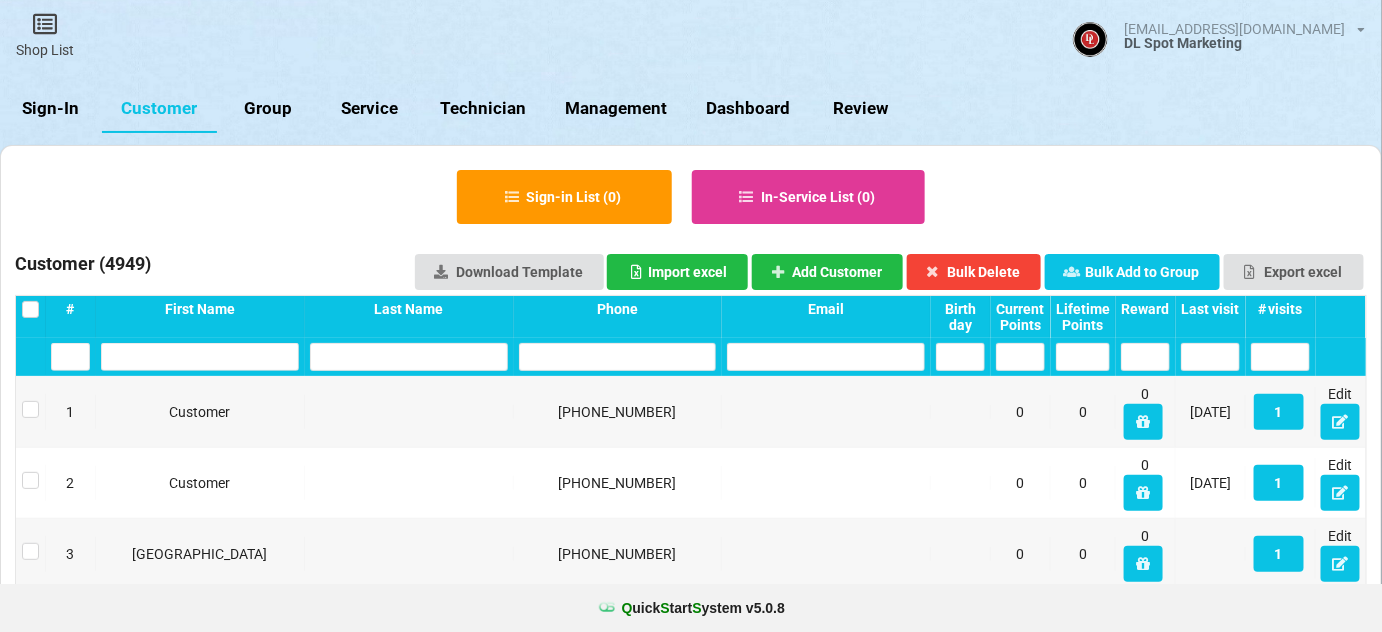 click on "Sign-In" at bounding box center [51, 109] 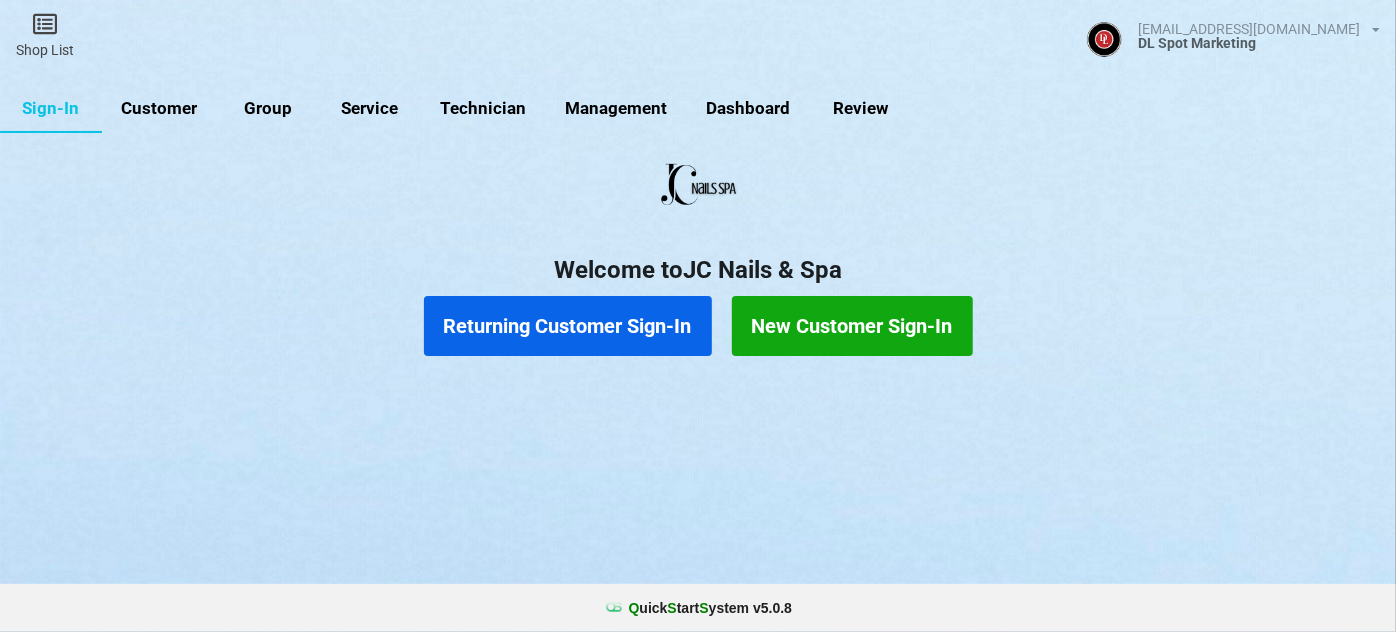 click on "Returning Customer Sign-In" at bounding box center [568, 326] 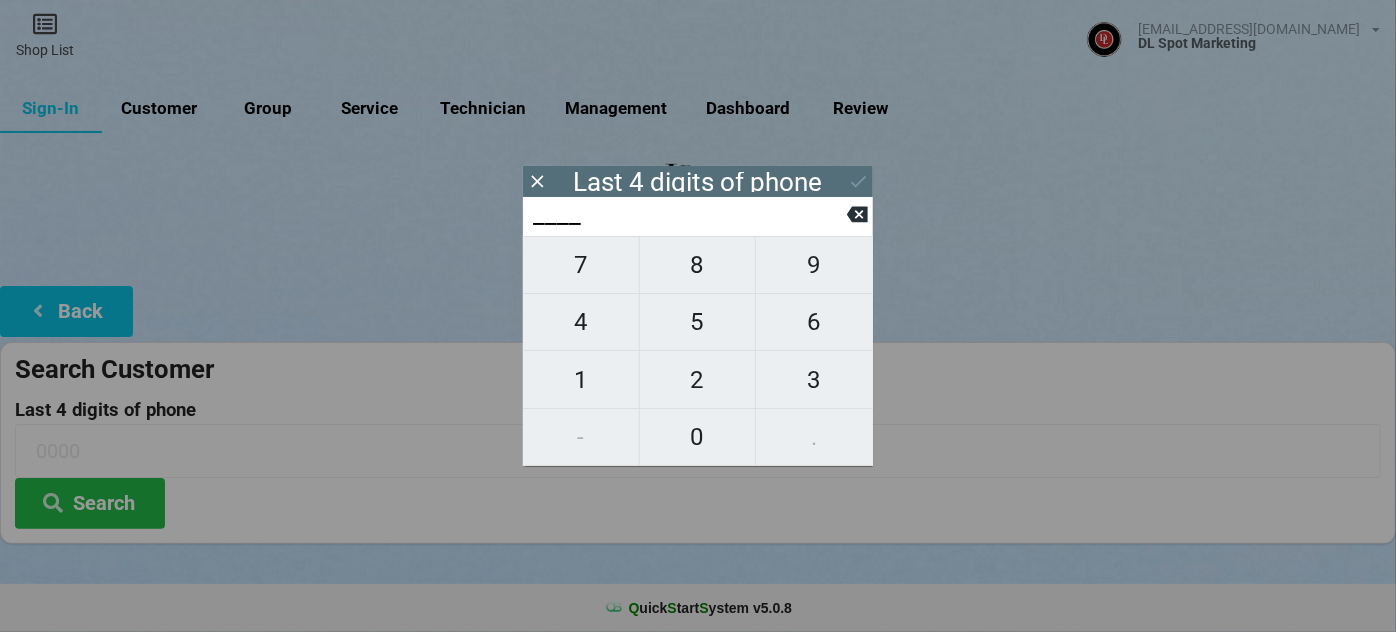 type on "7___" 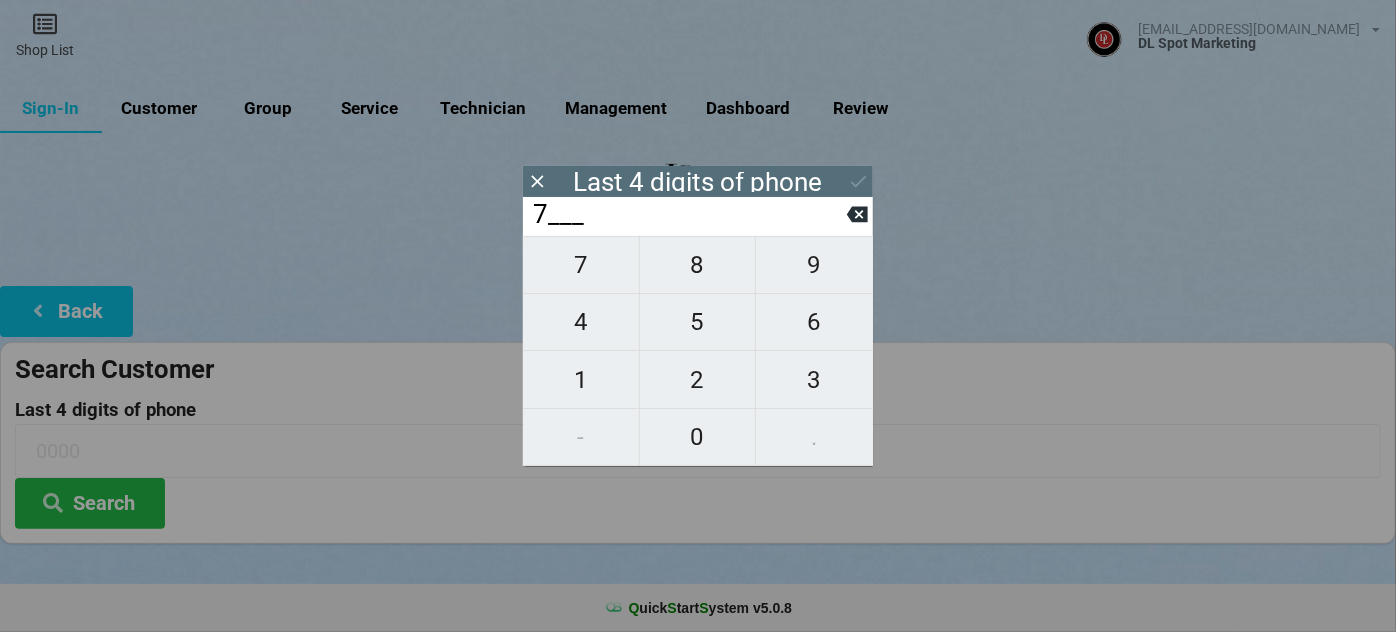 type on "7___" 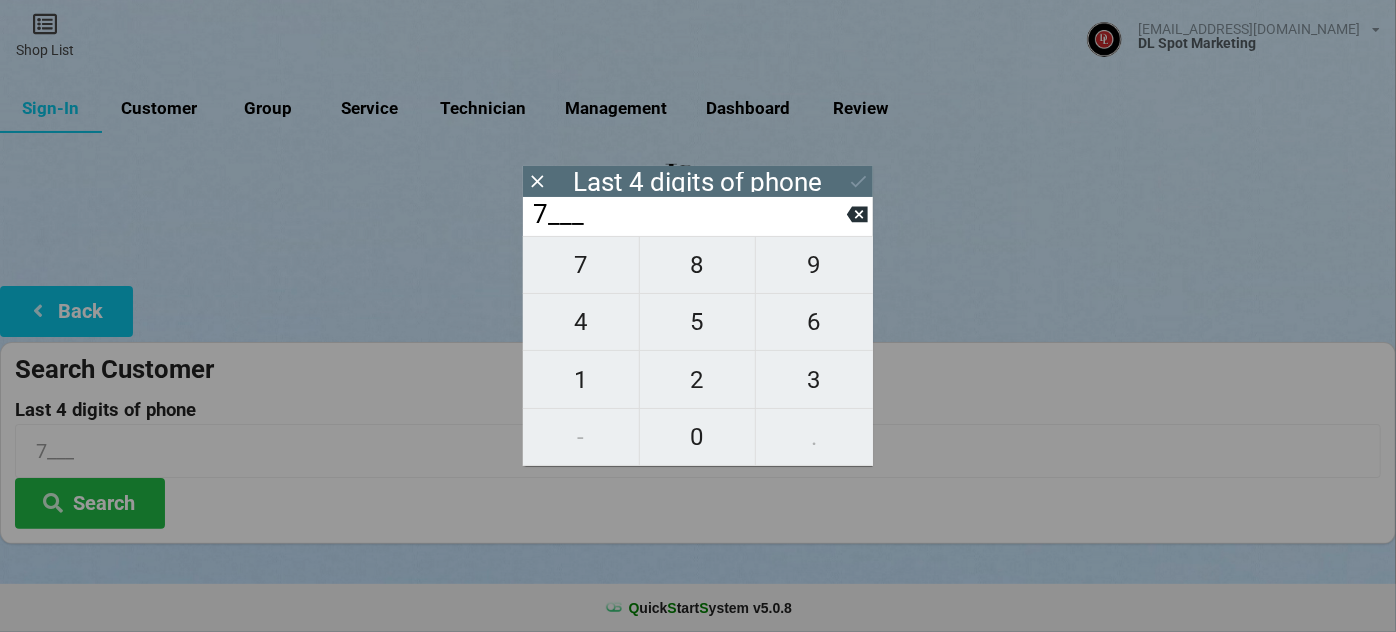 type on "78__" 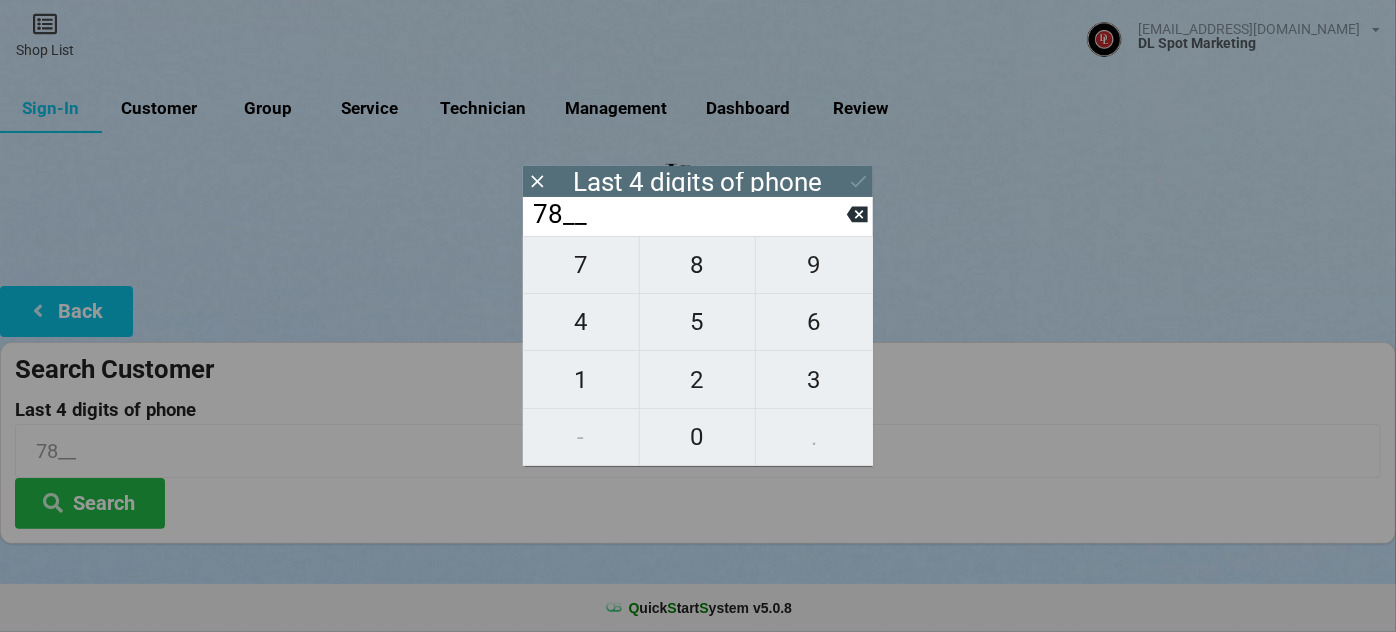 type on "785_" 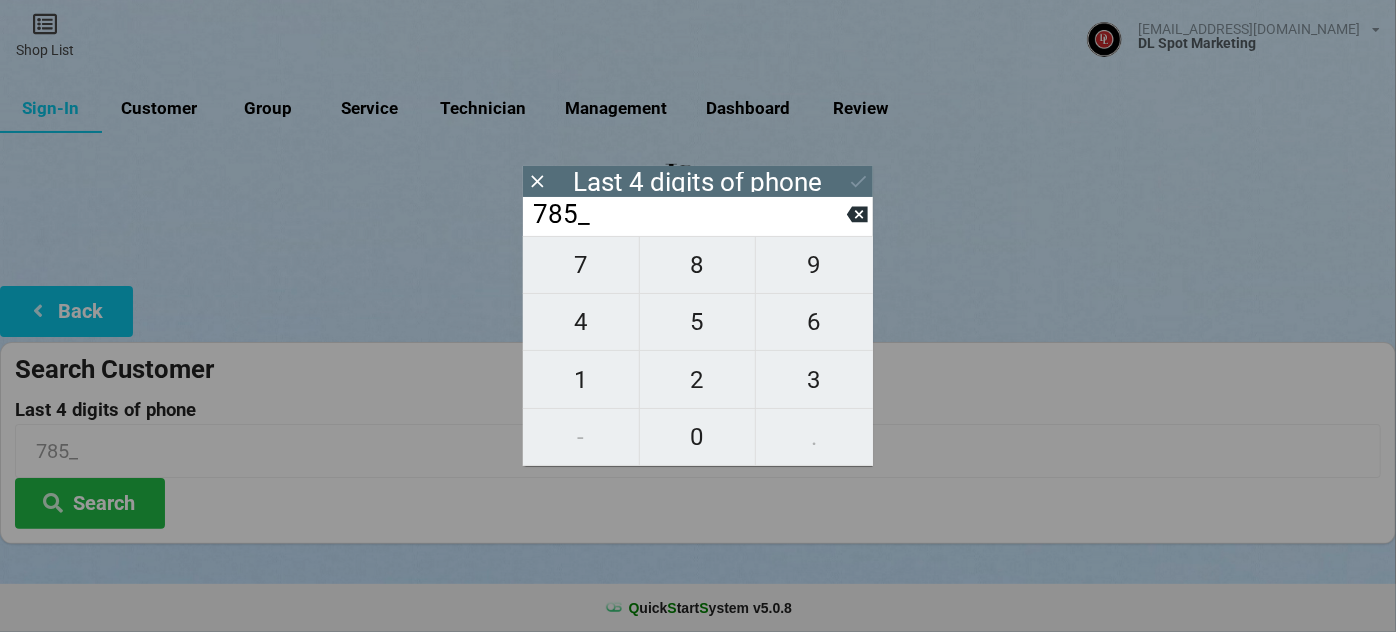 type on "7855" 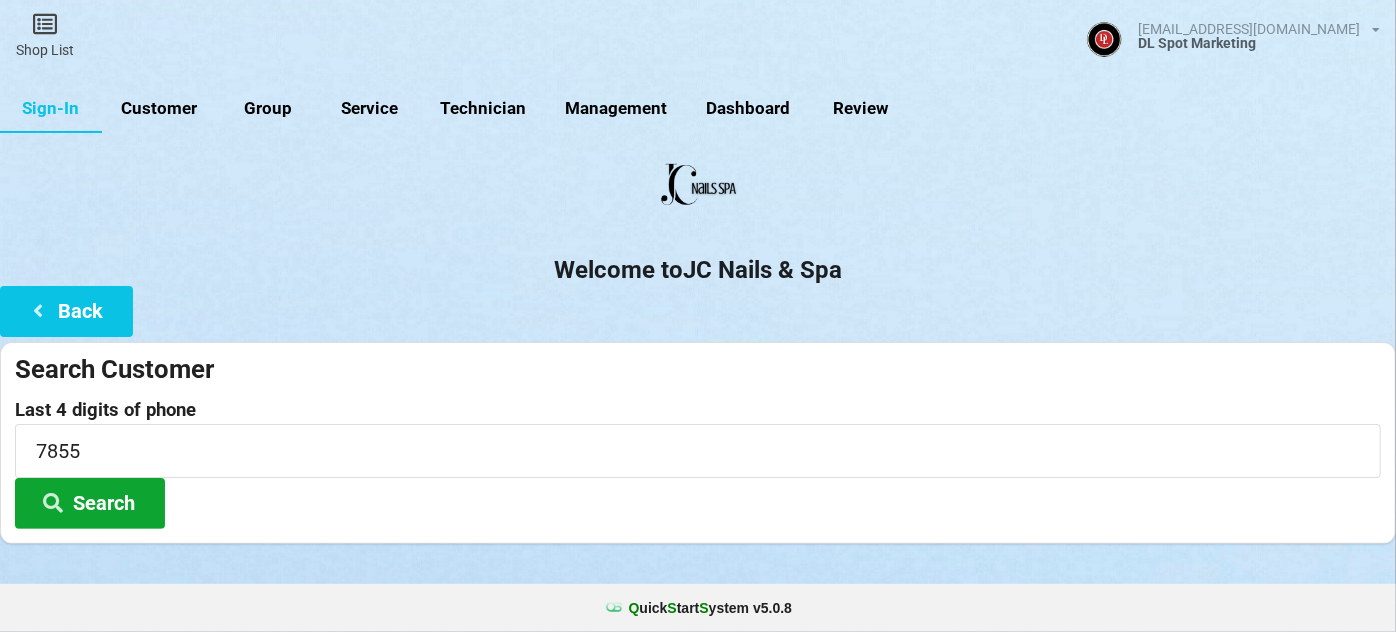 click on "Search" at bounding box center (90, 503) 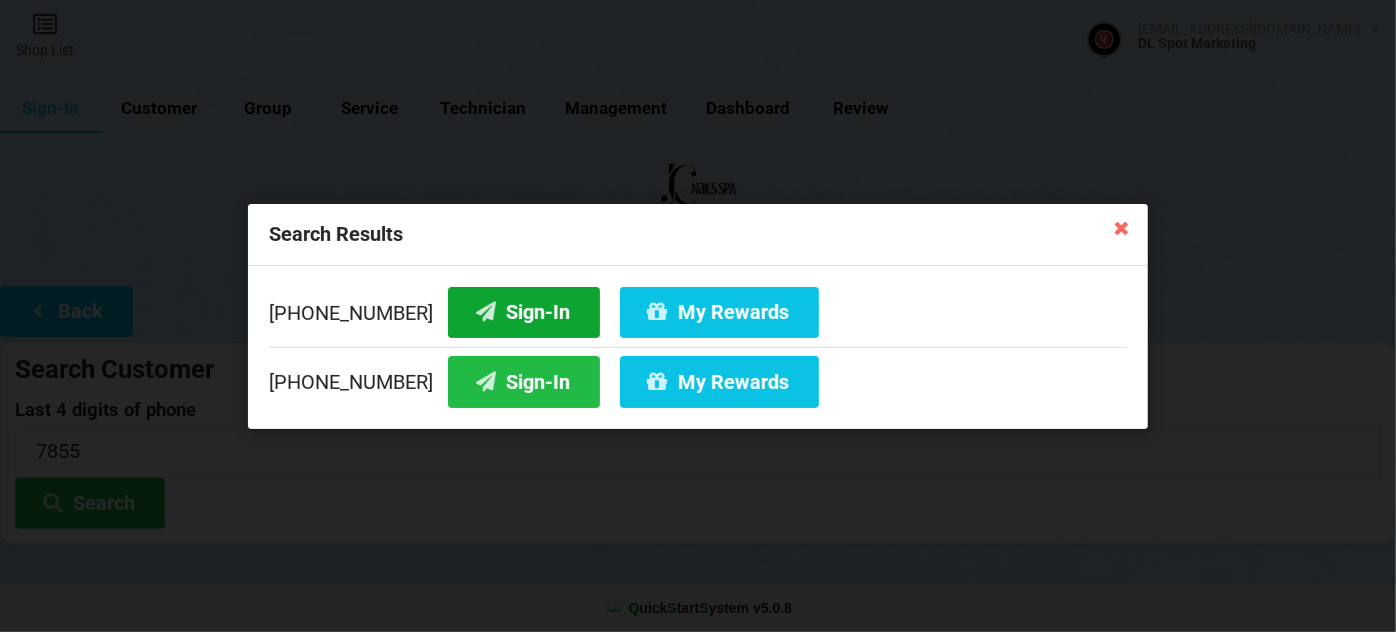click on "Sign-In" at bounding box center [524, 311] 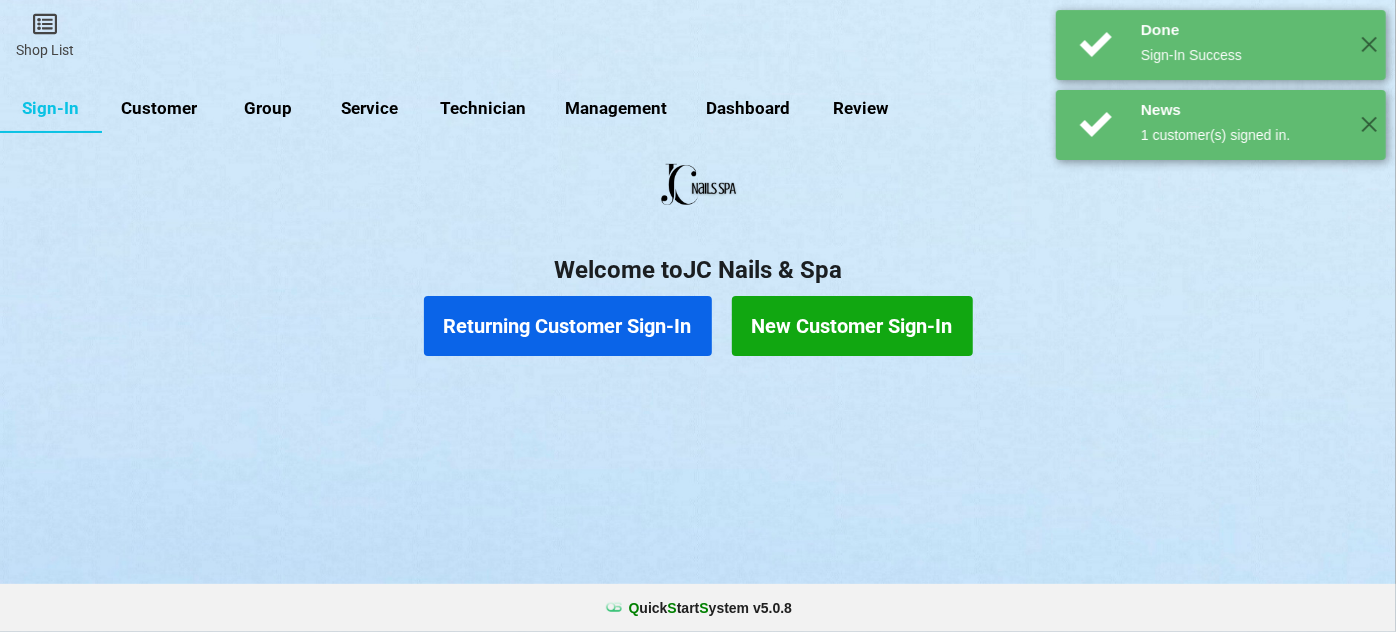 click on "Returning Customer Sign-In" at bounding box center (568, 326) 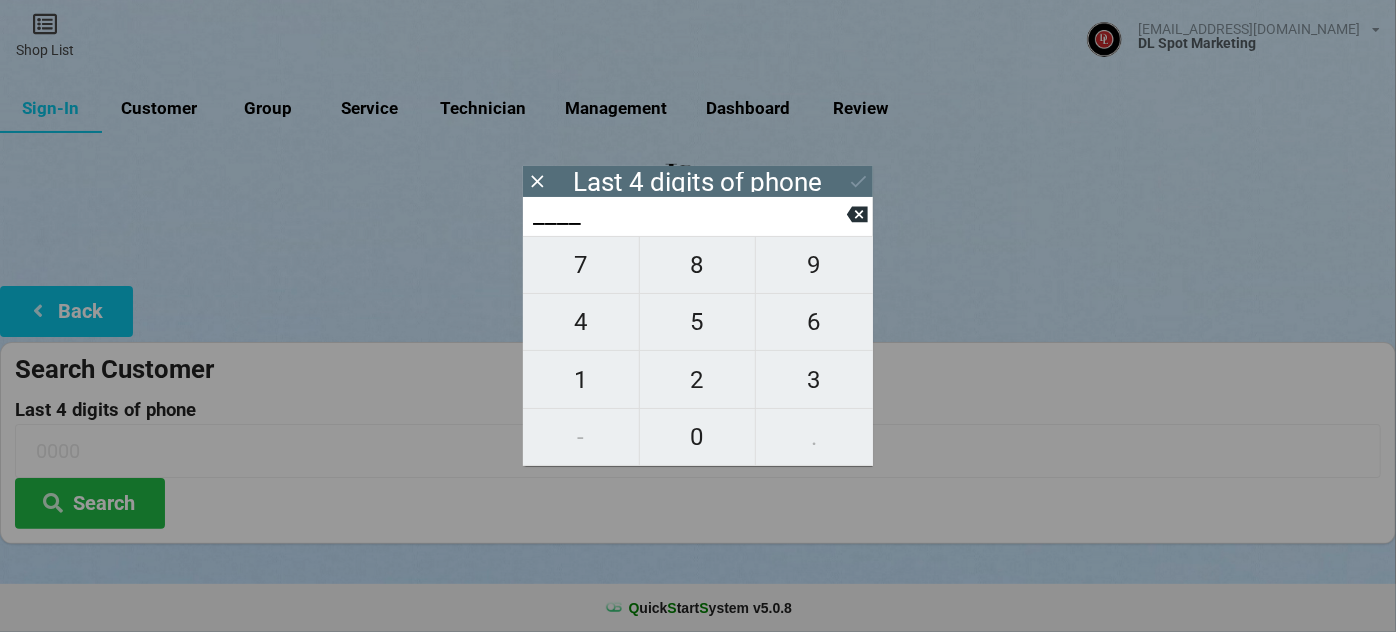 type on "0___" 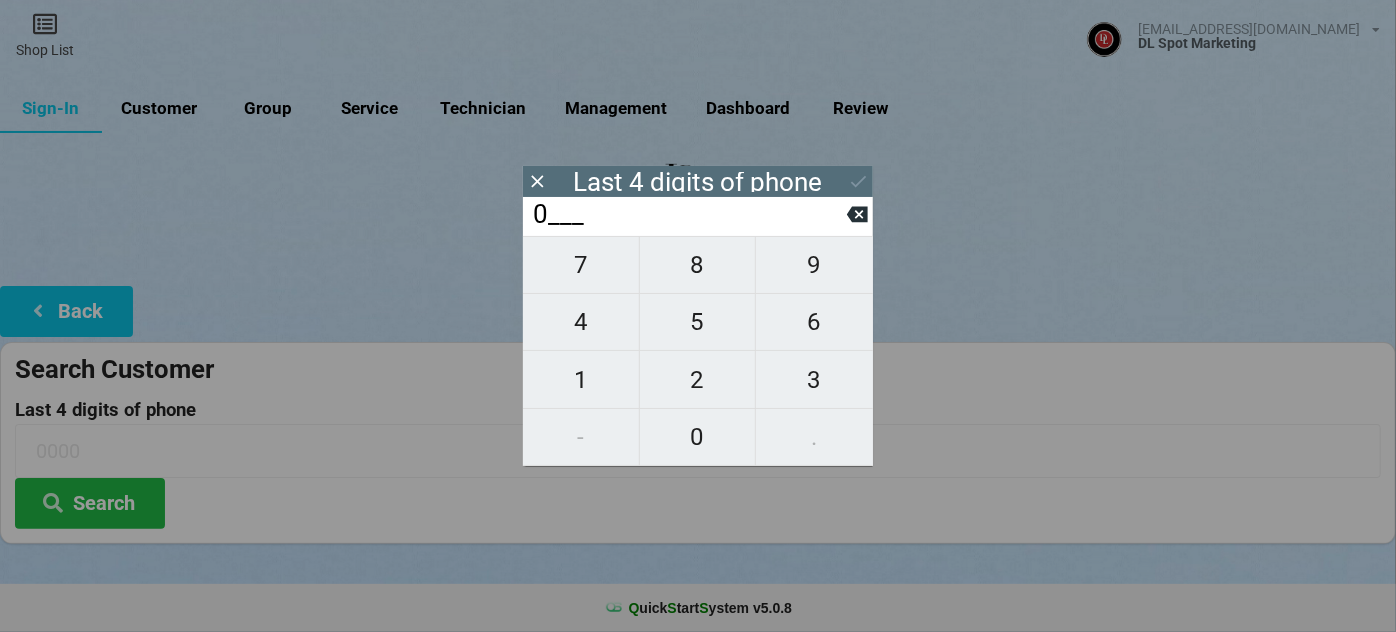 type on "0___" 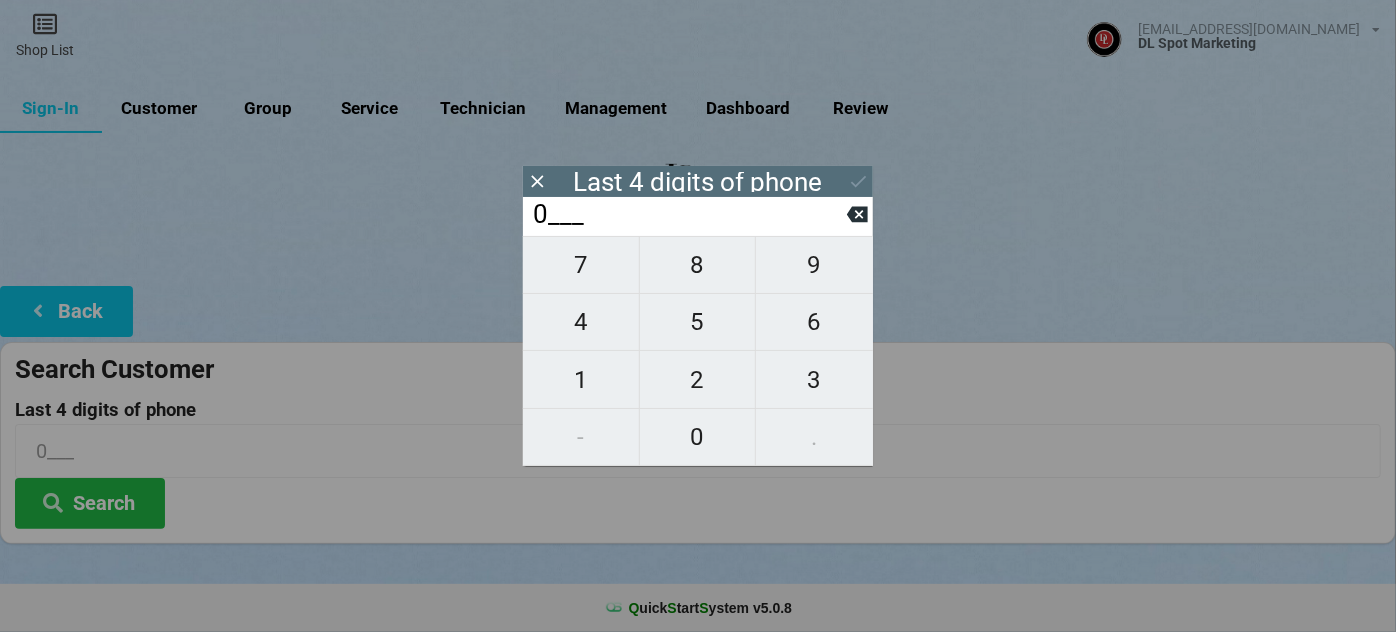 type on "01__" 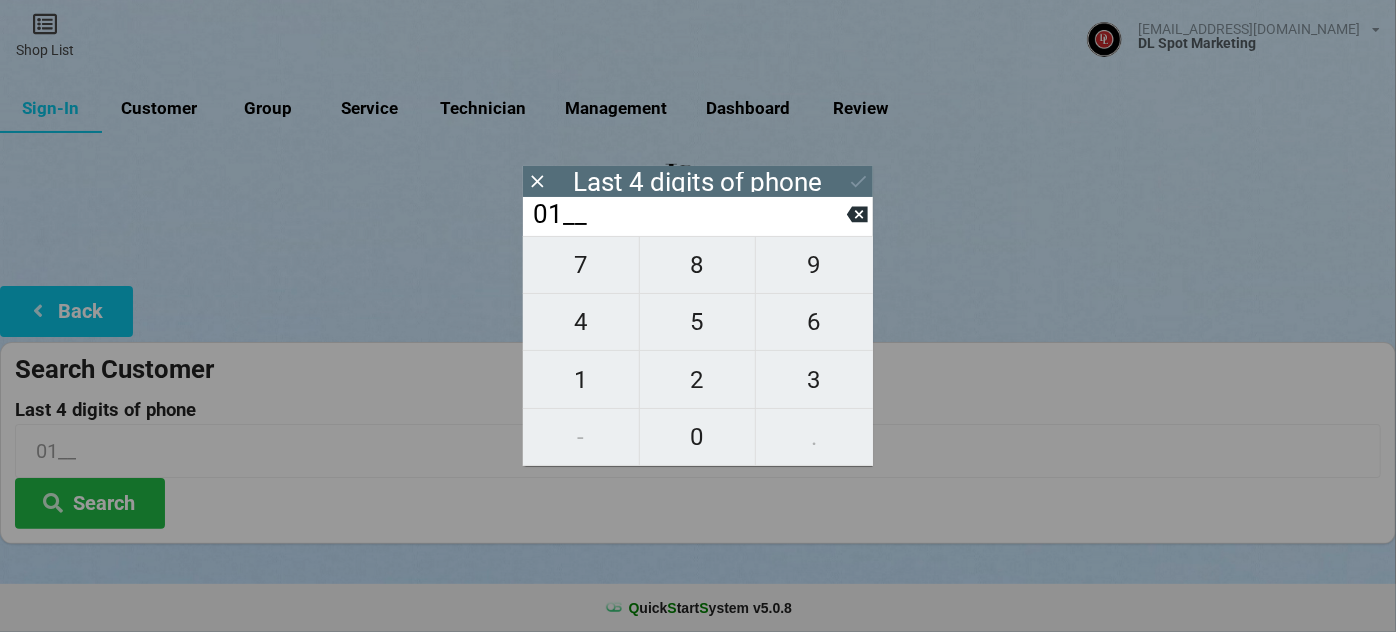 type on "017_" 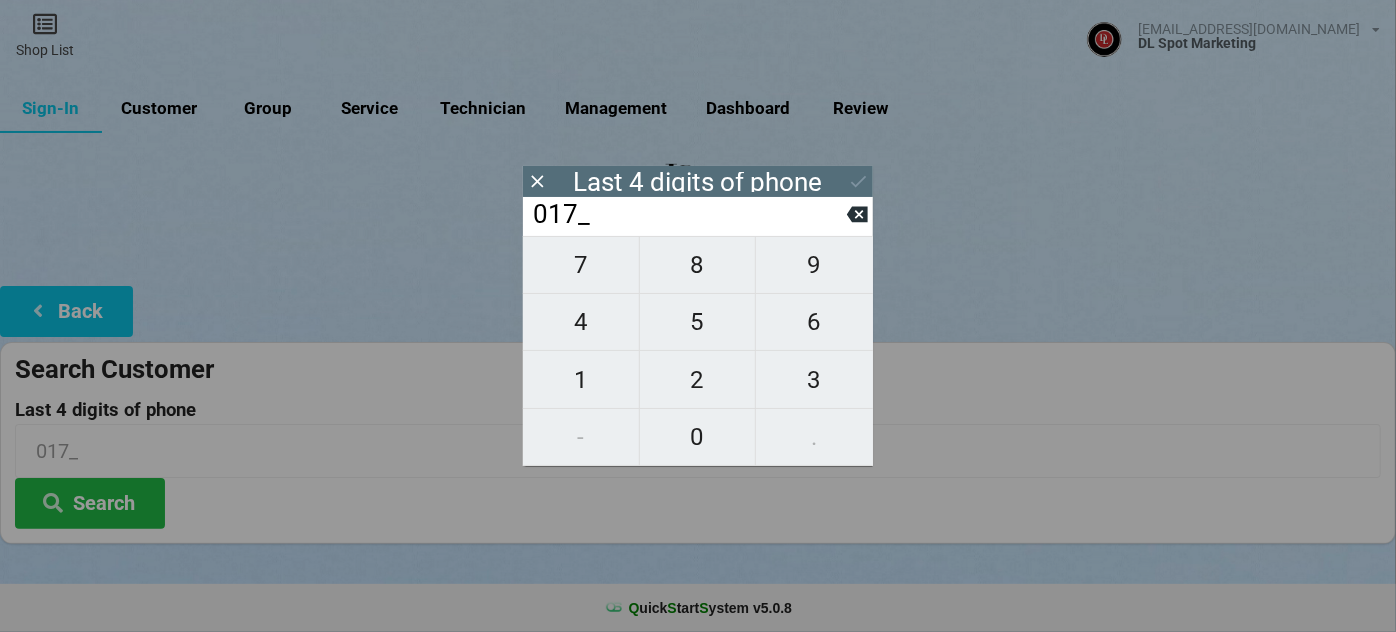 type on "0175" 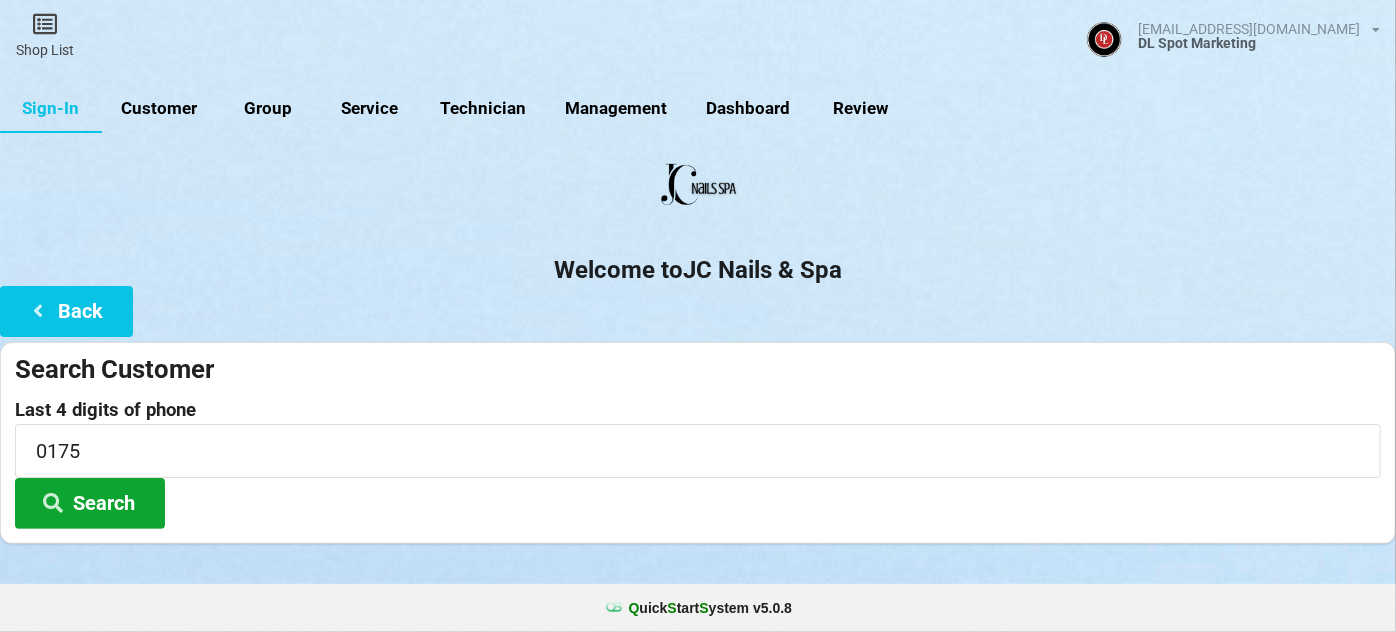 click on "Search" at bounding box center (90, 503) 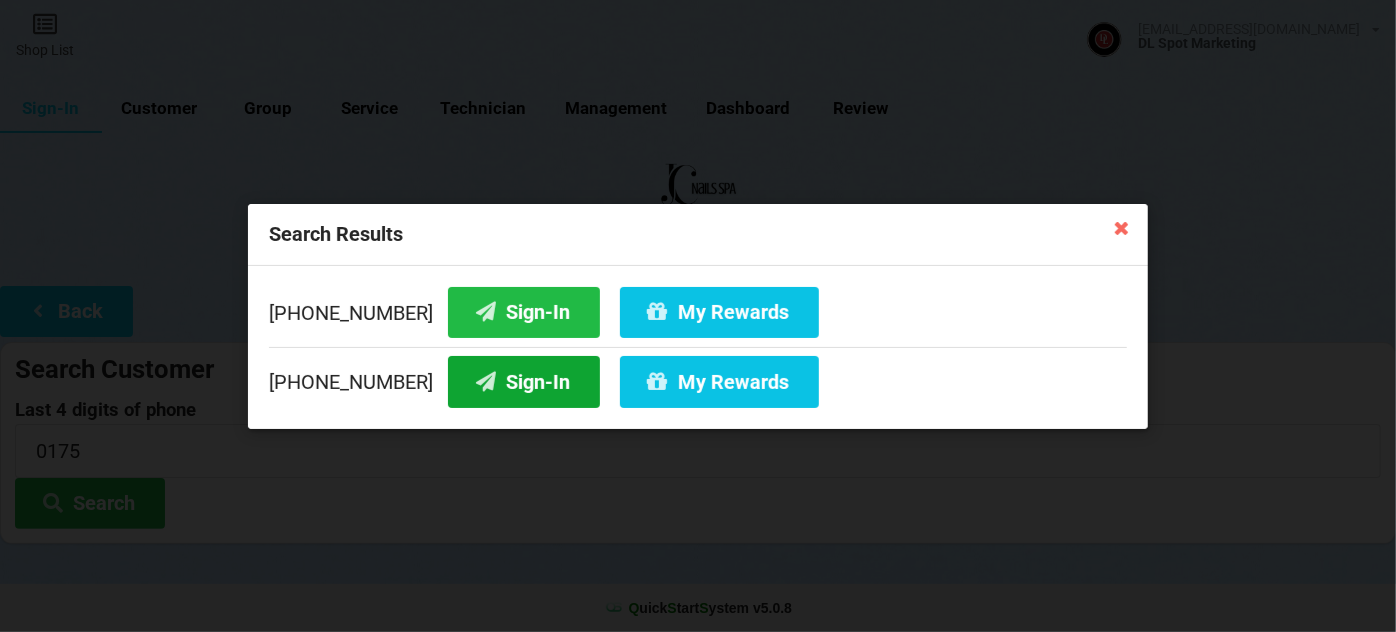click on "Sign-In" at bounding box center [524, 381] 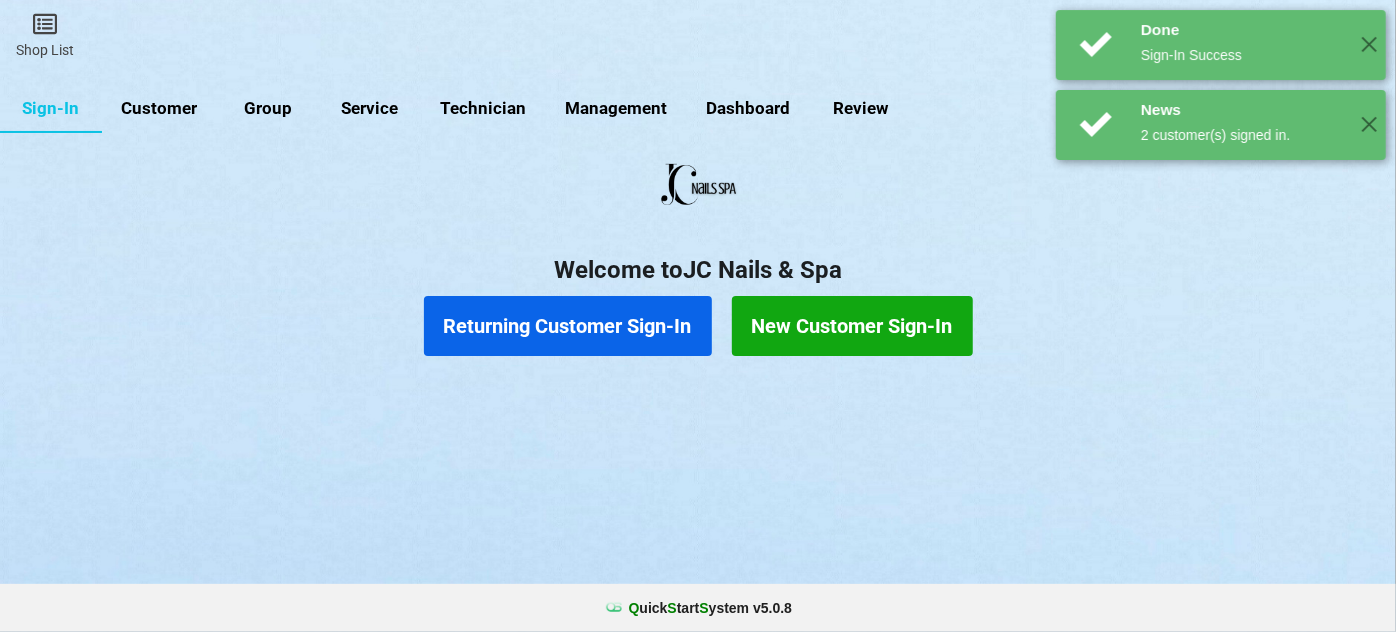 click on "Returning Customer Sign-In" at bounding box center (568, 326) 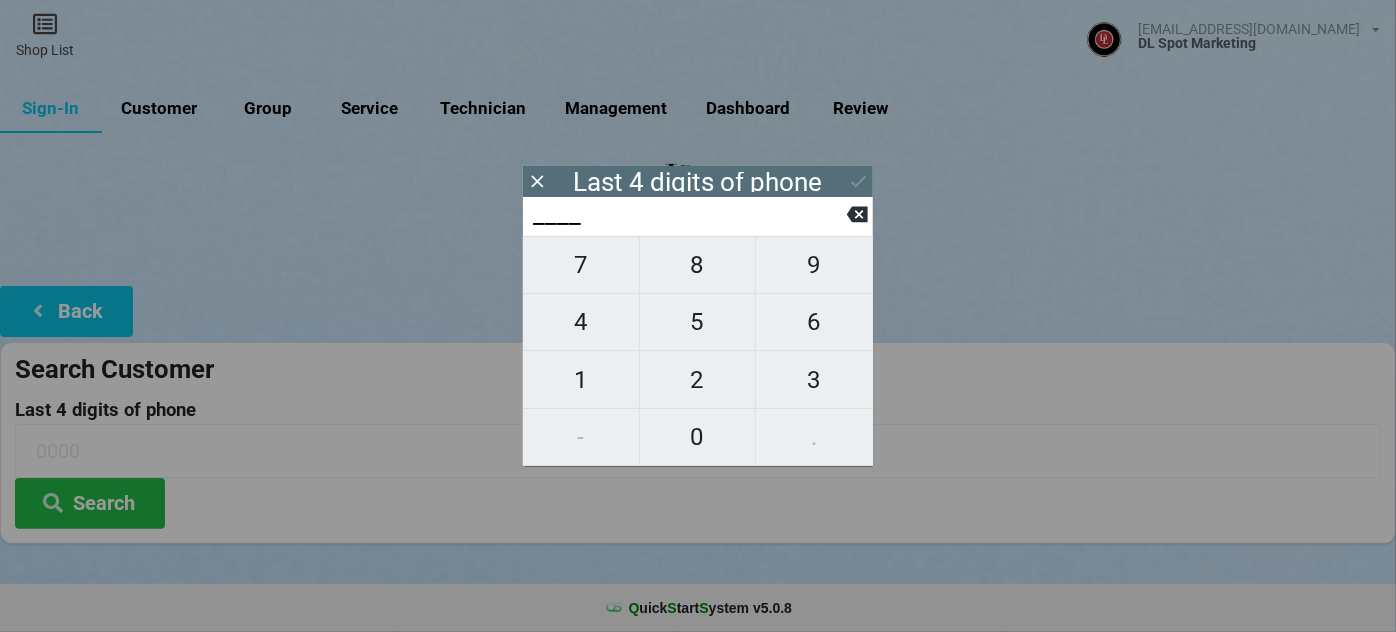 type on "7___" 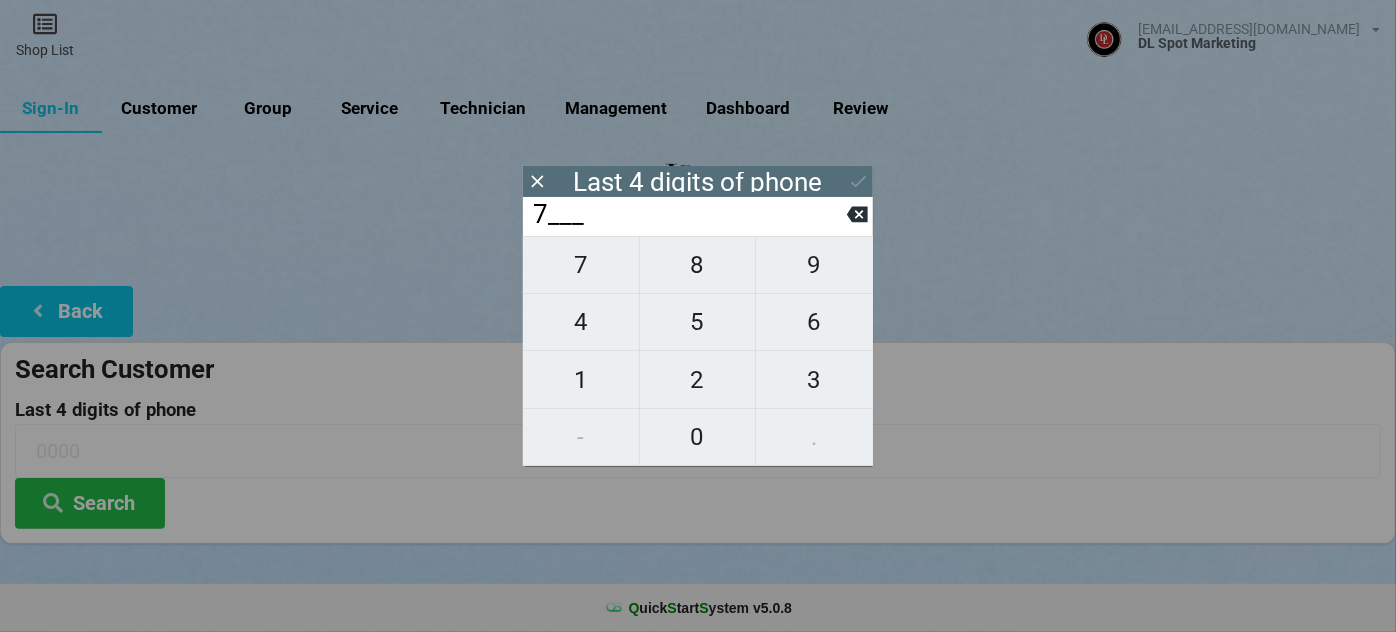 type on "7___" 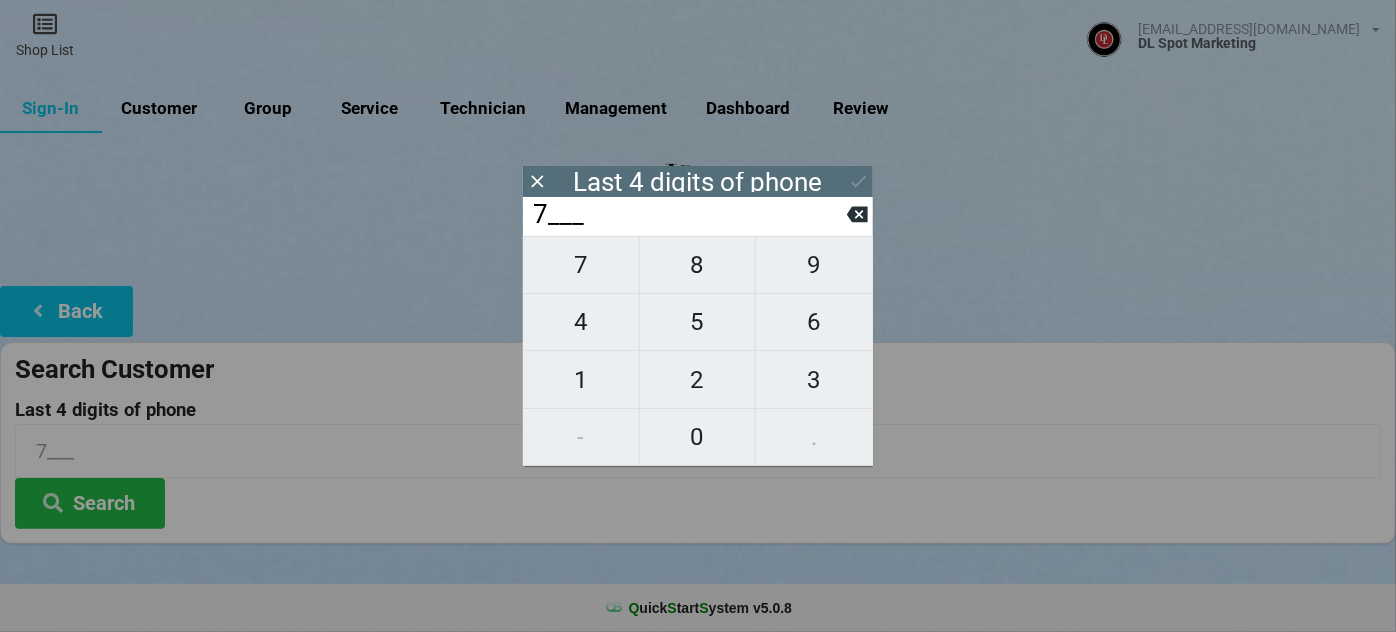 type on "79__" 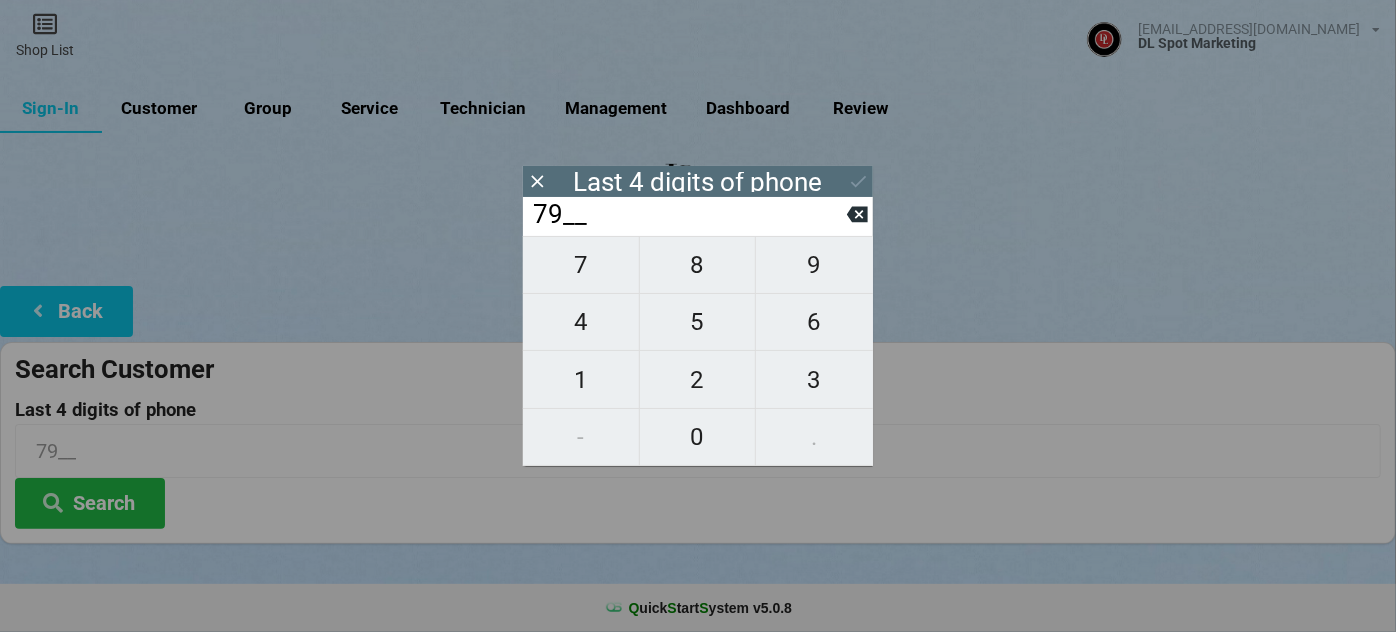 type on "798_" 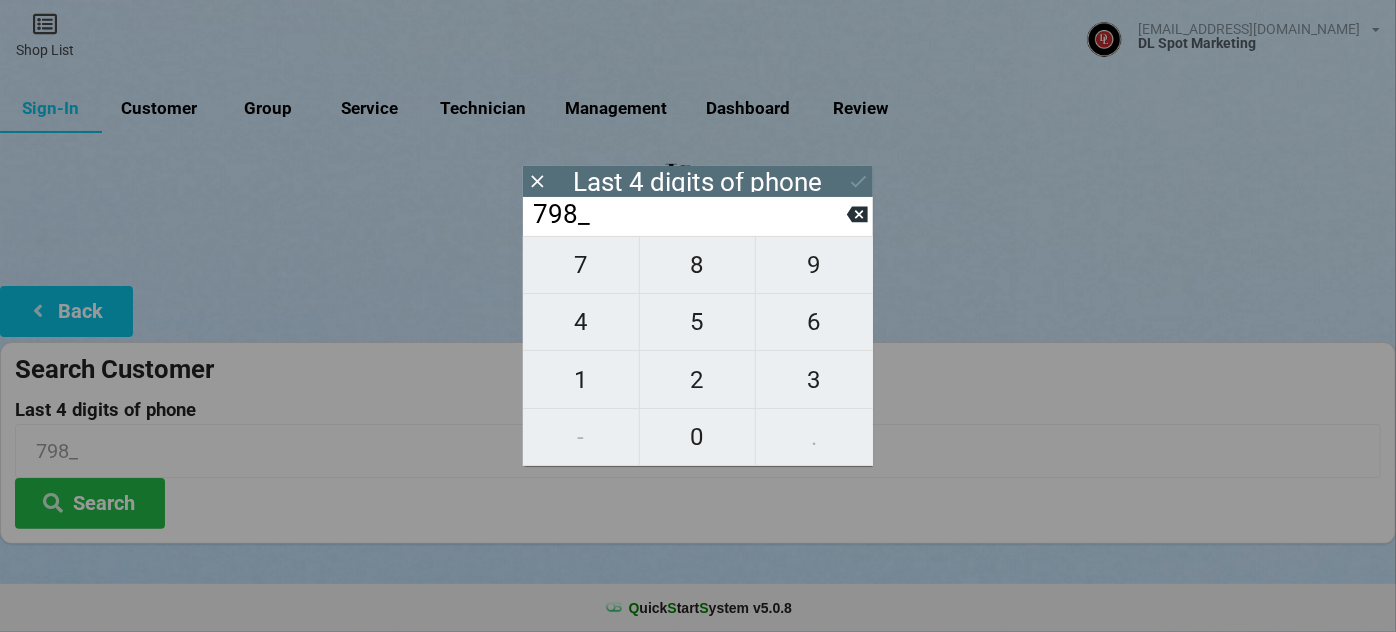 type on "7980" 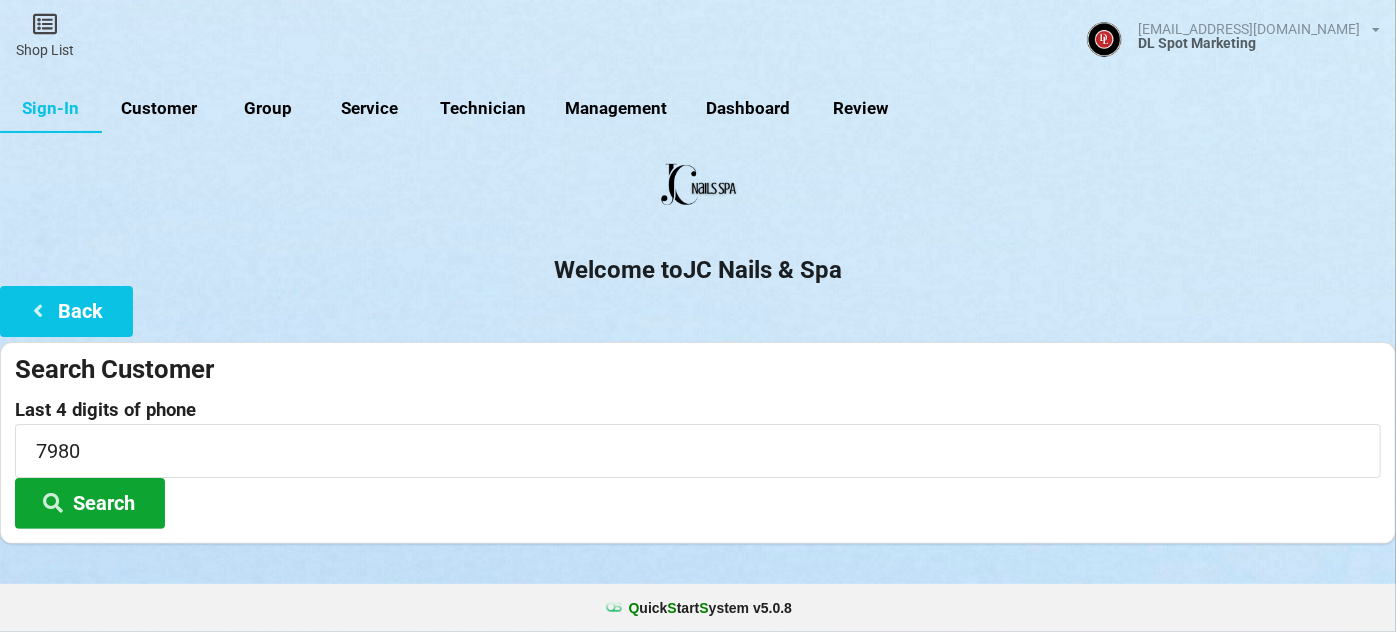 click on "Search" at bounding box center [90, 503] 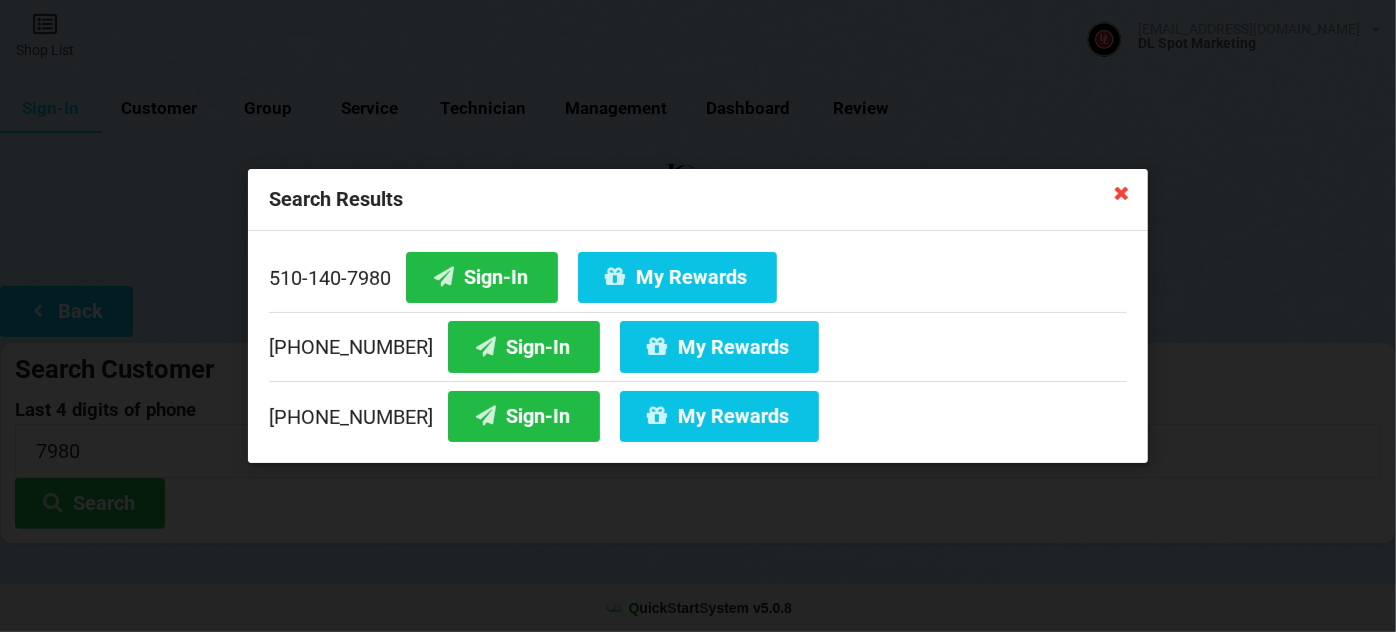 click at bounding box center (1122, 192) 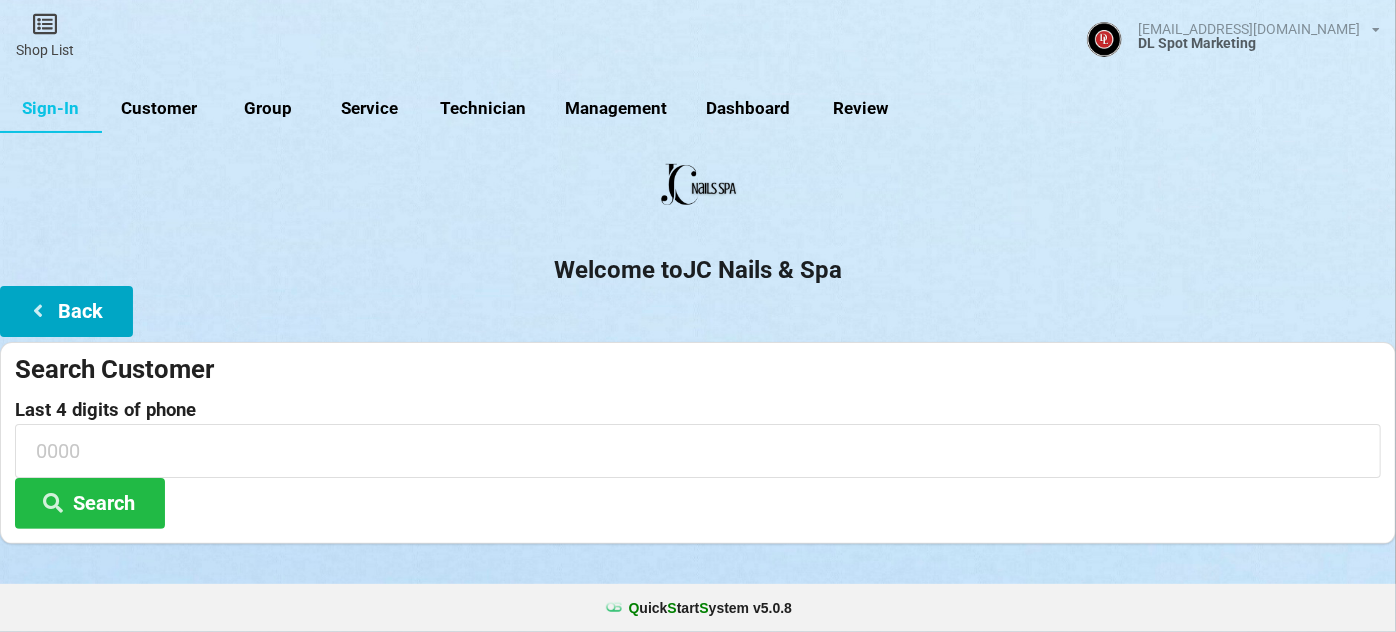 click on "Back" at bounding box center [66, 311] 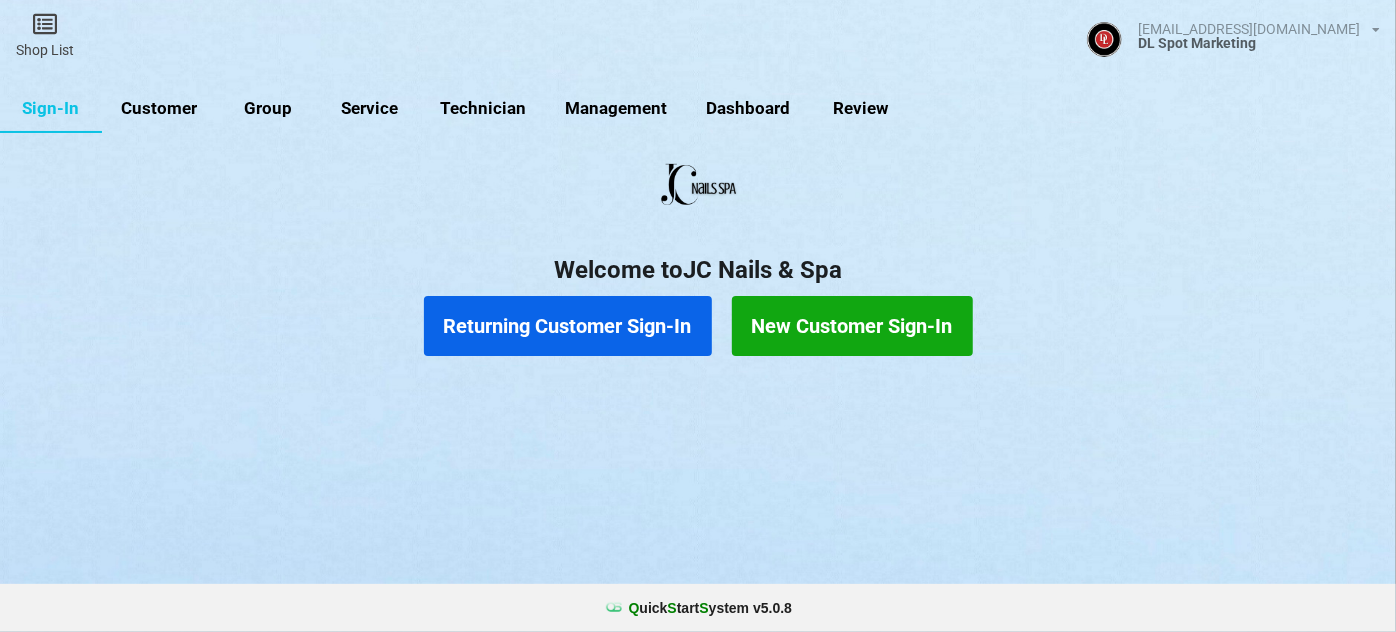 click on "New Customer Sign-In" at bounding box center (852, 326) 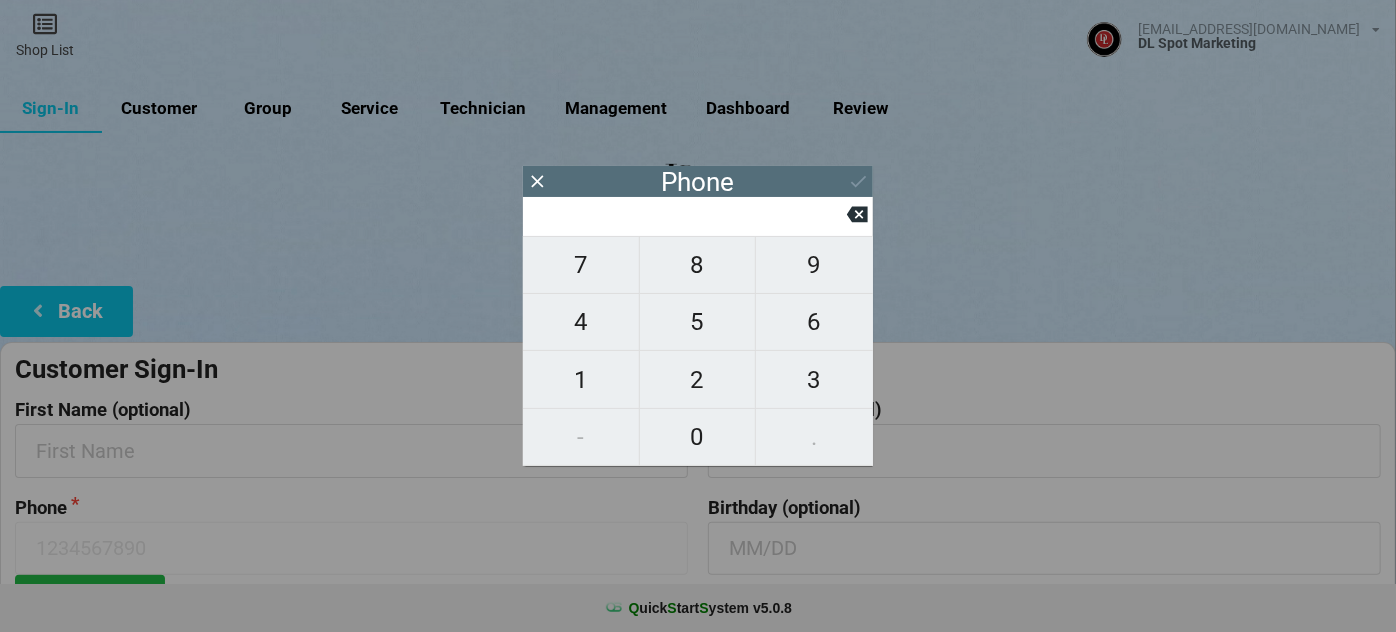 type on "4" 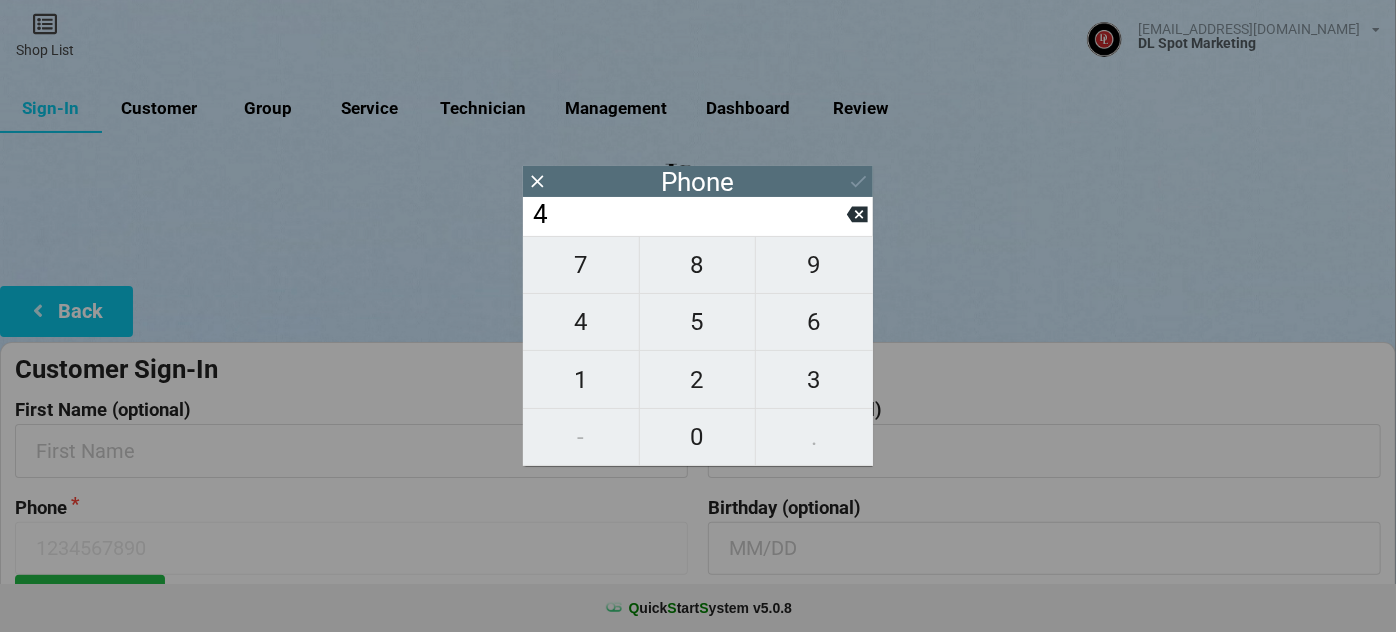 type on "4" 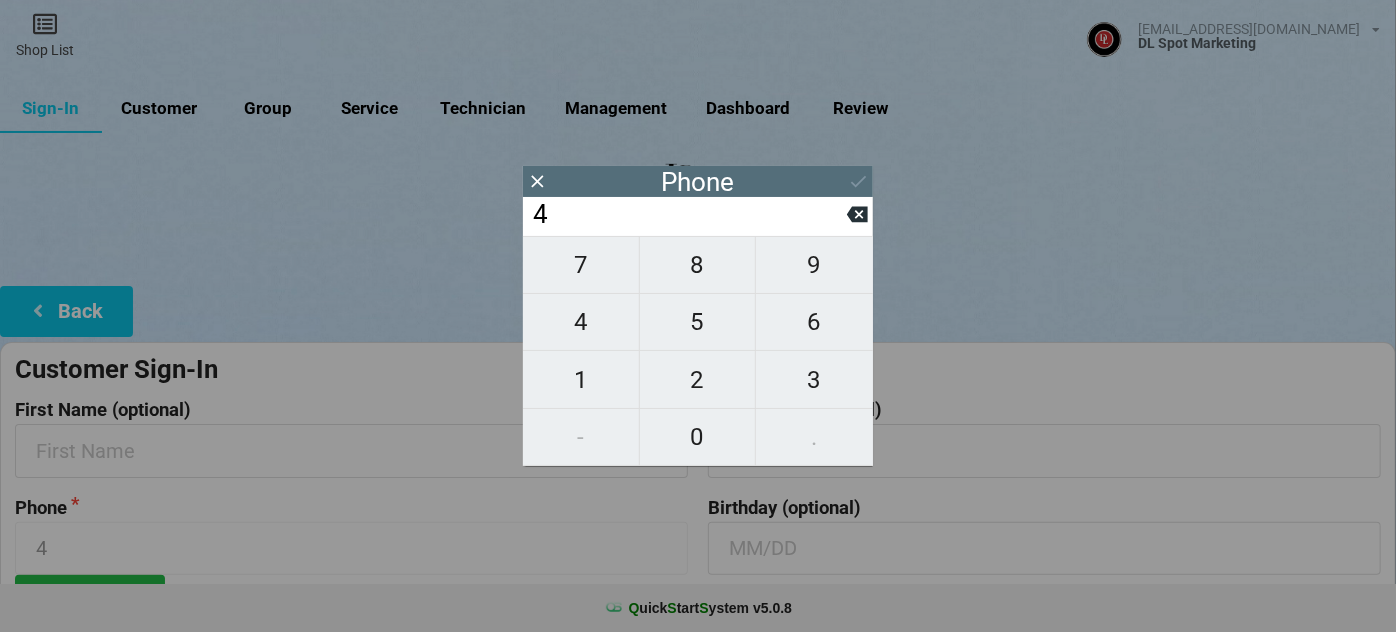 type on "44" 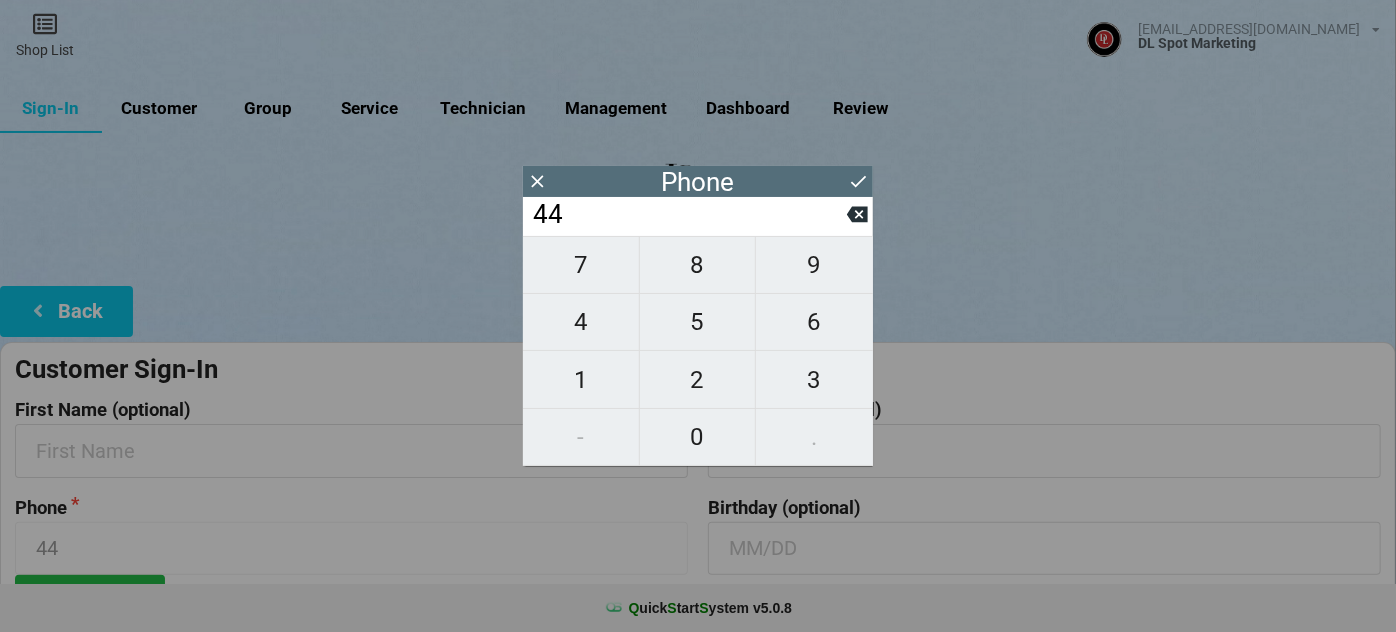type on "440" 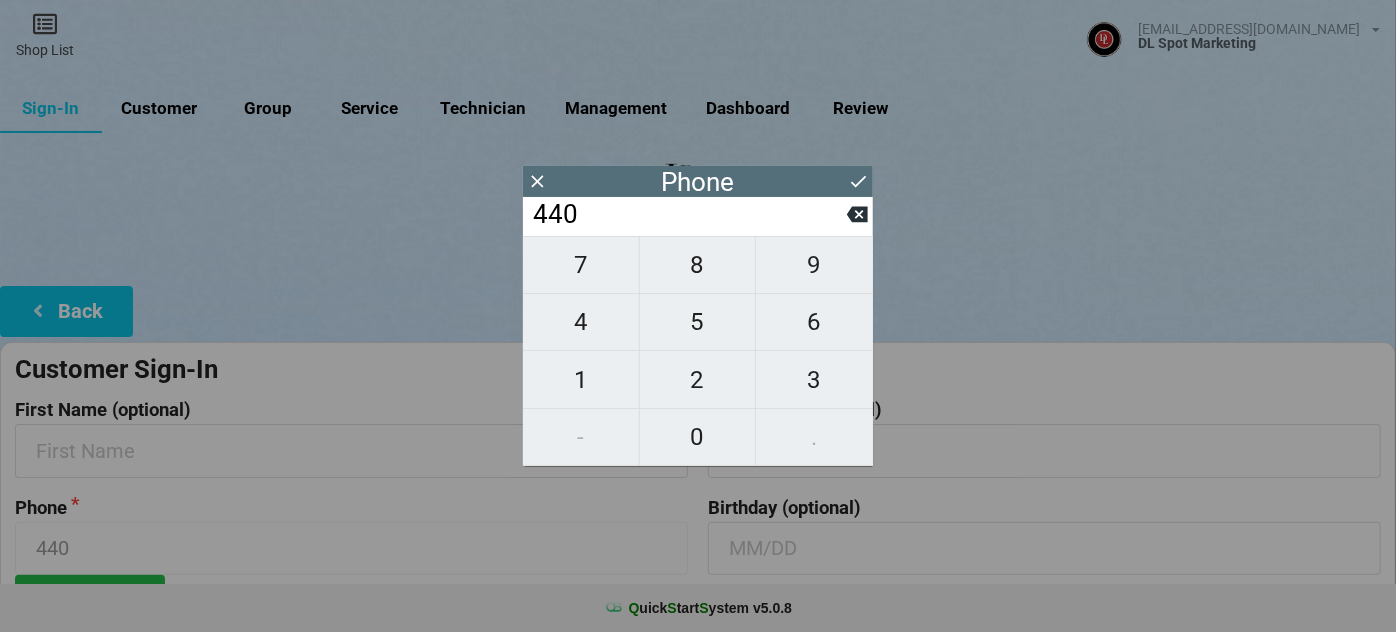 type on "4403" 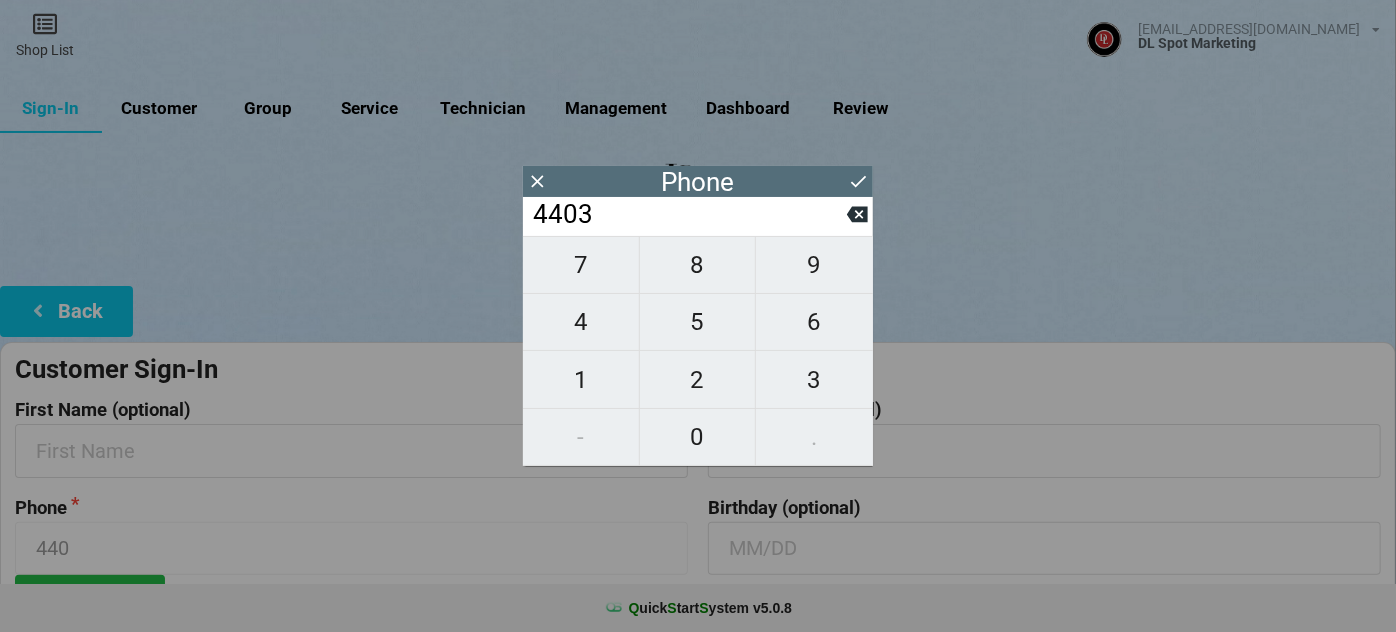 type on "4403" 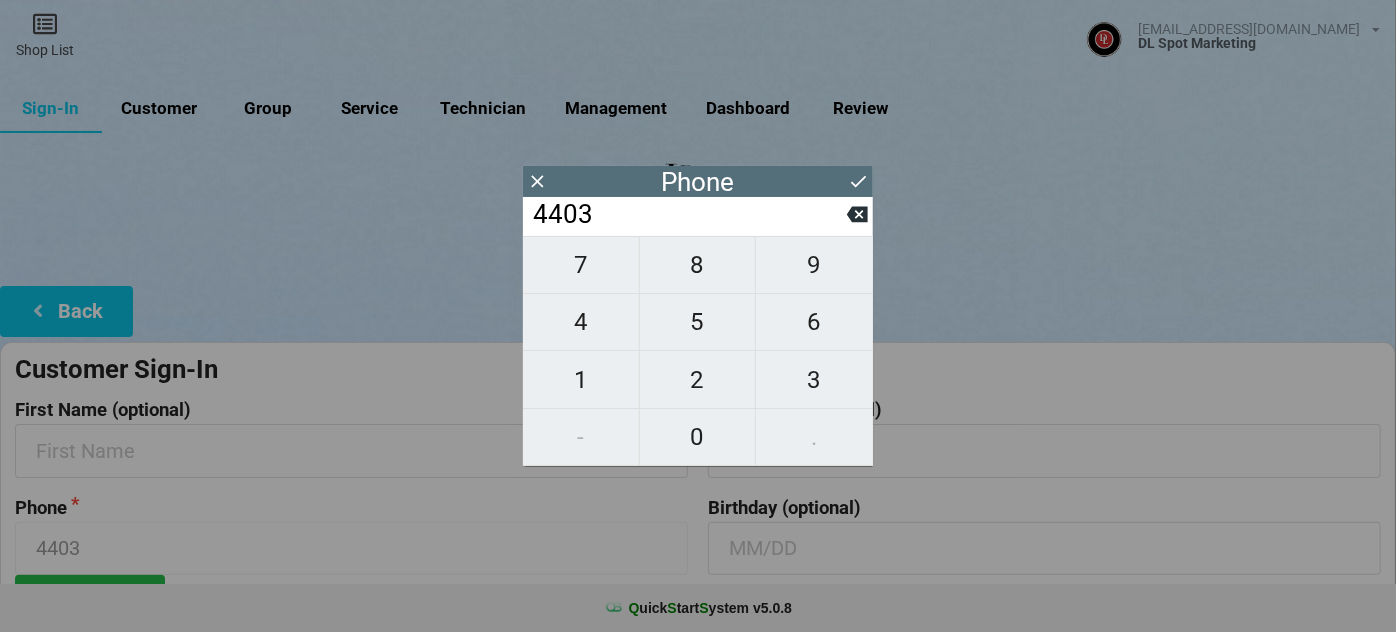 type on "44031" 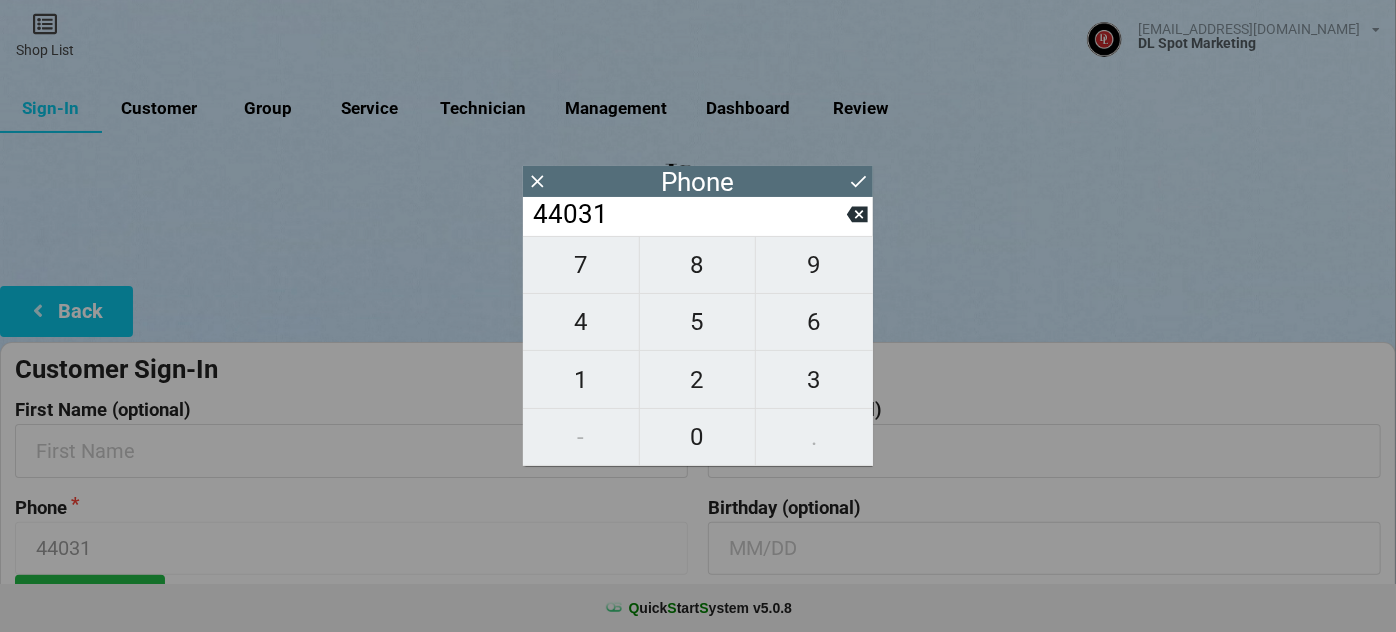 type on "440319" 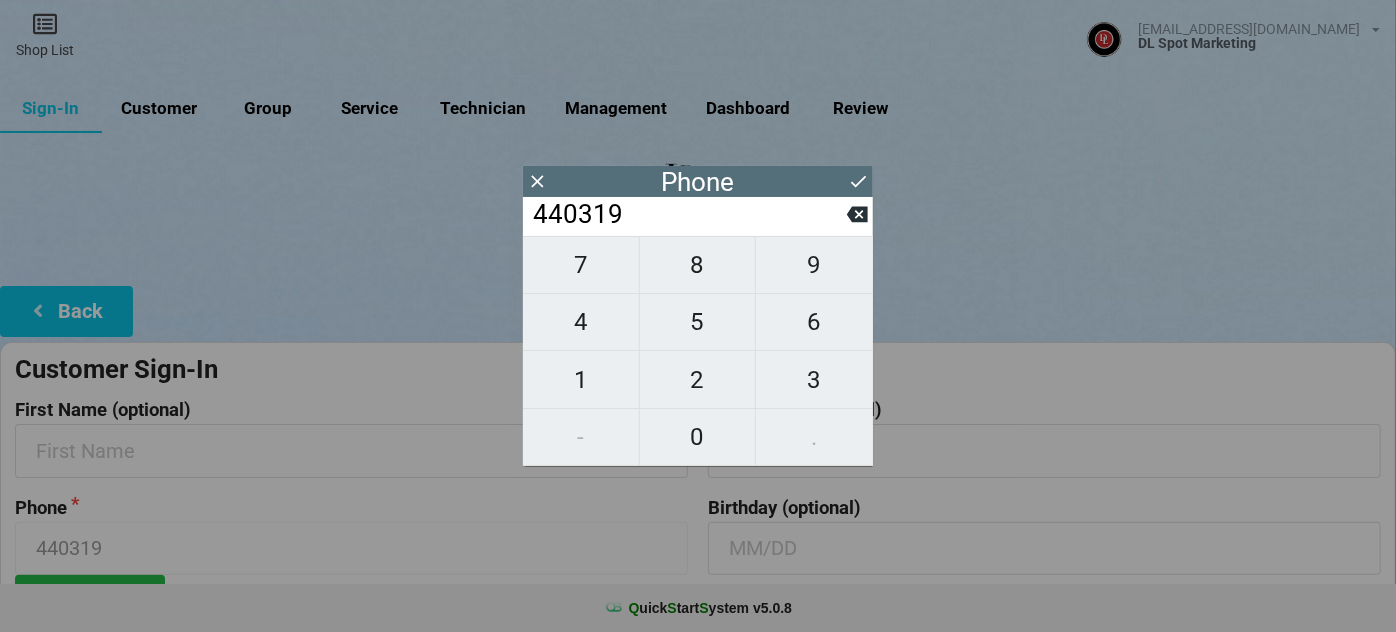 type on "4403197" 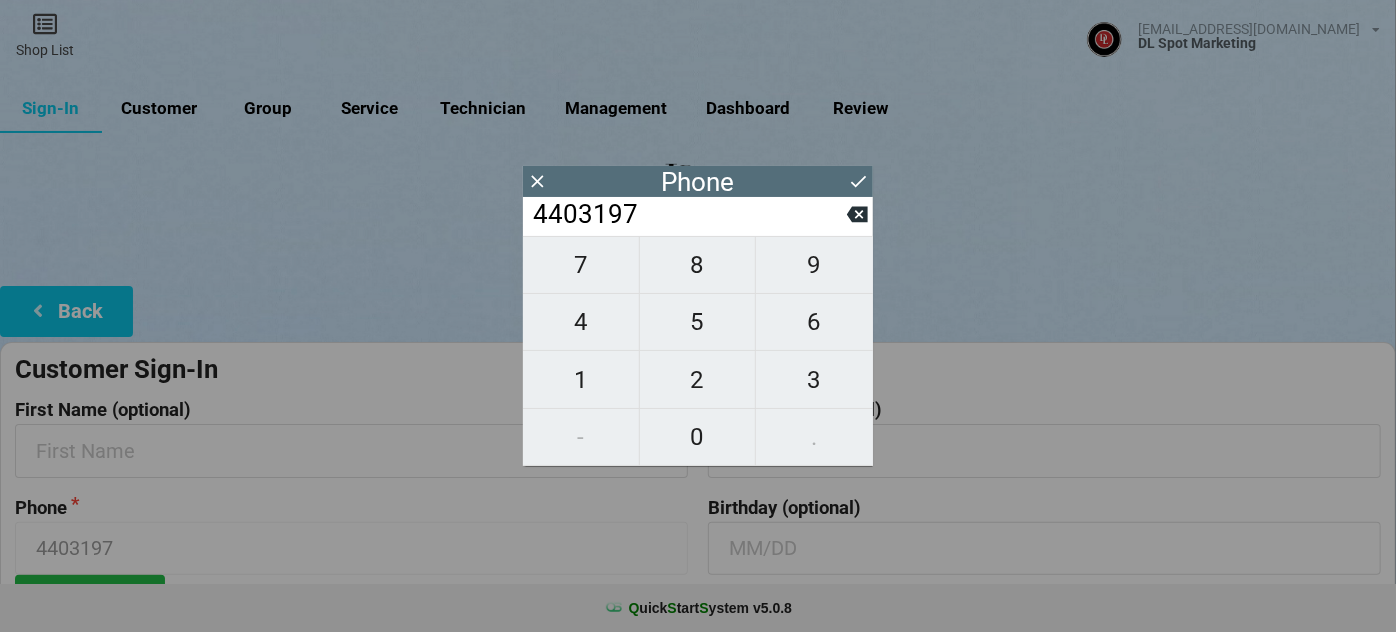 type on "44031979" 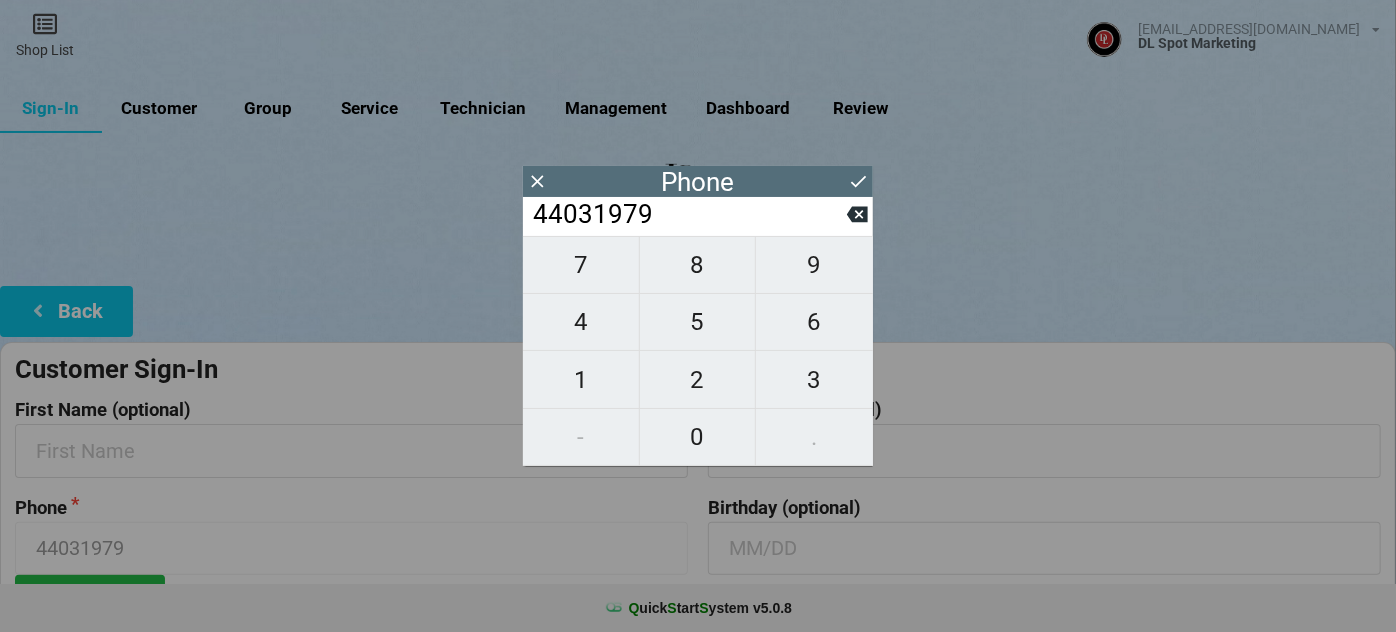 type on "440319798" 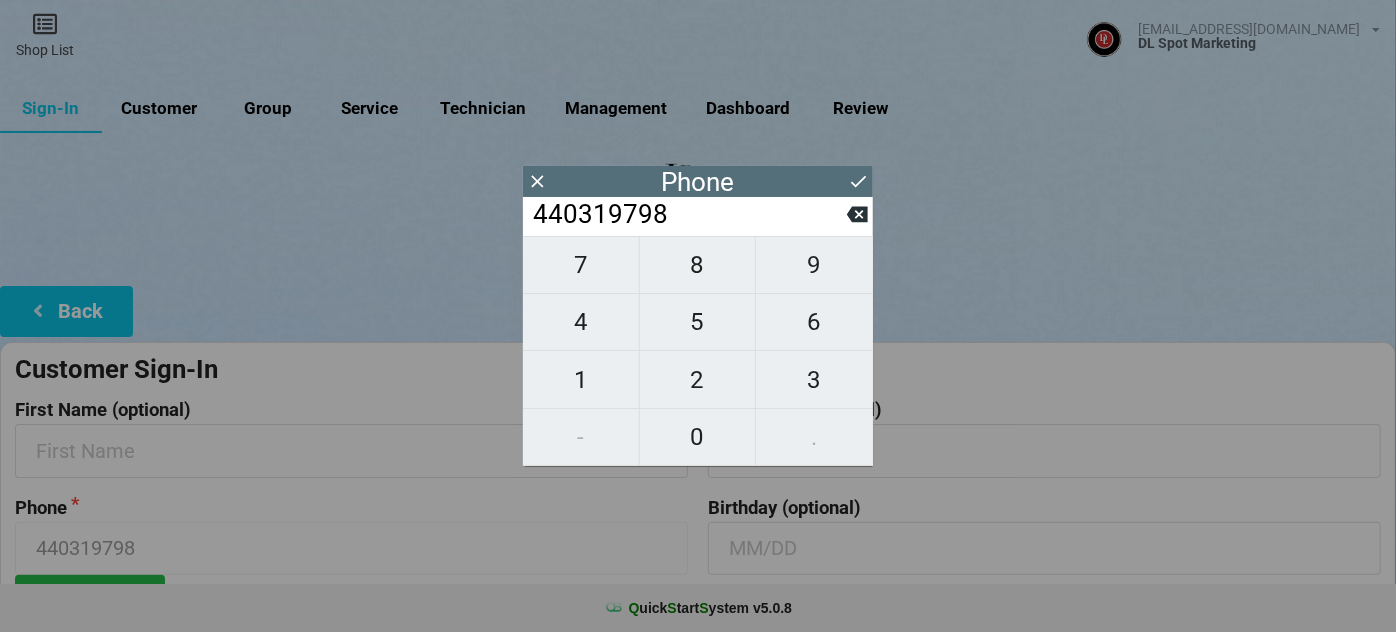 type on "4403197980" 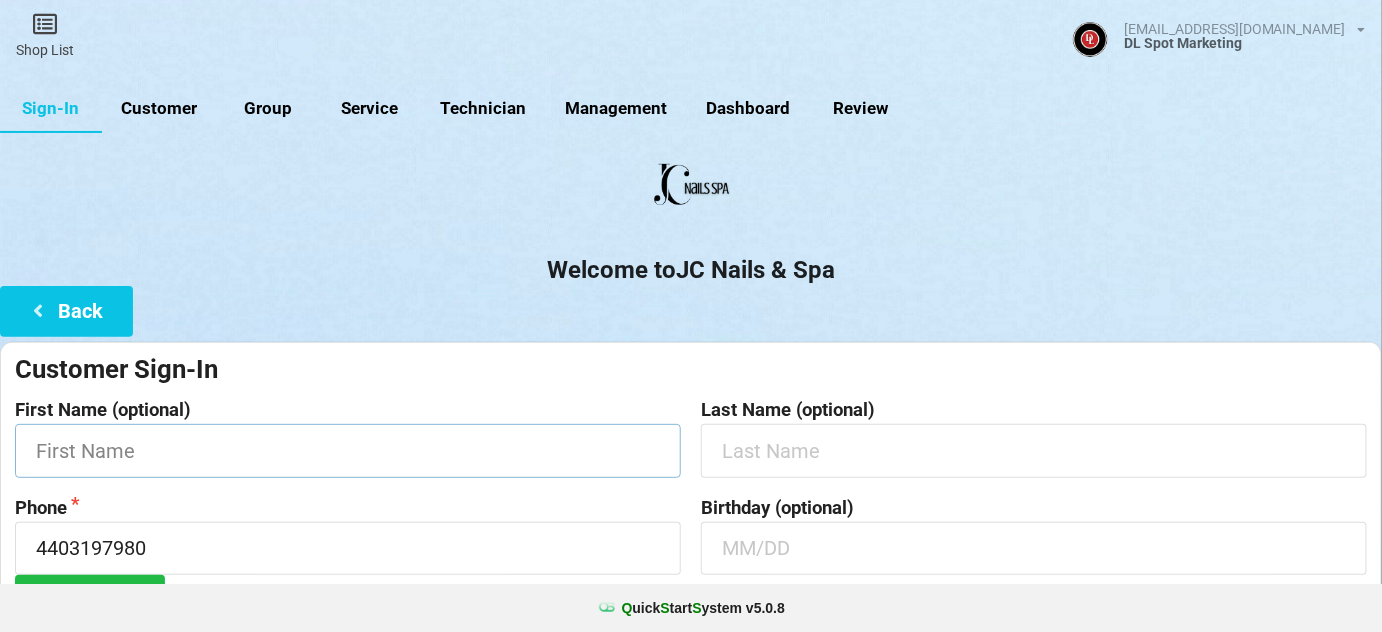 click at bounding box center [348, 450] 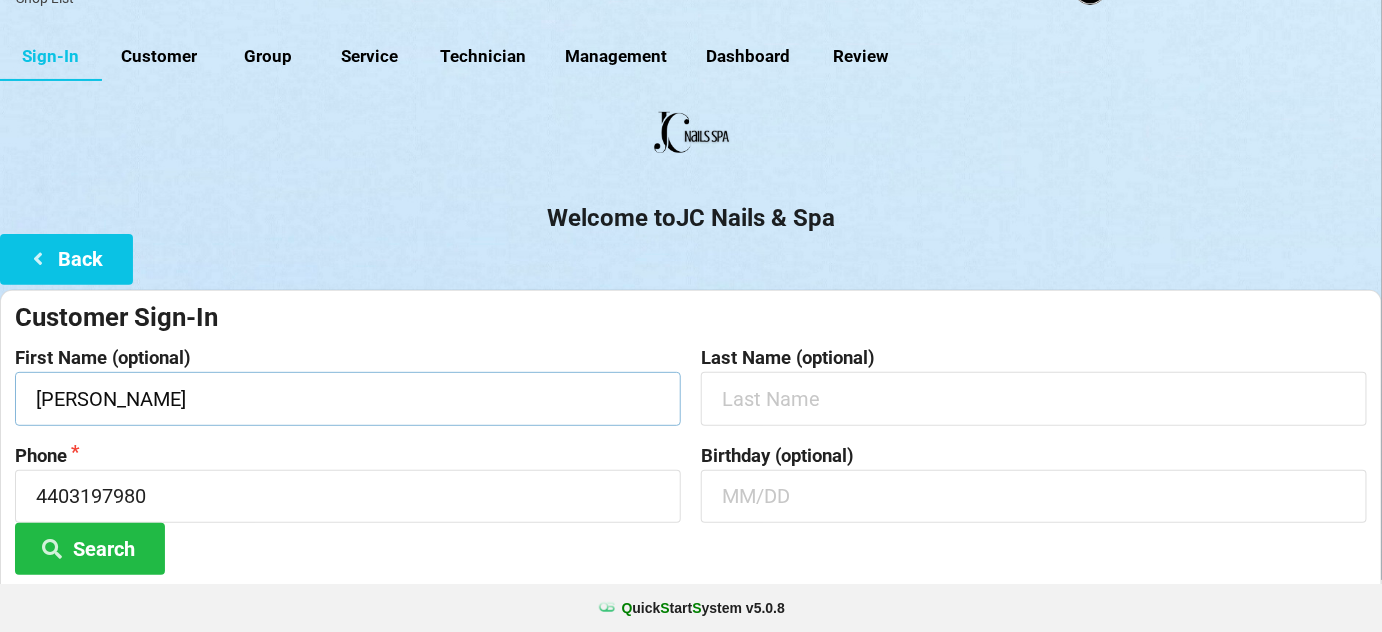 scroll, scrollTop: 191, scrollLeft: 0, axis: vertical 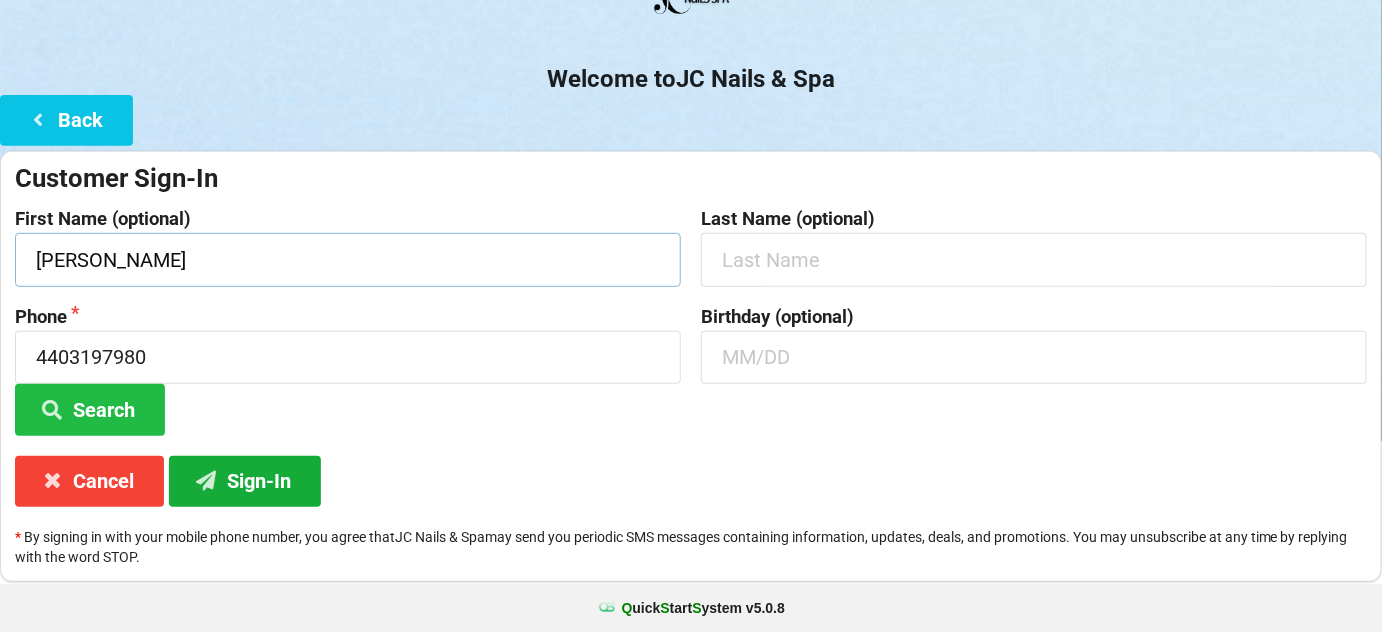 type on "[PERSON_NAME]" 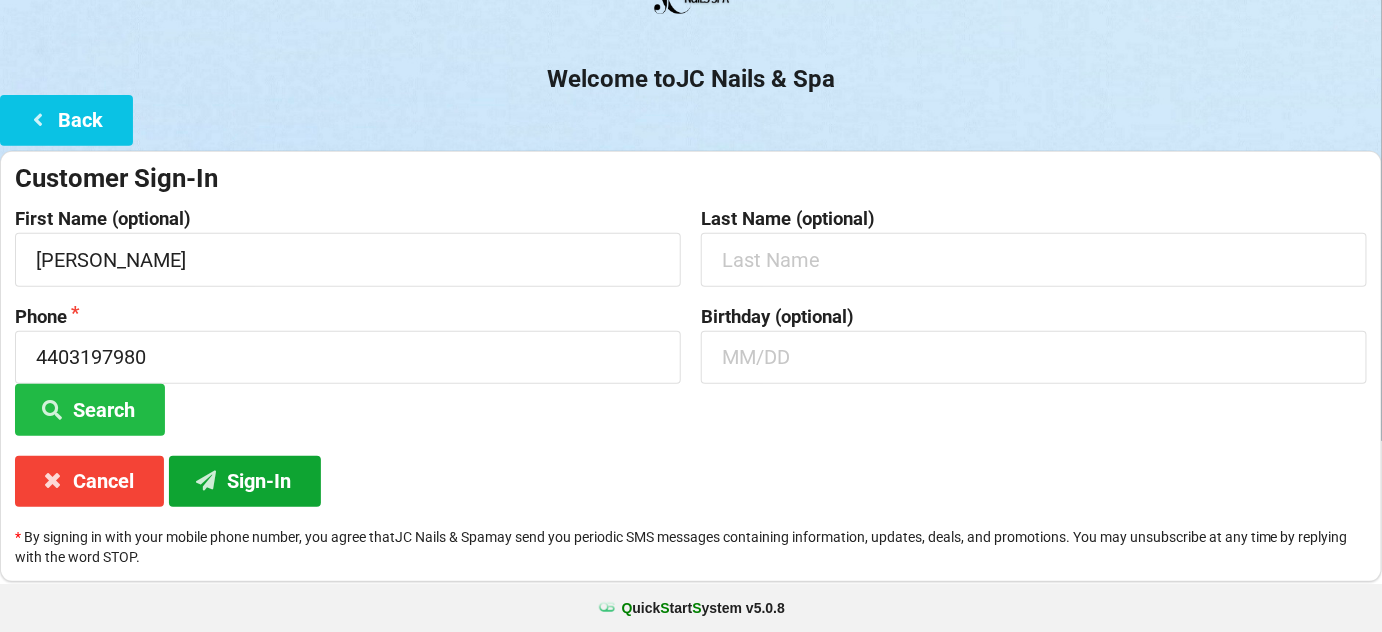 click on "Sign-In" at bounding box center (245, 481) 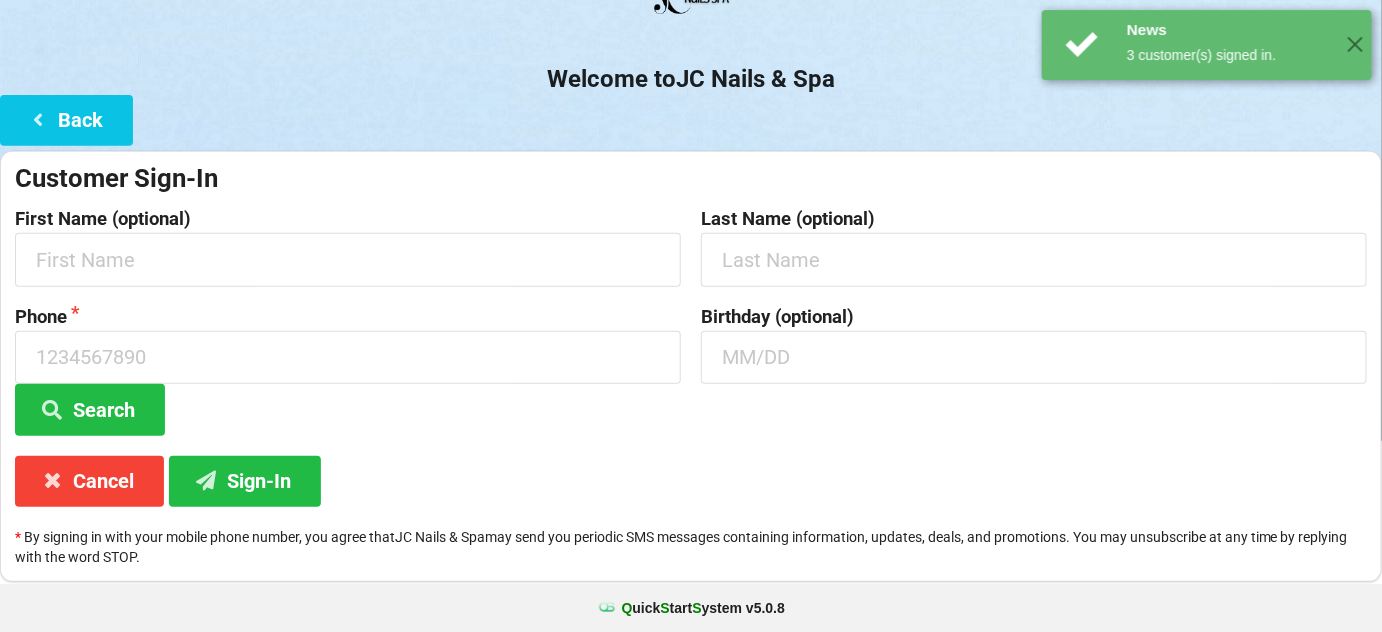 scroll, scrollTop: 0, scrollLeft: 0, axis: both 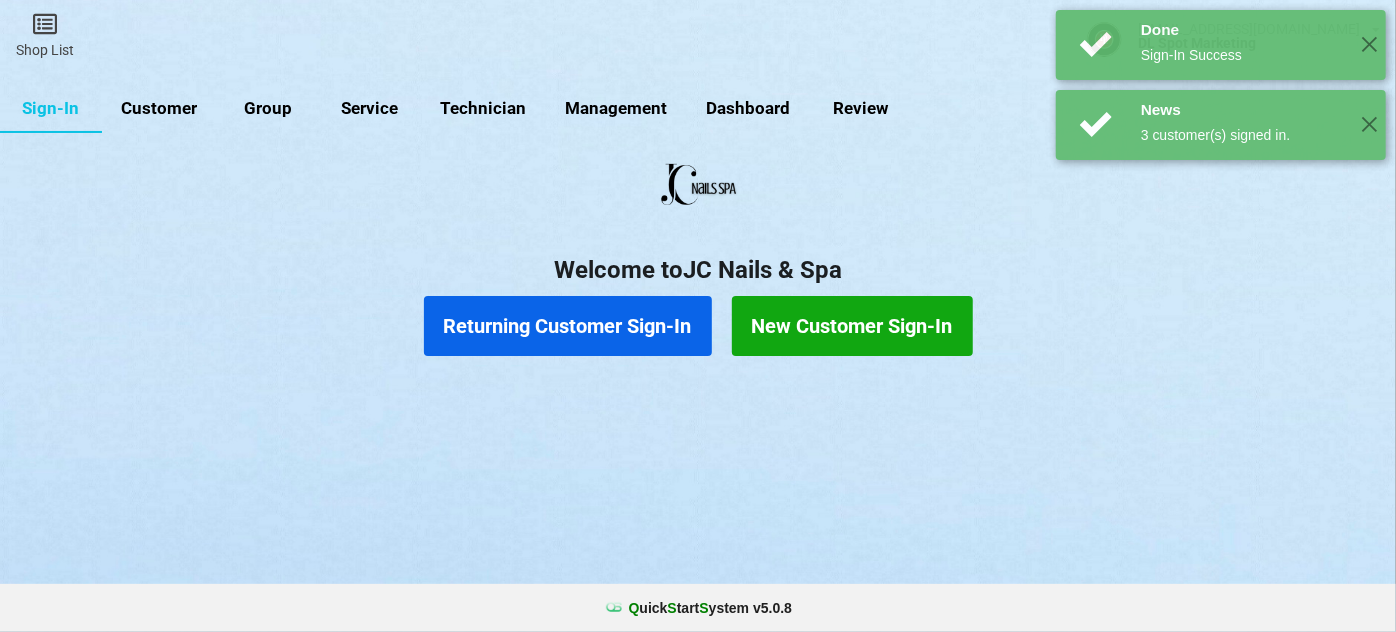 click on "Returning Customer Sign-In" at bounding box center (568, 326) 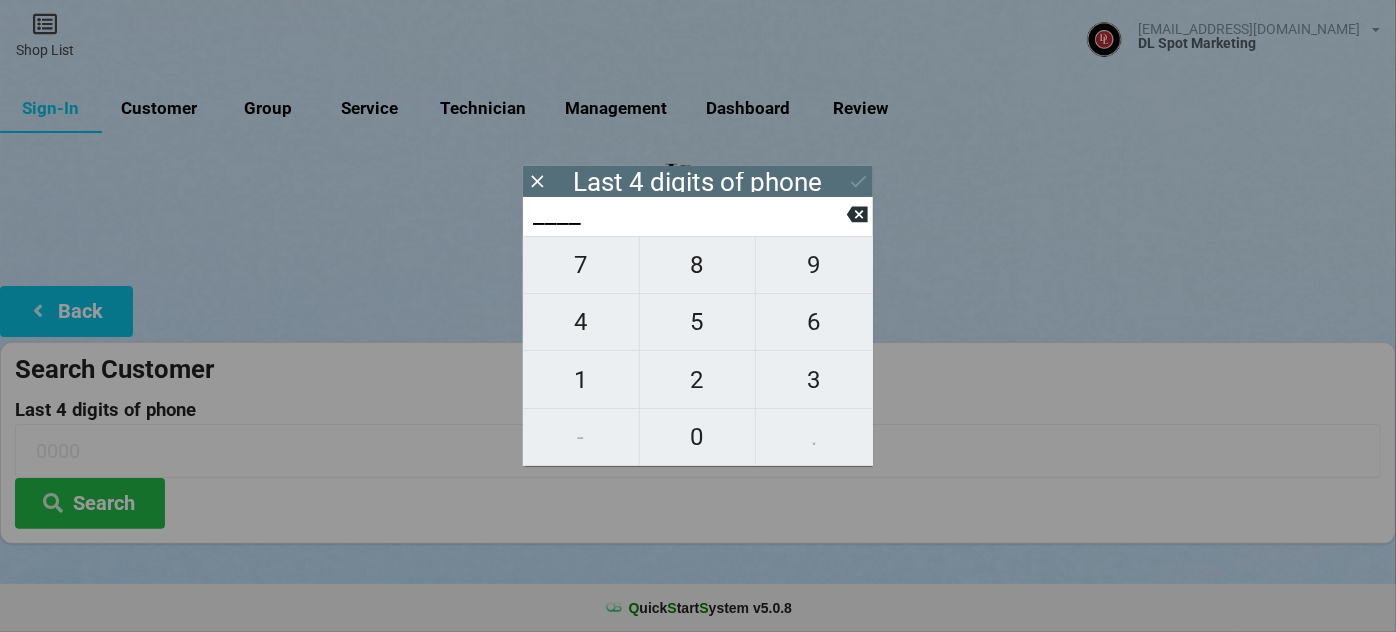 type on "1___" 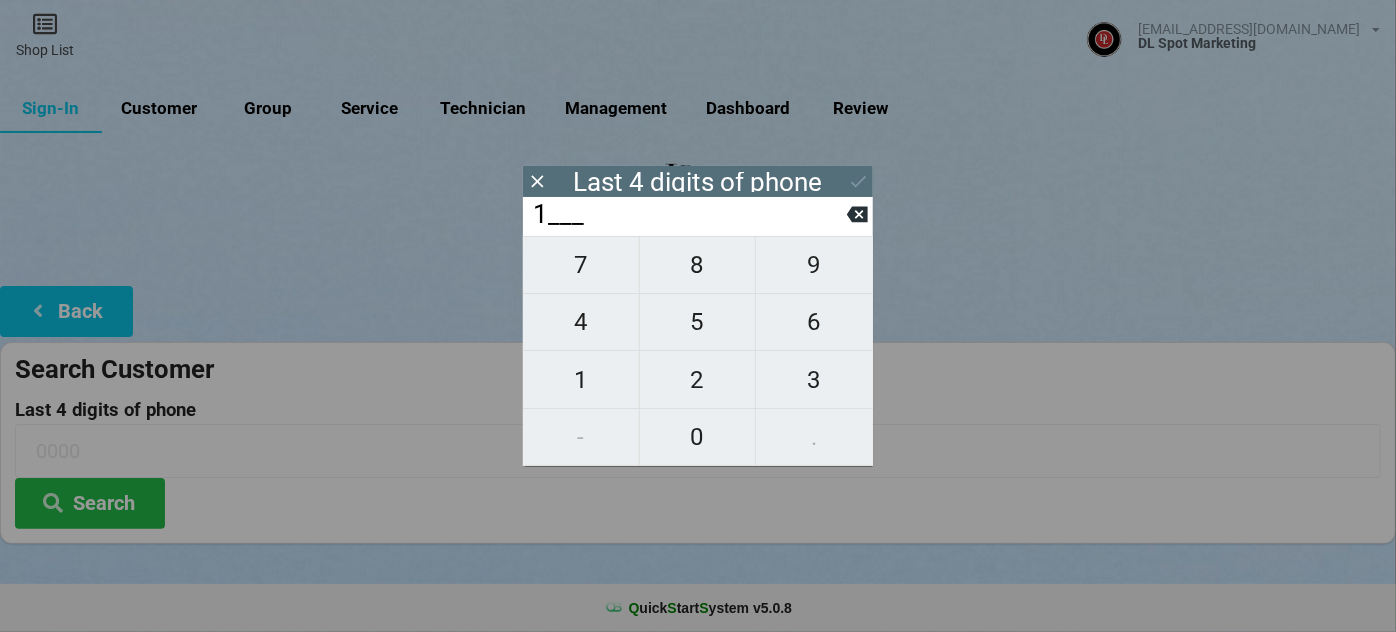type on "1___" 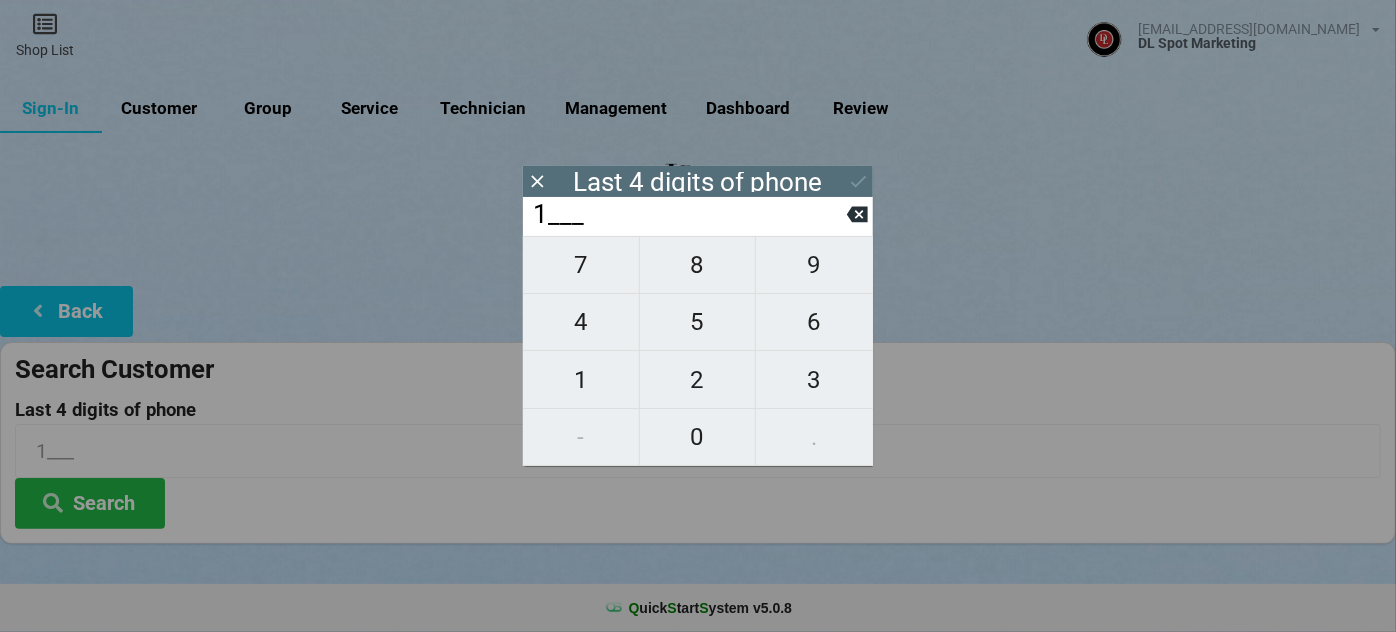type on "17__" 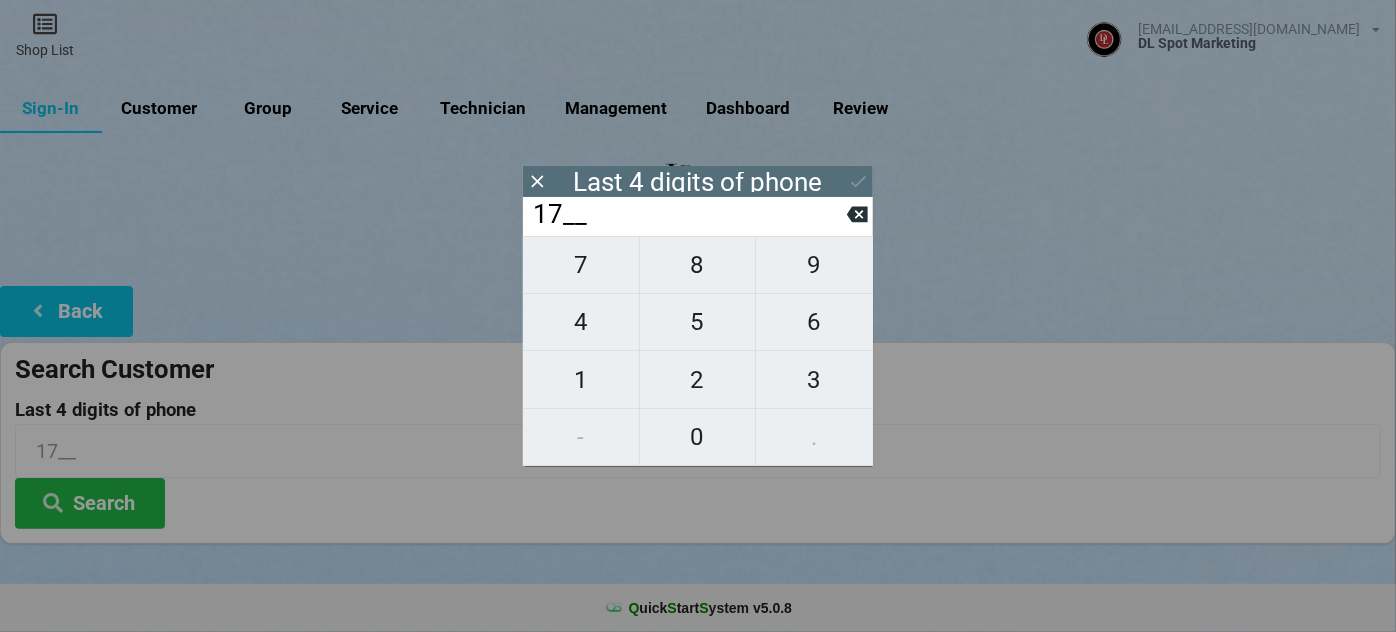 type on "170_" 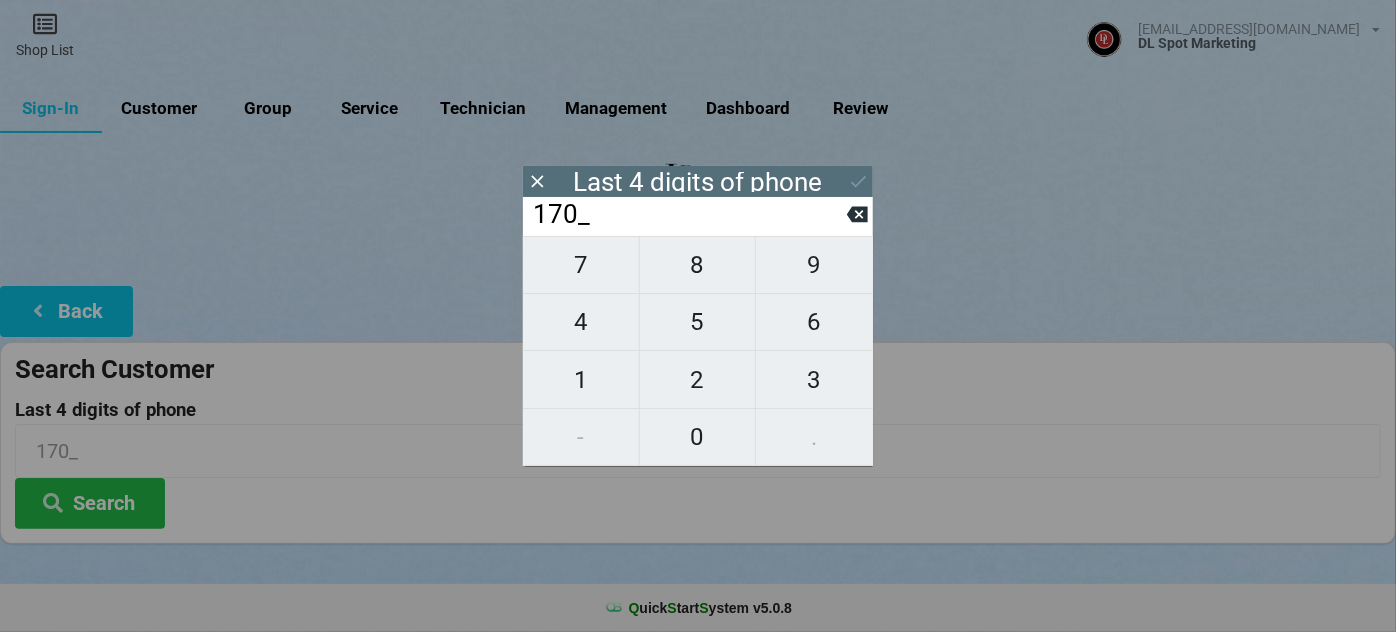 type on "1700" 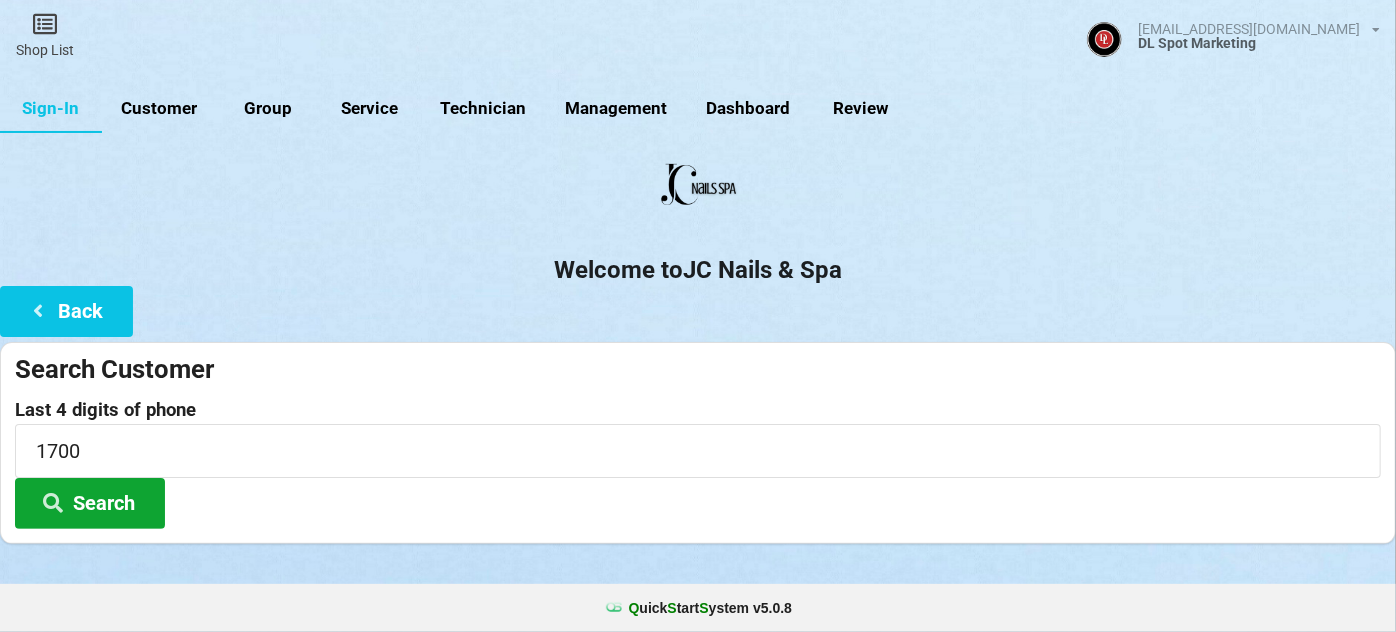 click on "Search" at bounding box center [90, 503] 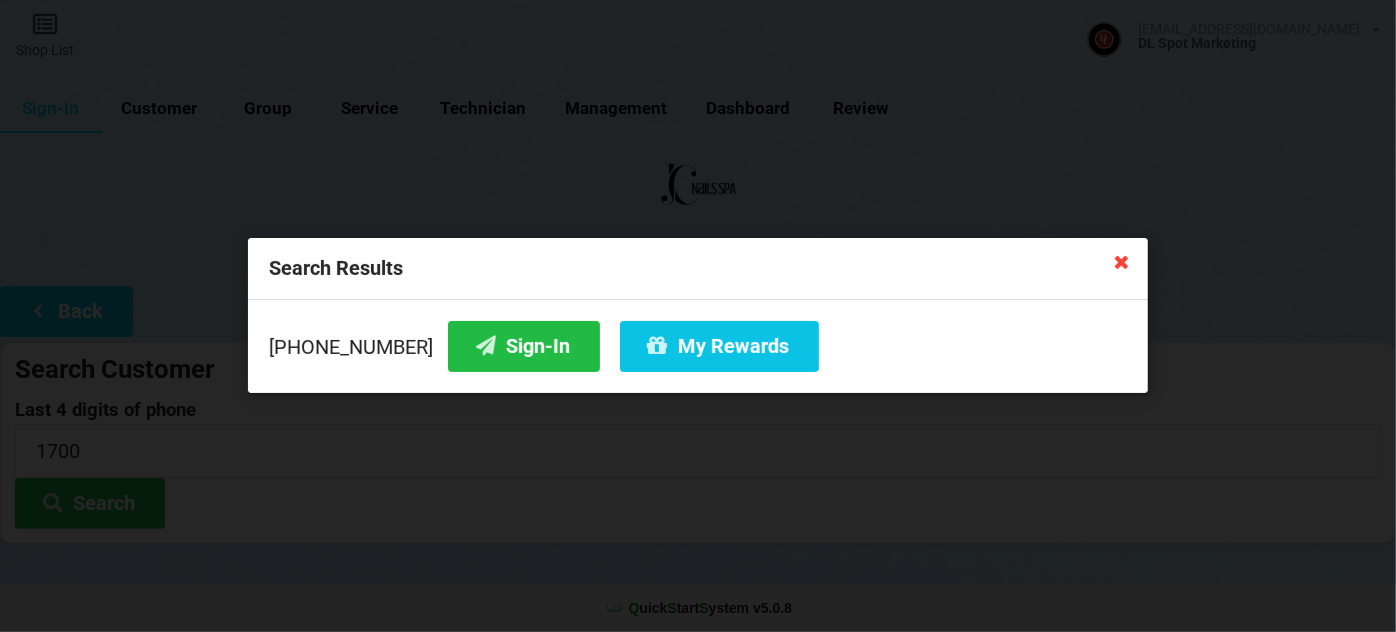 click at bounding box center [1122, 261] 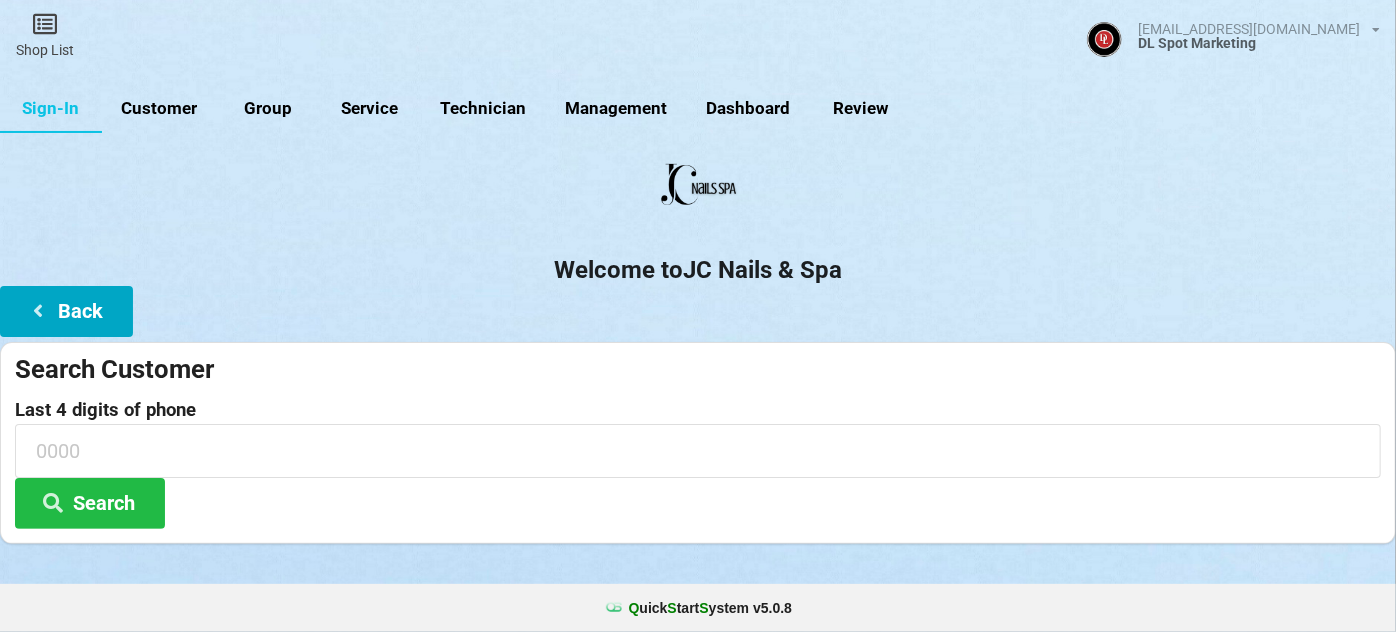 click on "Back" at bounding box center (66, 311) 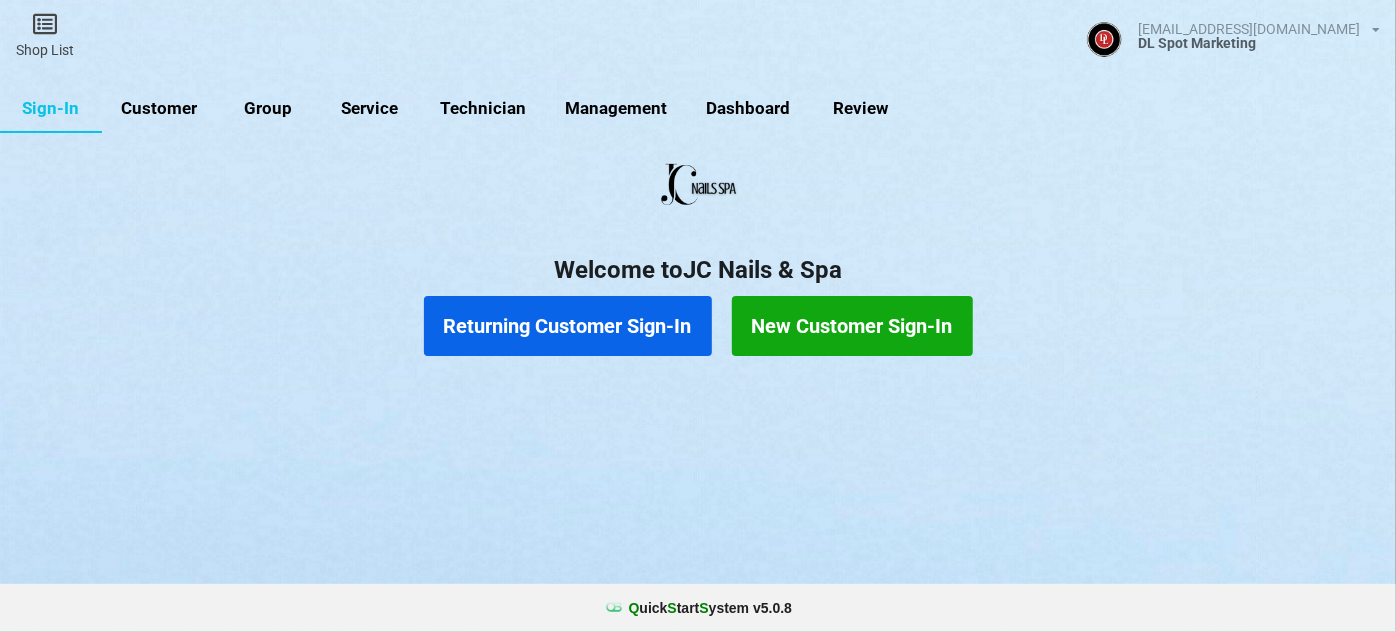 click on "New Customer Sign-In" at bounding box center (852, 326) 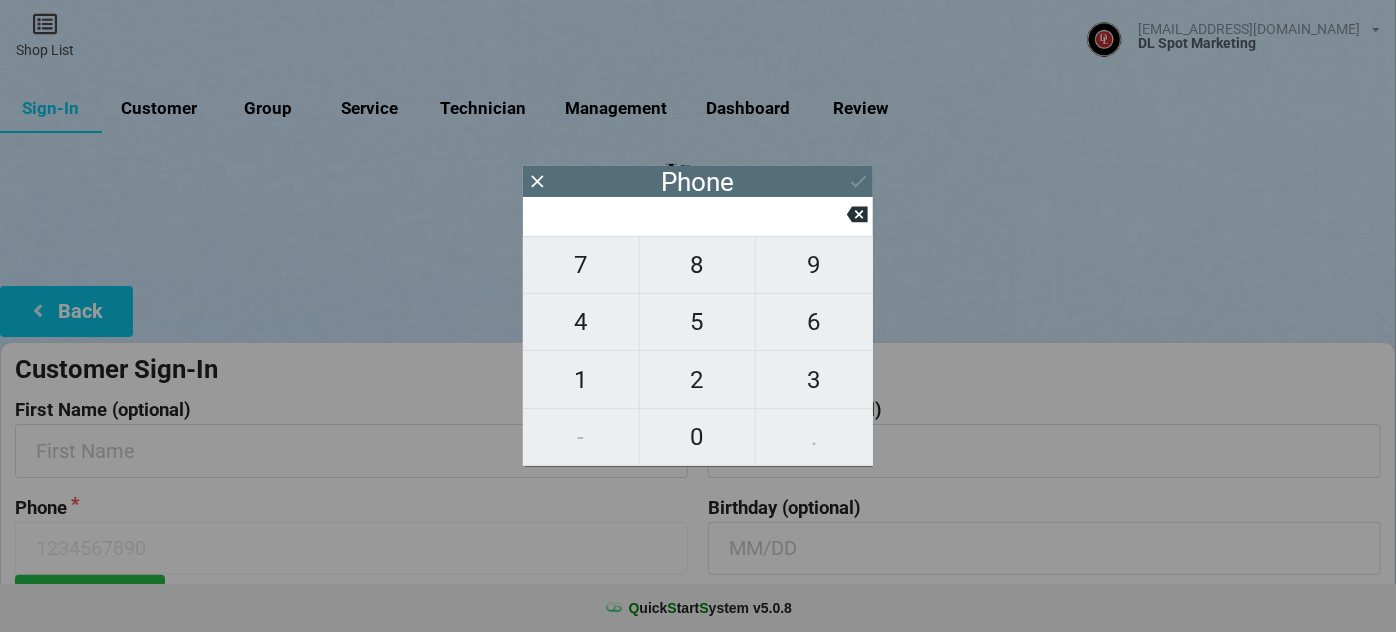 type on "4" 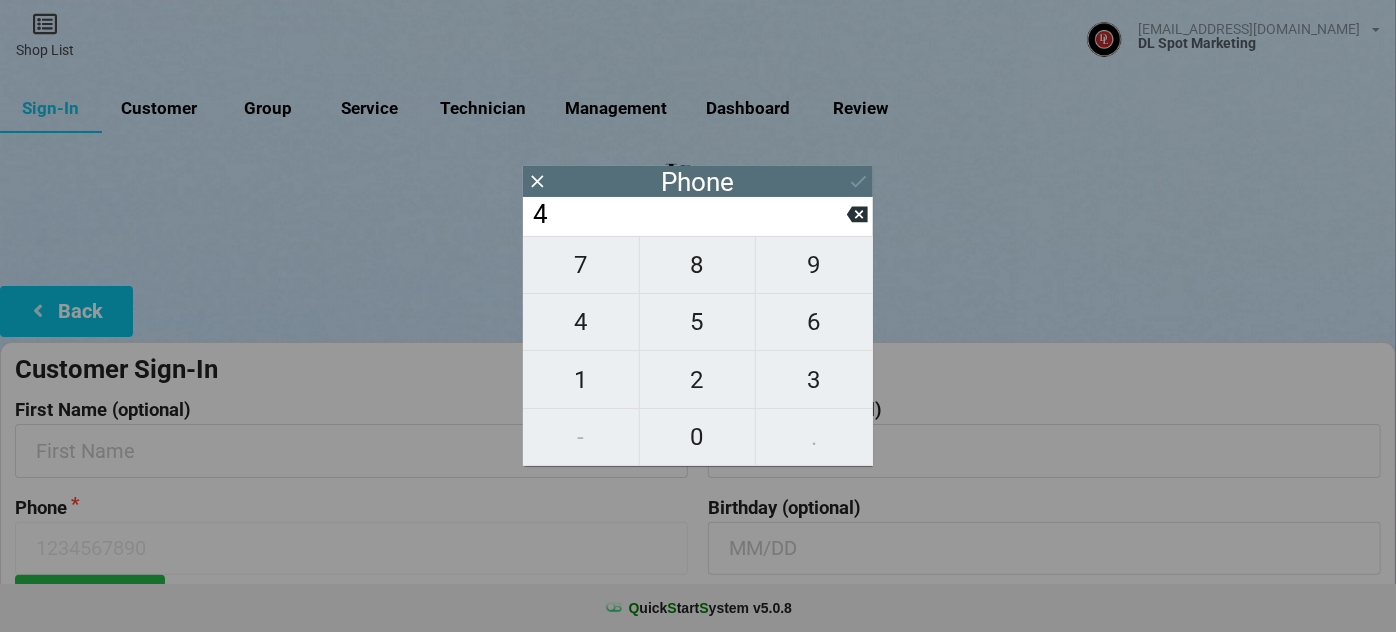 type on "4" 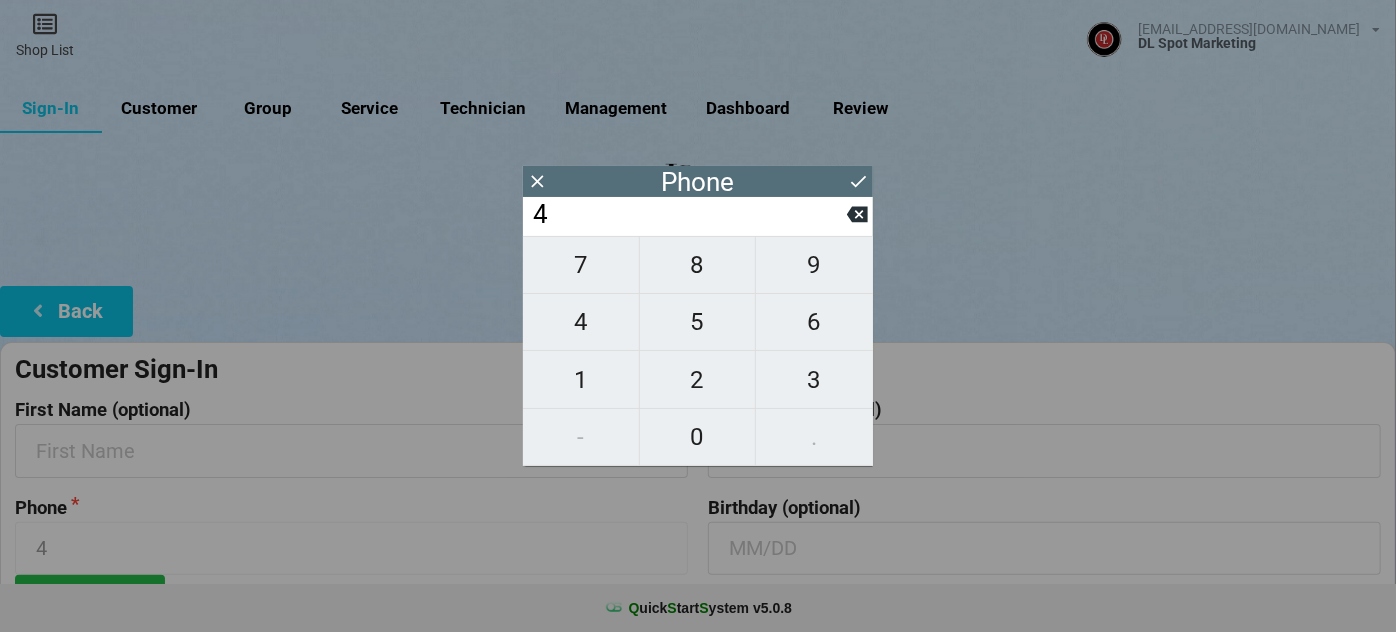 type on "40" 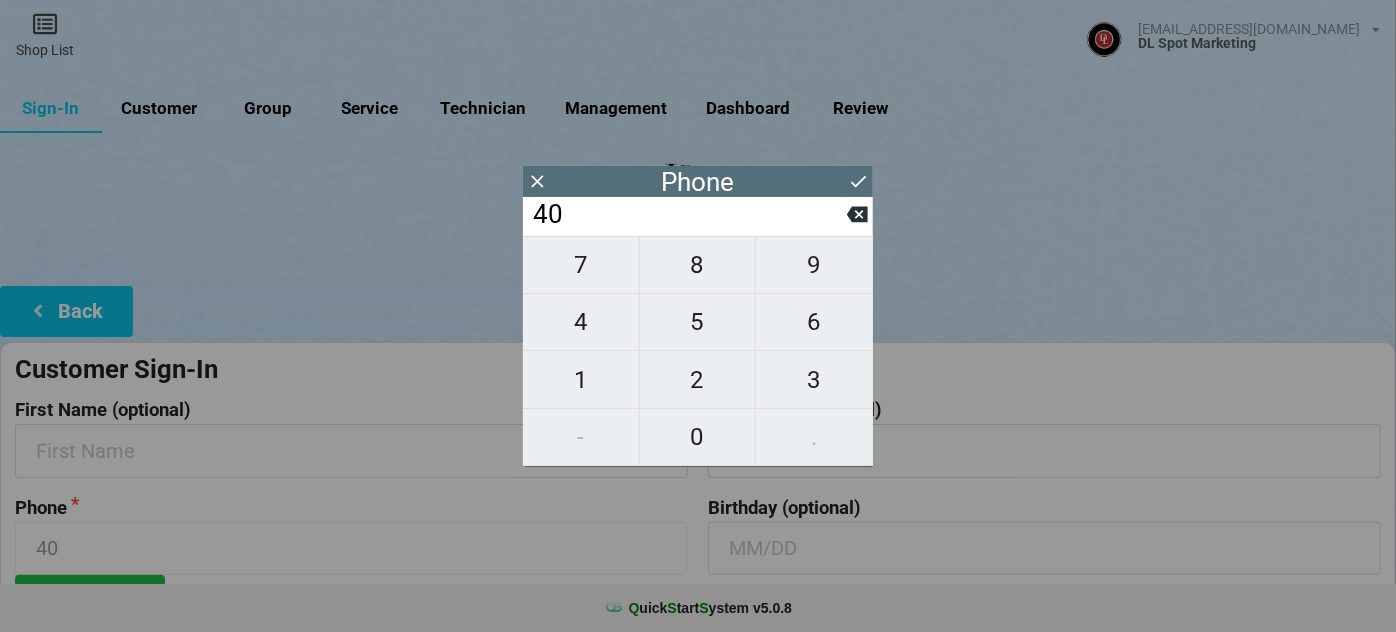 type on "408" 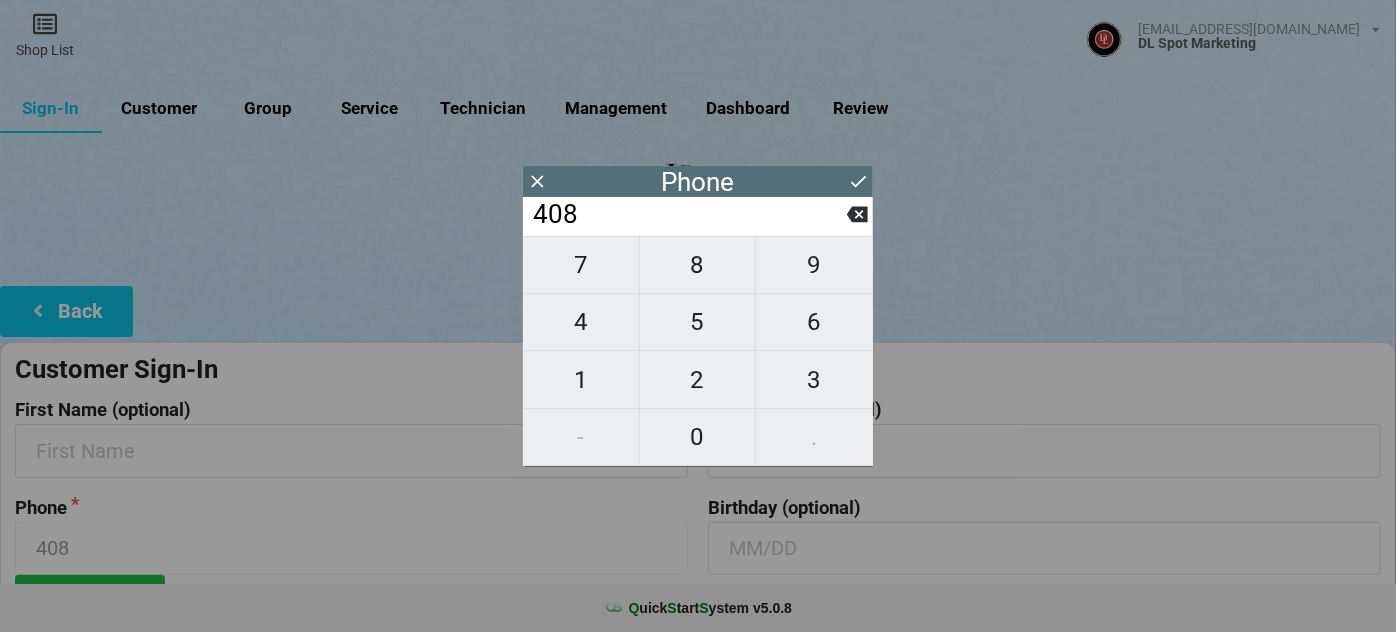type on "4084" 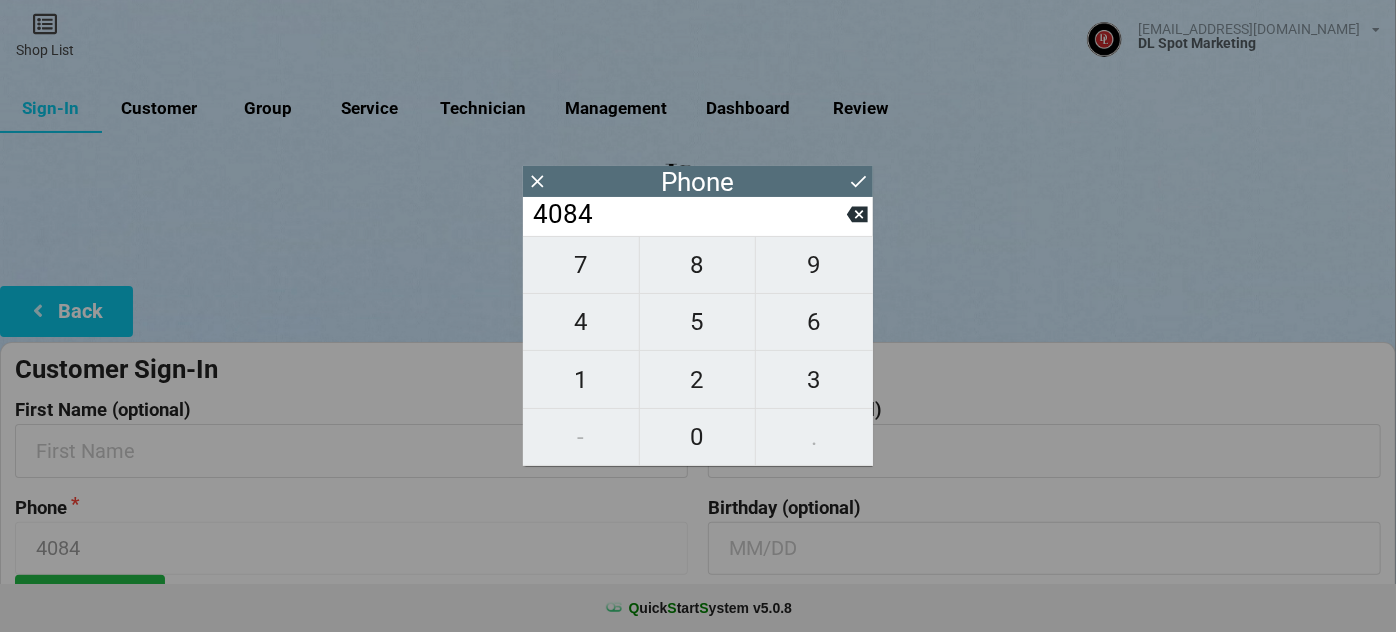 type on "40843" 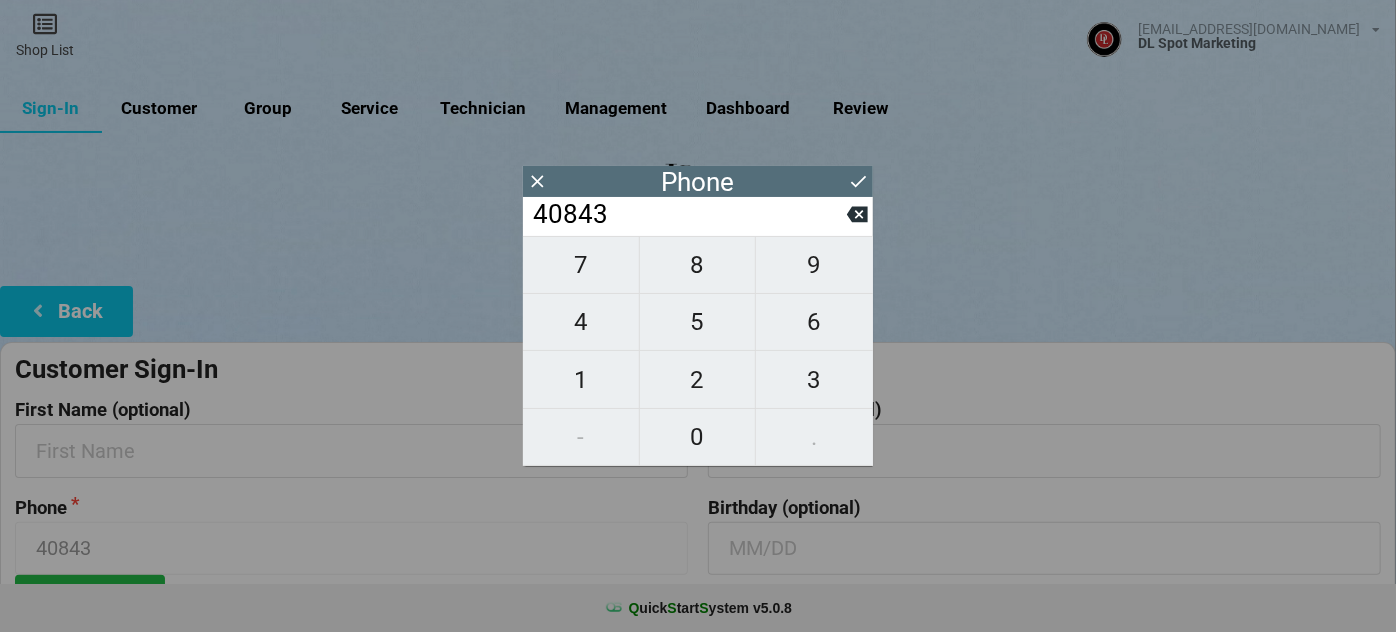 type on "408430" 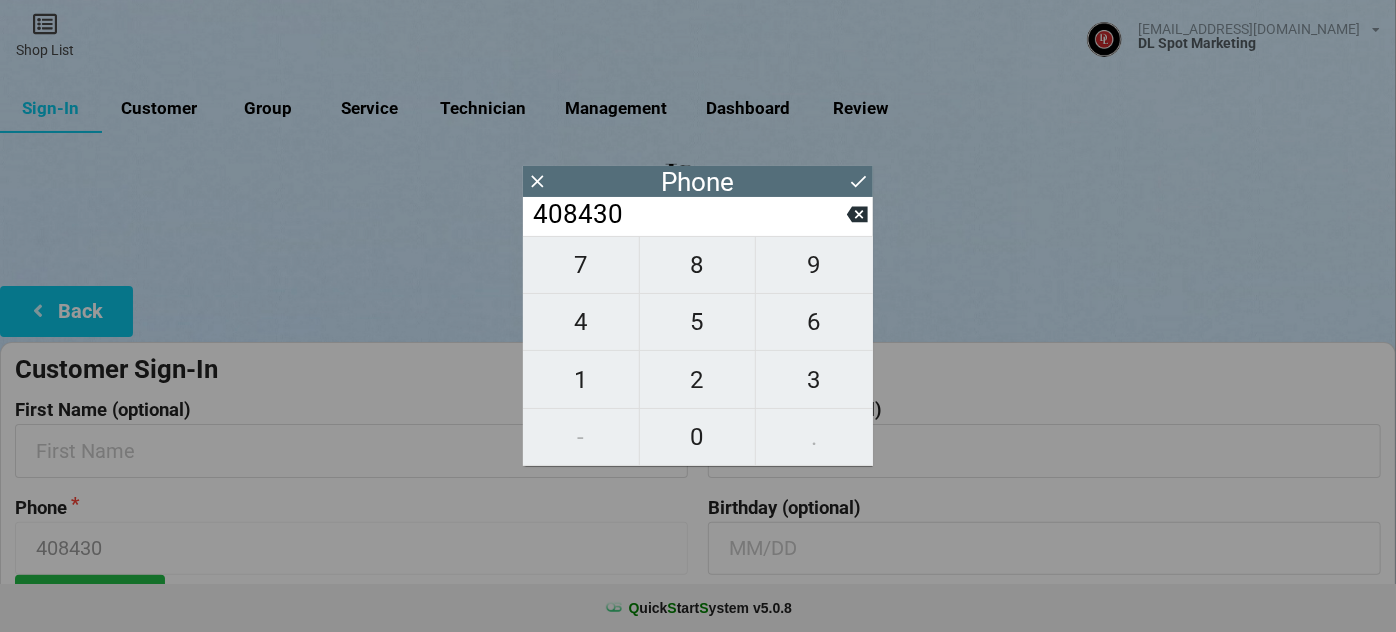 type on "4084301" 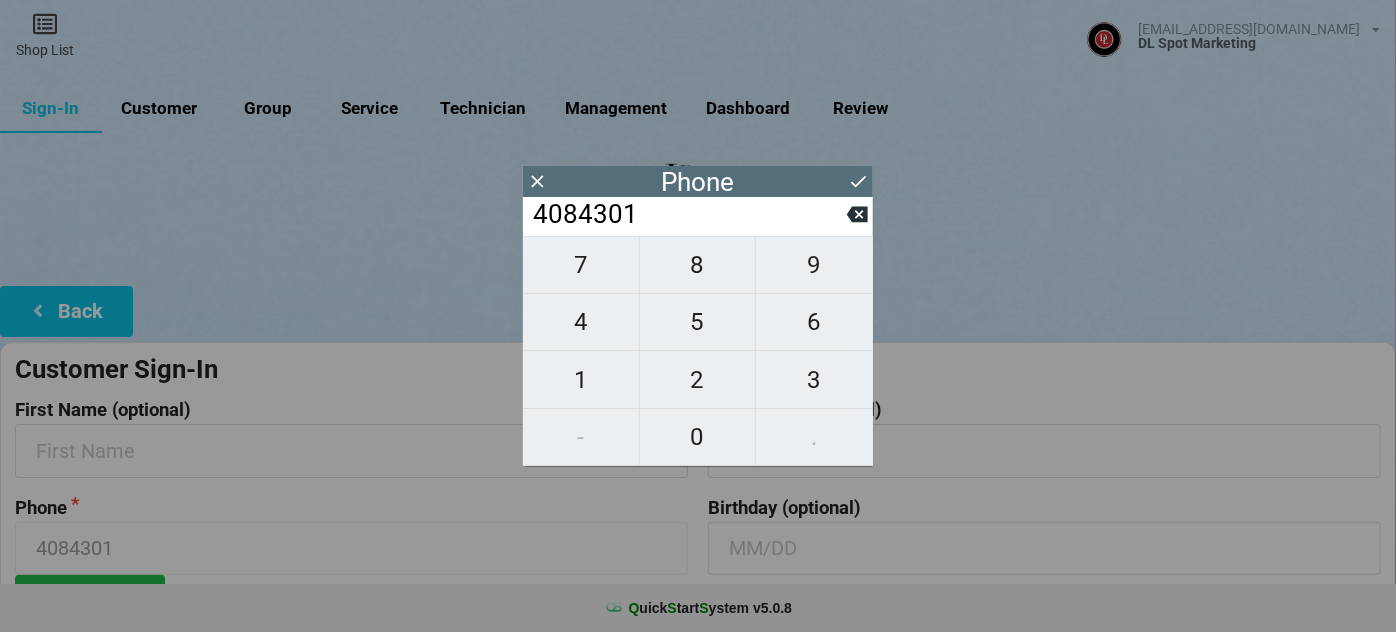 type on "40843017" 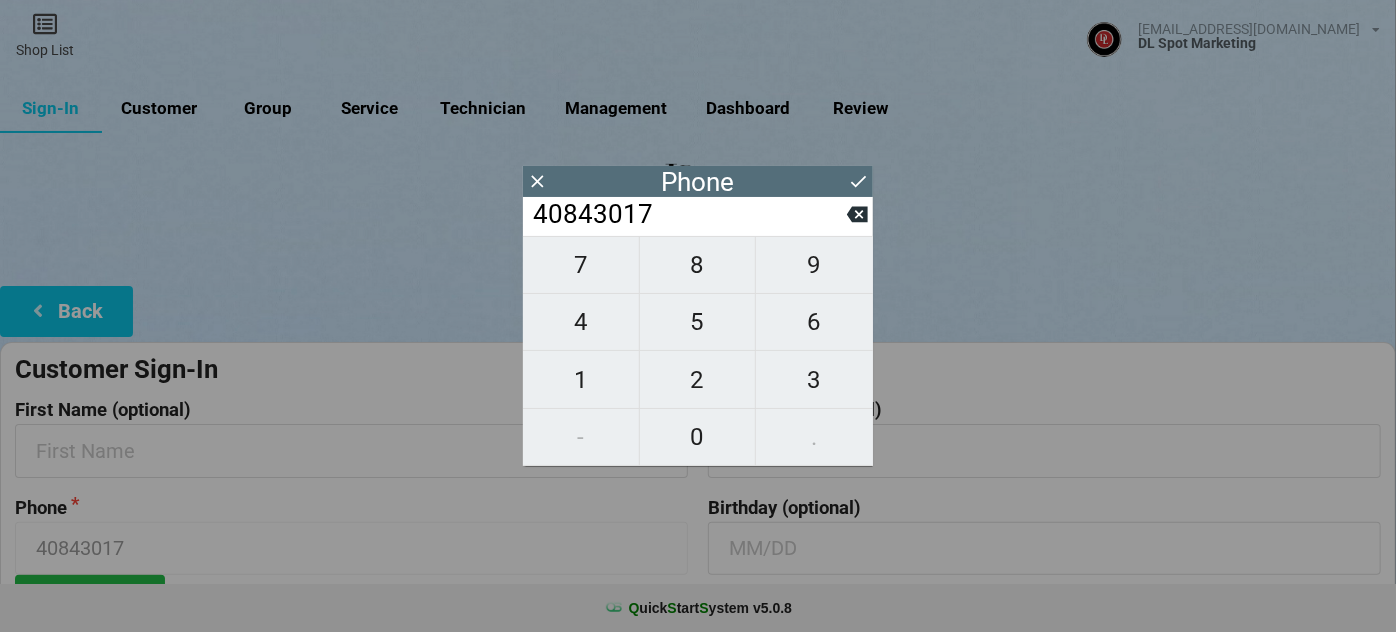 type on "408430170" 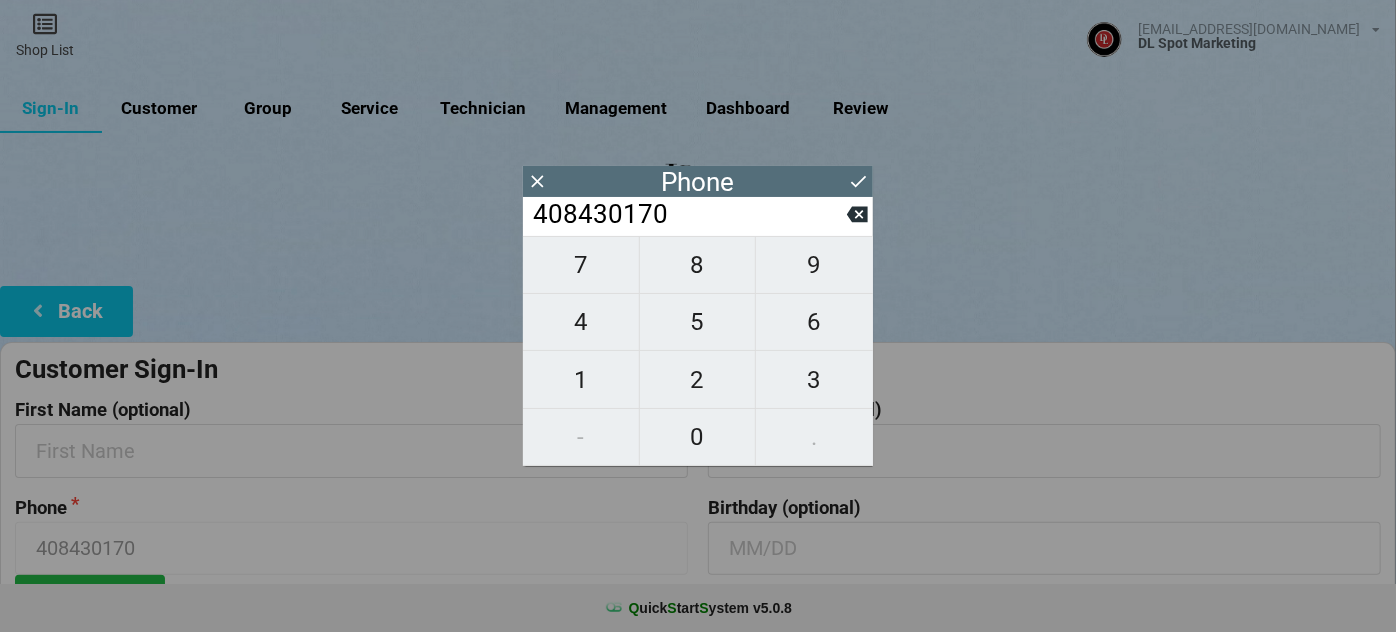 type on "4084301700" 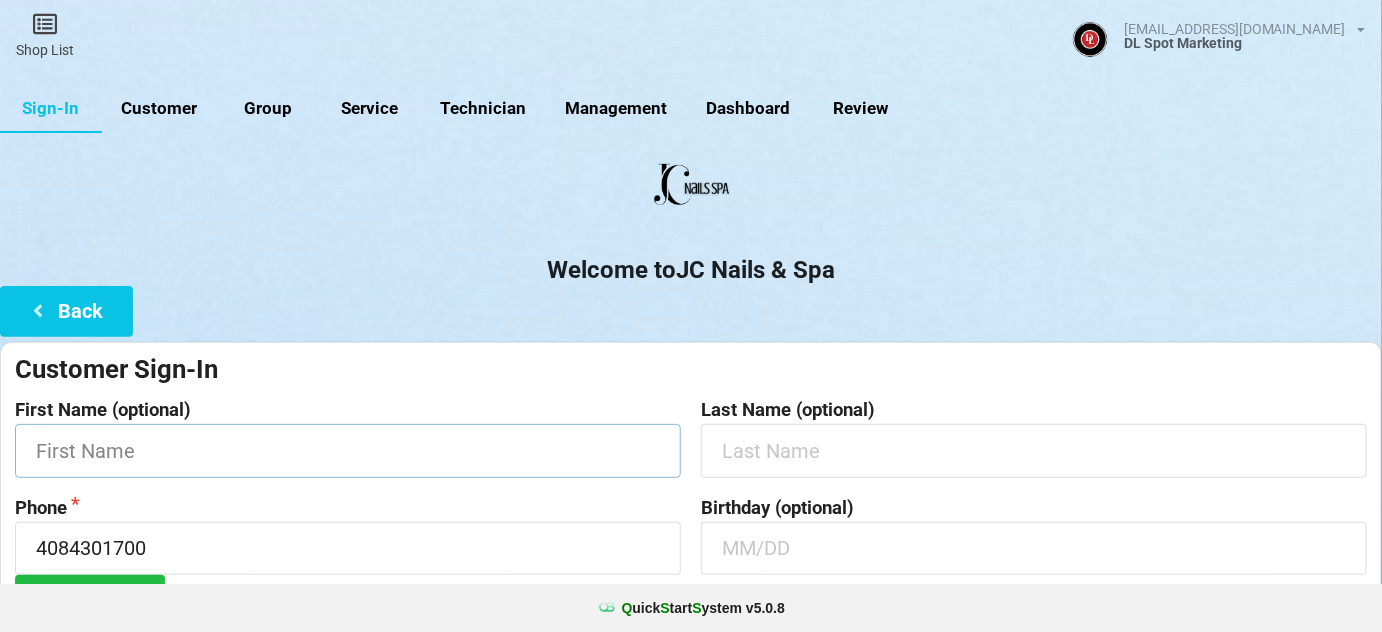 click at bounding box center (348, 450) 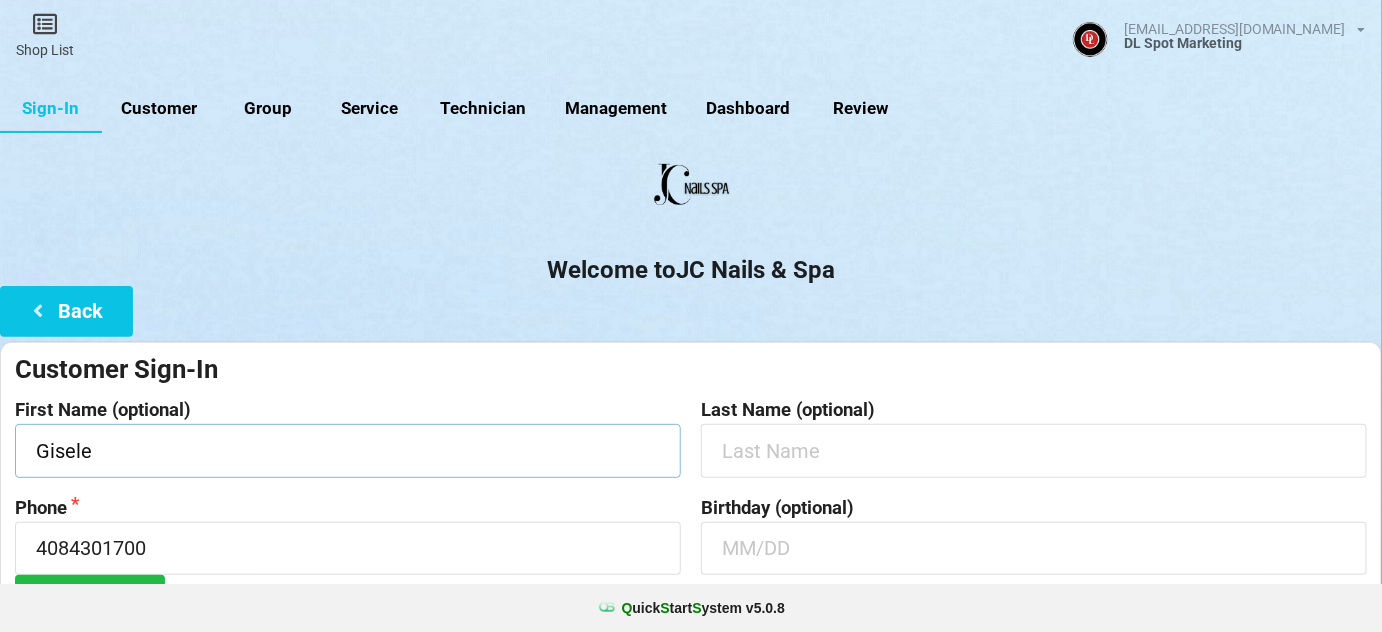 type on "Gisele" 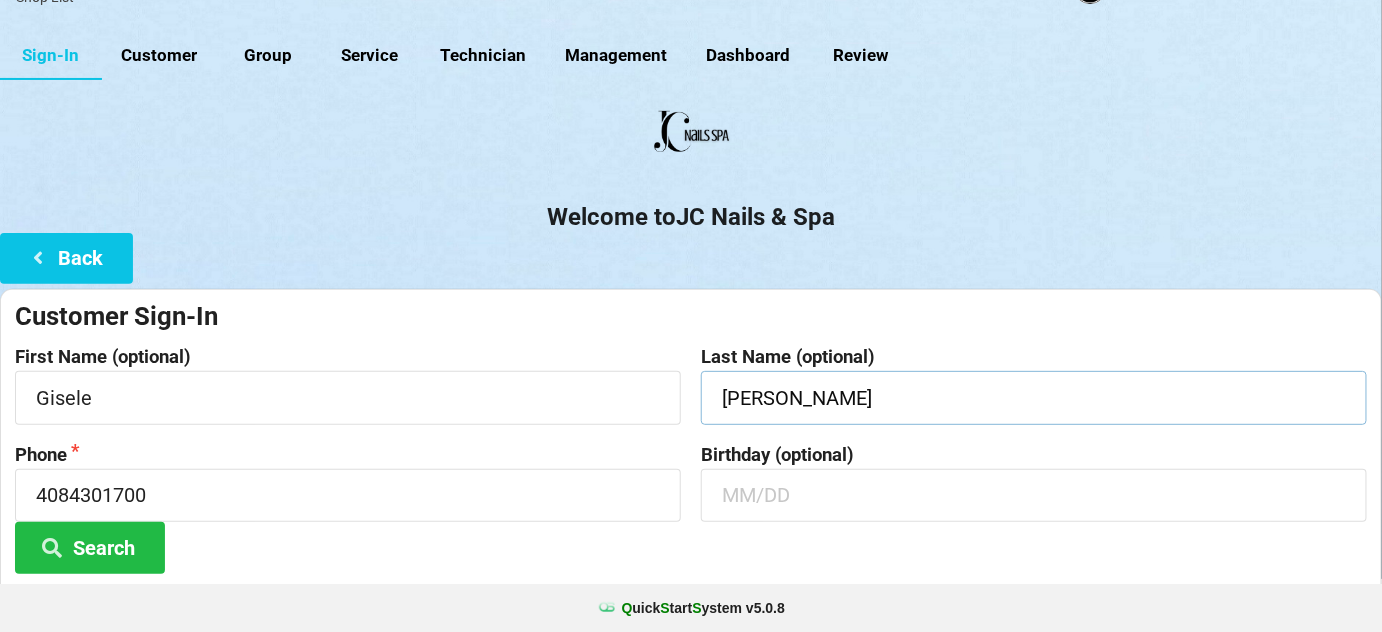 scroll, scrollTop: 191, scrollLeft: 0, axis: vertical 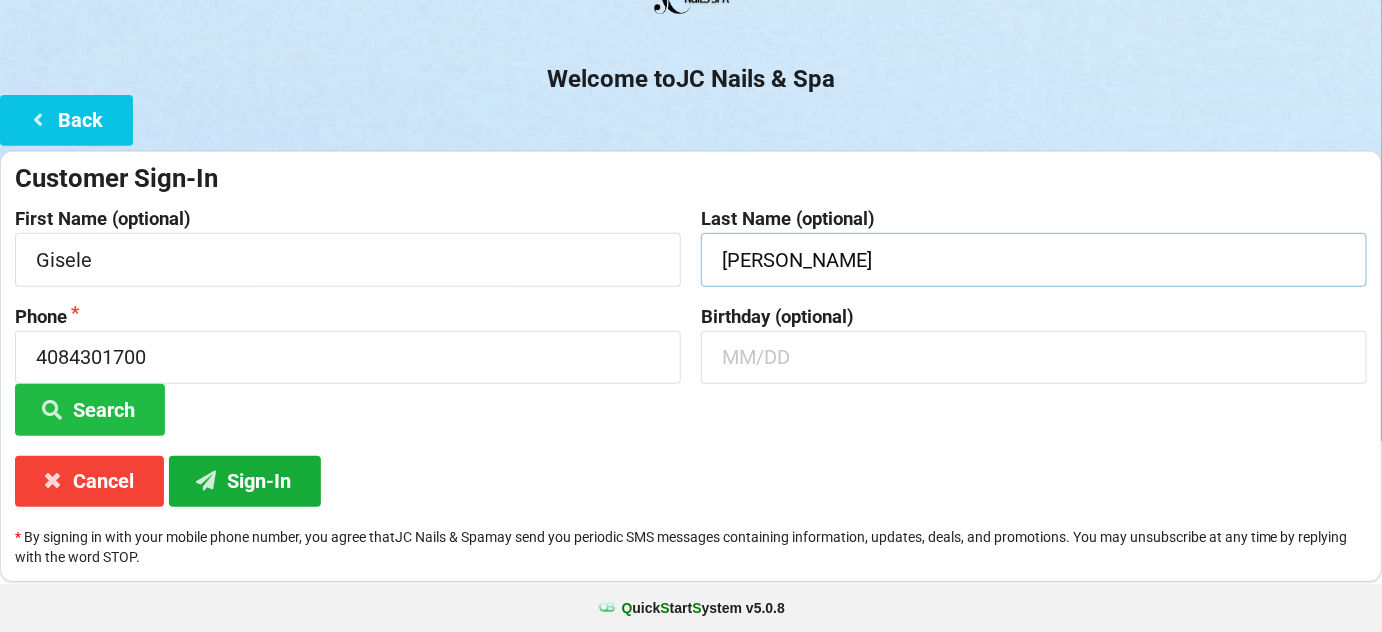 type on "[PERSON_NAME]" 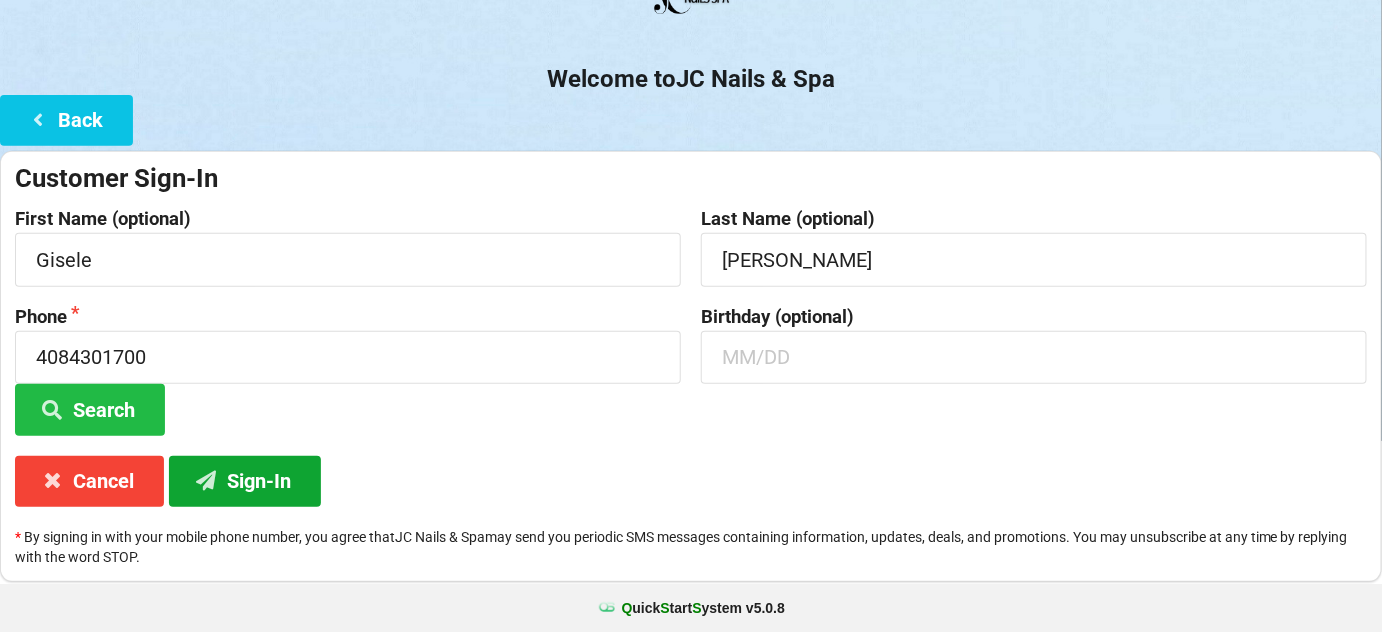 click on "Sign-In" at bounding box center [245, 481] 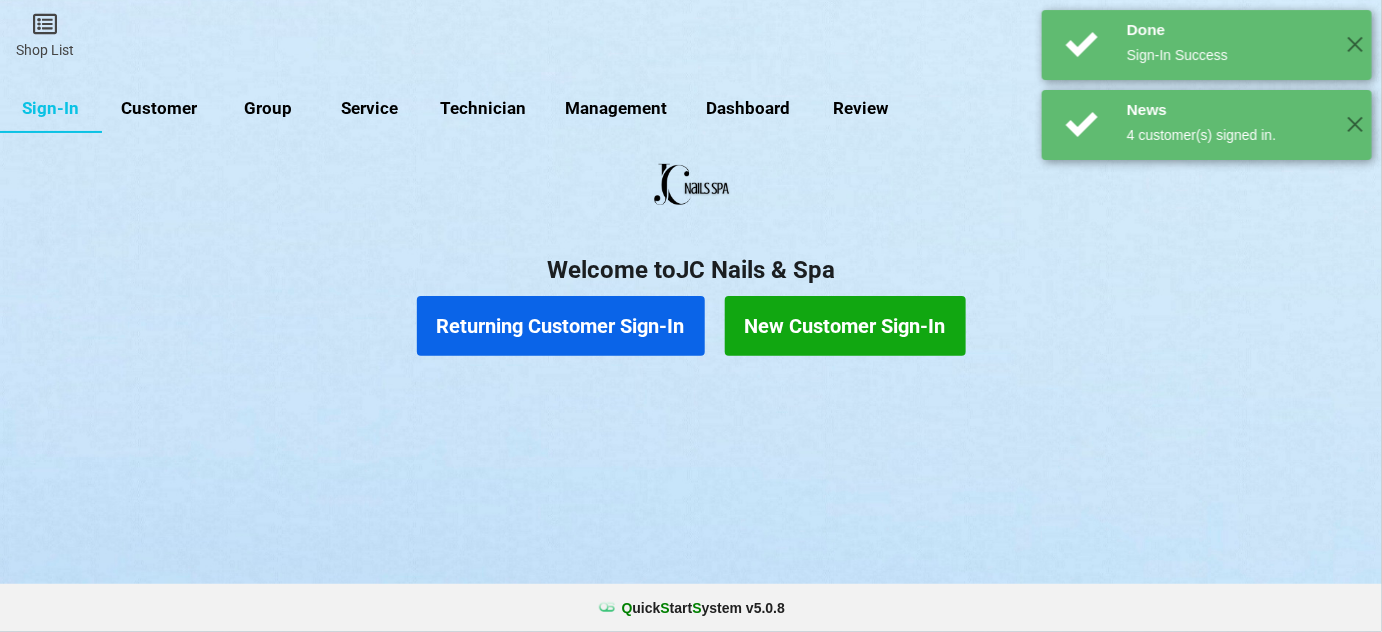 scroll, scrollTop: 0, scrollLeft: 0, axis: both 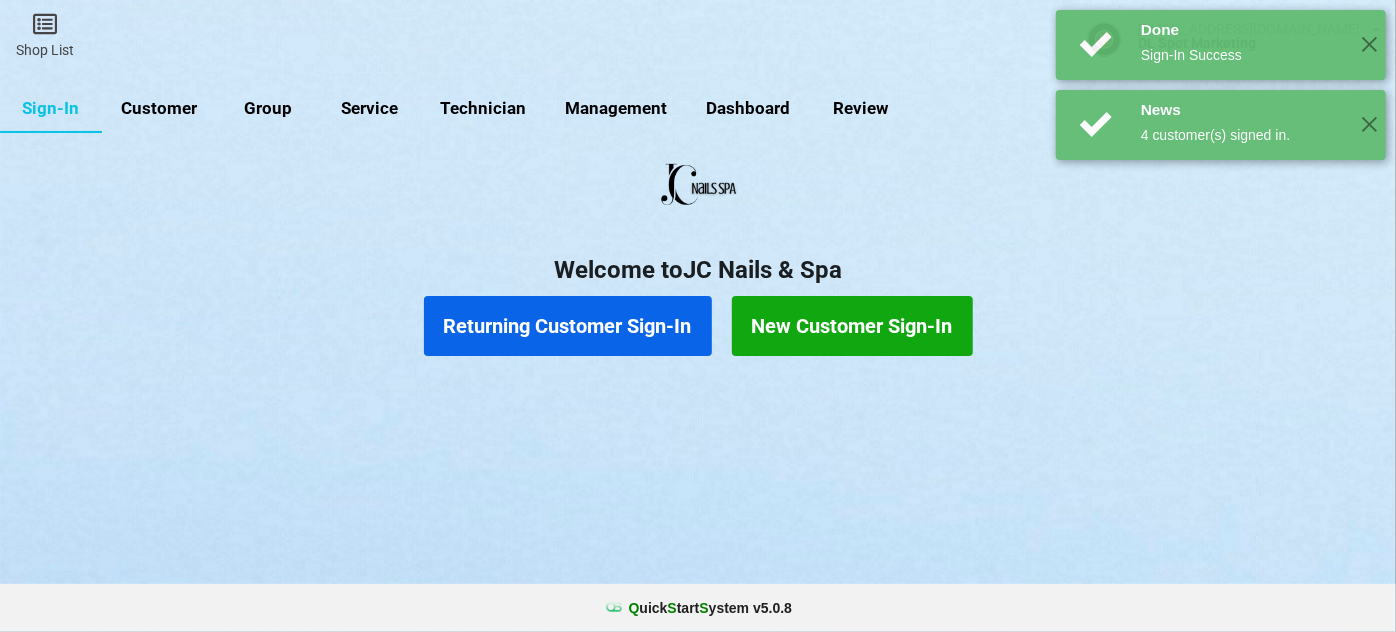 click on "Returning Customer Sign-In" at bounding box center (568, 326) 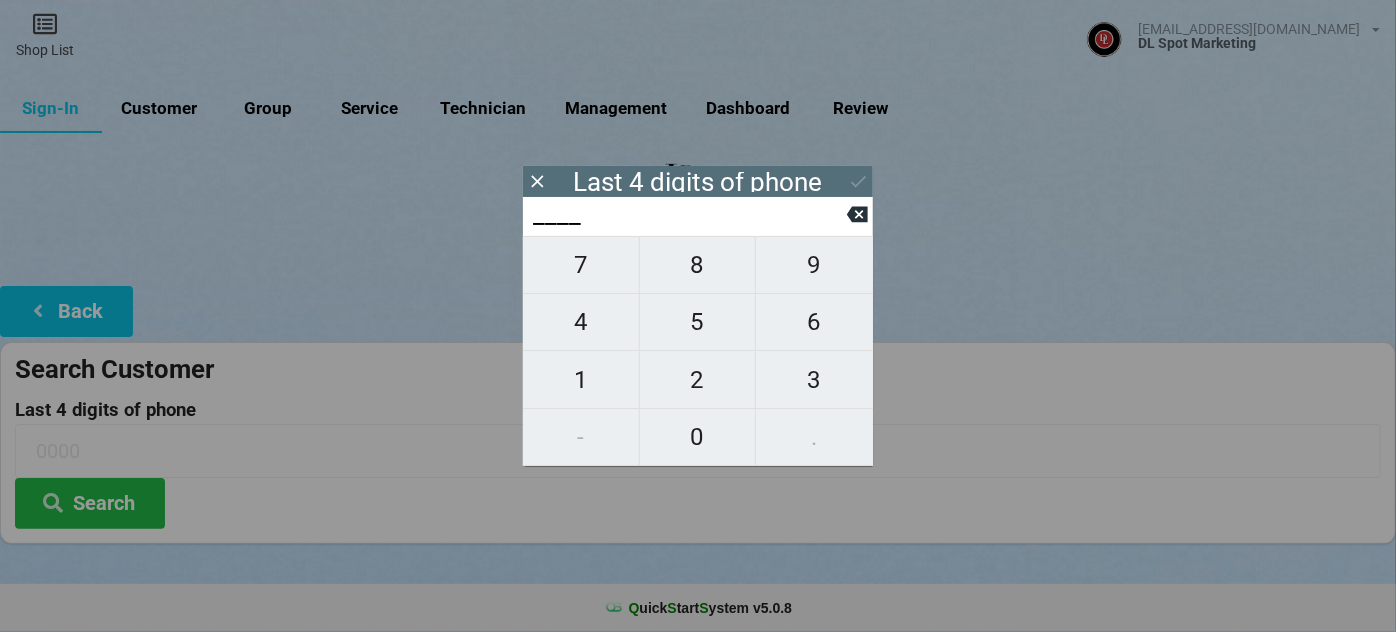 type on "6___" 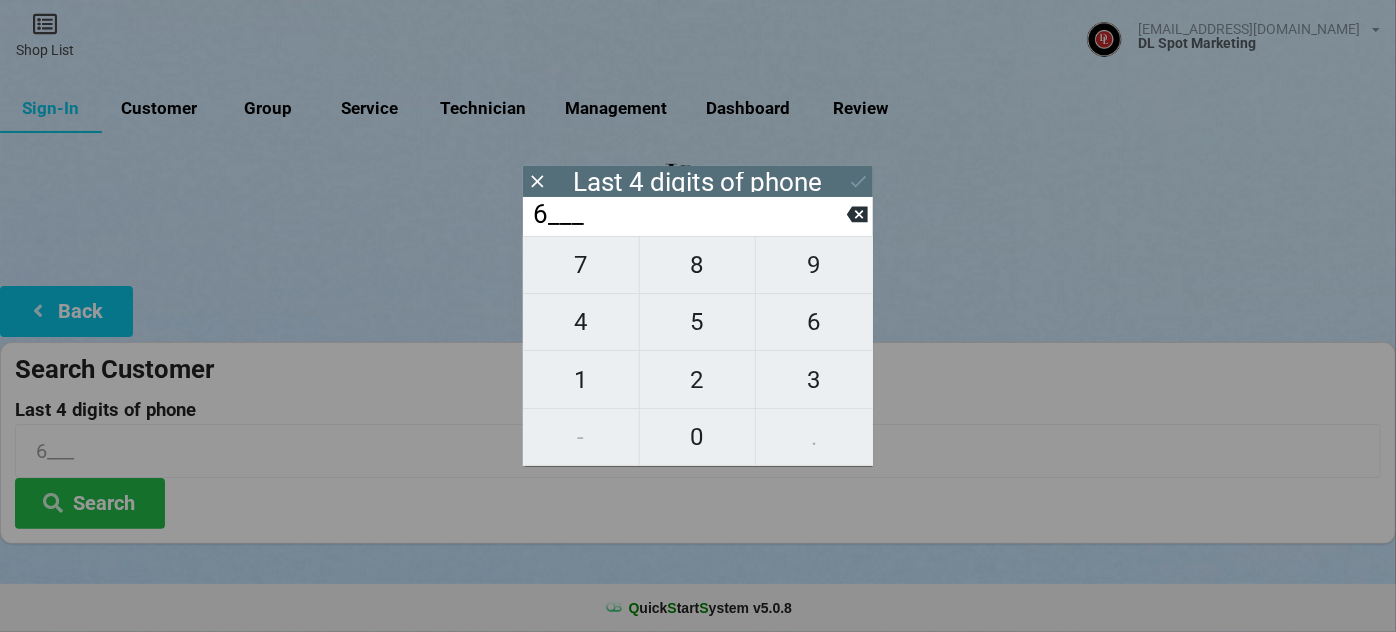 type on "6___" 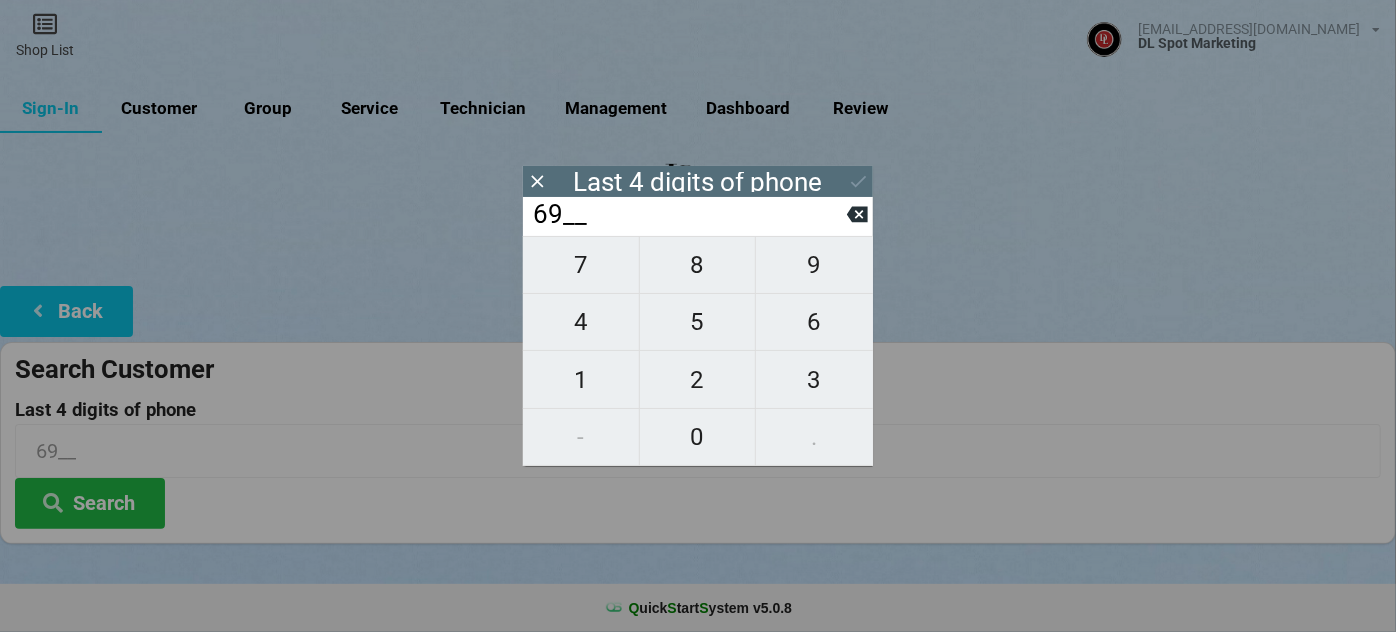 type on "697_" 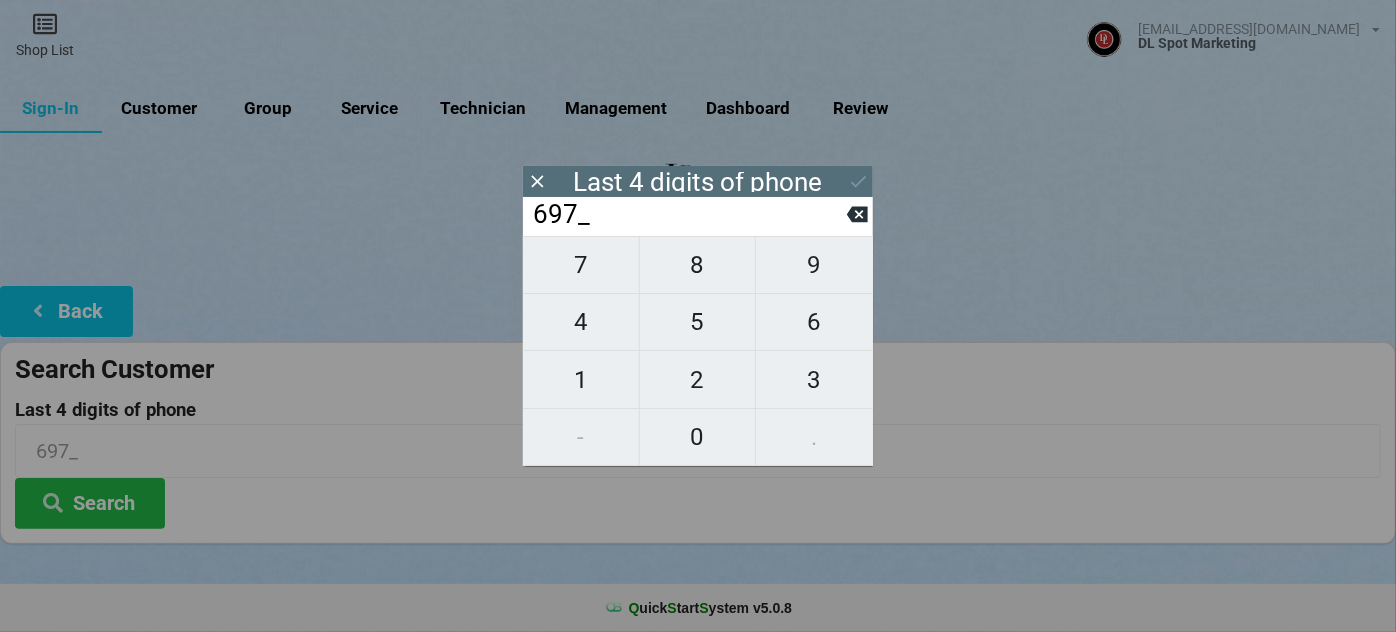 type on "6973" 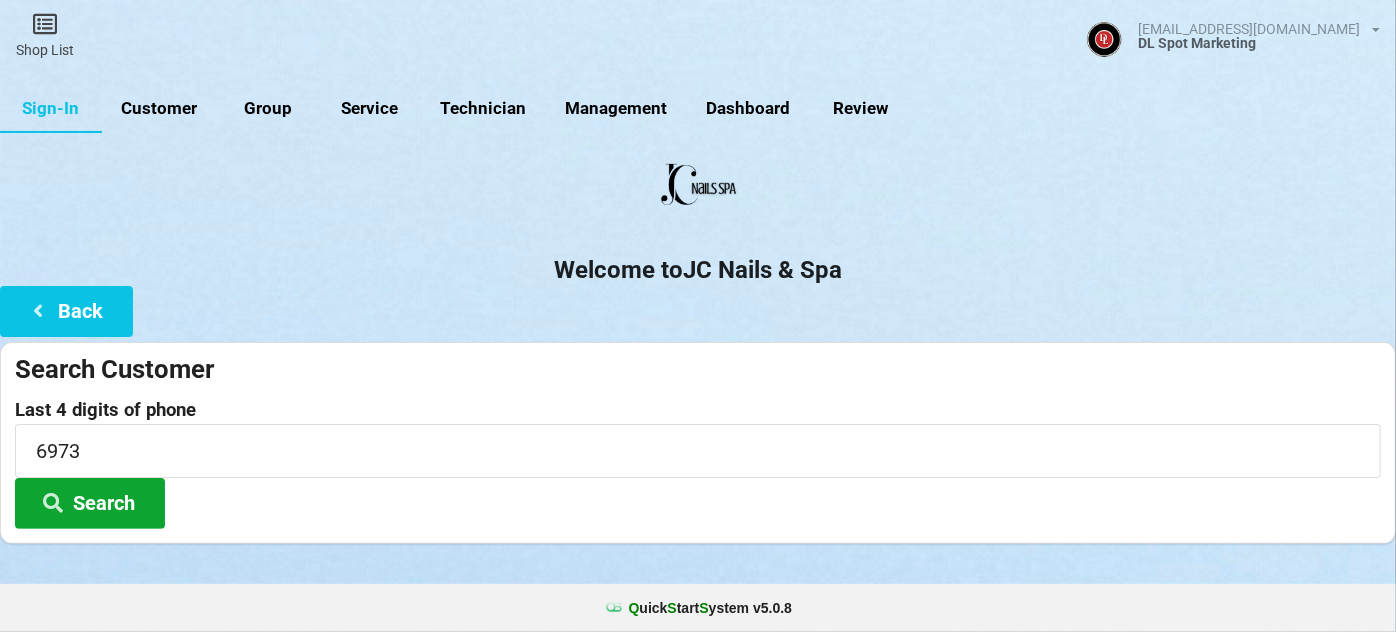 click on "Search" at bounding box center (90, 503) 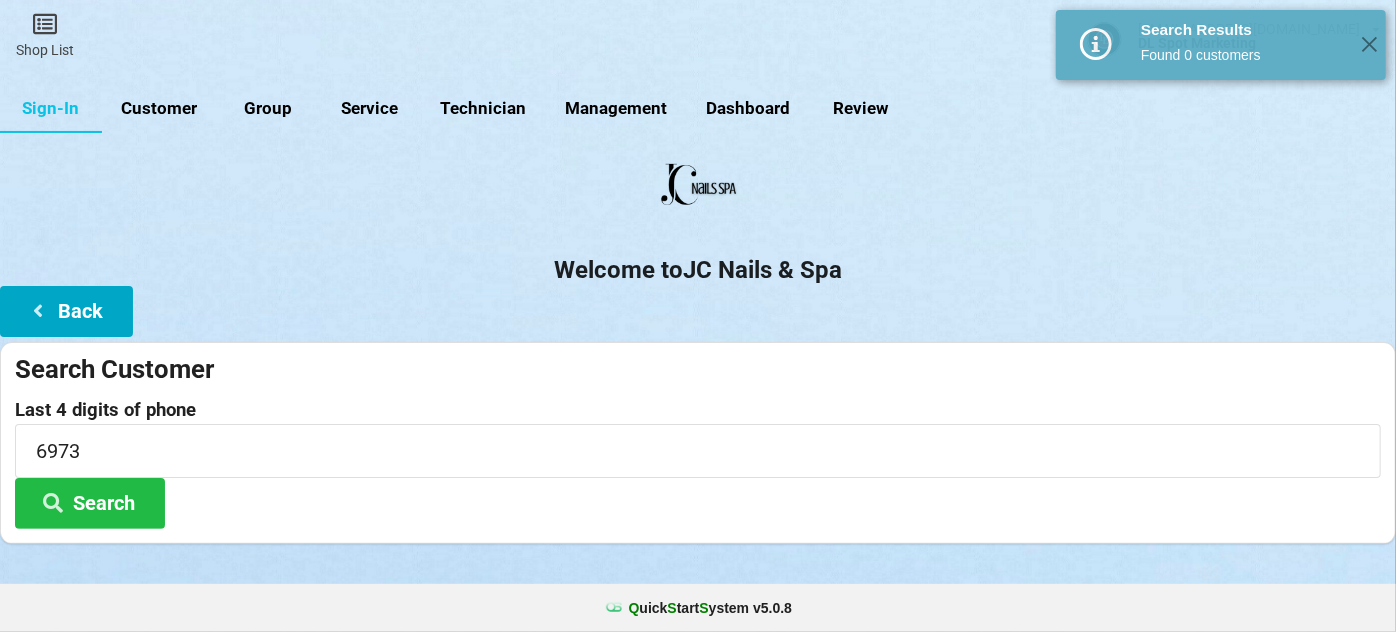 click on "Back" at bounding box center (66, 311) 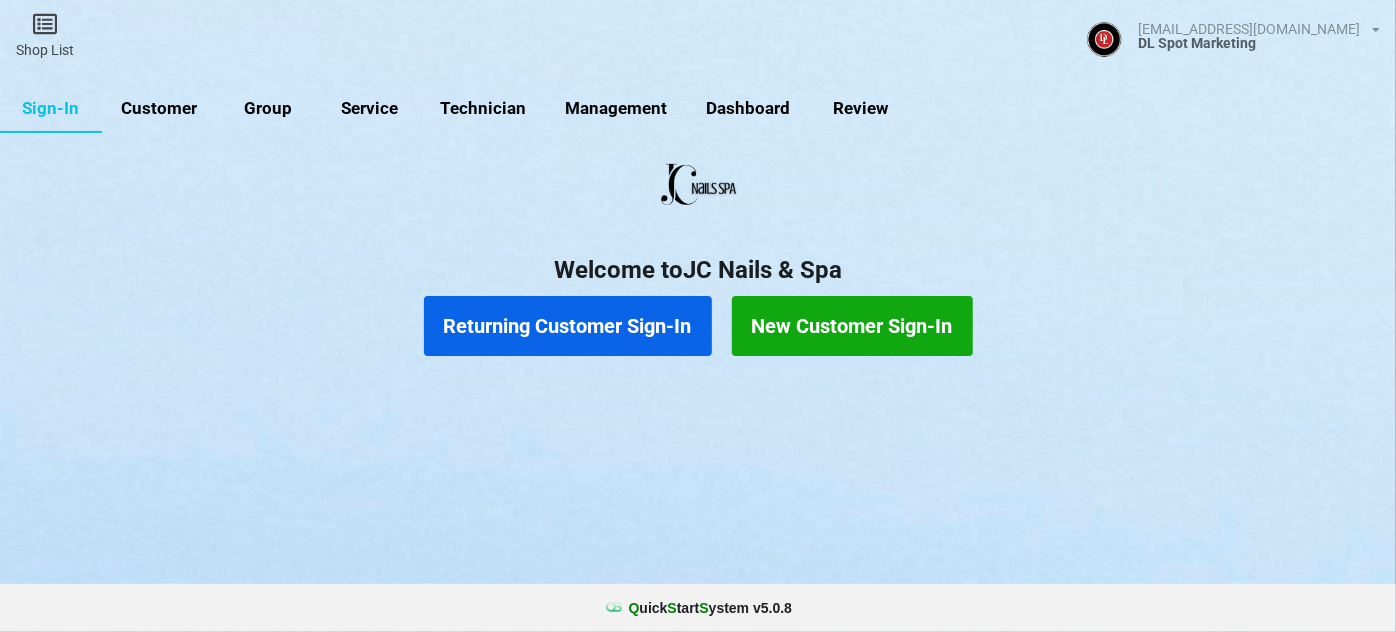 click on "New Customer Sign-In" at bounding box center [852, 326] 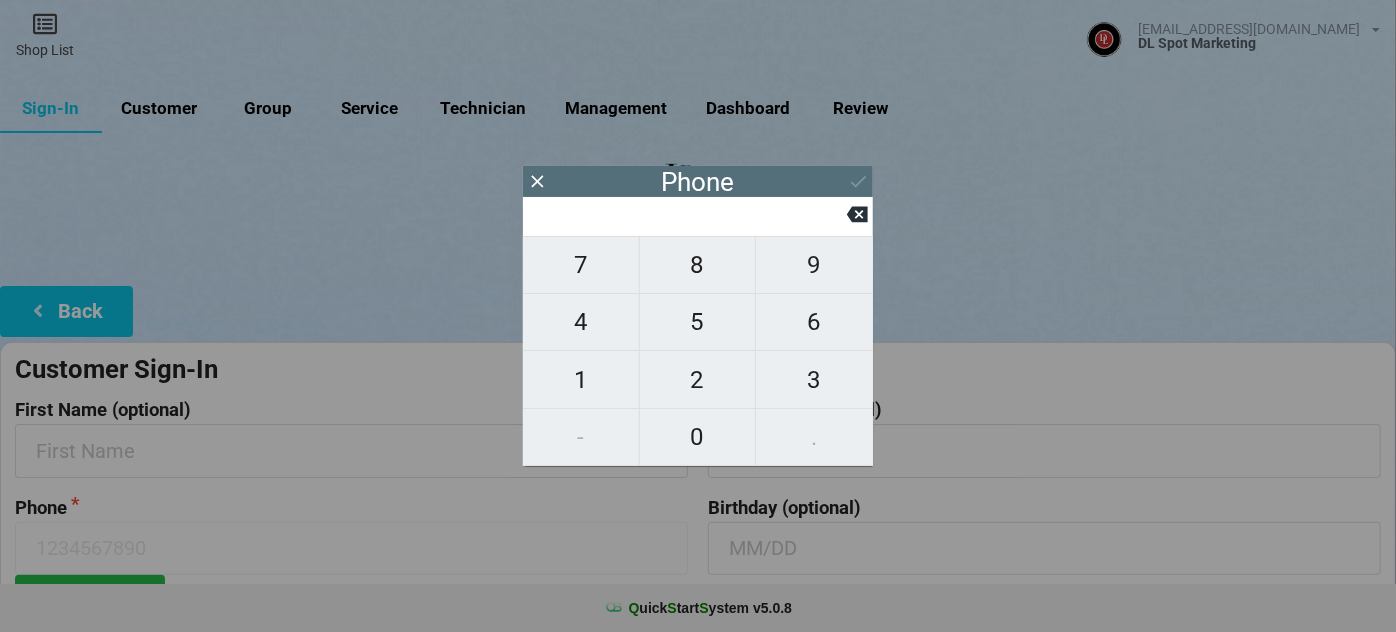 type on "2" 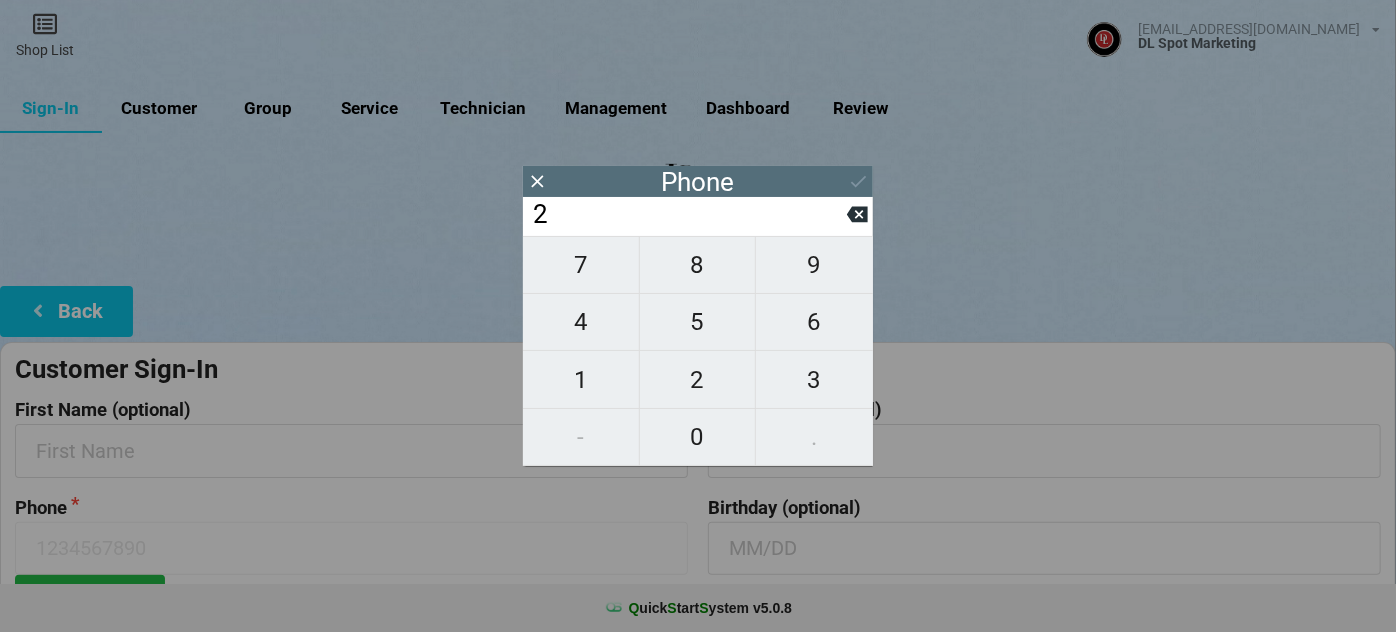 type on "2" 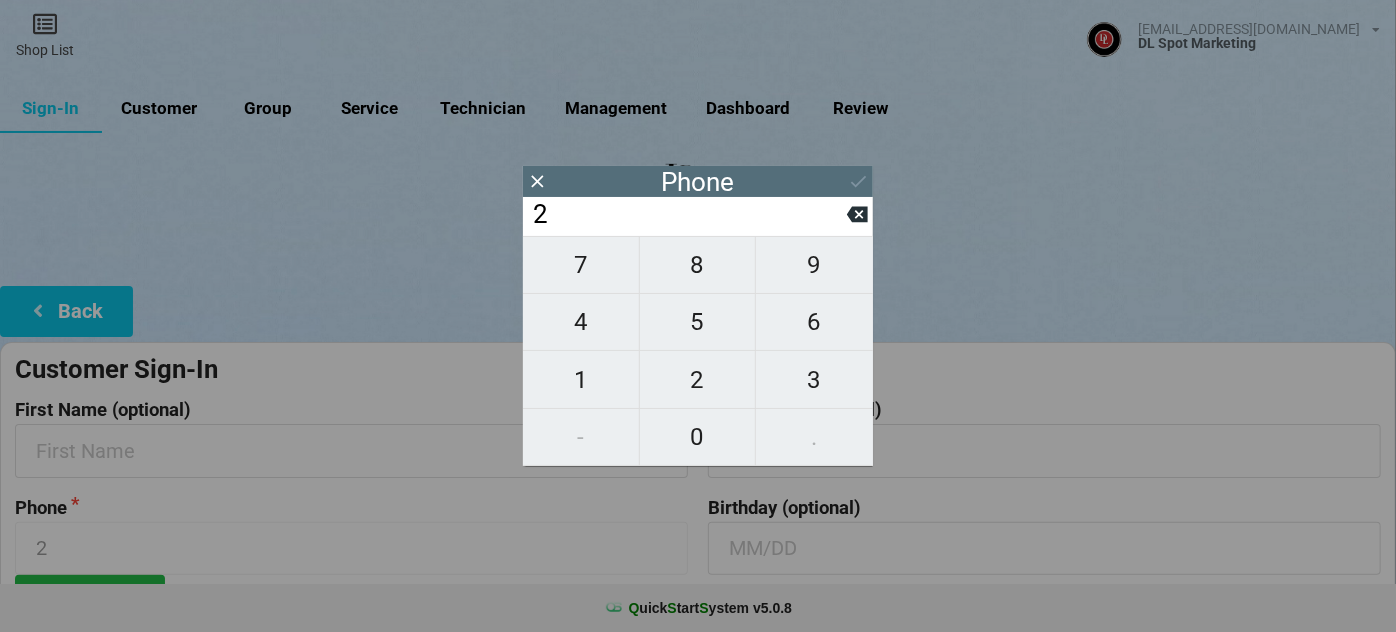 type on "20" 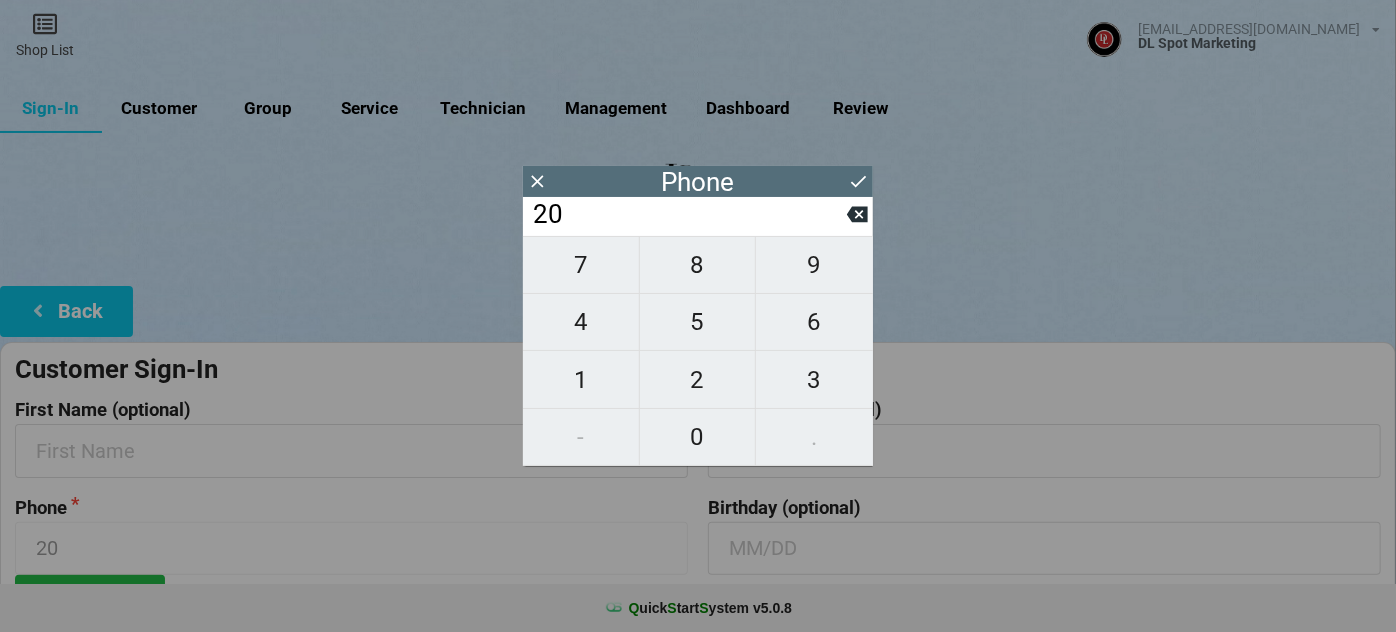 type on "205" 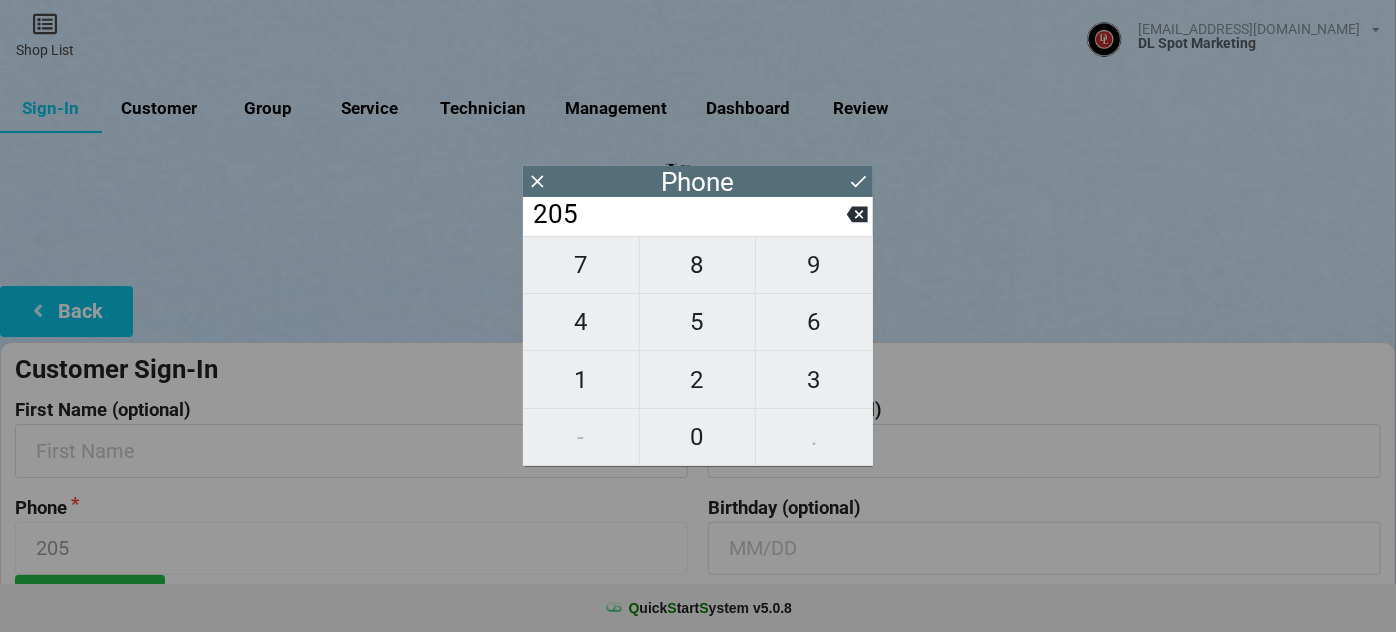 type on "2059" 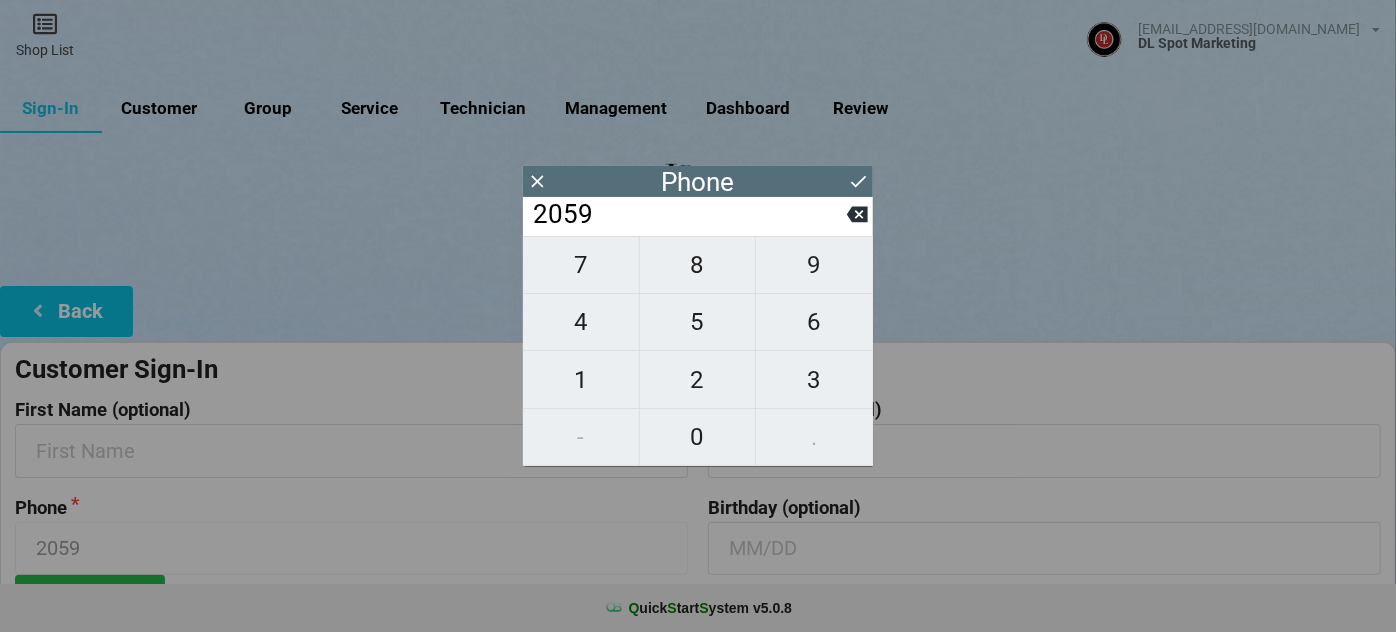 type on "20591" 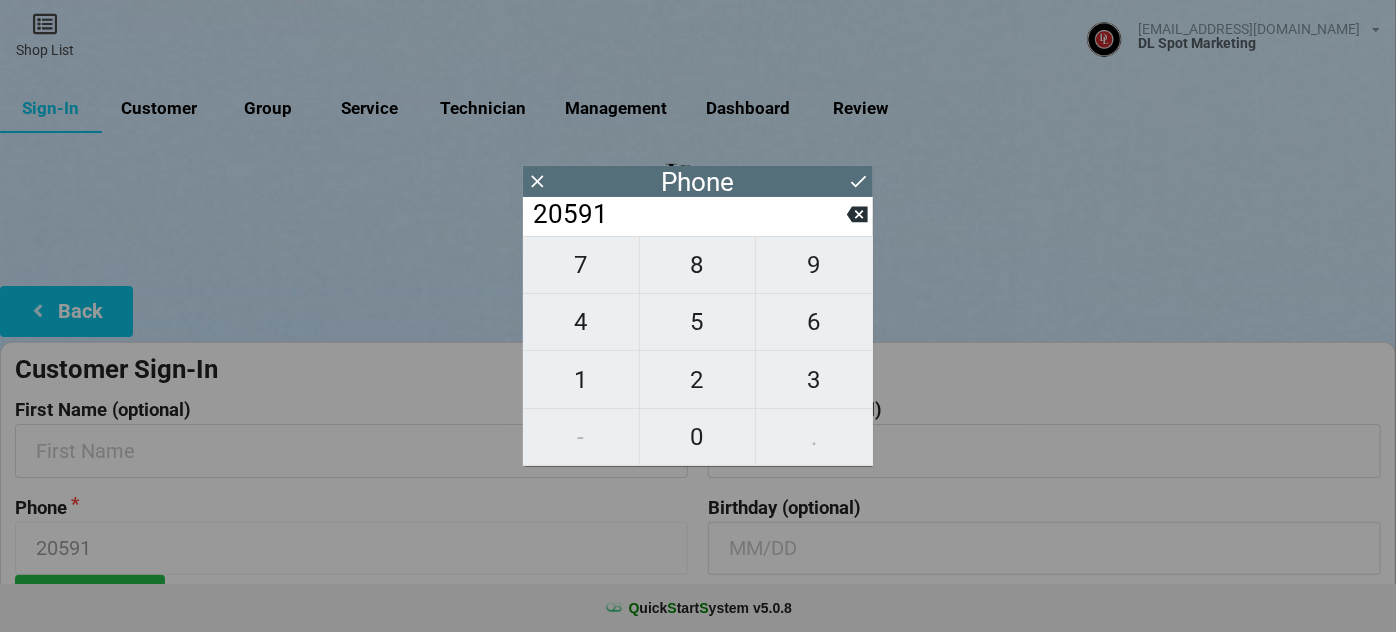 type on "205914" 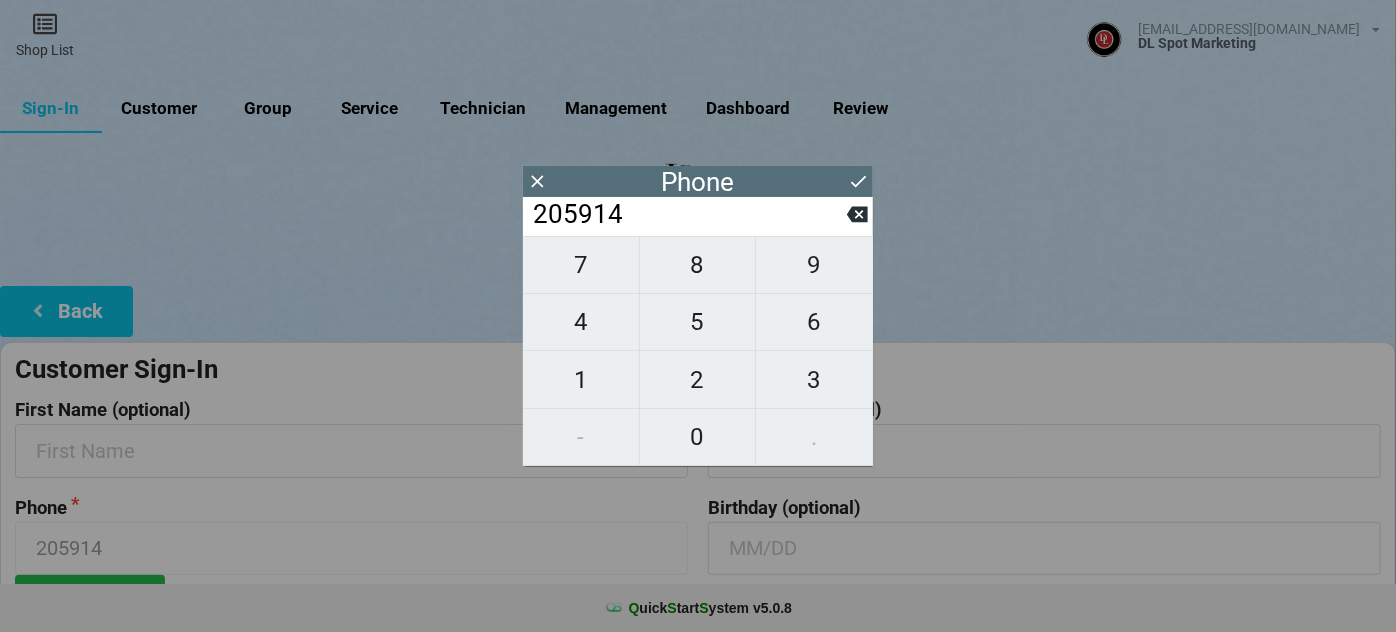 type on "2059146" 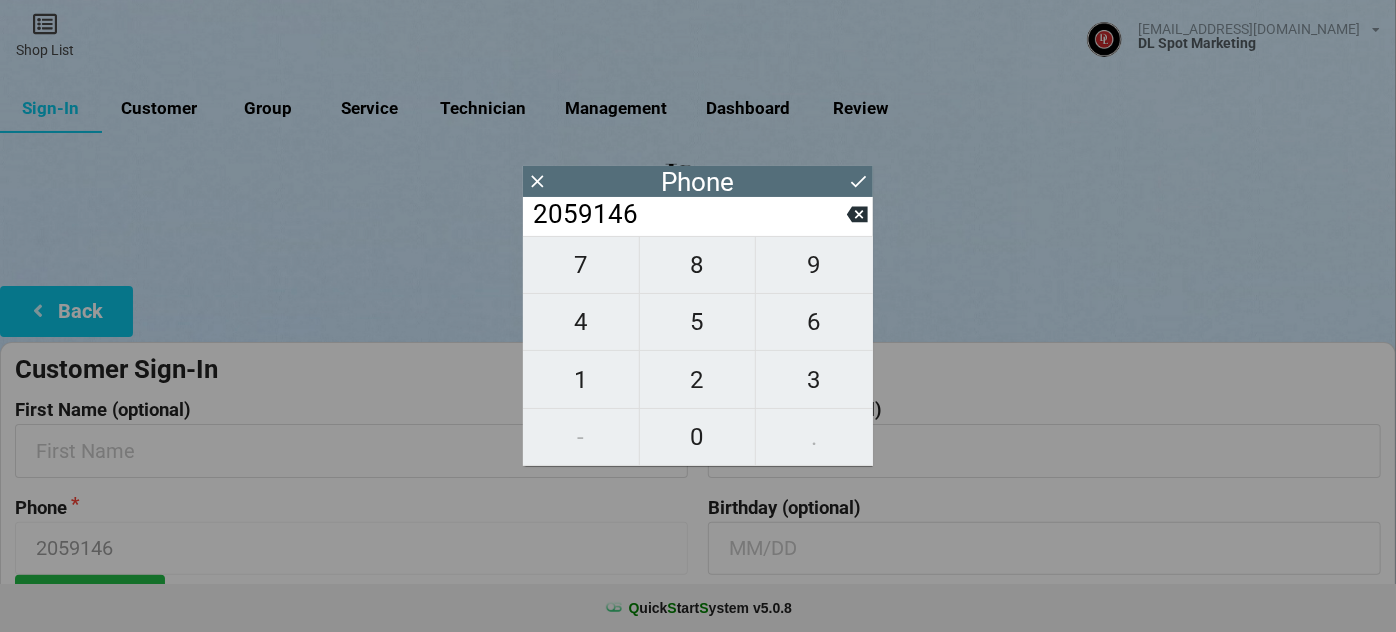 type on "20591469" 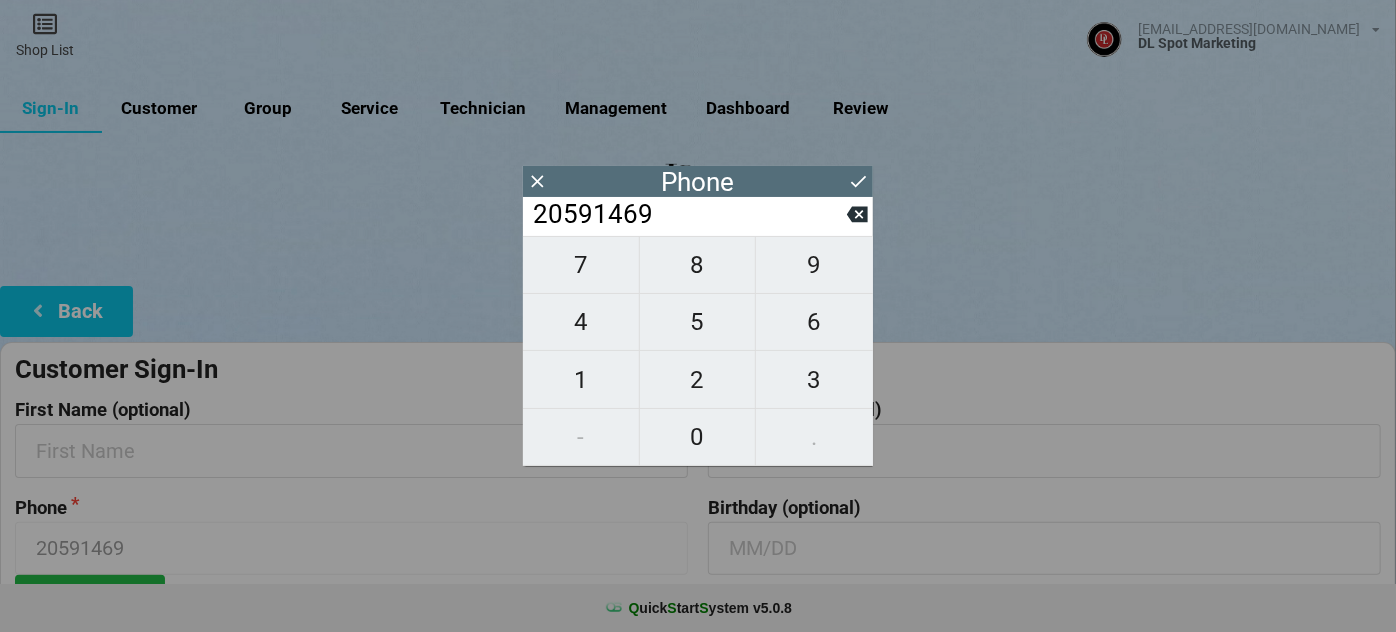 type on "205914697" 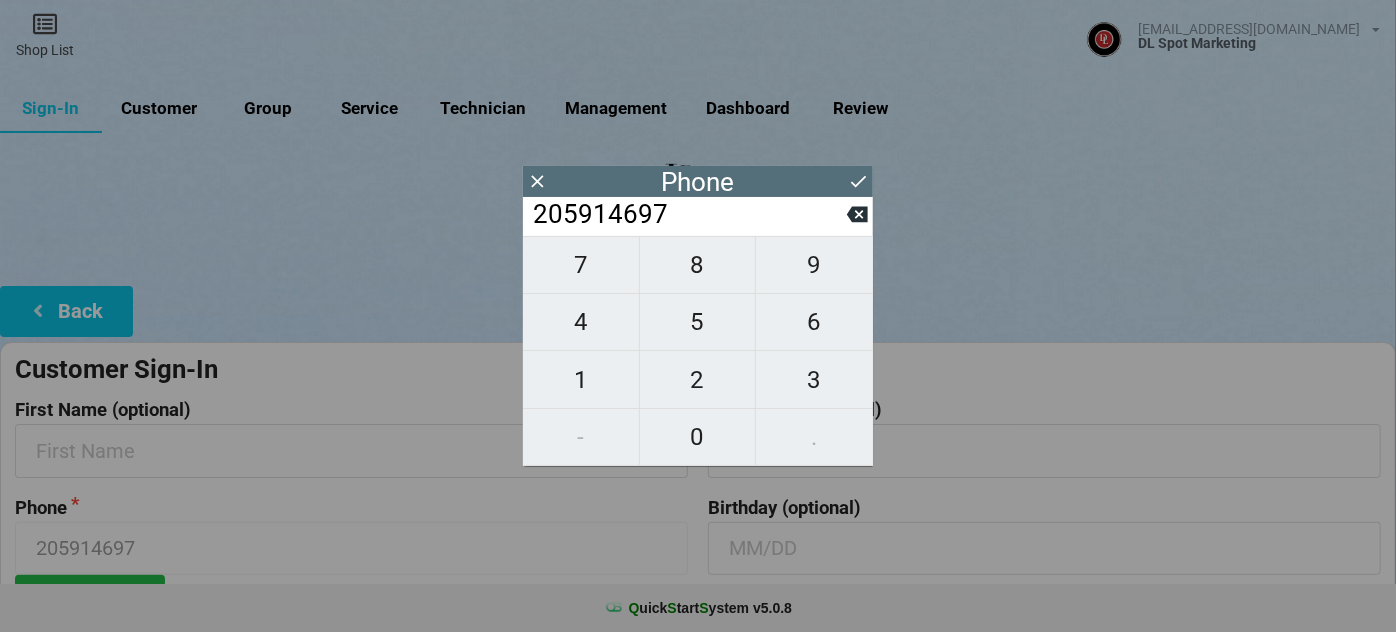 type on "2059146973" 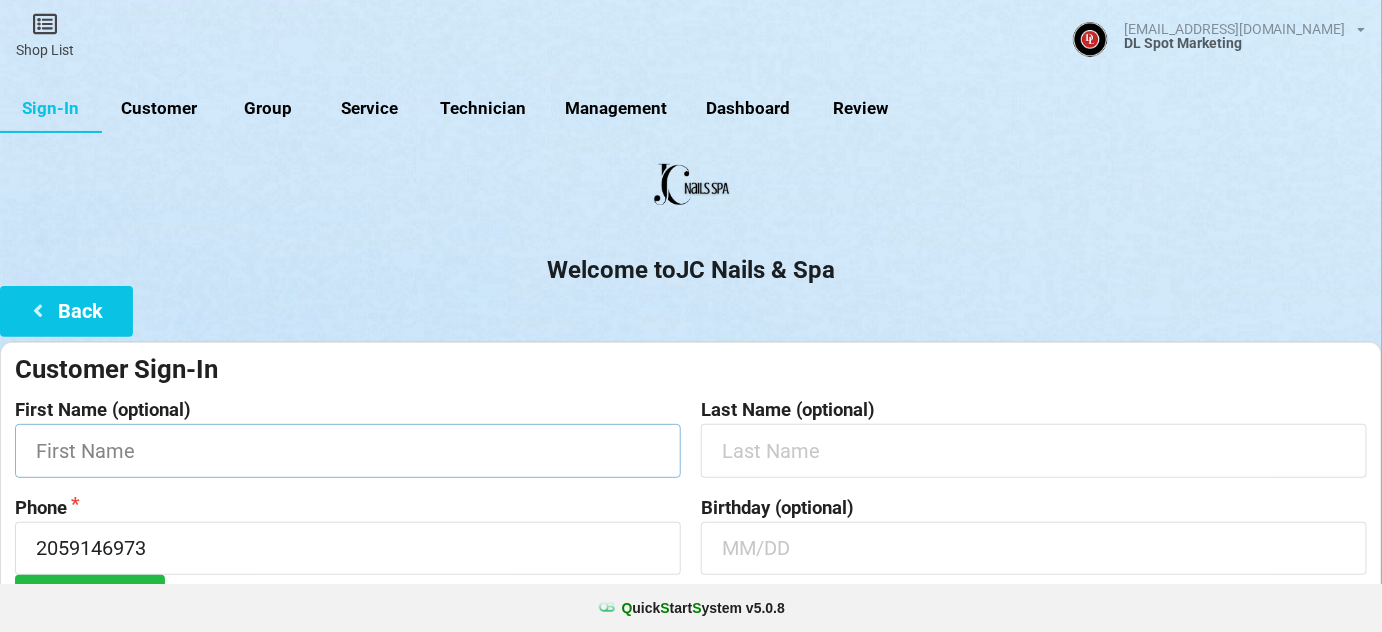 click at bounding box center [348, 450] 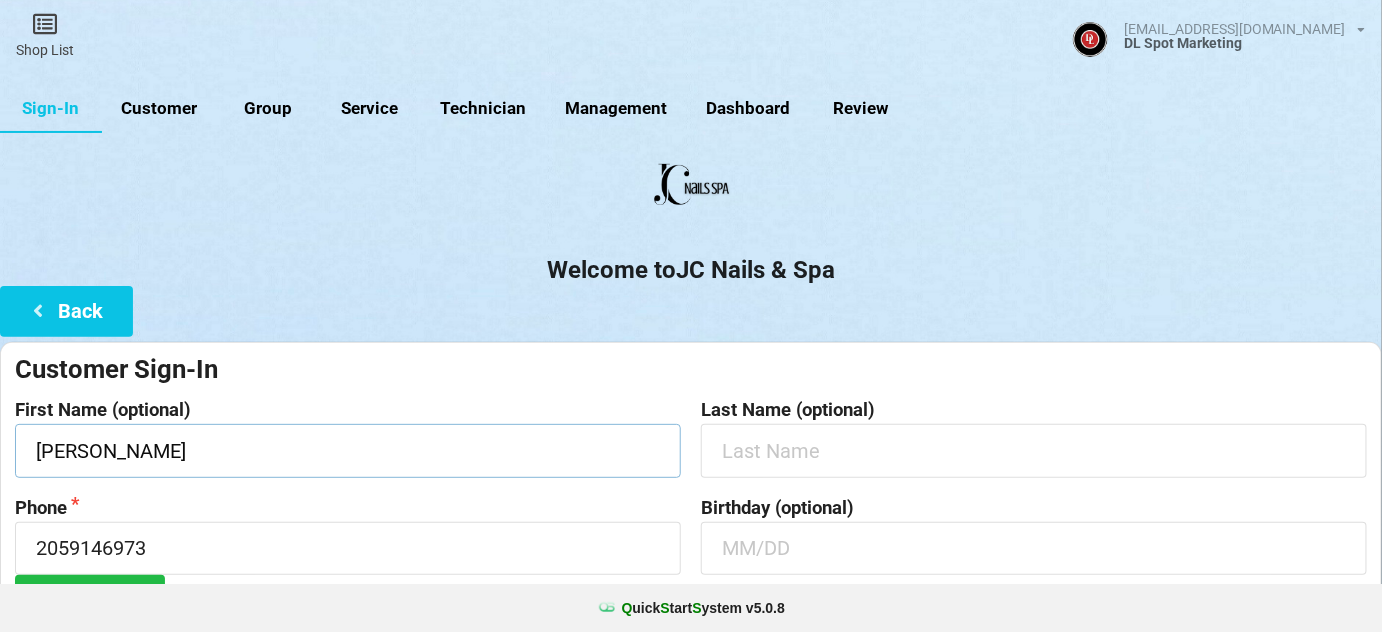 type on "[PERSON_NAME]" 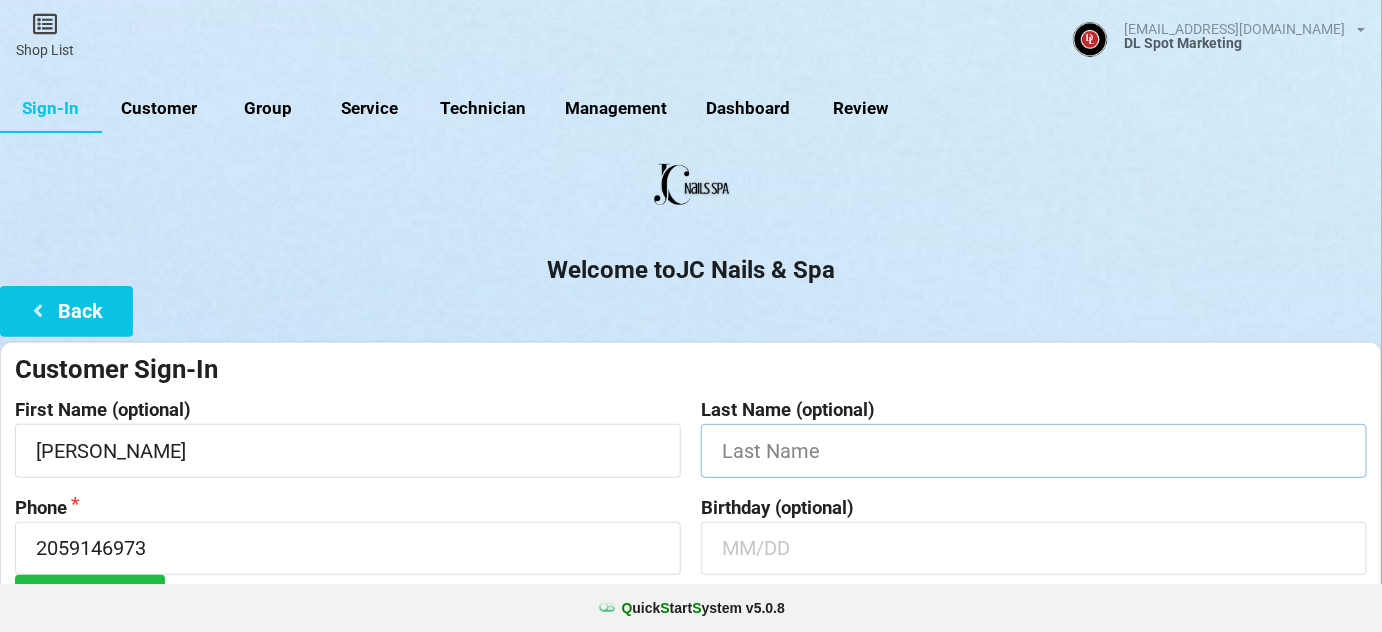 click at bounding box center [1034, 450] 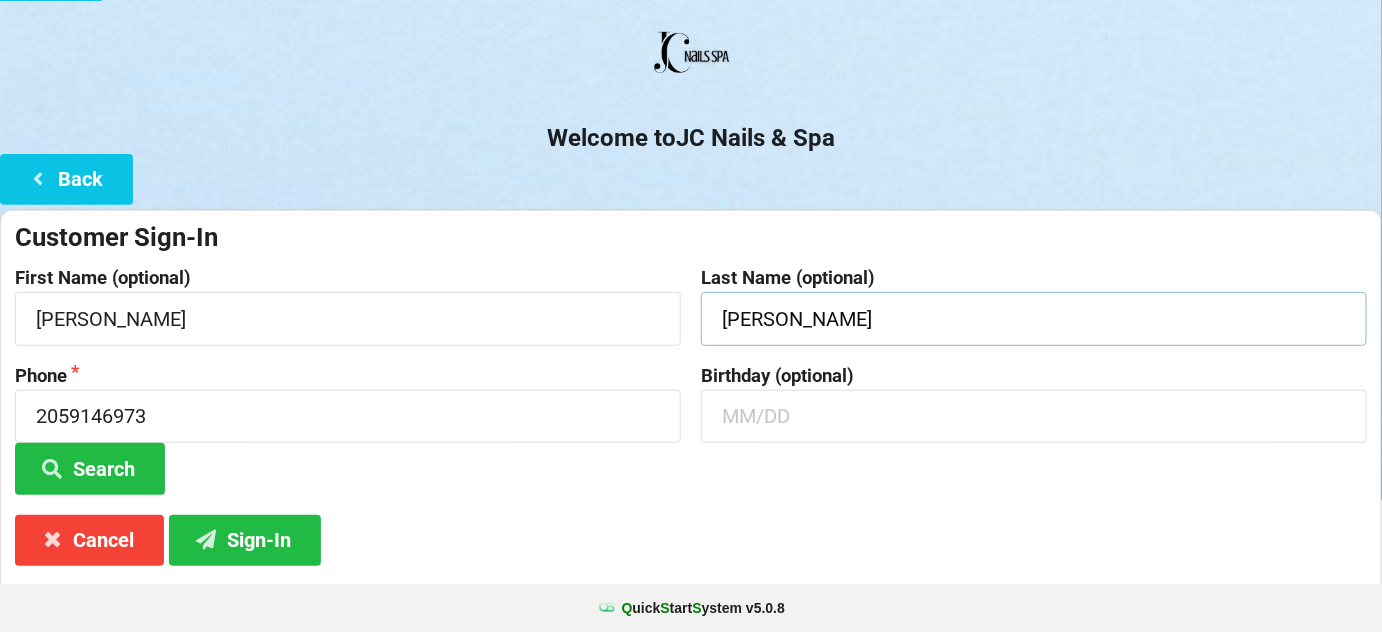 scroll, scrollTop: 191, scrollLeft: 0, axis: vertical 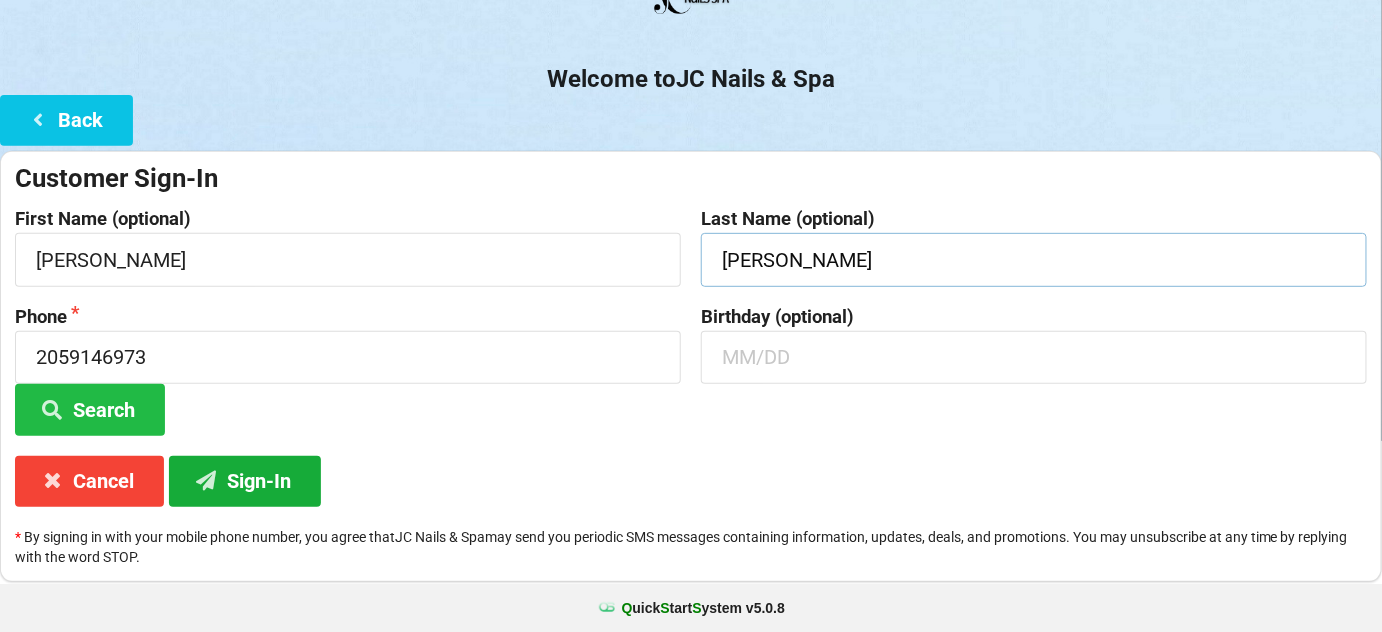 type on "[PERSON_NAME]" 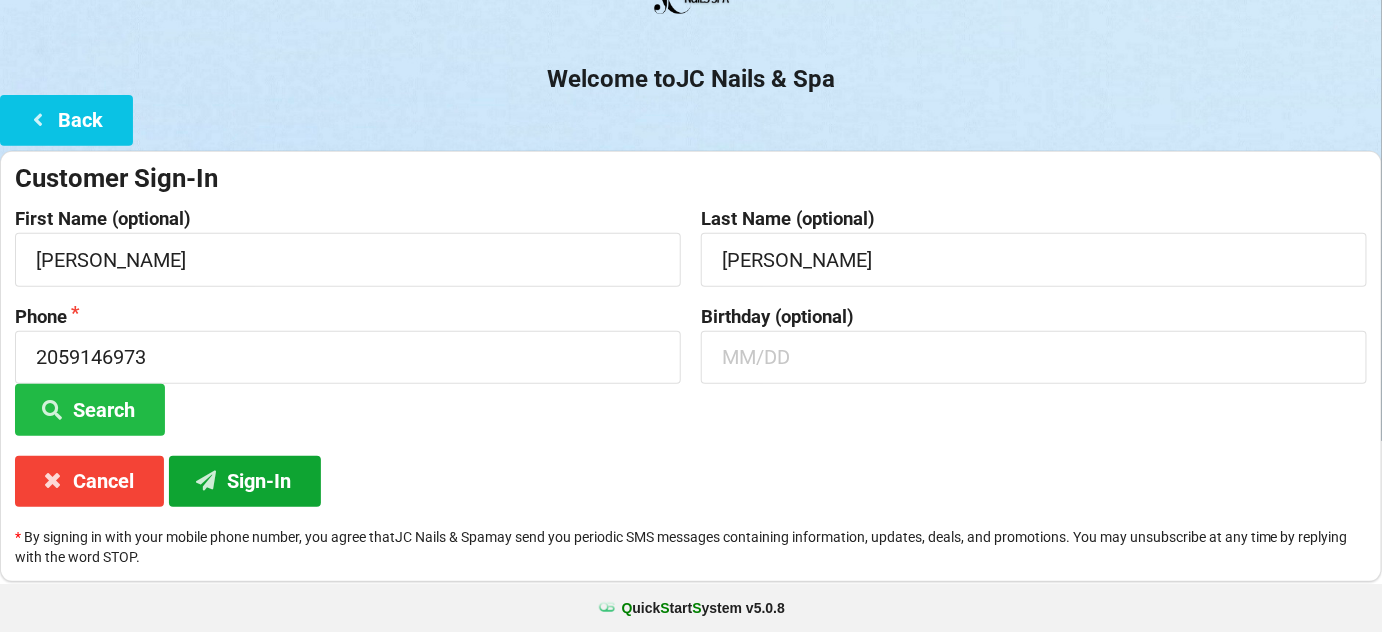 click on "Sign-In" at bounding box center (245, 481) 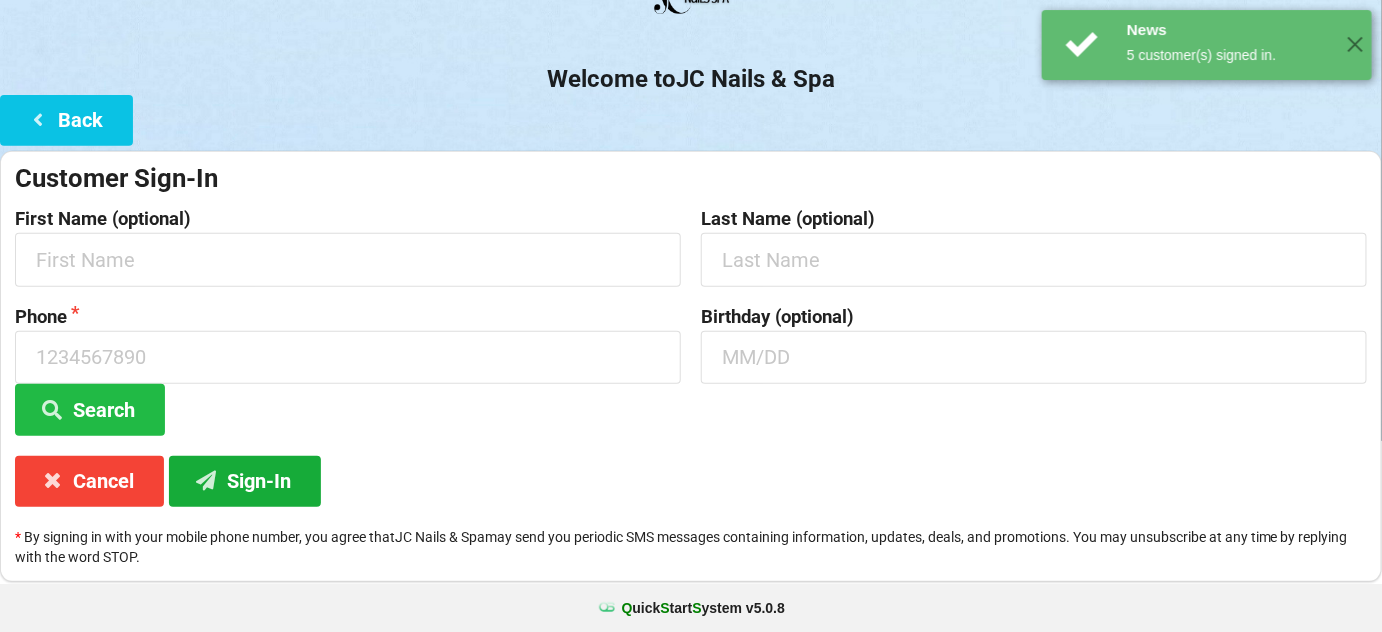 scroll, scrollTop: 0, scrollLeft: 0, axis: both 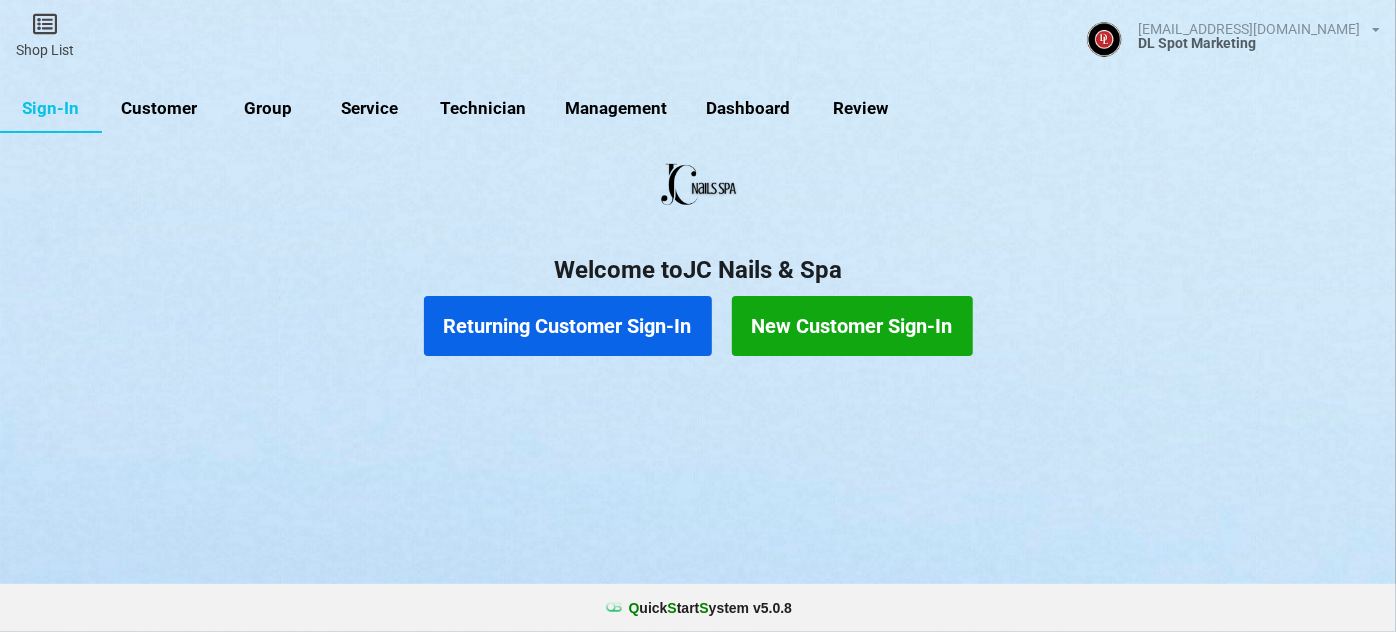 click on "Returning Customer Sign-In" at bounding box center (568, 326) 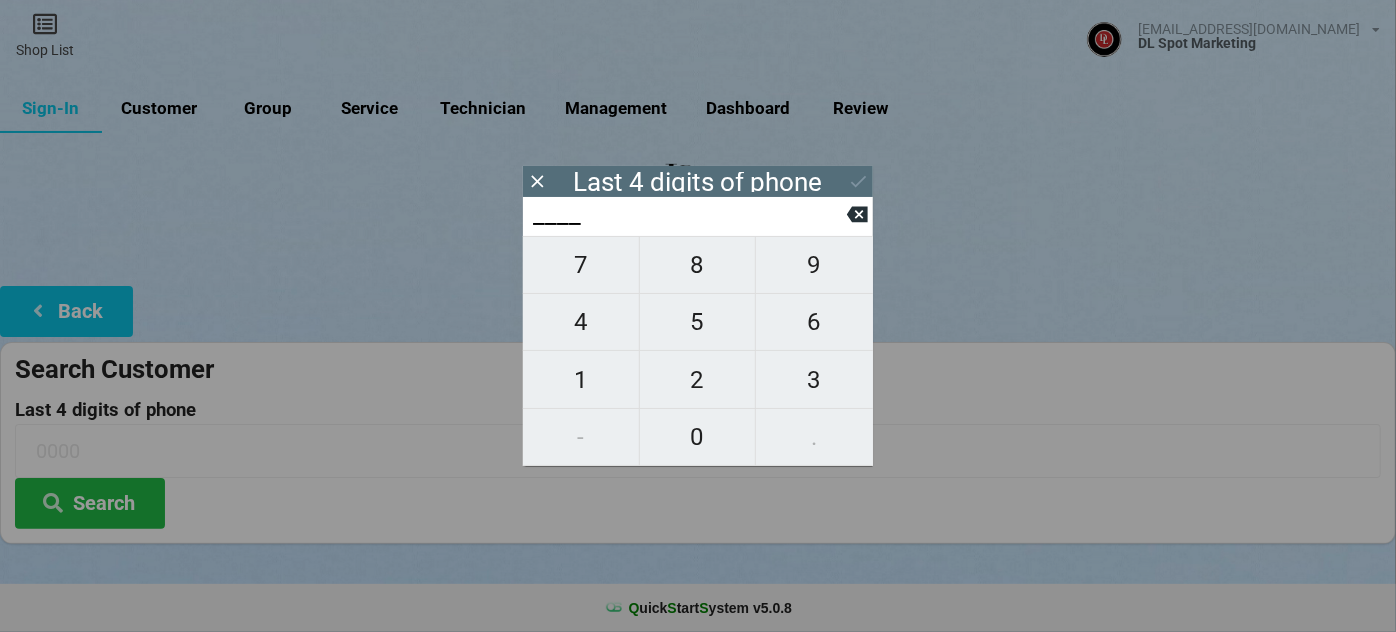 type on "4___" 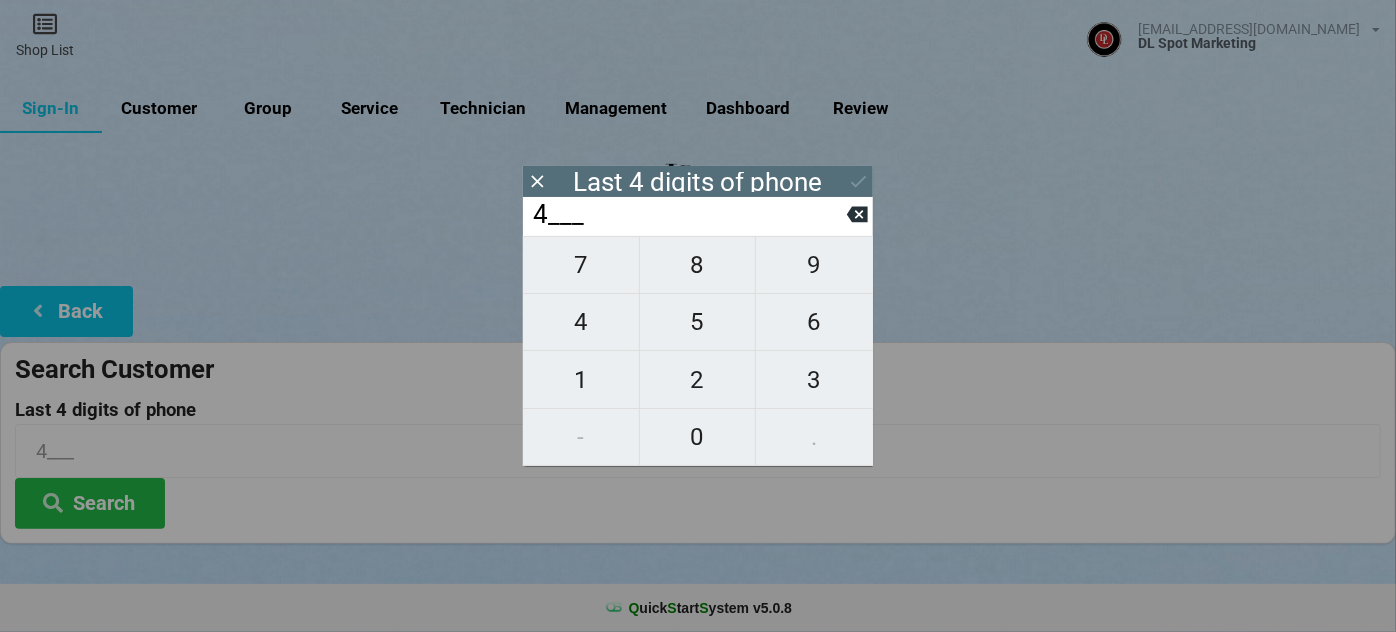 type on "48__" 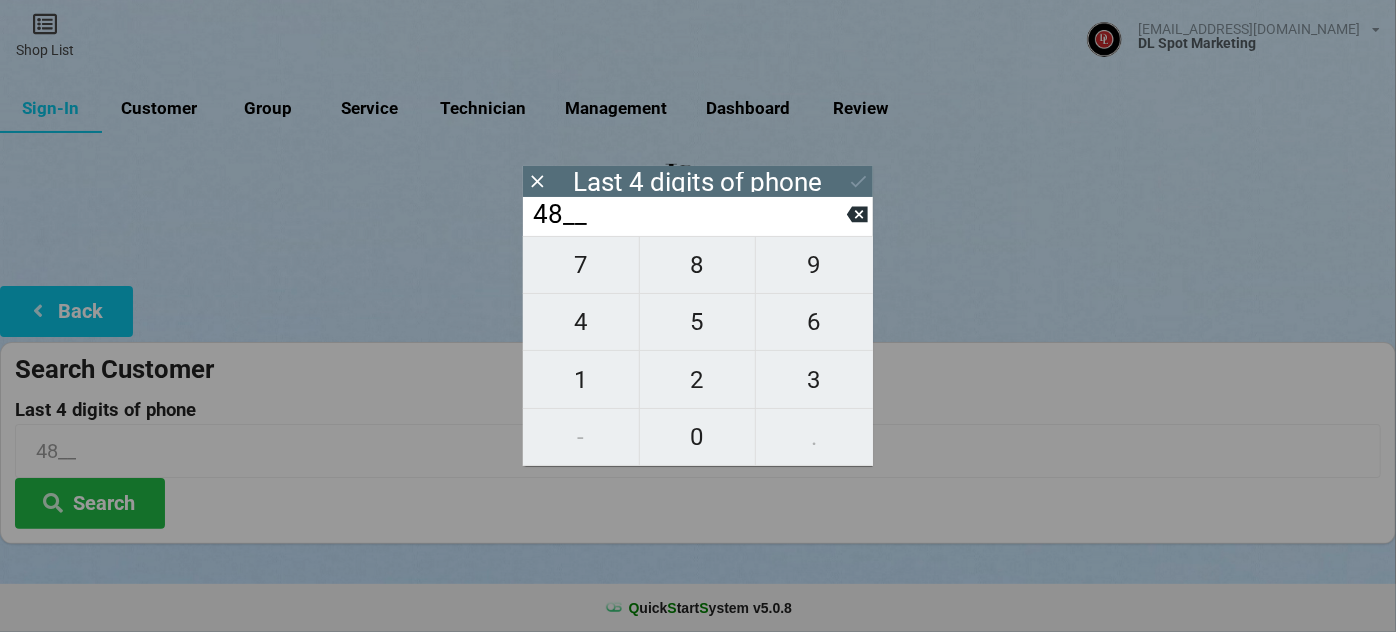 type on "483_" 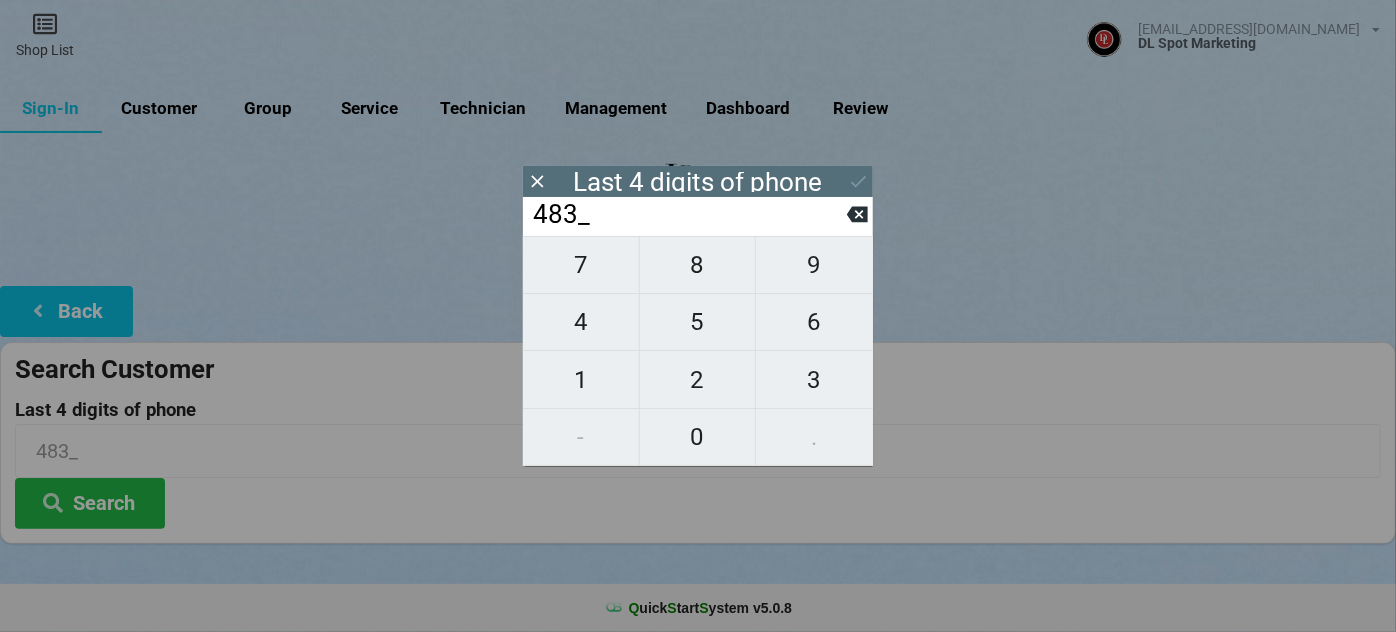 type on "4835" 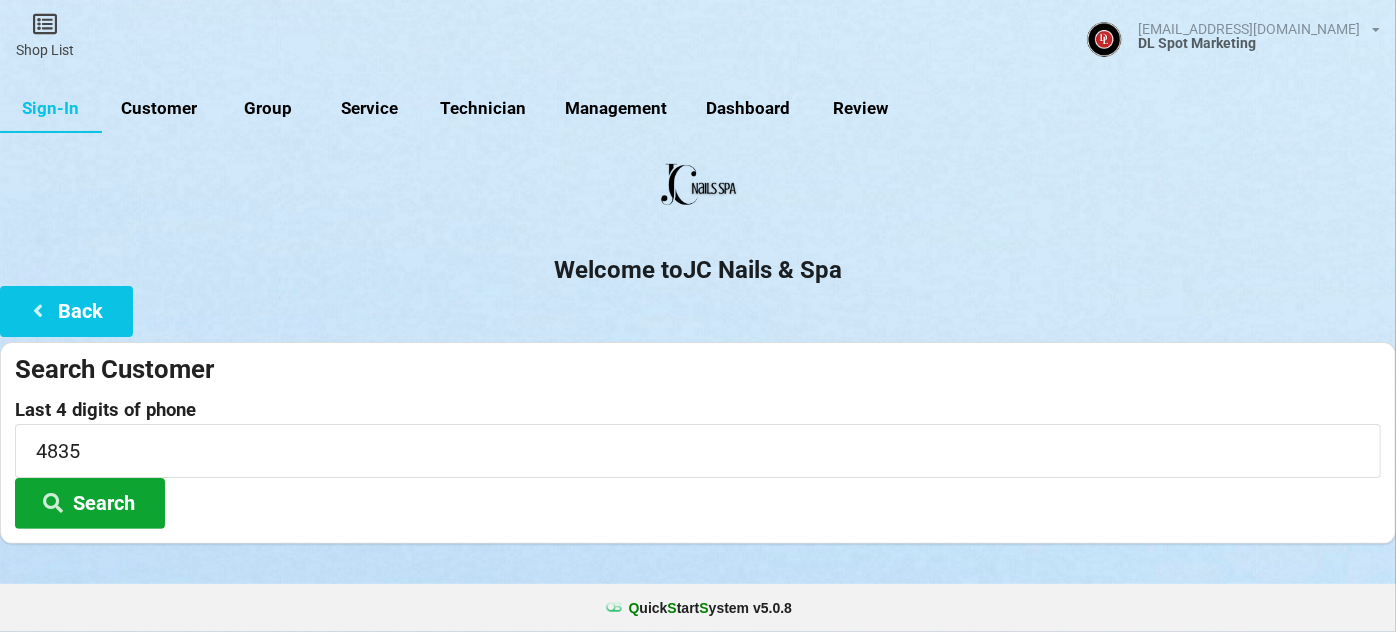 click on "Search" at bounding box center [90, 503] 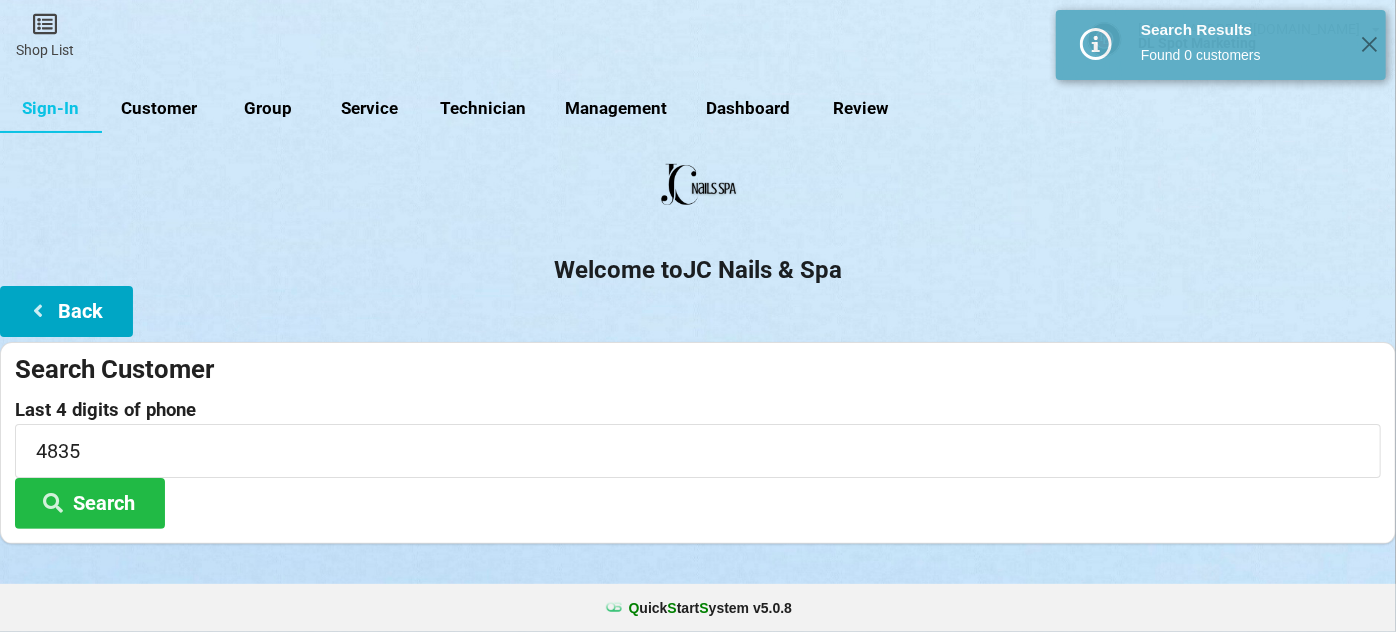 click on "Back" at bounding box center [66, 311] 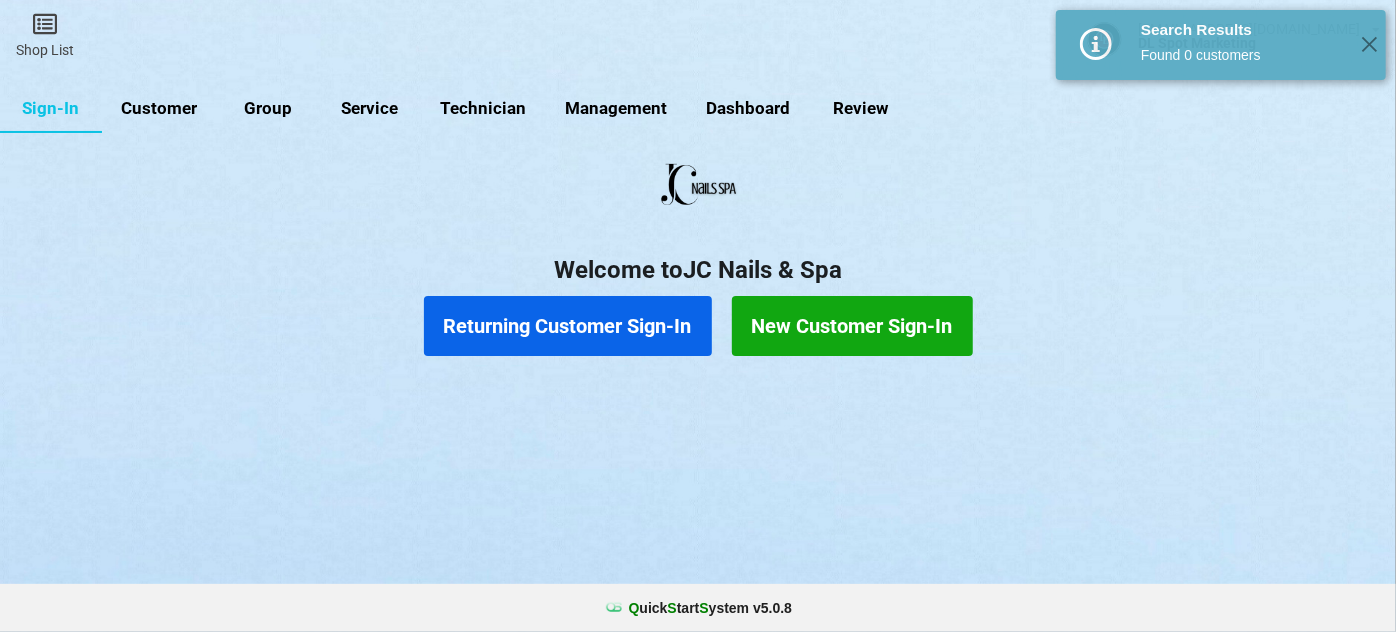 click on "New Customer Sign-In" at bounding box center (852, 326) 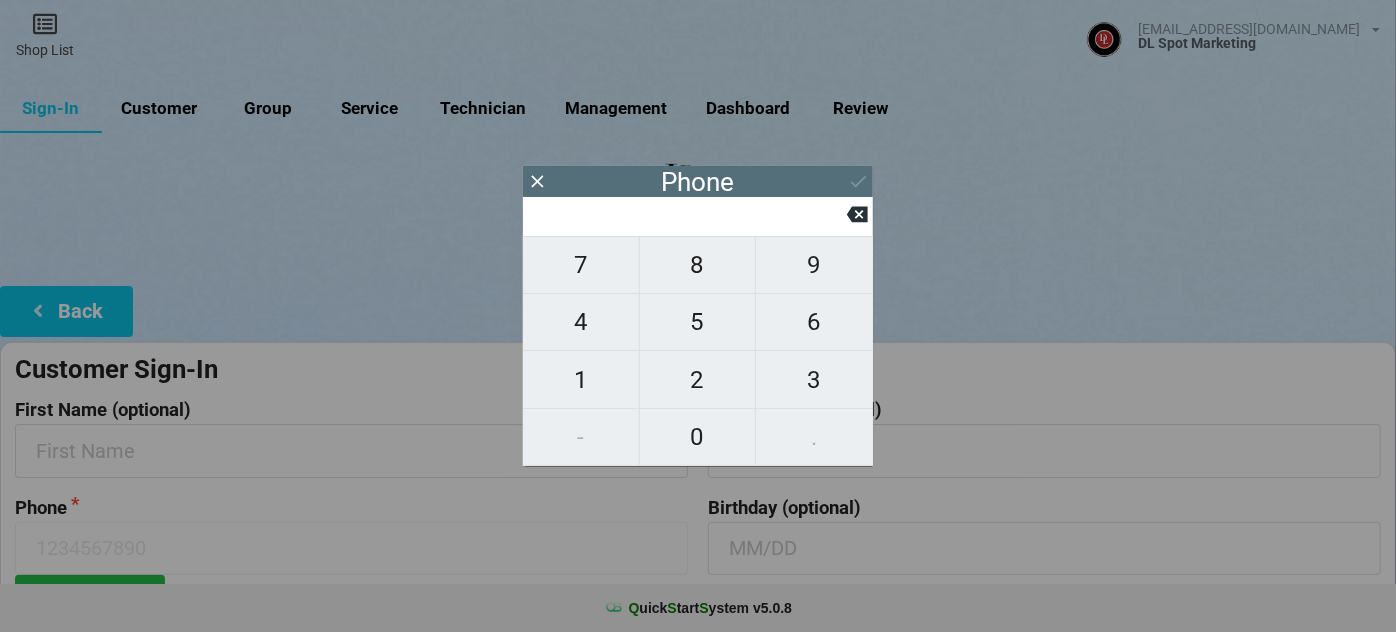 type on "8" 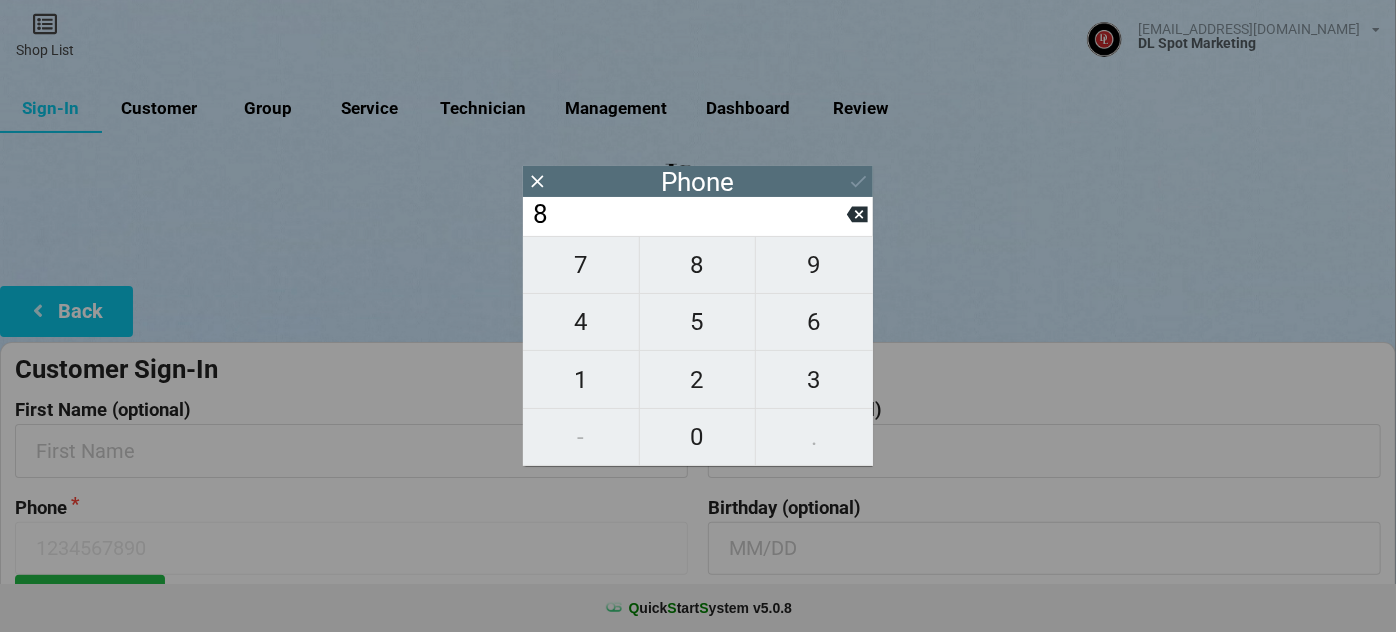 type on "8" 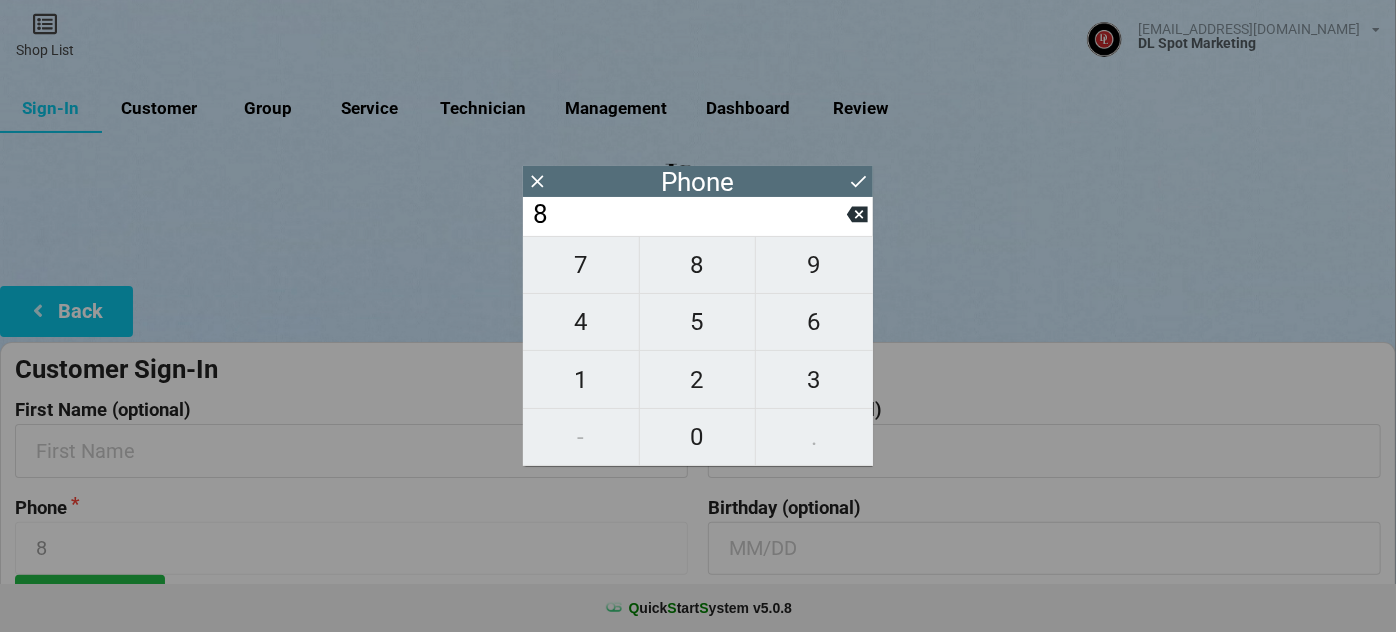 type on "80" 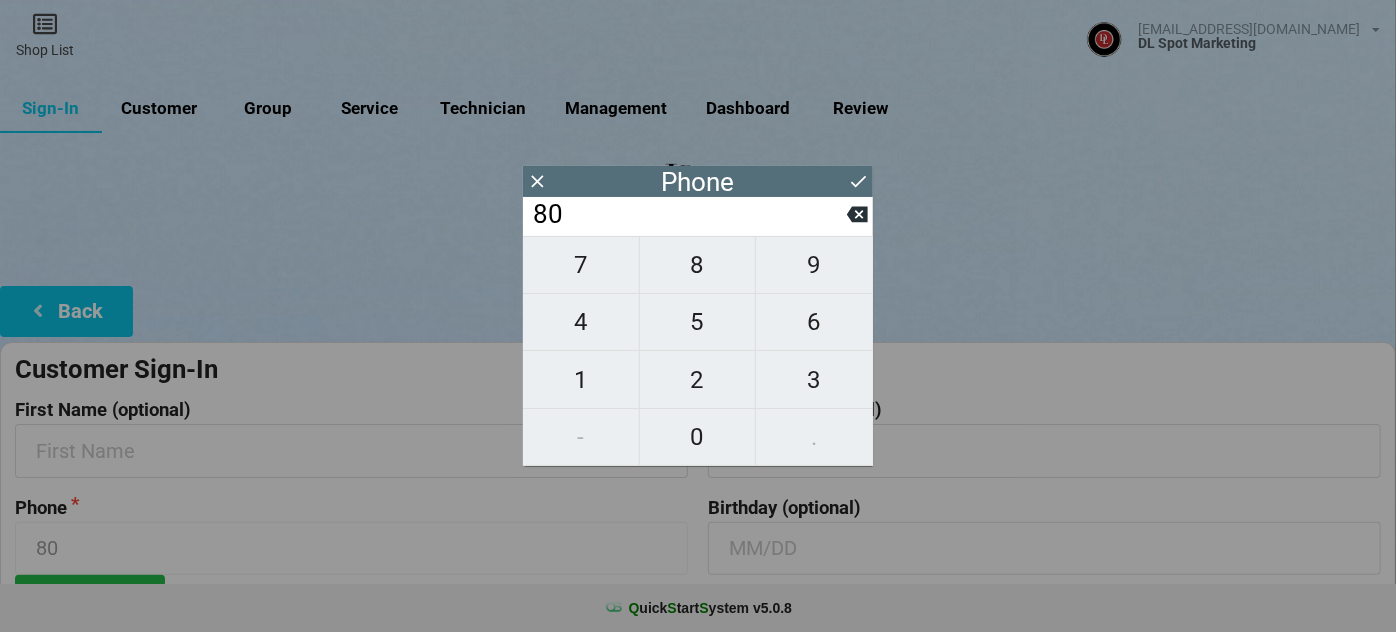 type on "801" 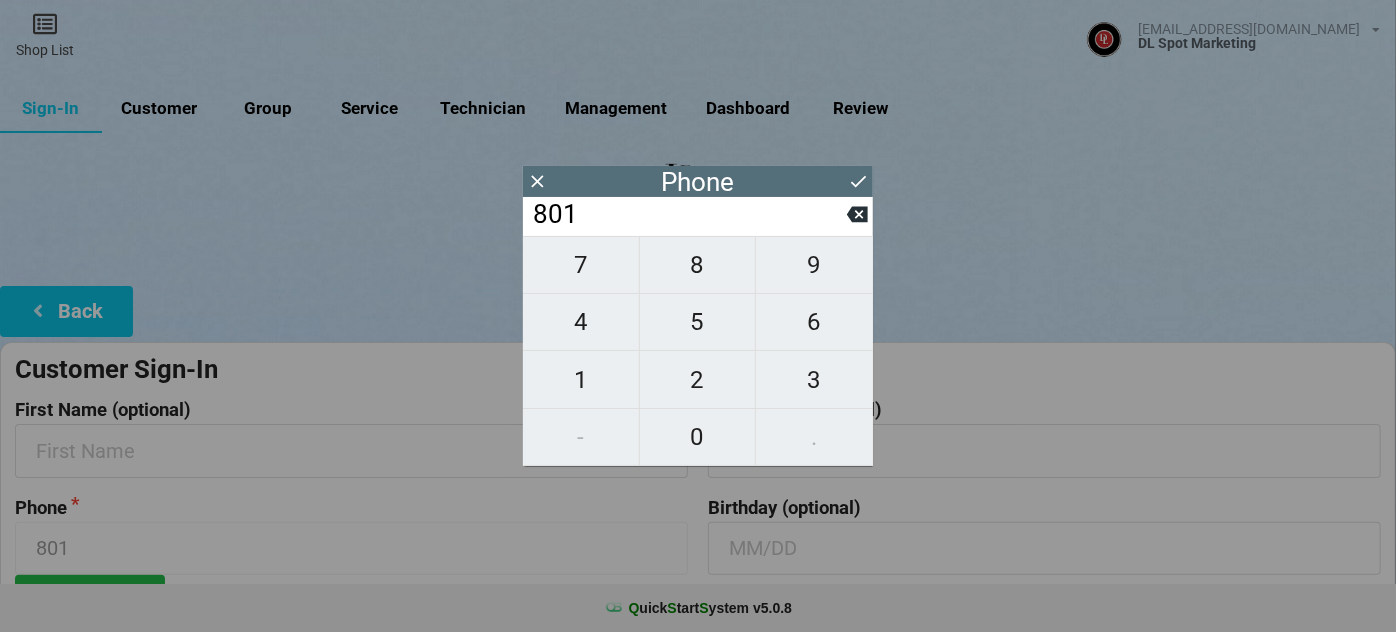type on "8018" 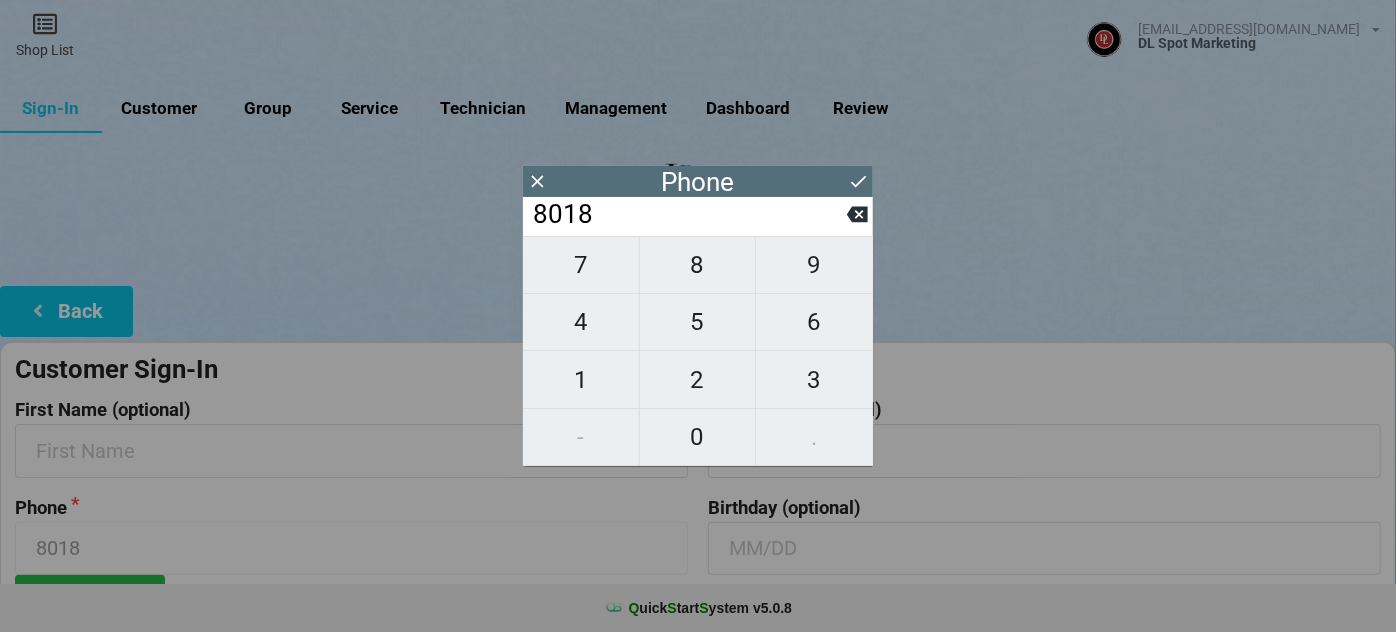 type on "80182" 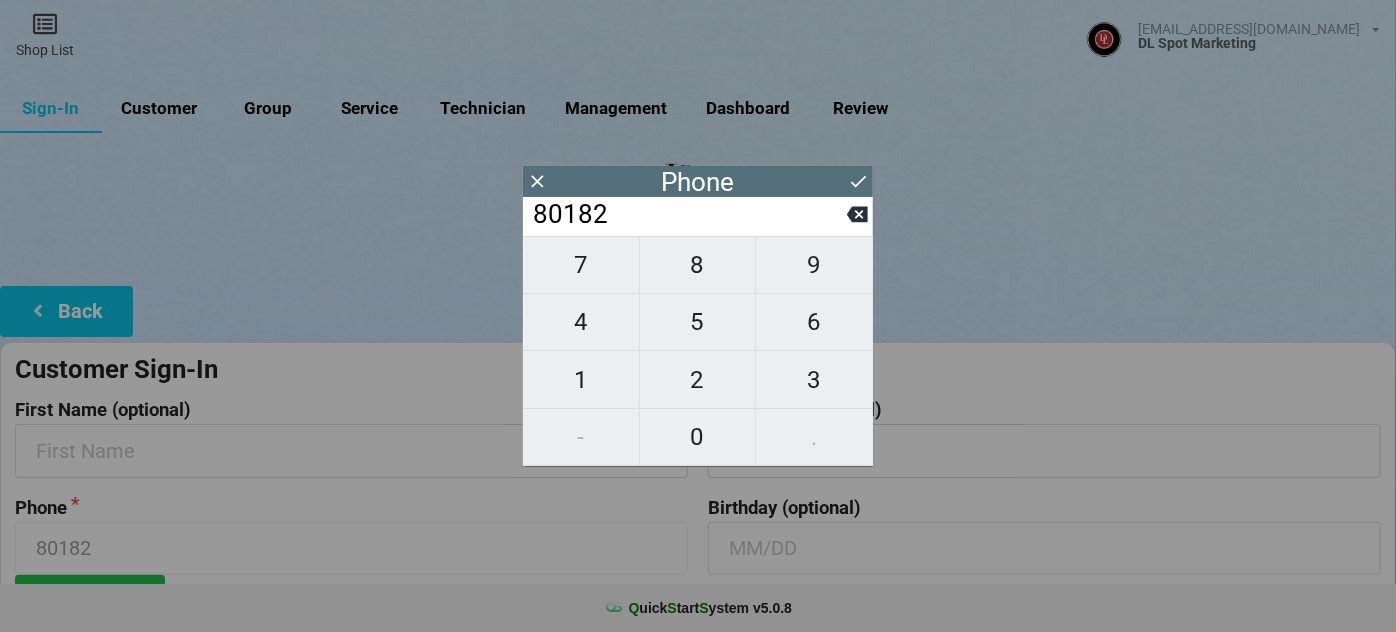 type on "801824" 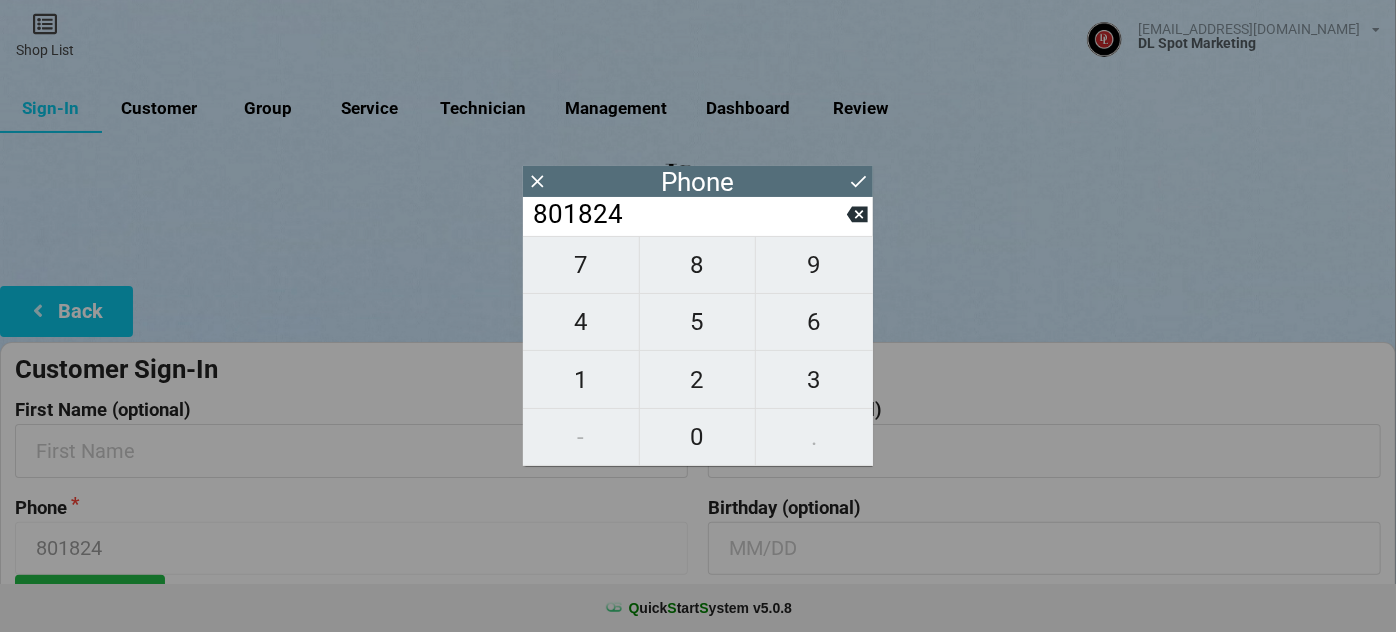 type on "8018244" 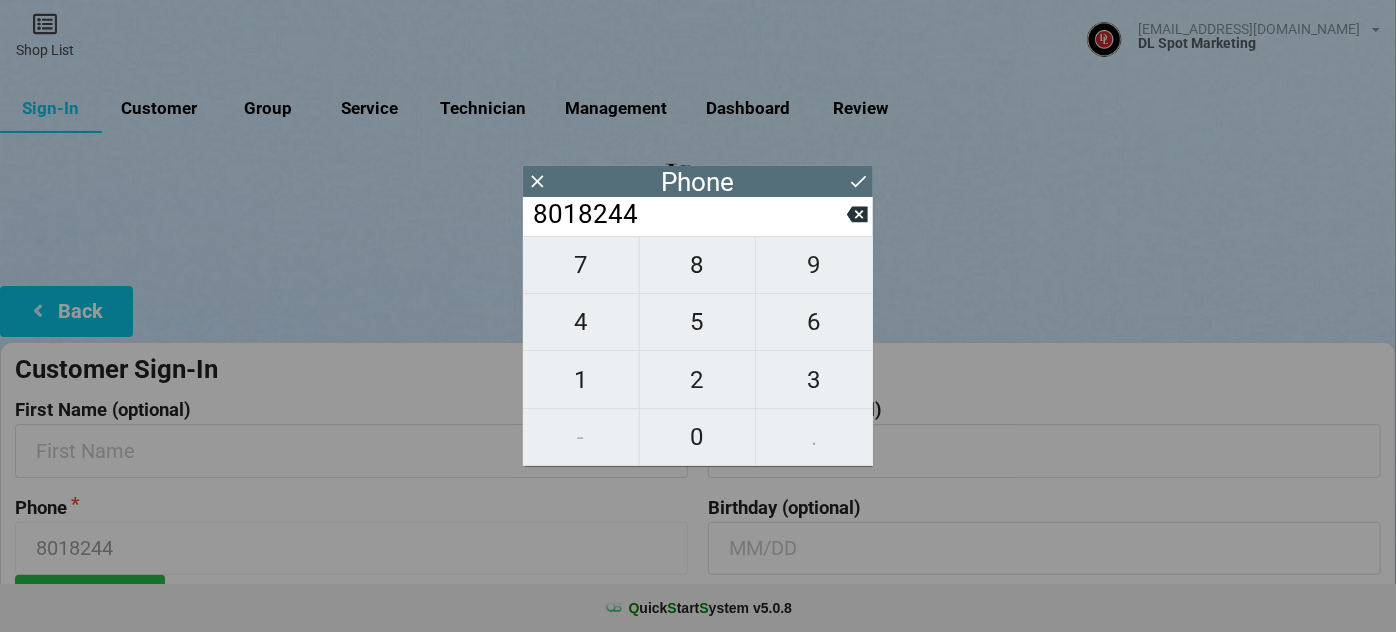 type on "80182448" 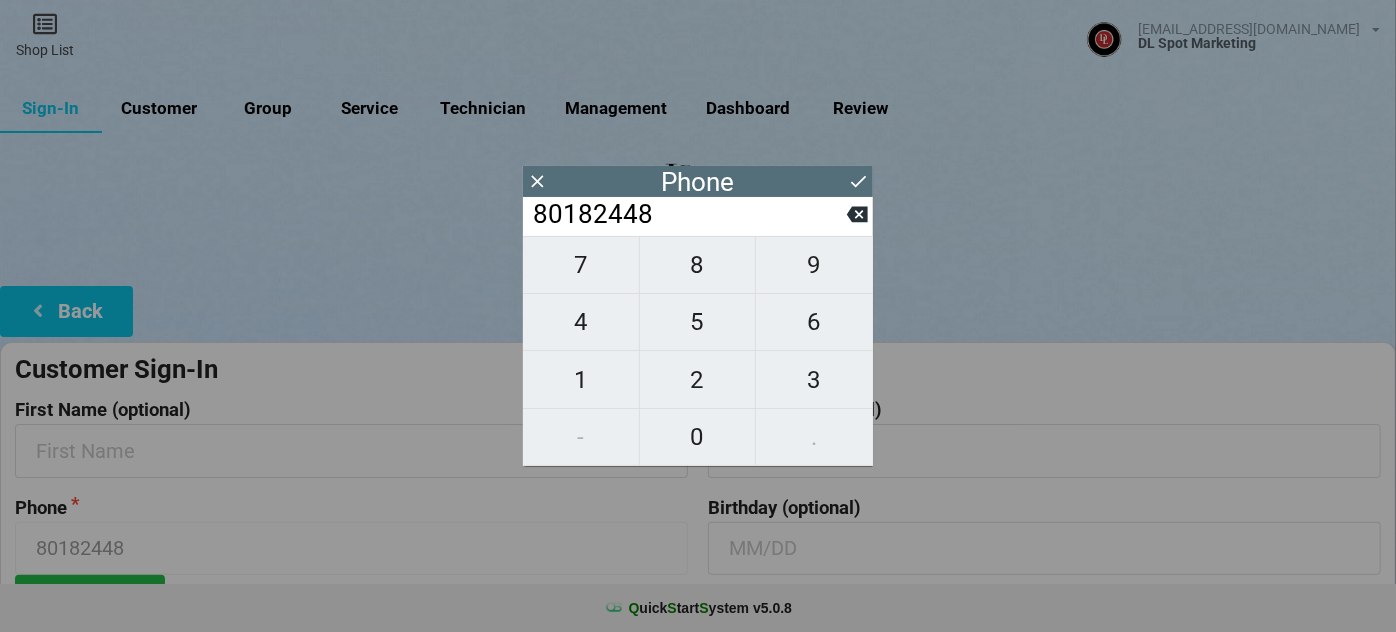 type on "801824483" 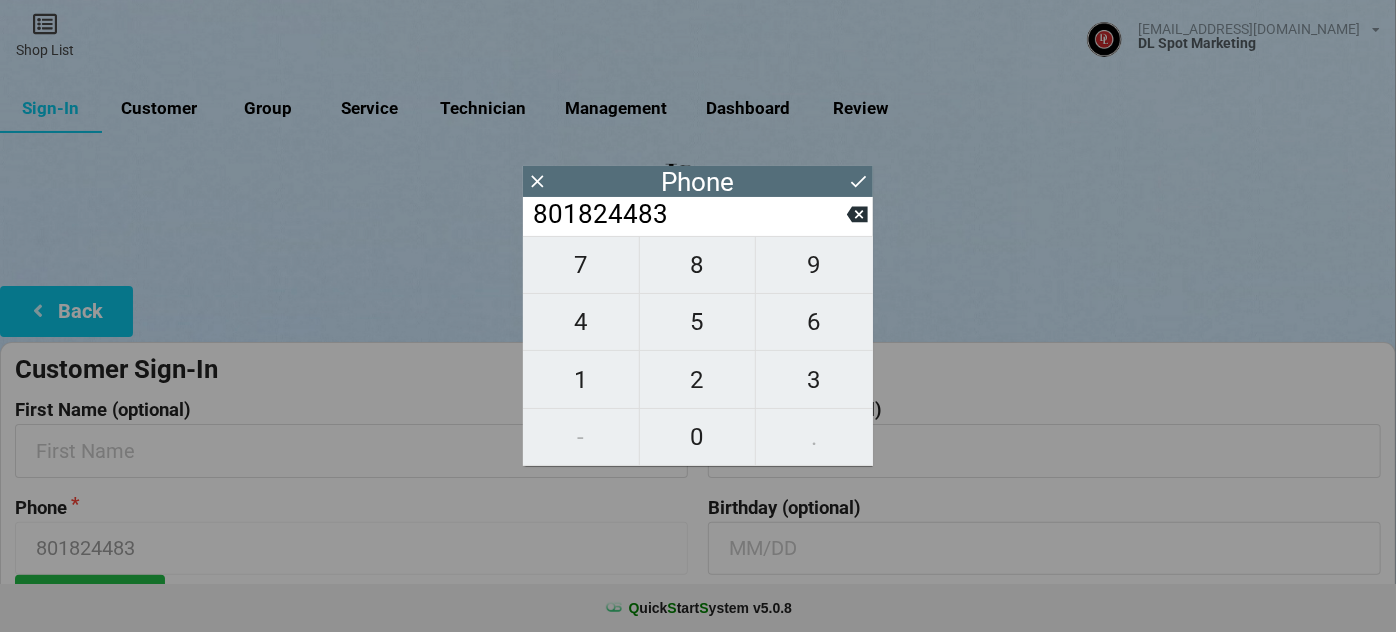 type on "8018244835" 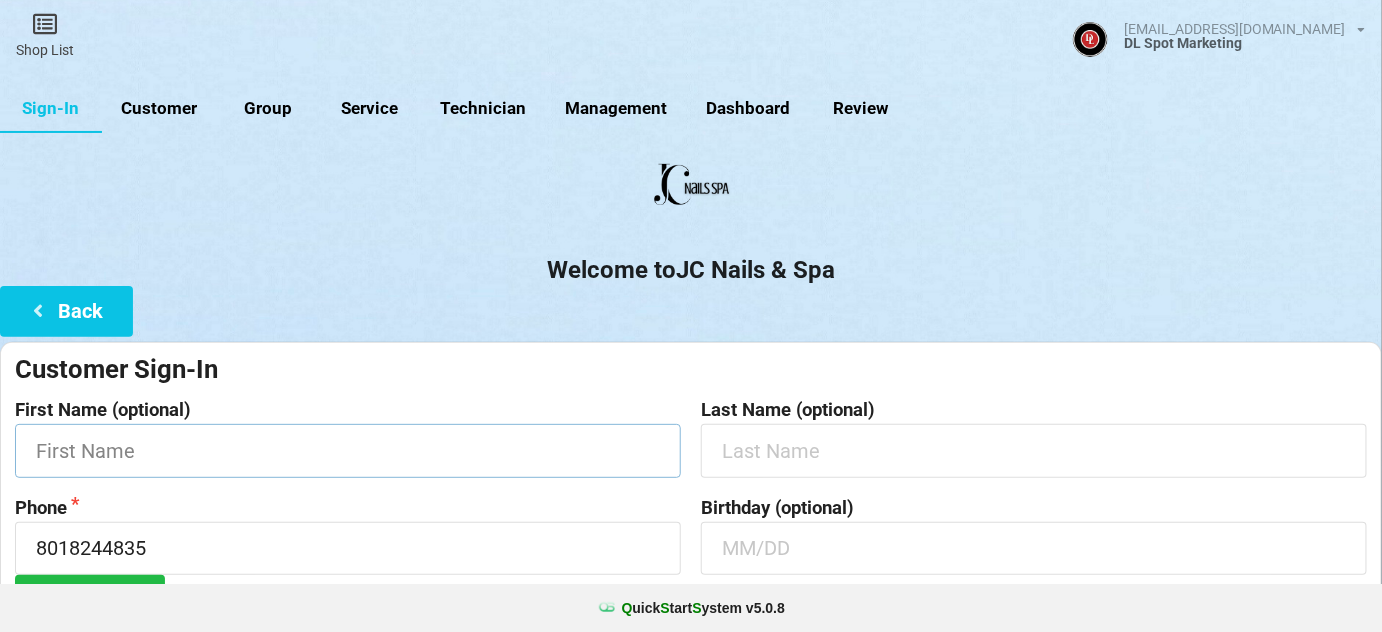 click at bounding box center (348, 450) 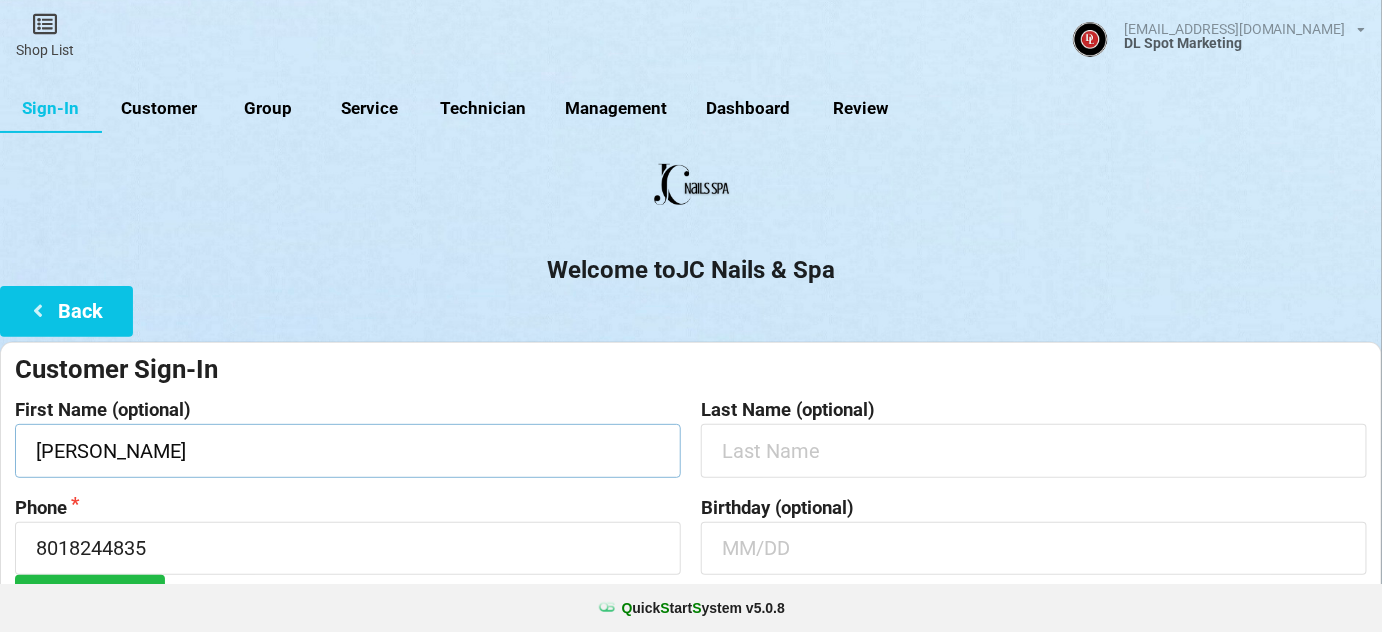type on "[PERSON_NAME]" 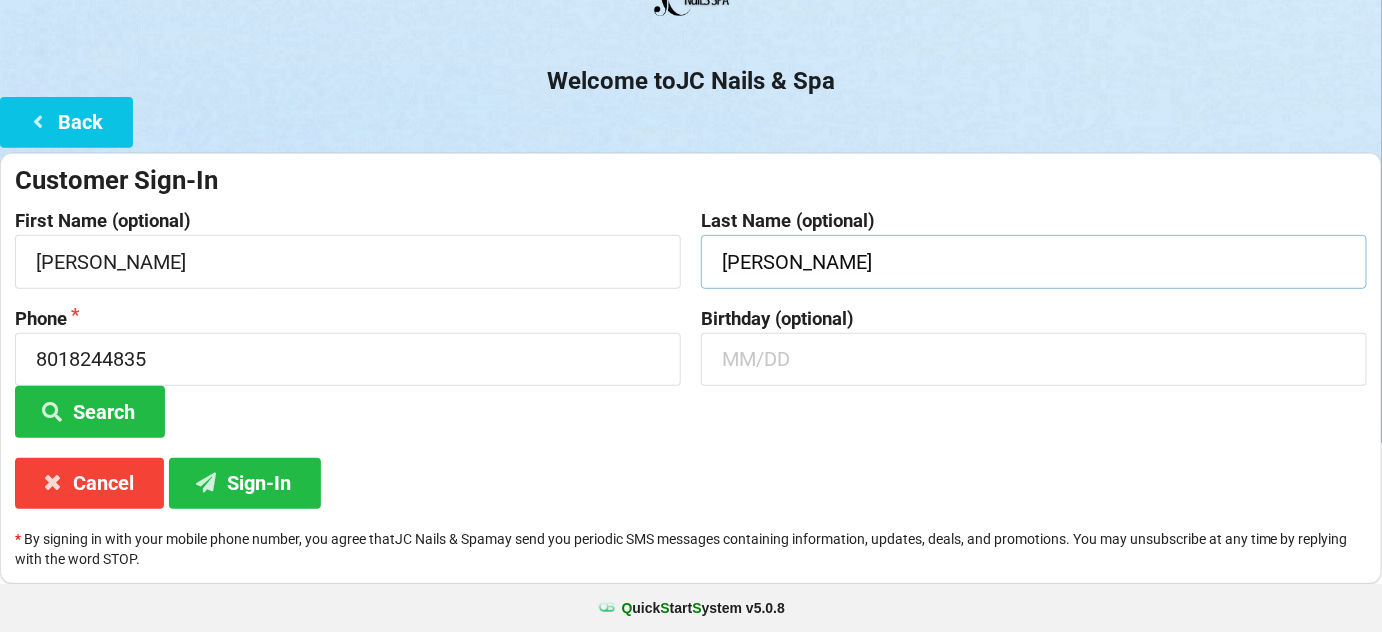scroll, scrollTop: 191, scrollLeft: 0, axis: vertical 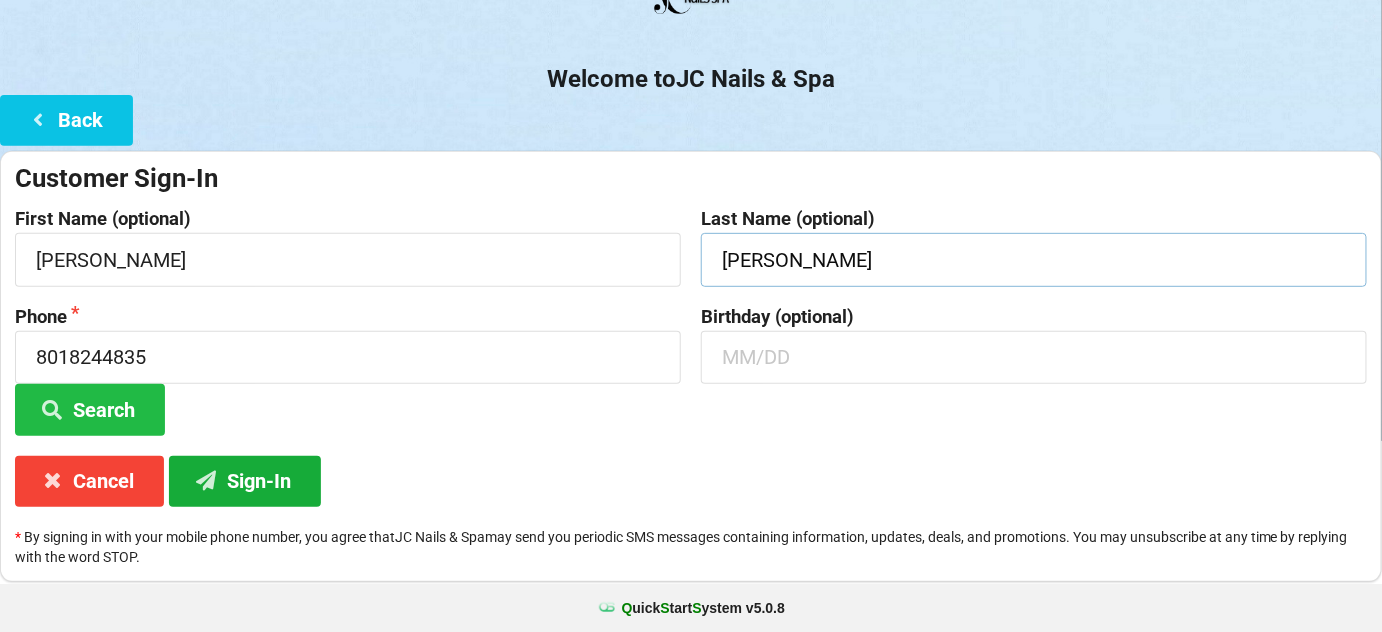 type on "[PERSON_NAME]" 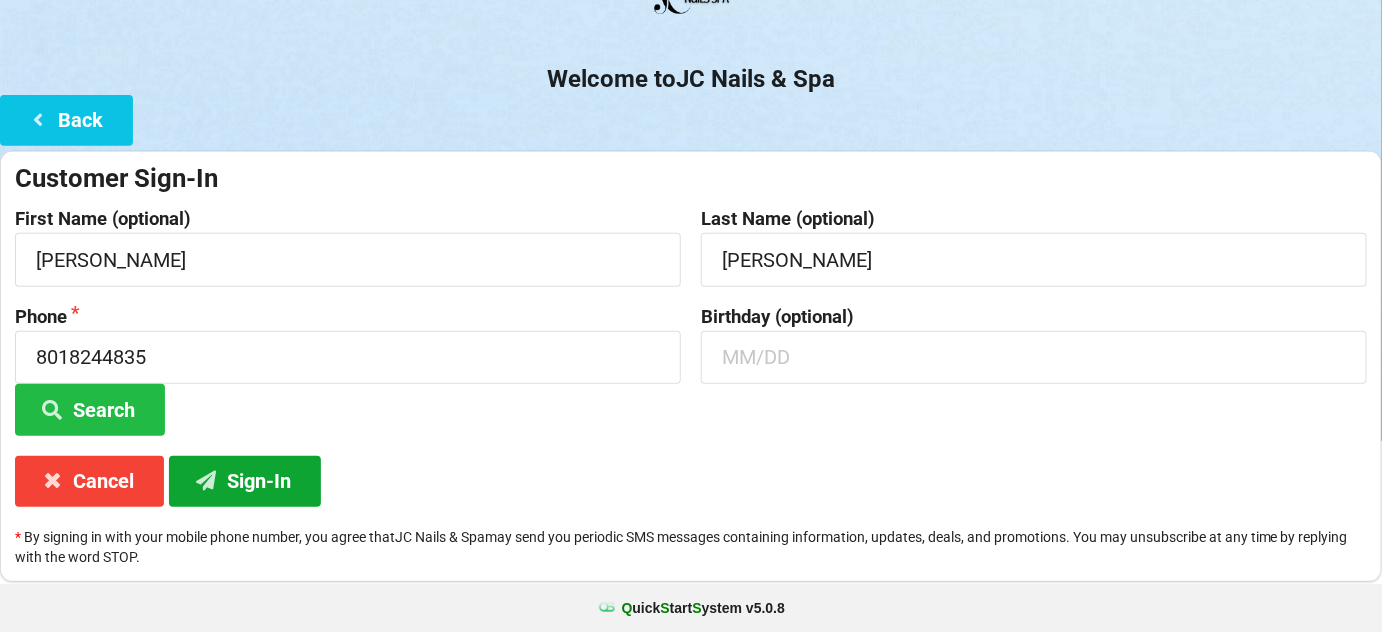 click on "Sign-In" at bounding box center (245, 481) 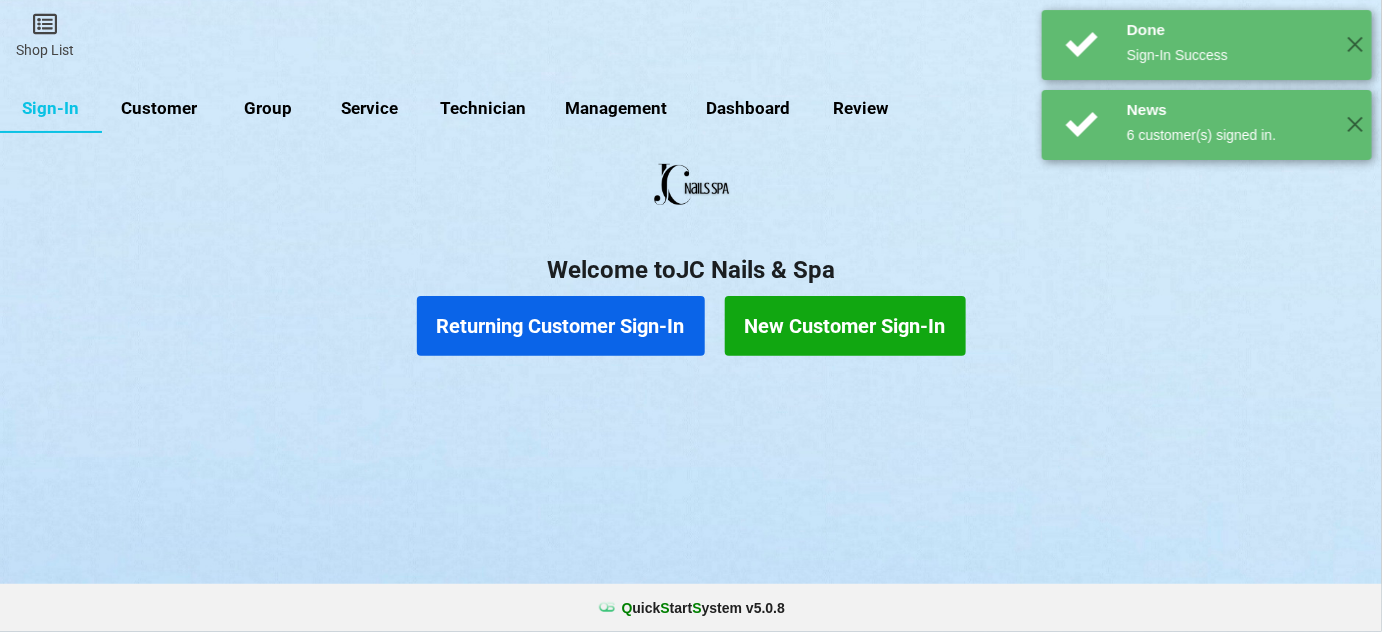 scroll, scrollTop: 0, scrollLeft: 0, axis: both 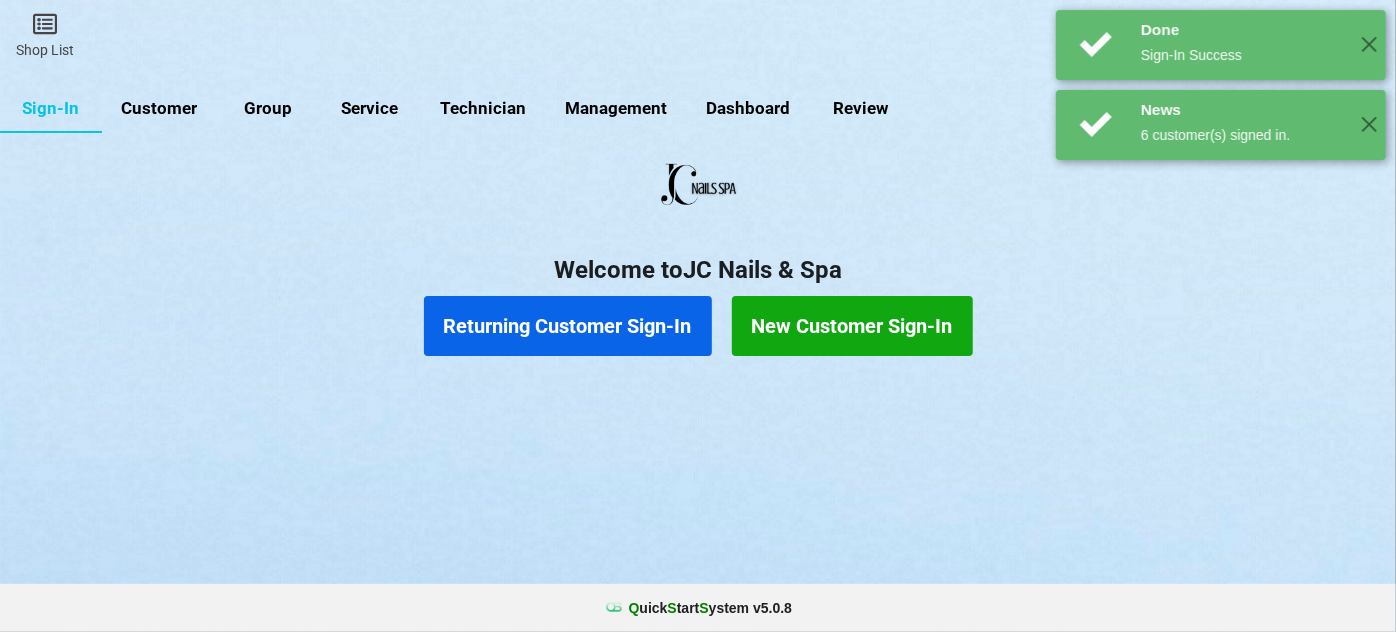 click on "Returning Customer Sign-In" at bounding box center [568, 326] 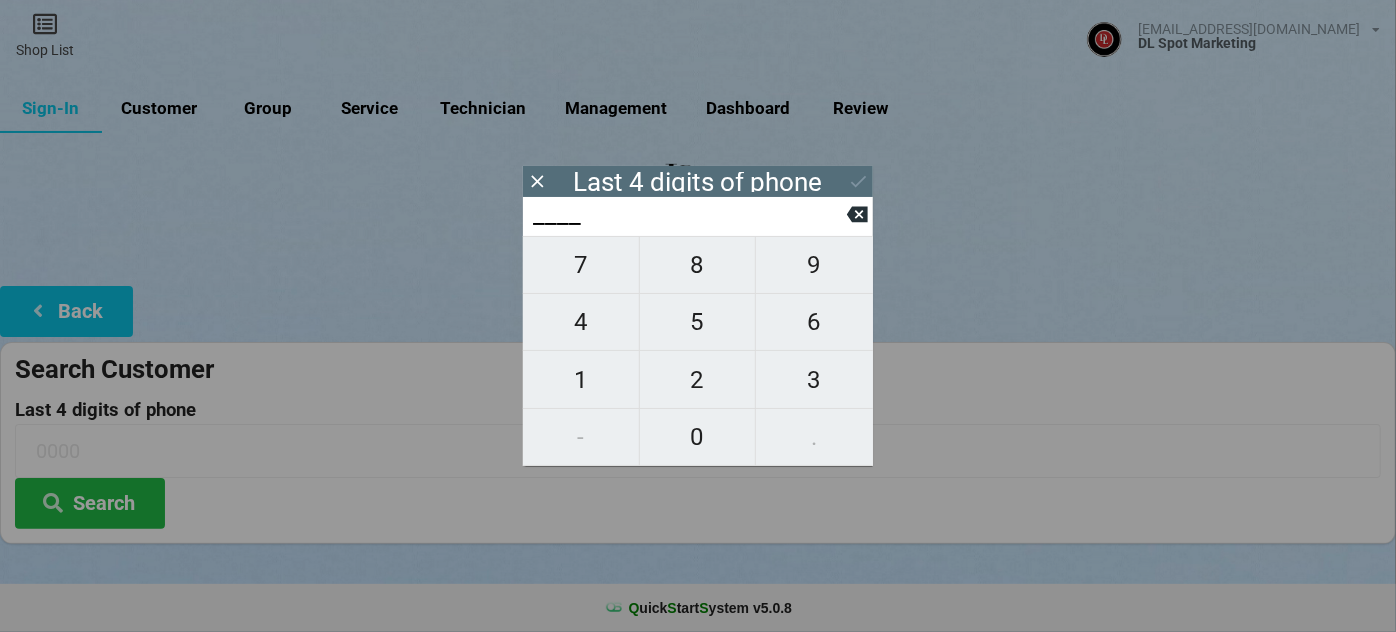 type on "4___" 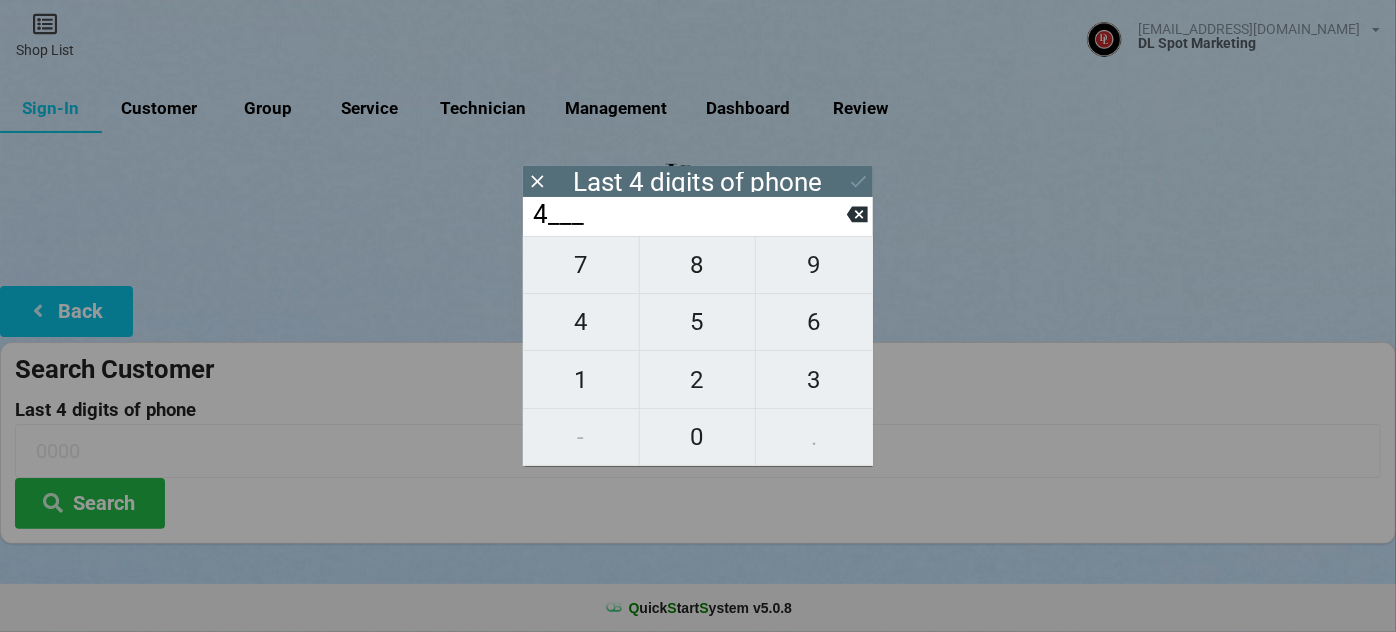type on "4___" 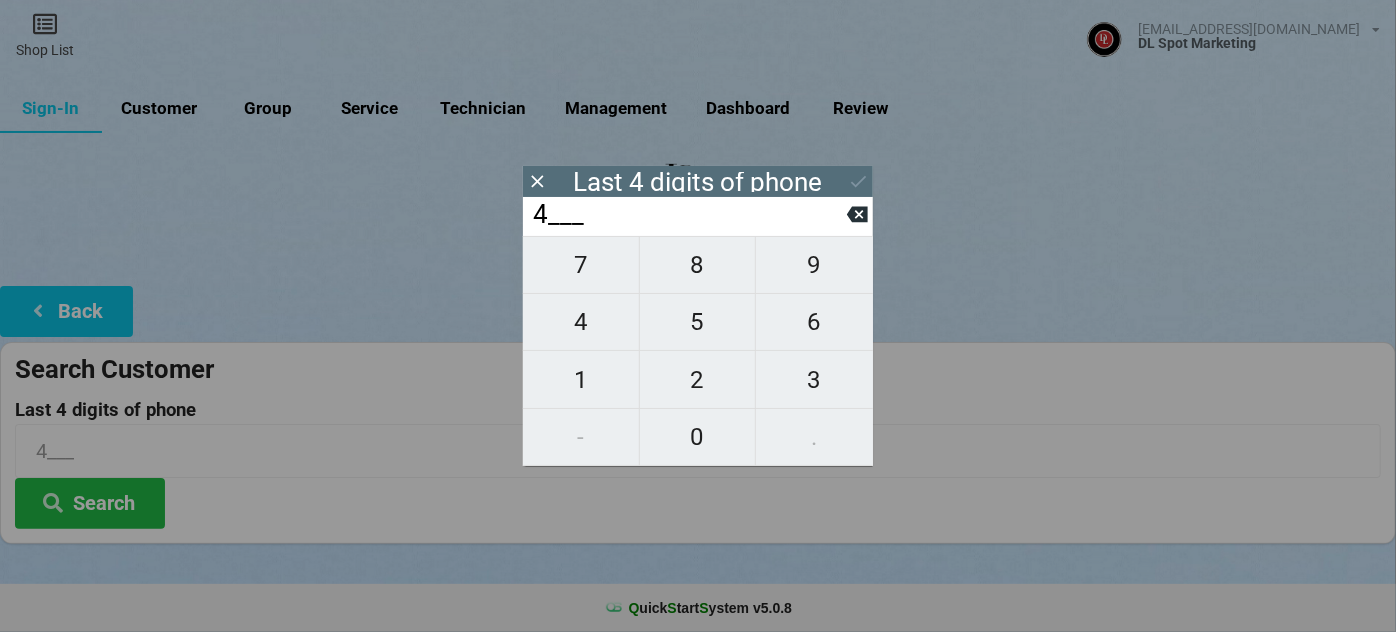 type on "45__" 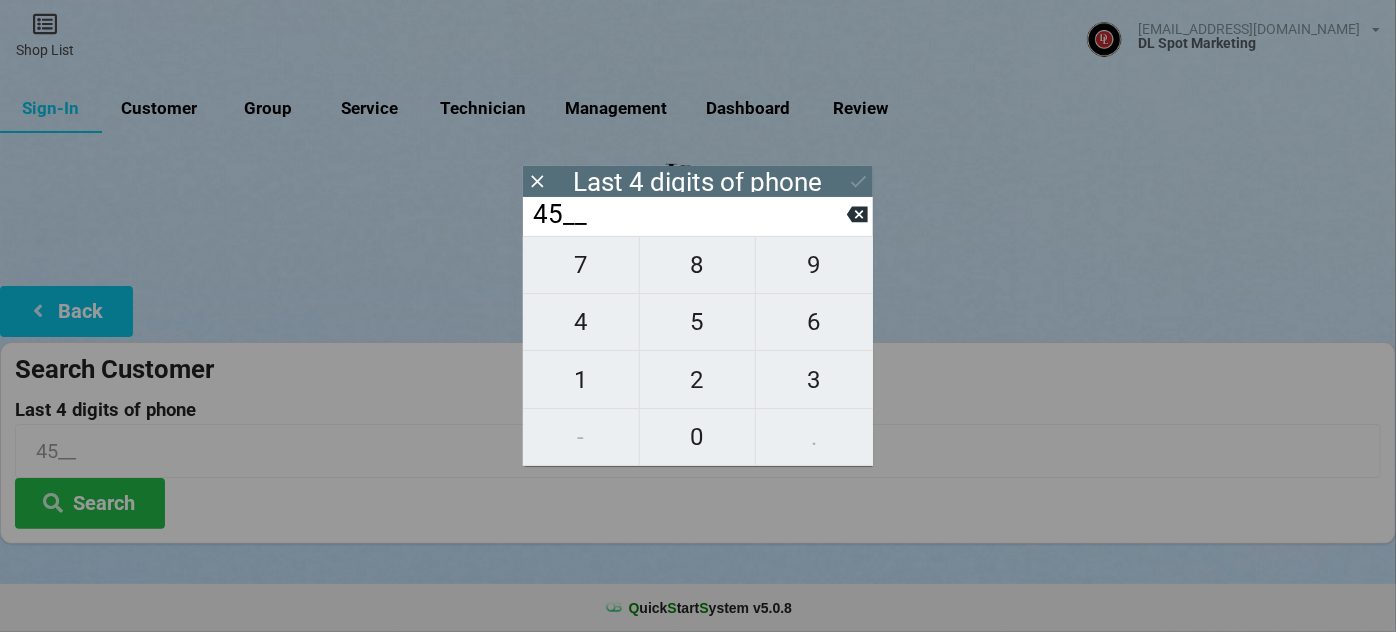 type on "455_" 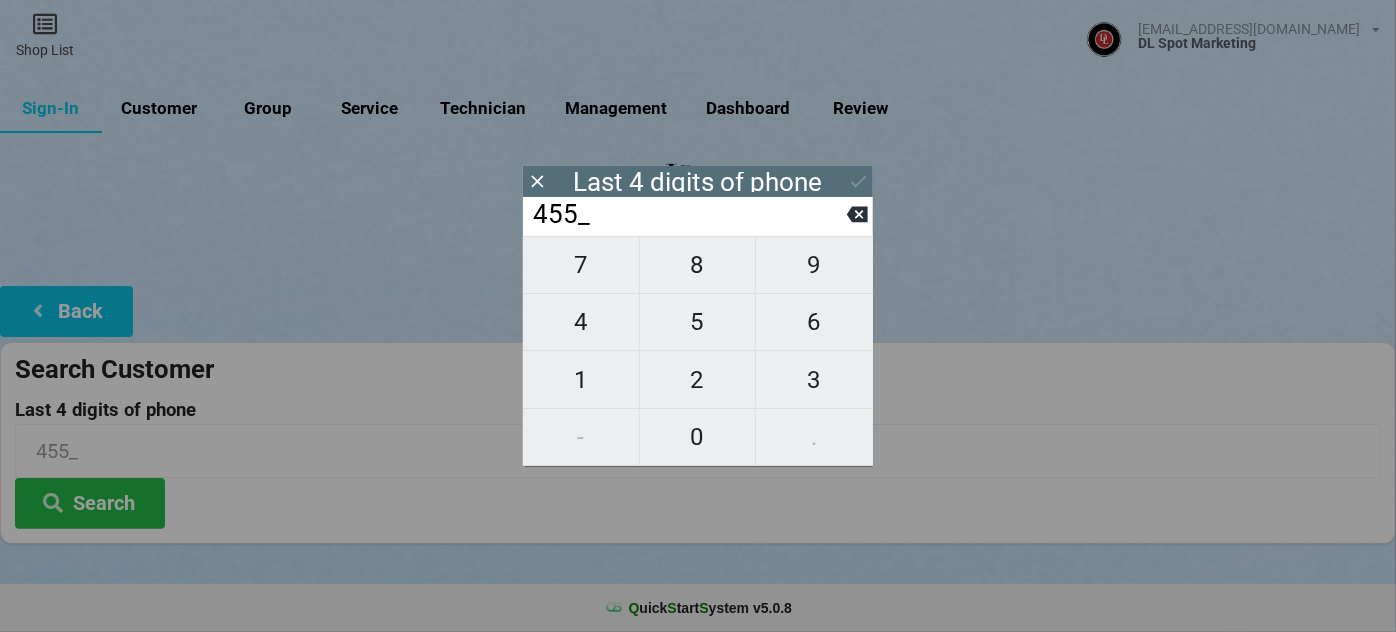type on "4551" 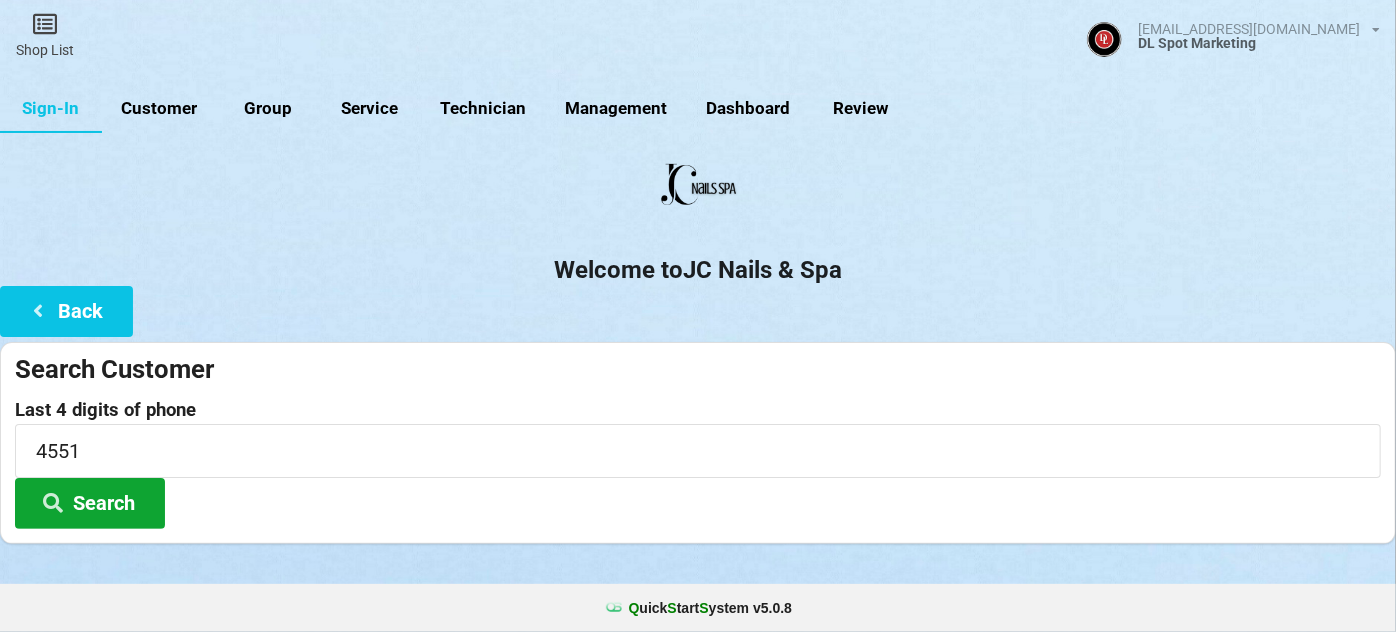click on "Search" at bounding box center (90, 503) 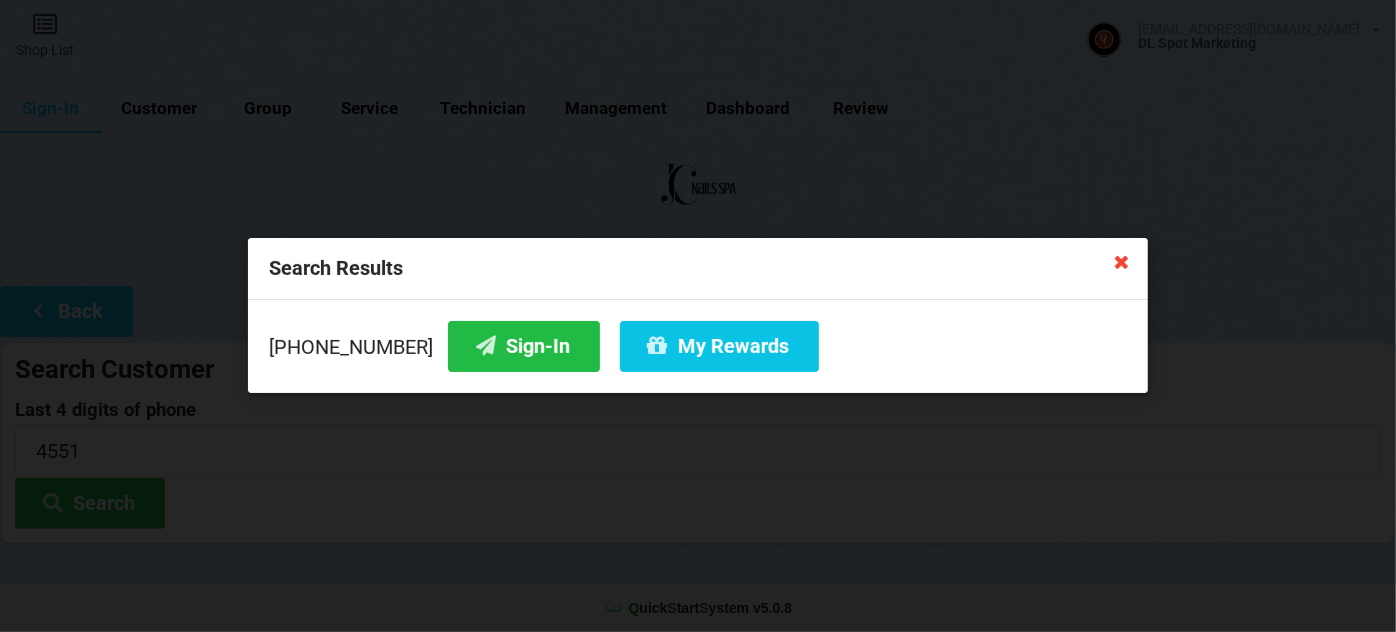click at bounding box center [1122, 261] 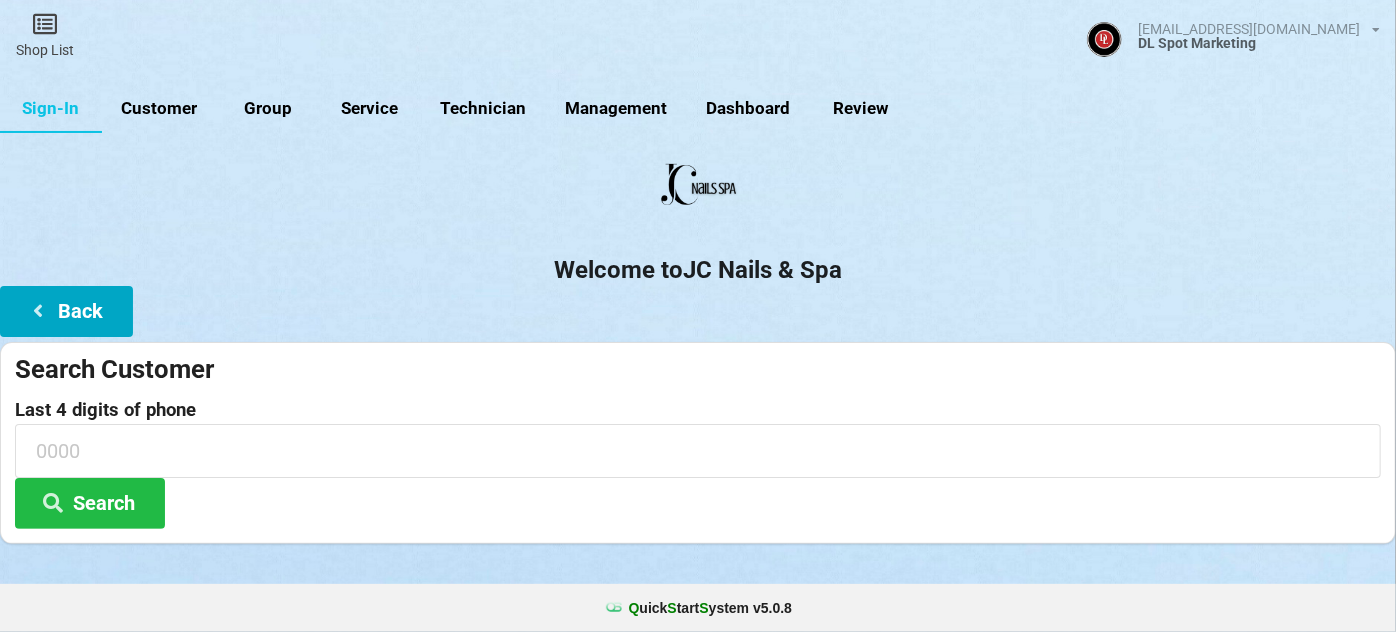 click on "Back" at bounding box center (66, 311) 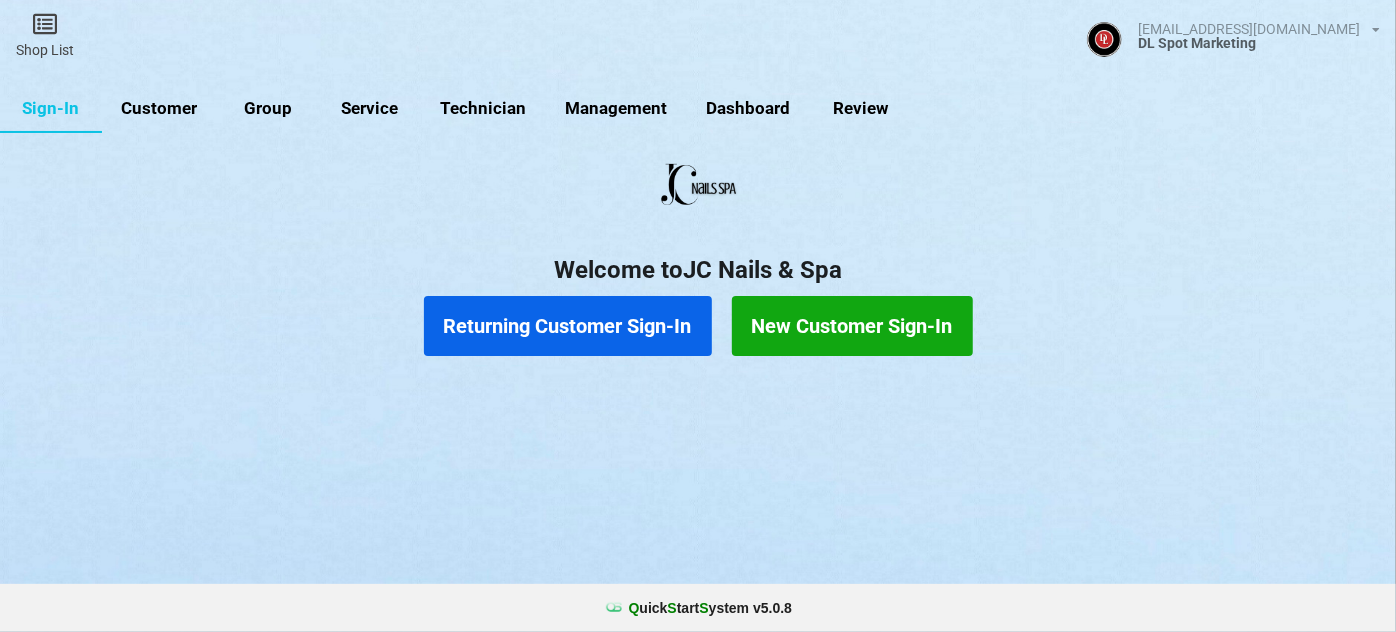 click on "New Customer Sign-In" at bounding box center [852, 326] 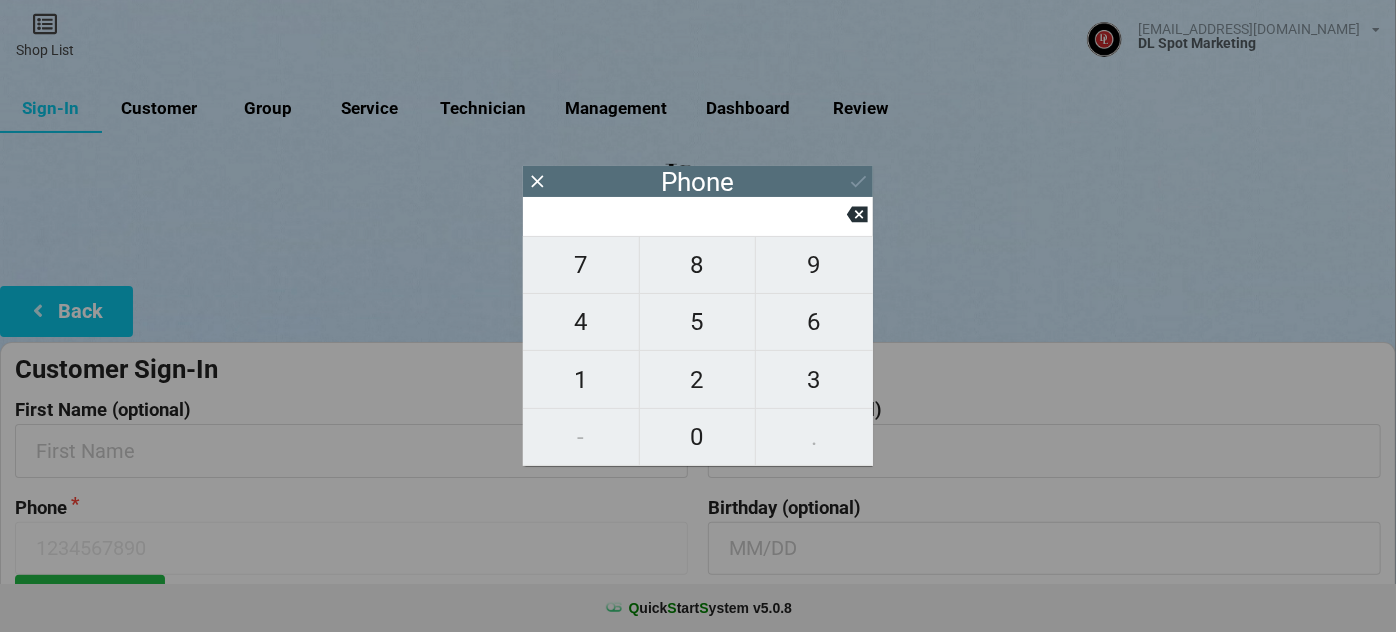 type on "6" 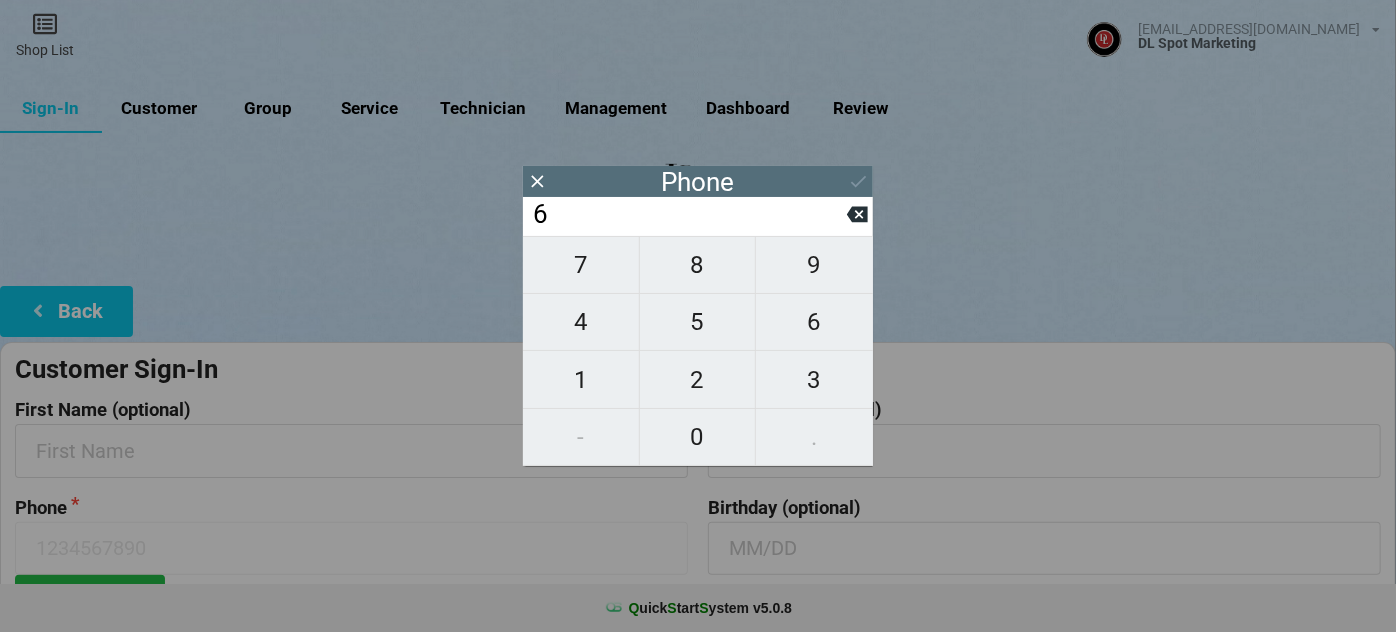 type on "6" 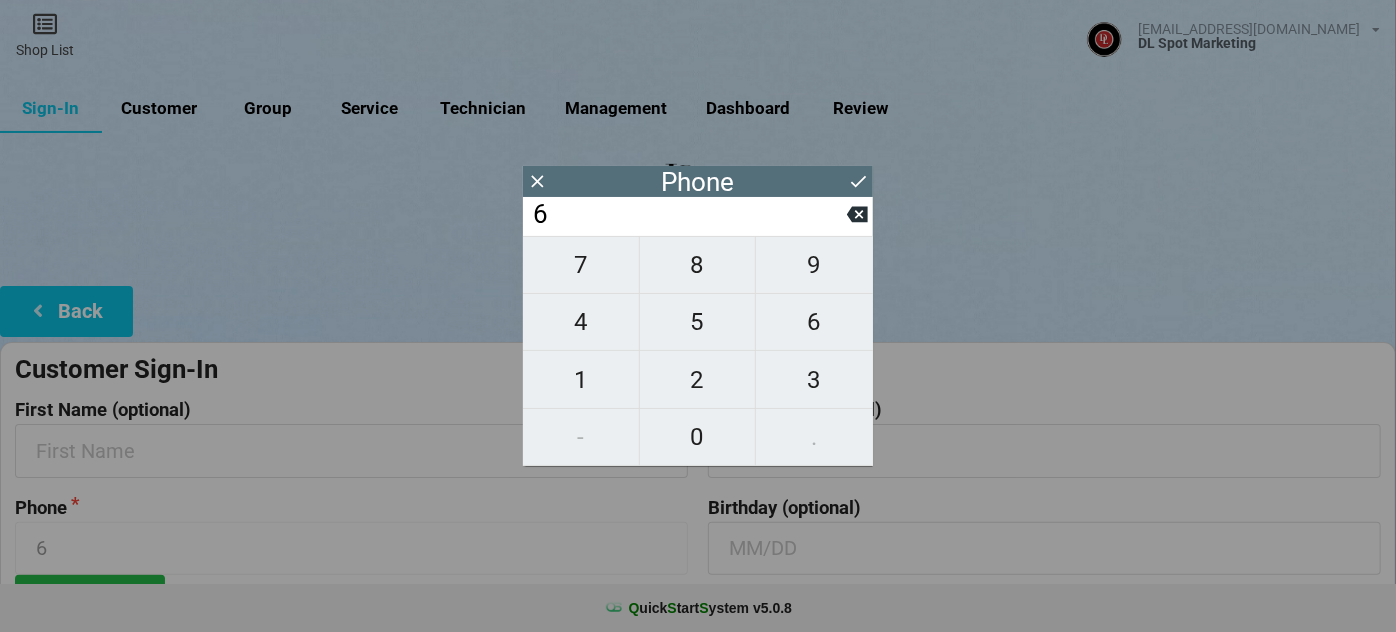 type on "67" 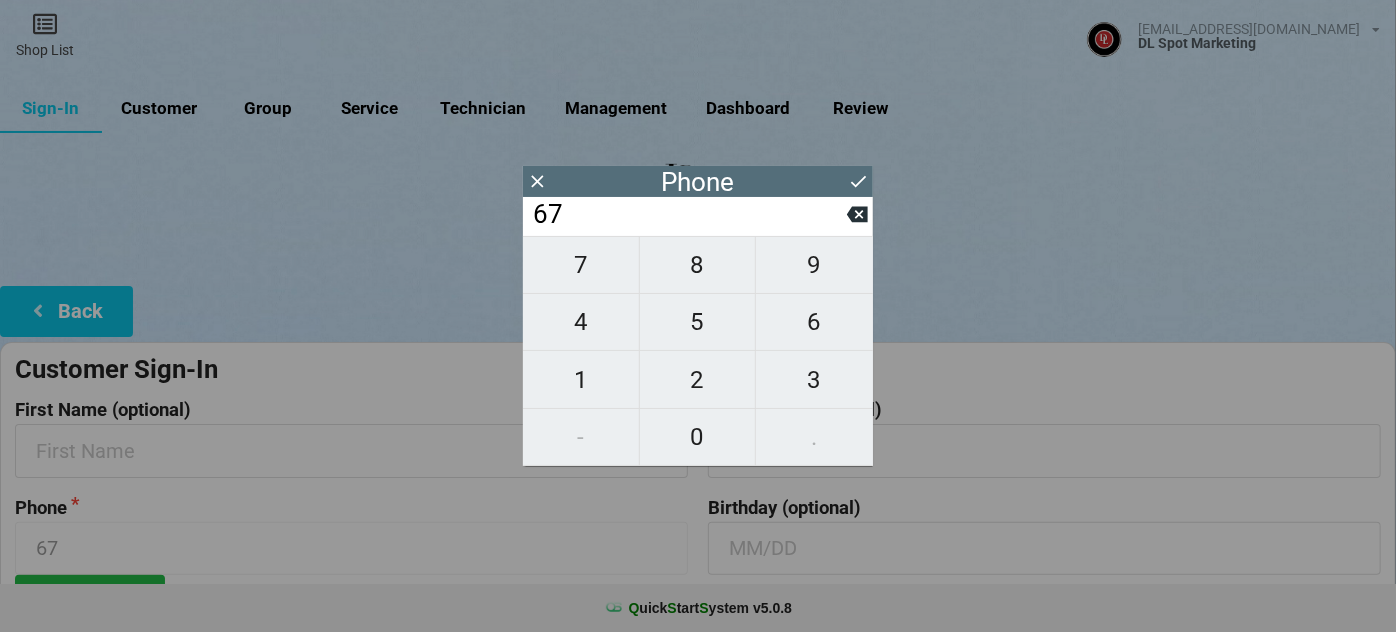type on "678" 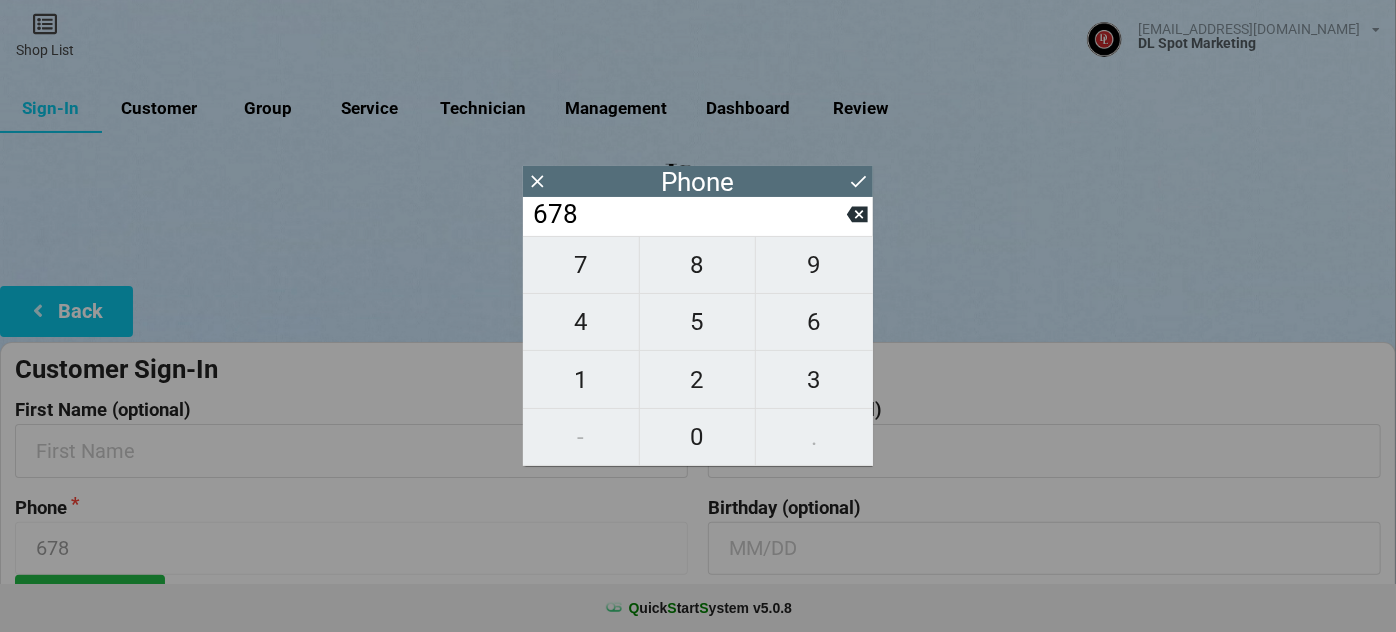 type on "6788" 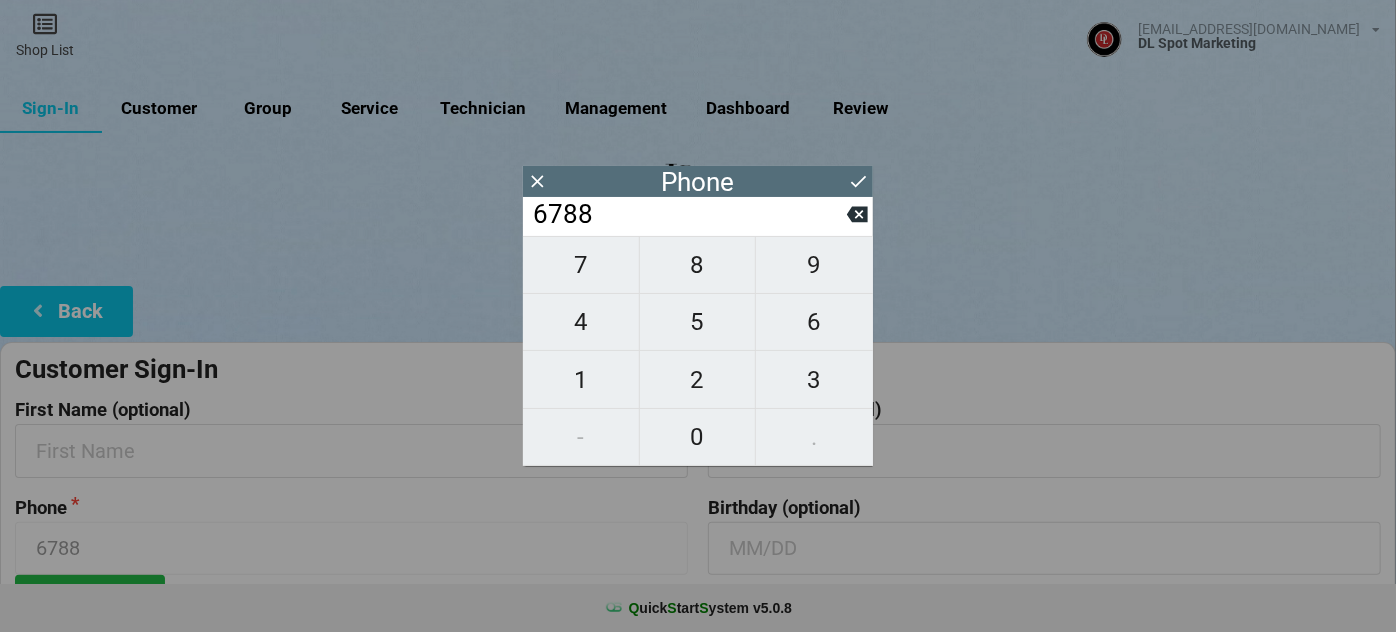 type on "67884" 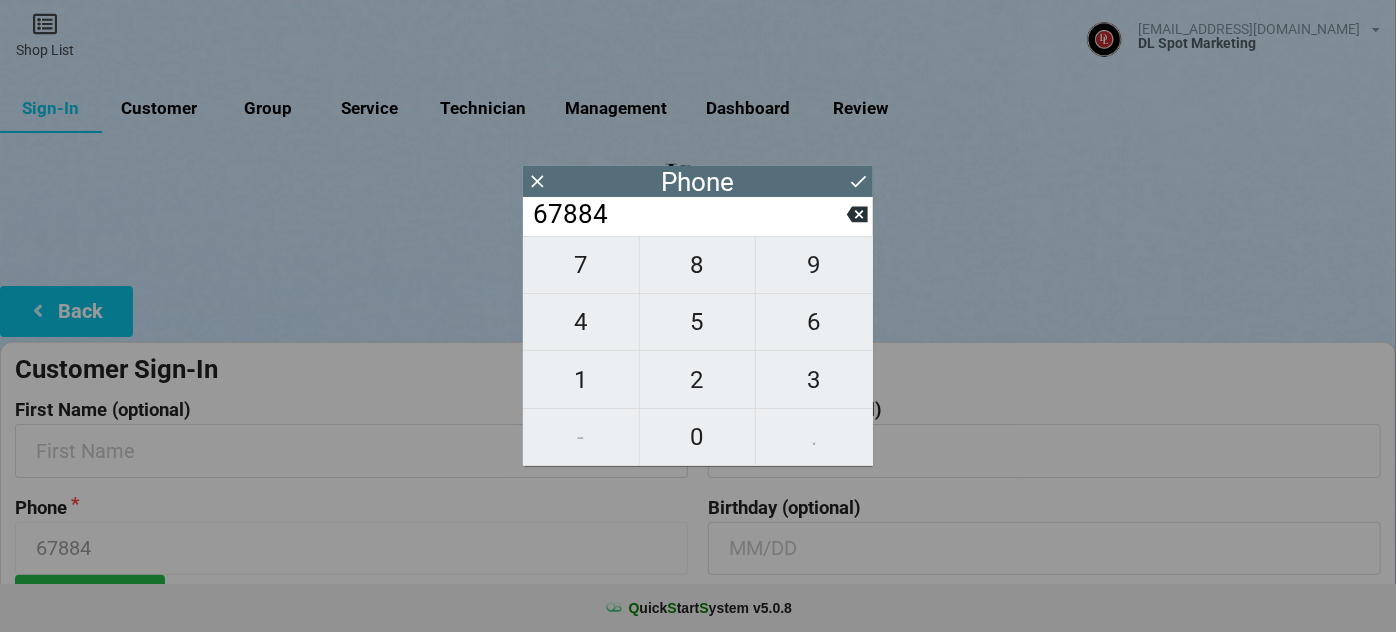 type on "678848" 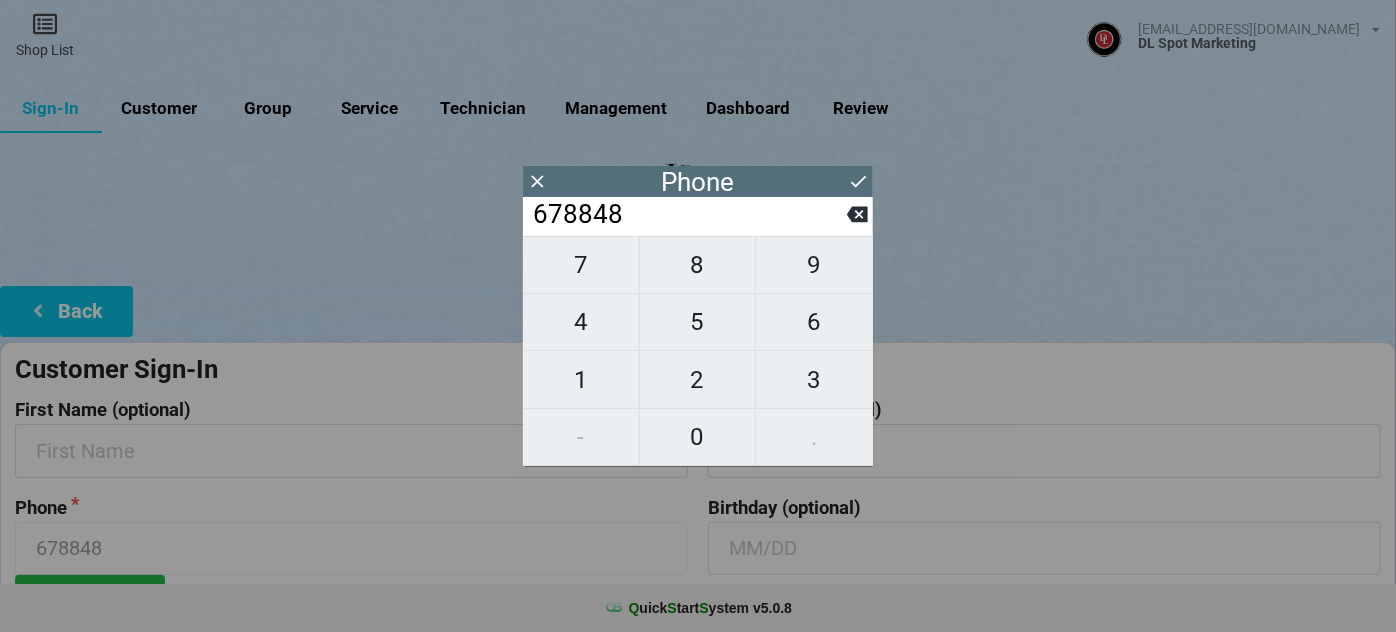type on "6788484" 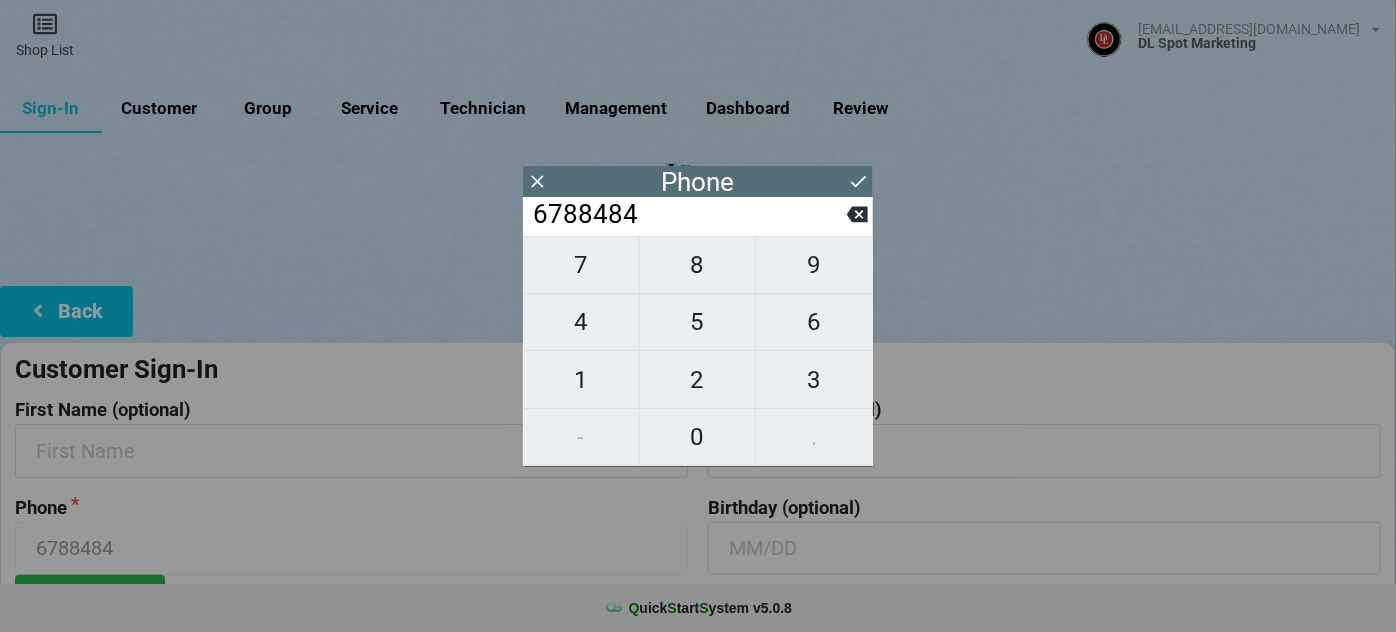 type on "67884845" 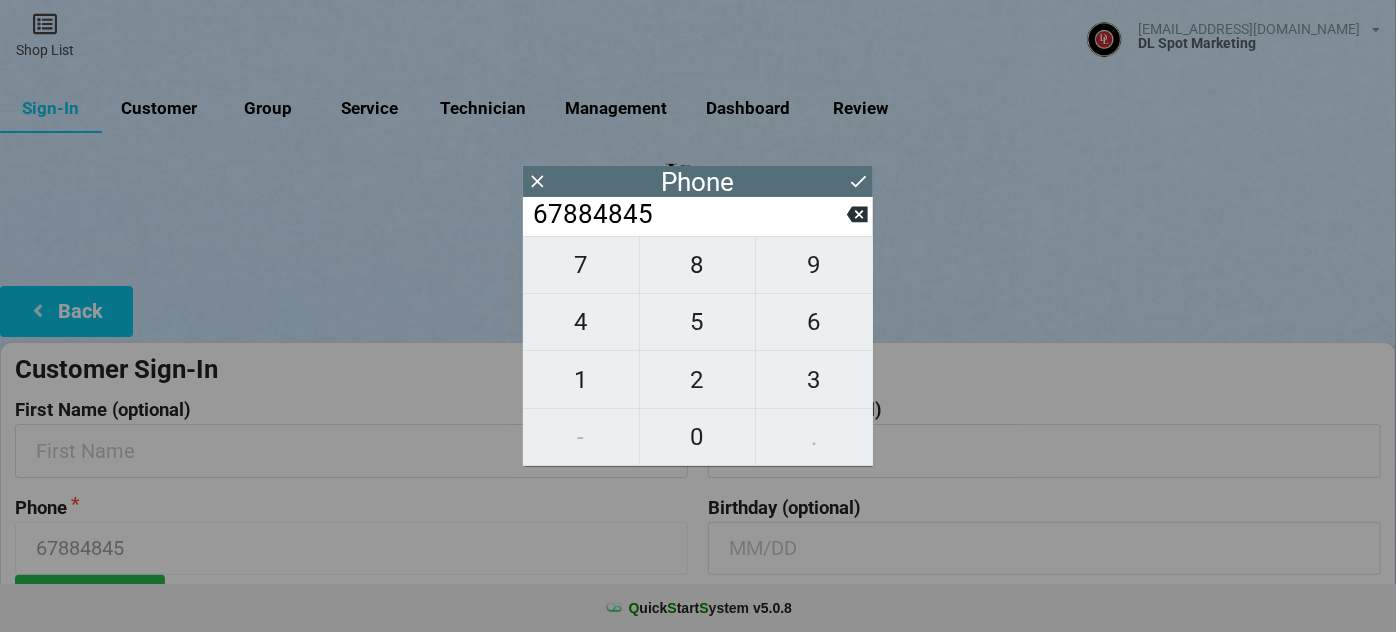 type on "678848455" 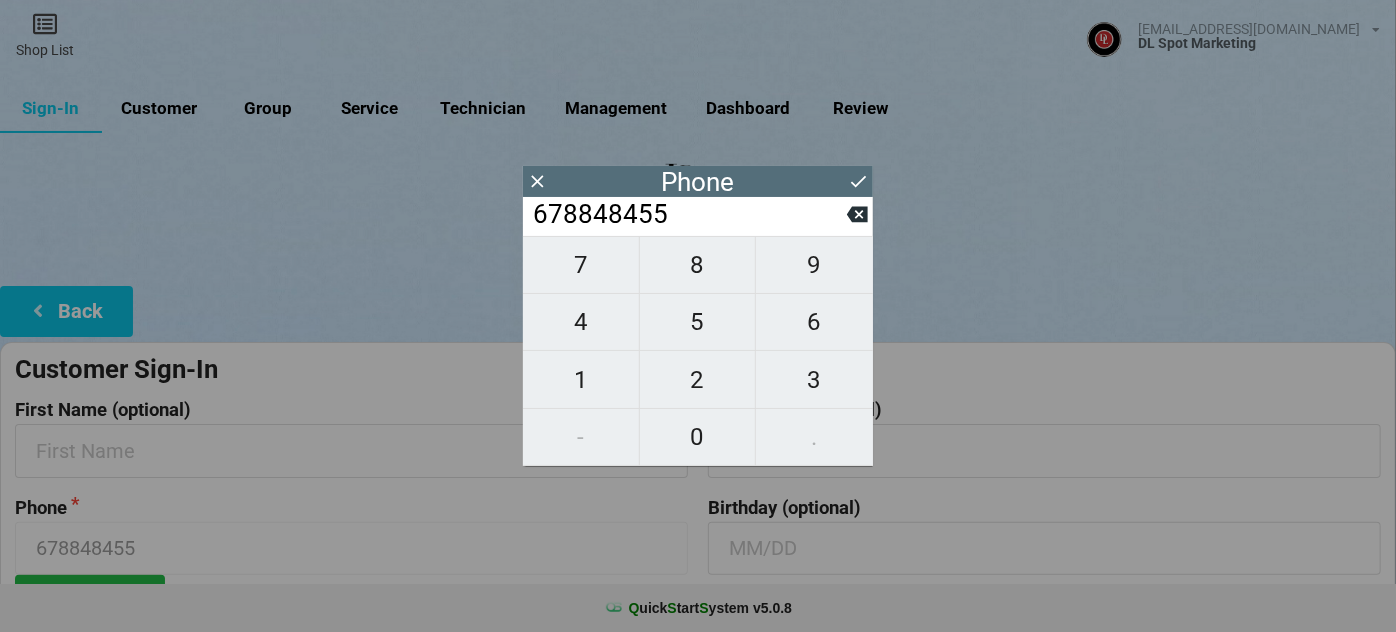 type on "6788484551" 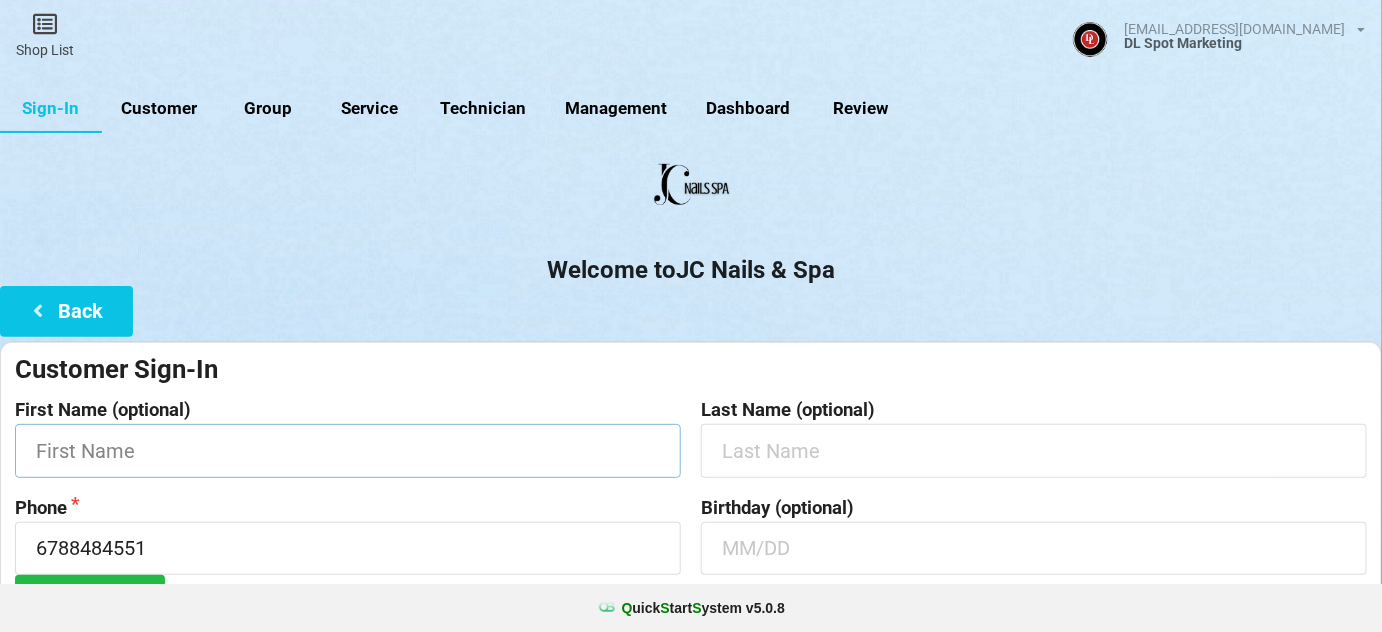 click at bounding box center [348, 450] 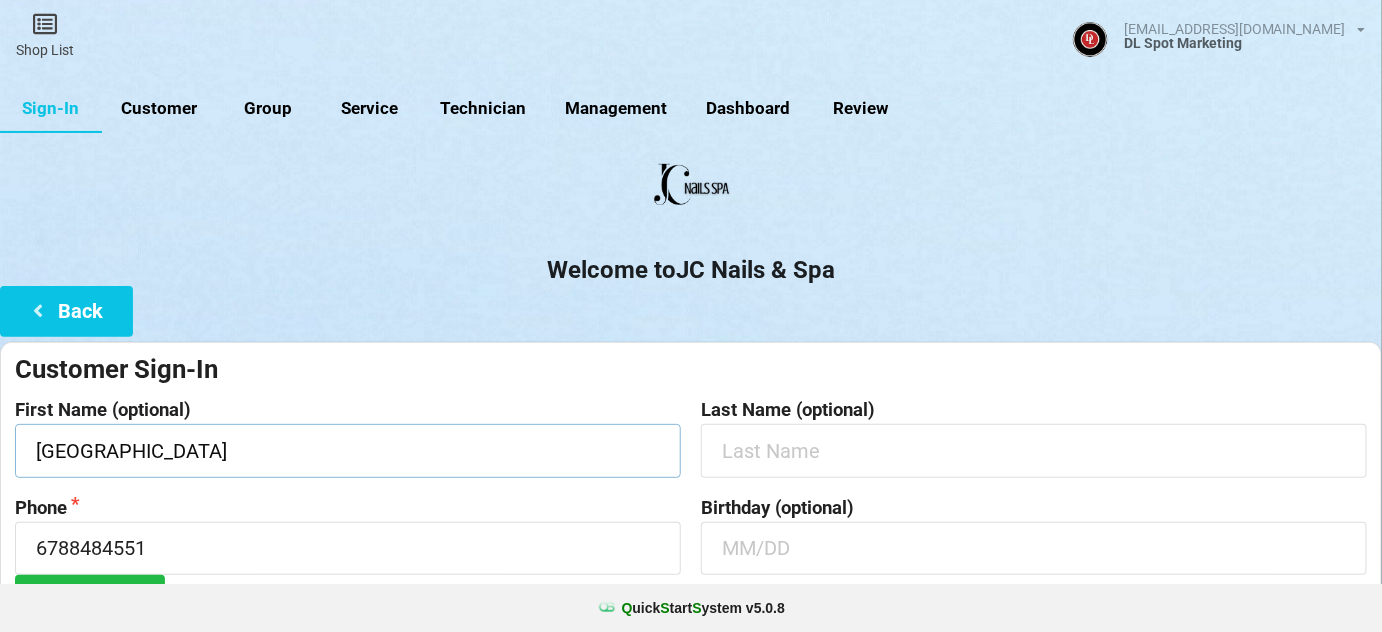 type on "[GEOGRAPHIC_DATA]" 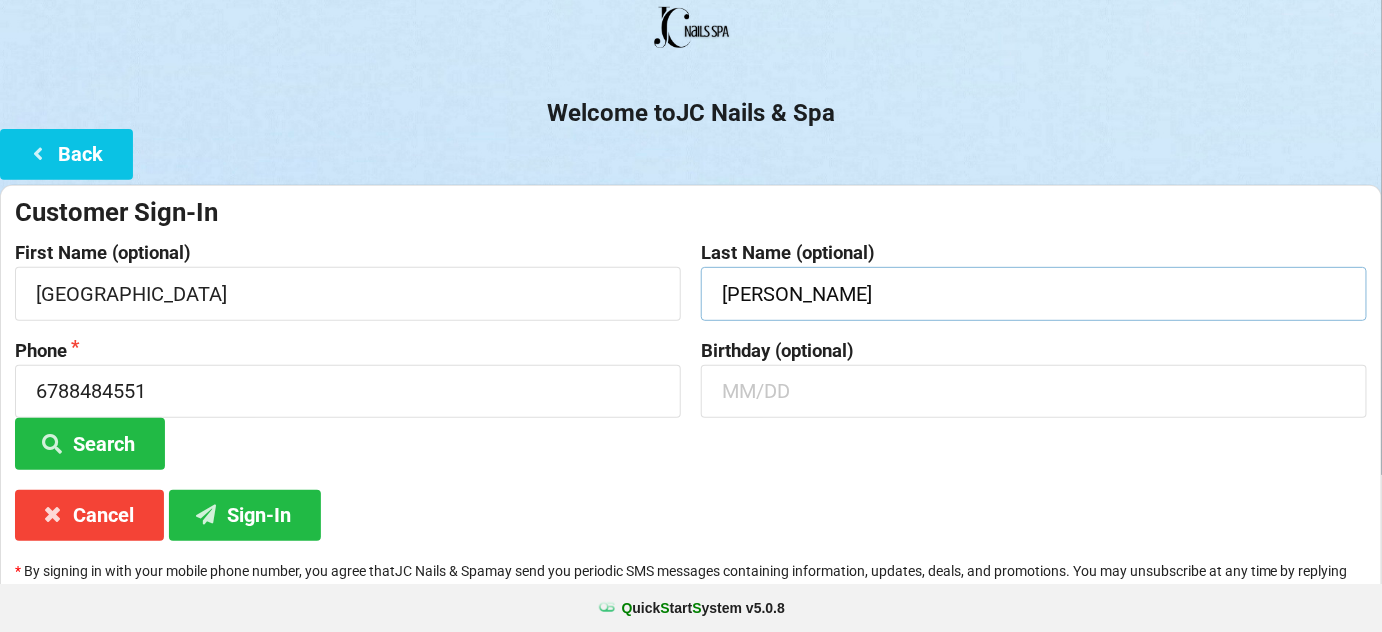 scroll, scrollTop: 191, scrollLeft: 0, axis: vertical 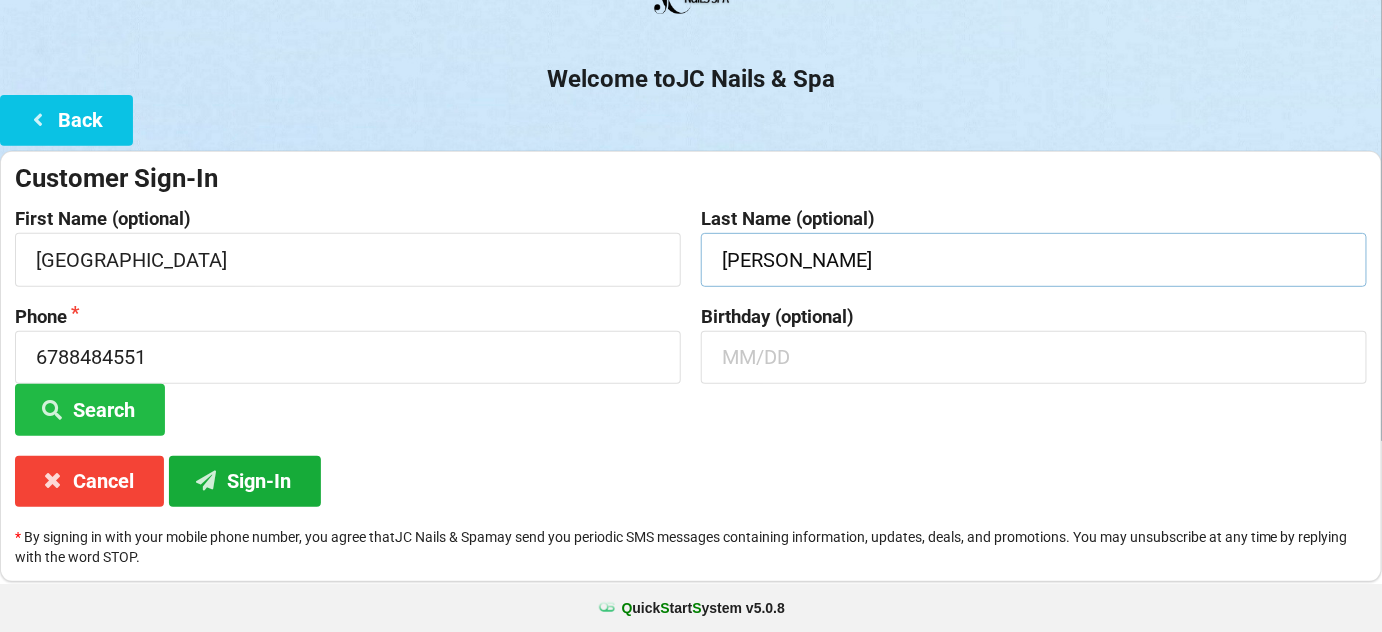 type on "[PERSON_NAME]" 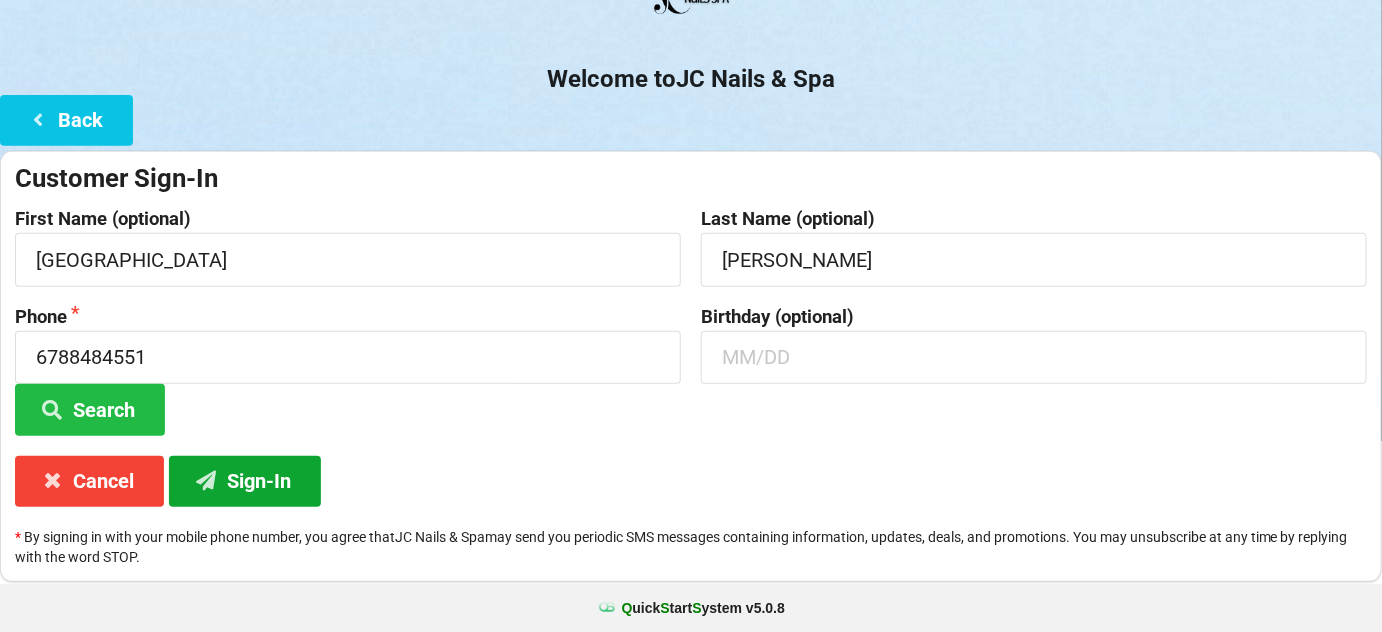 click on "Sign-In" at bounding box center [245, 481] 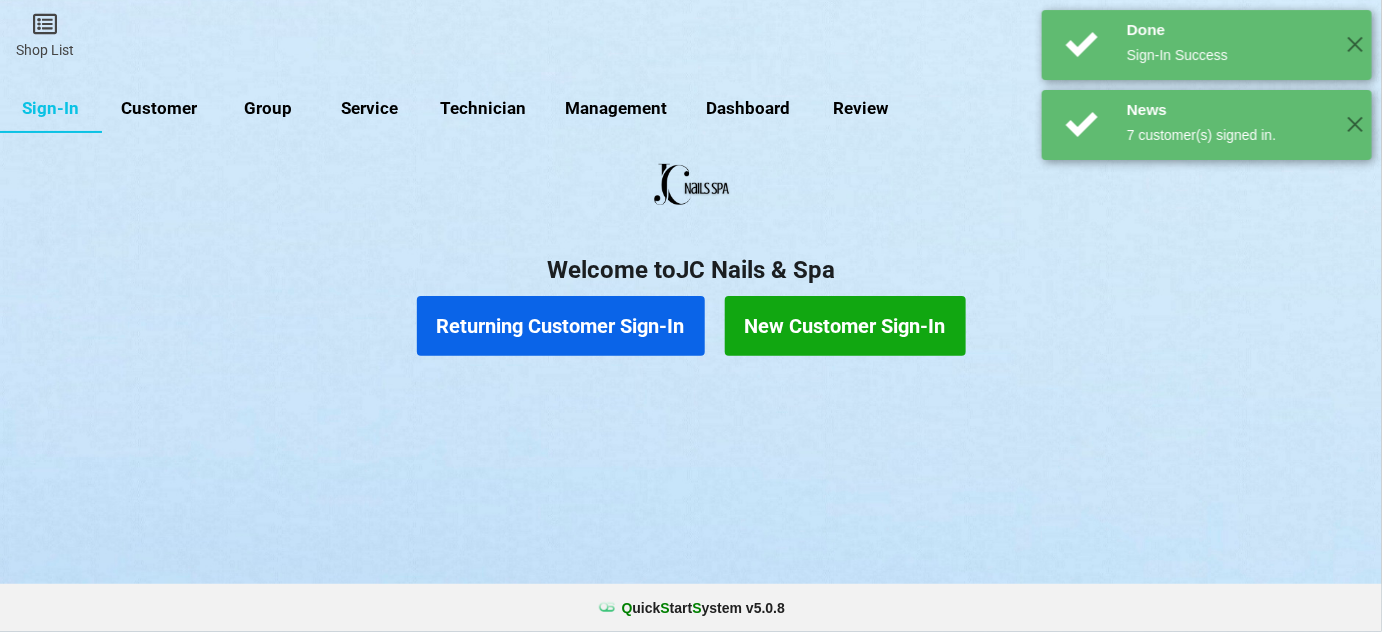scroll, scrollTop: 0, scrollLeft: 0, axis: both 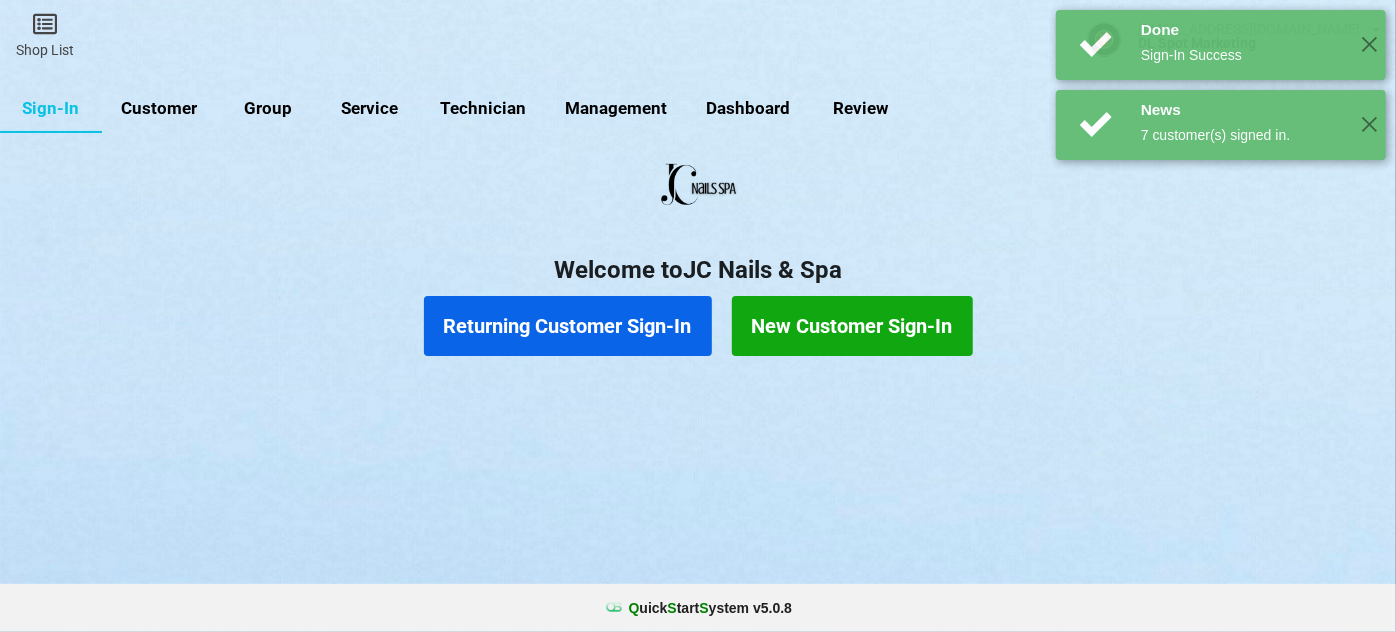 click on "Returning Customer Sign-In" at bounding box center (568, 326) 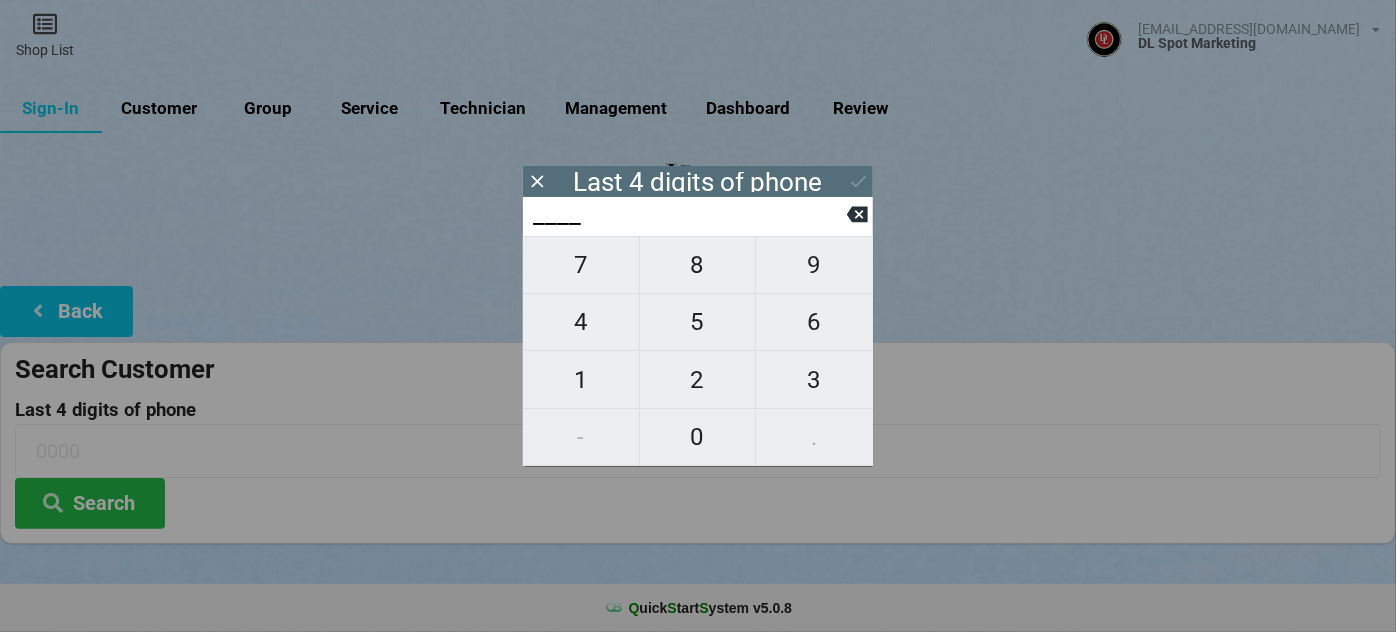 type on "7___" 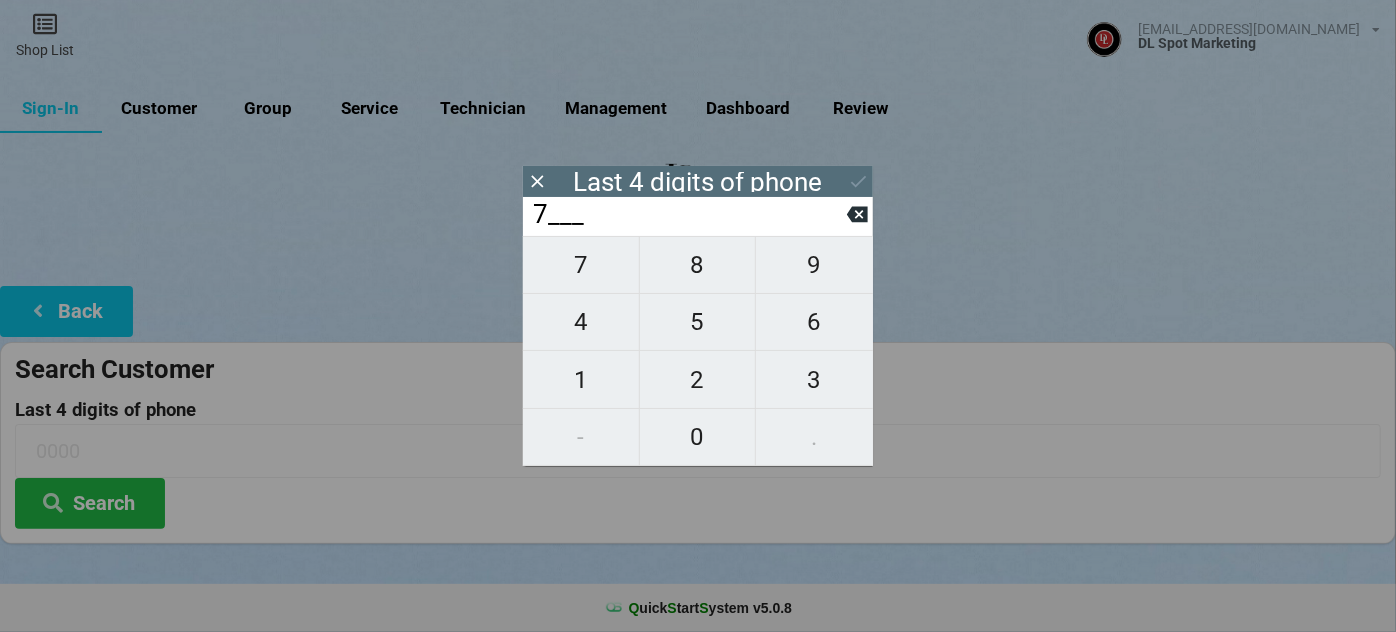 type on "7___" 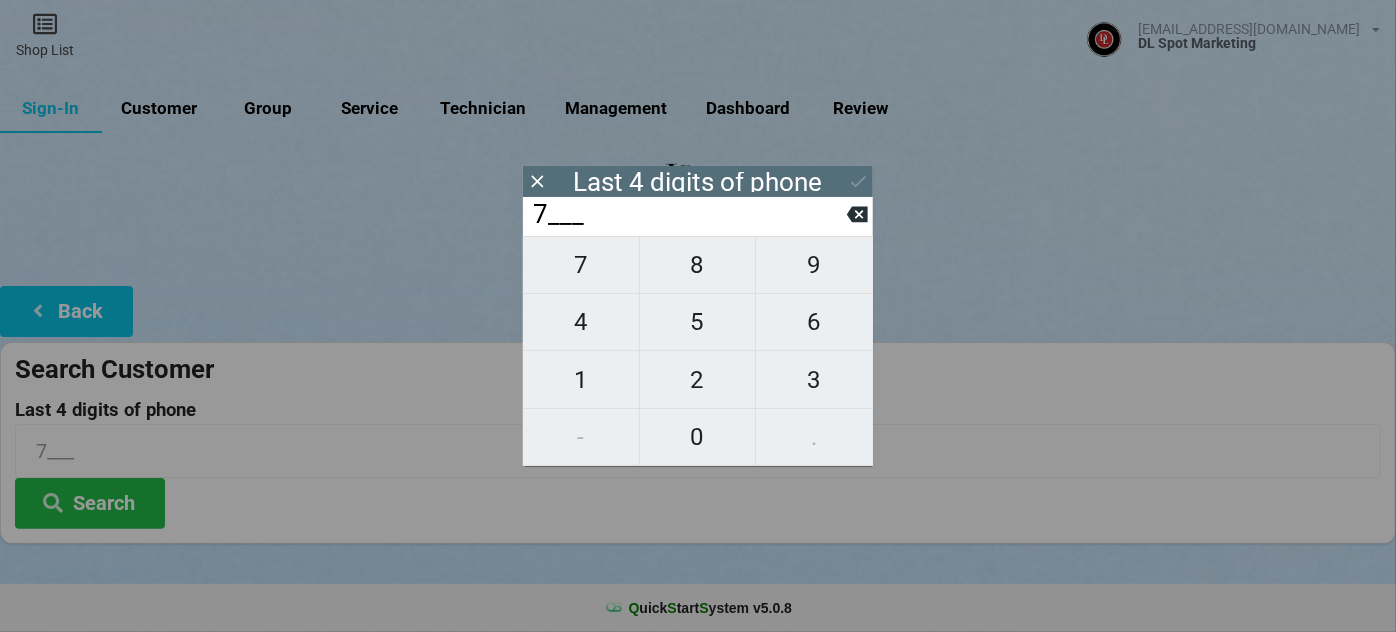 type on "70__" 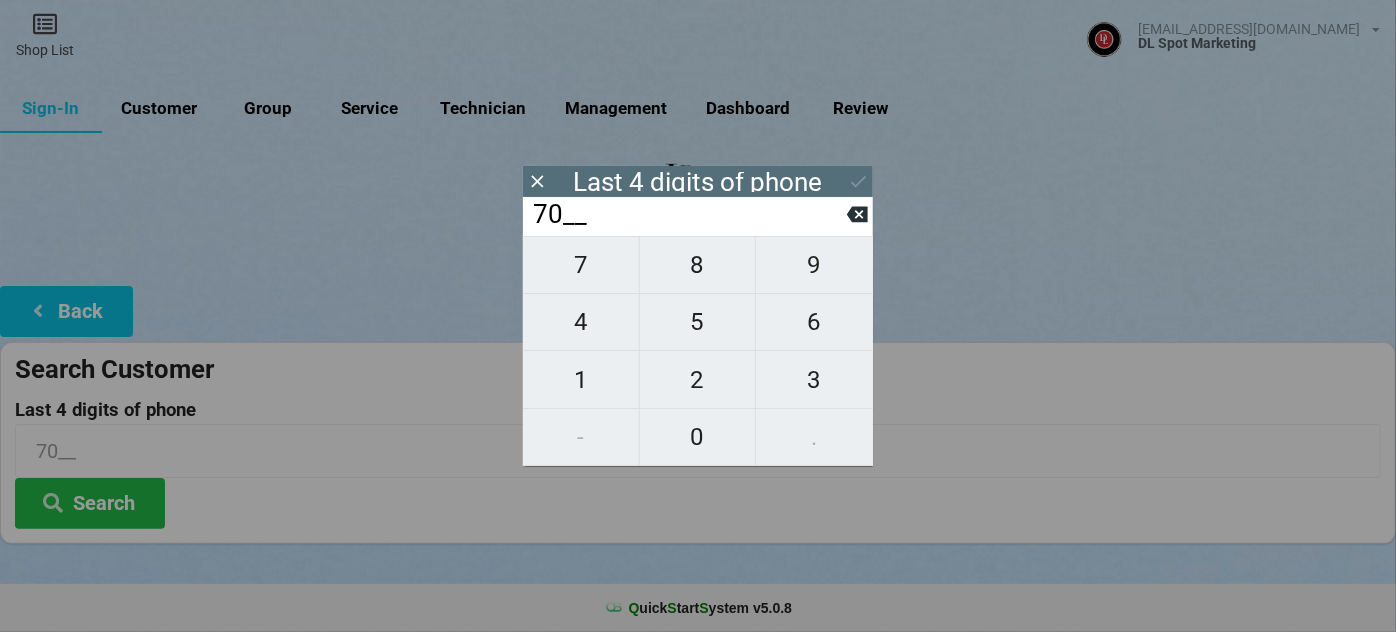 type on "702_" 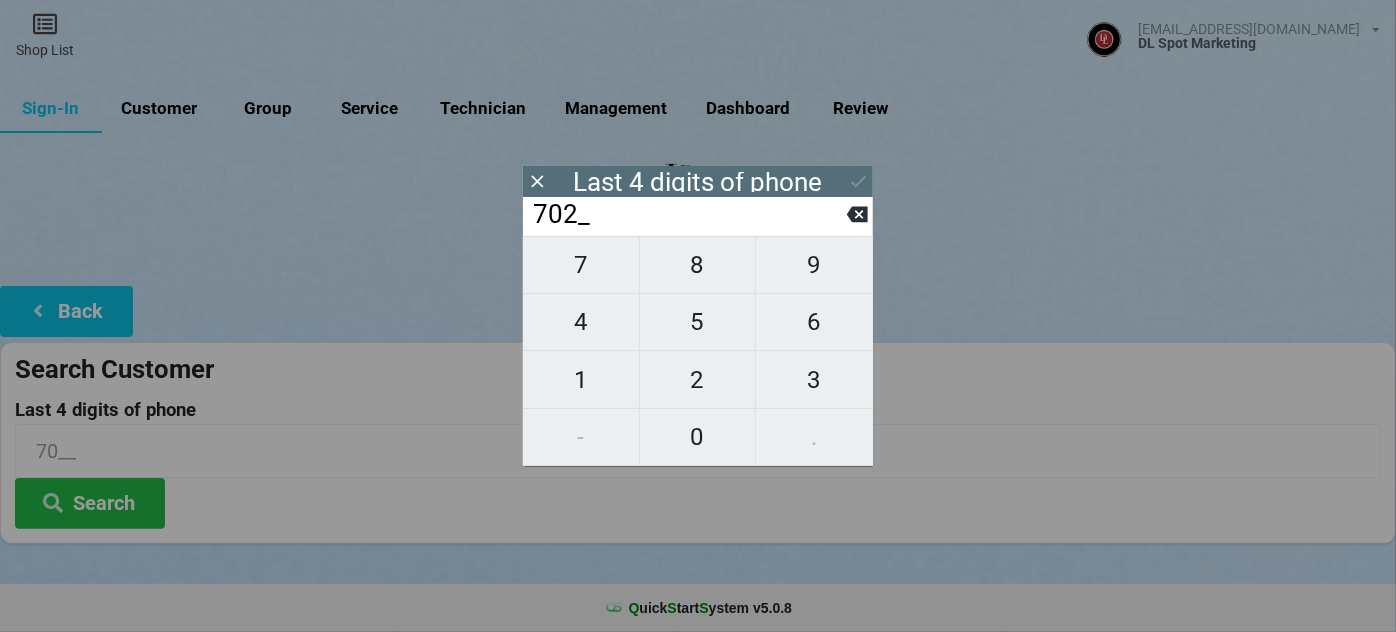 type on "702_" 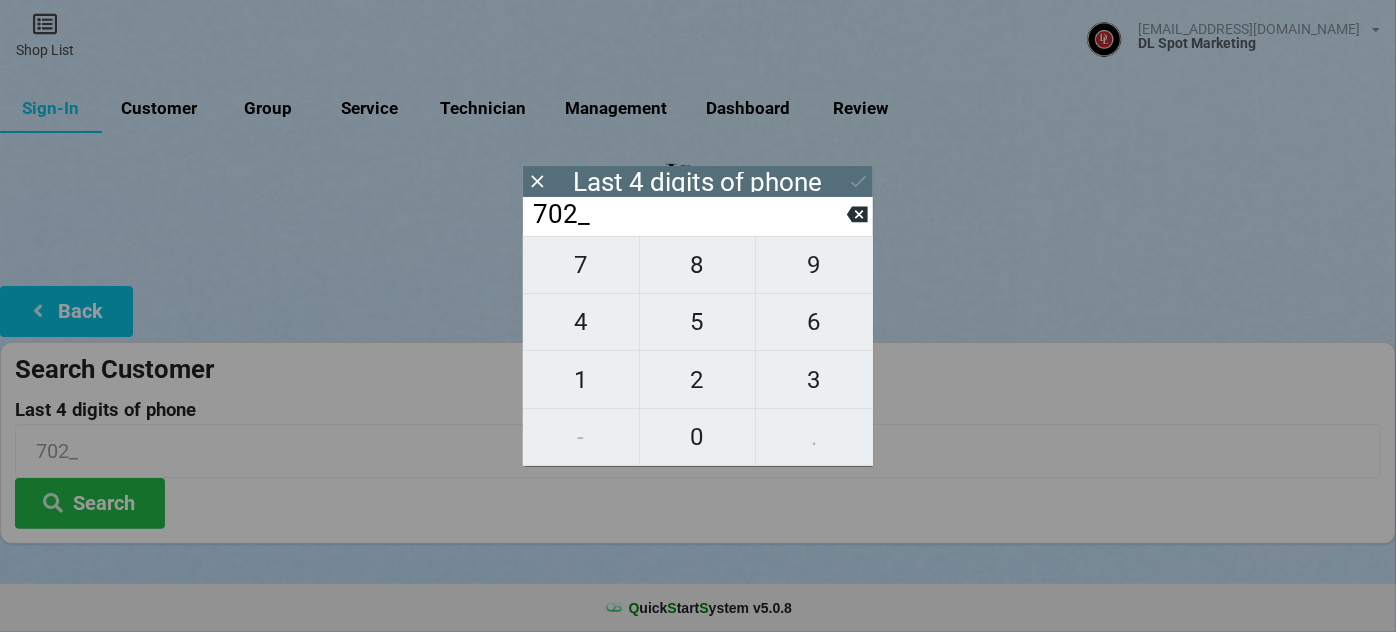type on "7028" 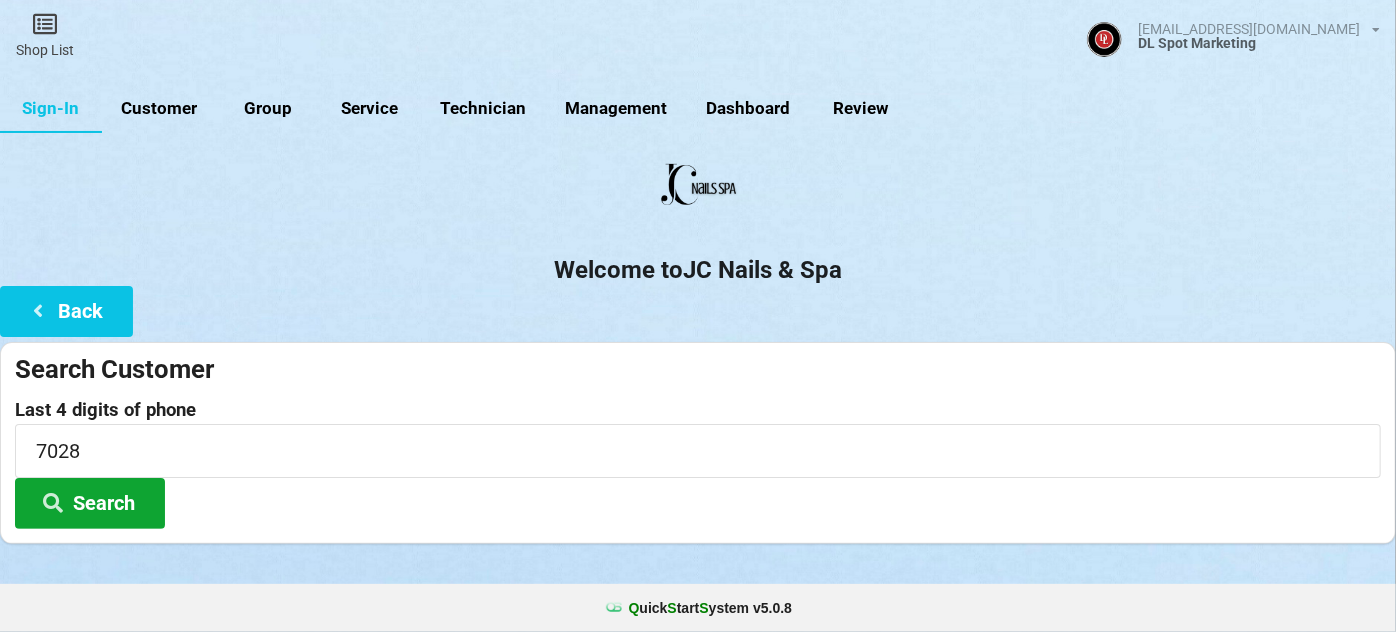 click on "Search" at bounding box center [90, 503] 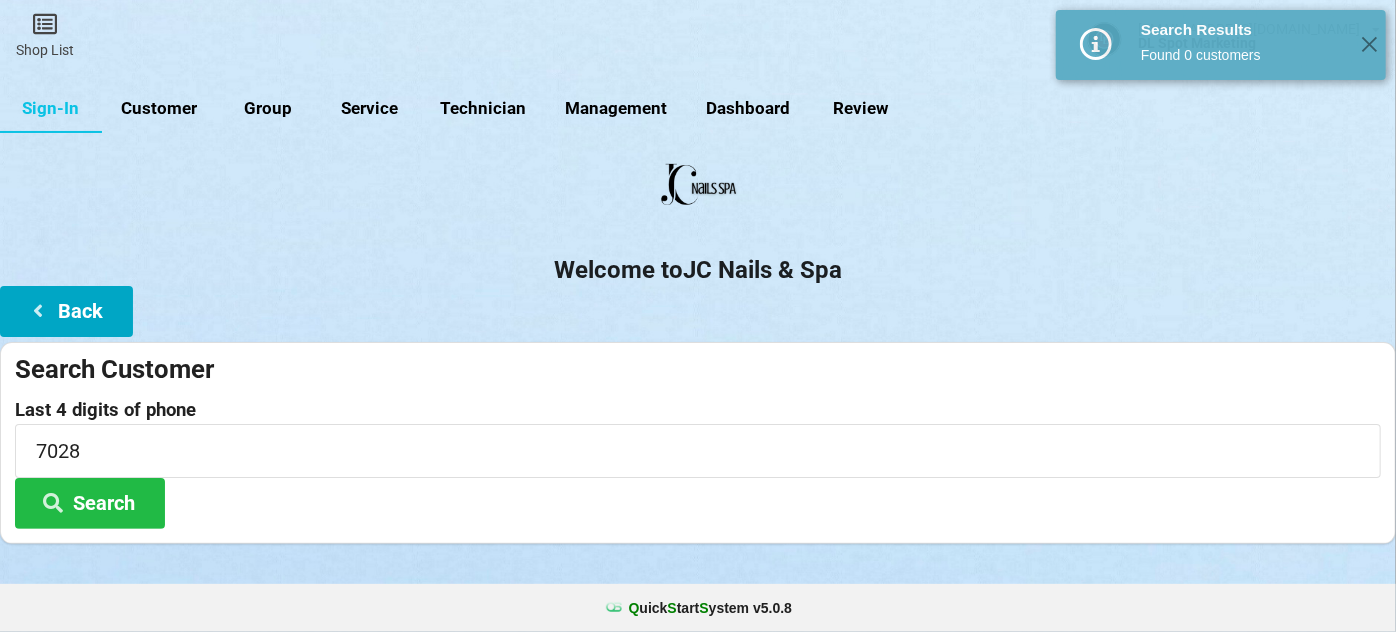 click on "Back" at bounding box center [66, 311] 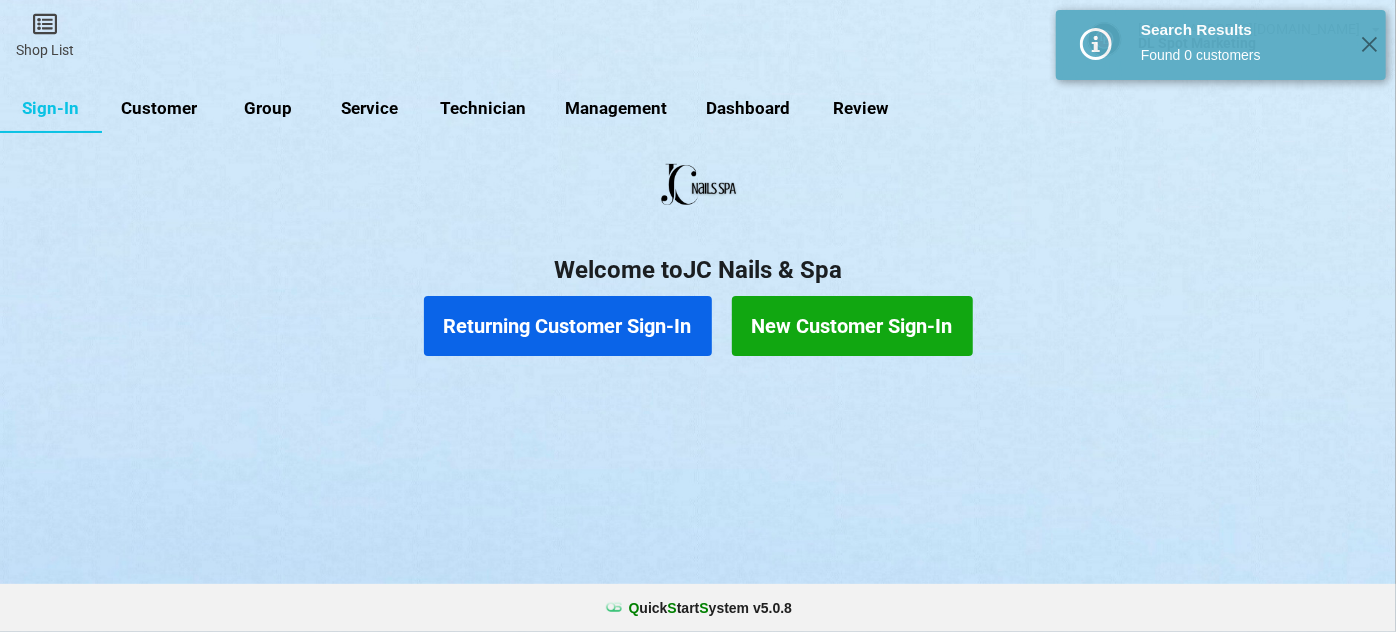 click on "New Customer Sign-In" at bounding box center (852, 326) 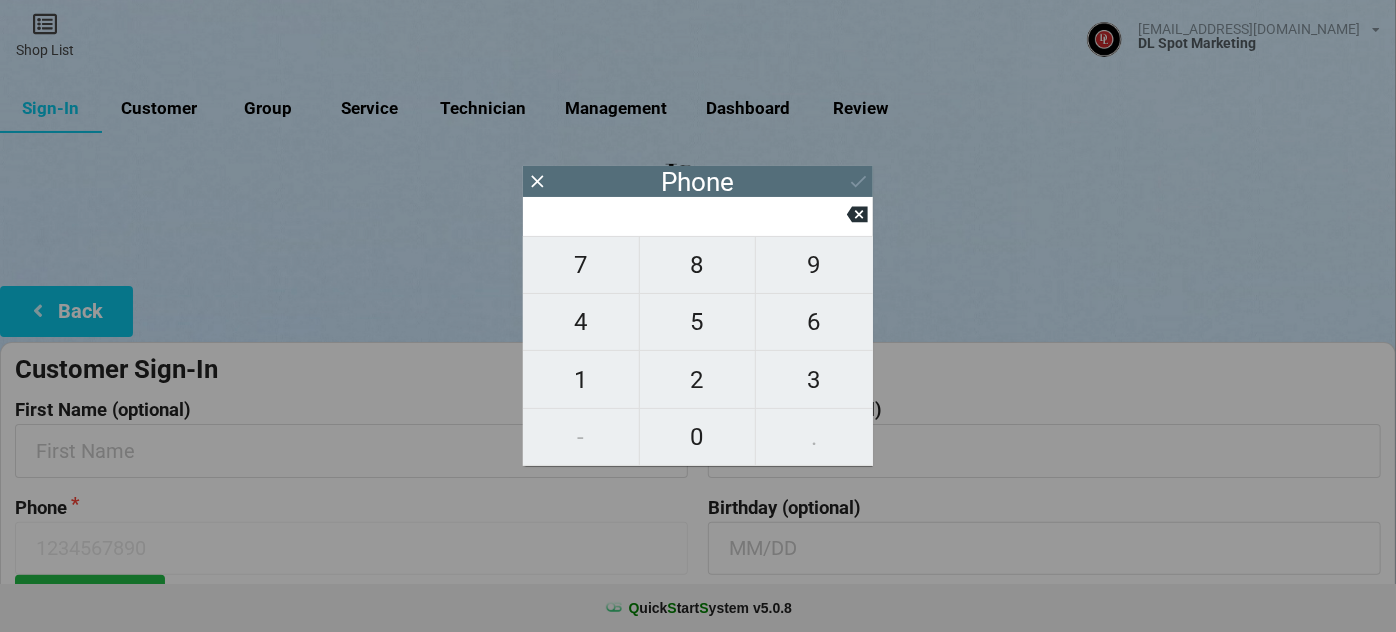 type on "6" 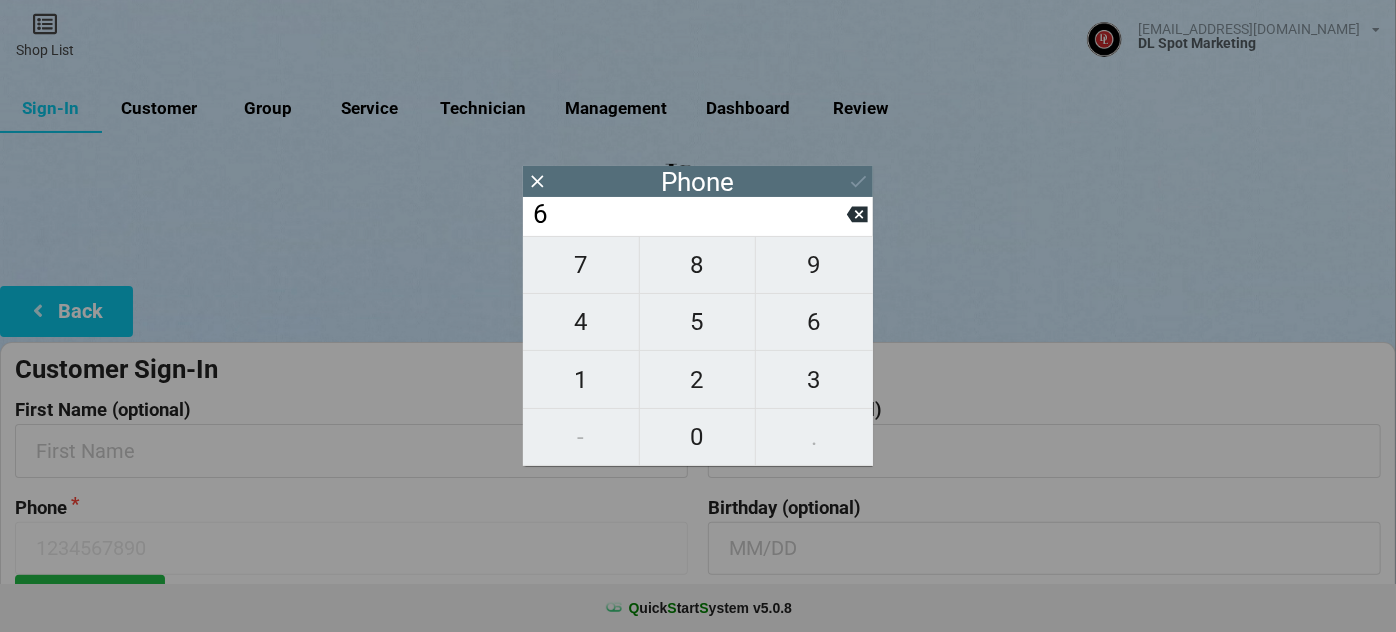 type on "6" 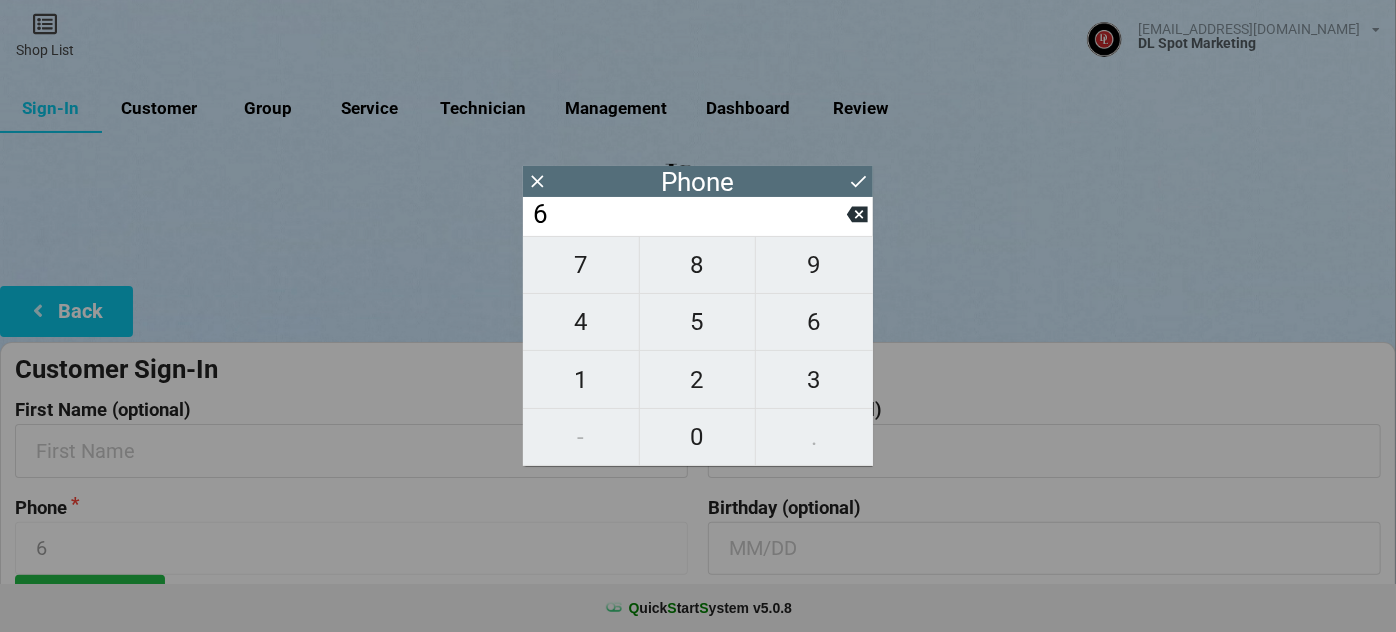 type on "65" 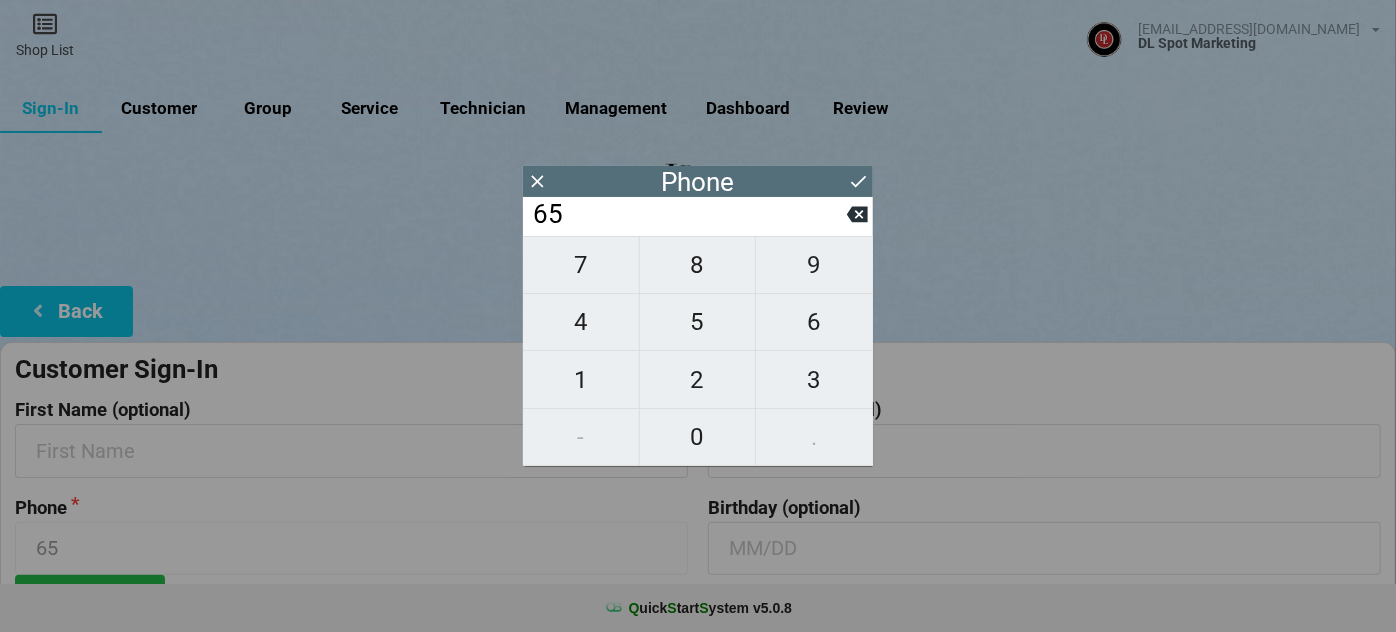 type on "650" 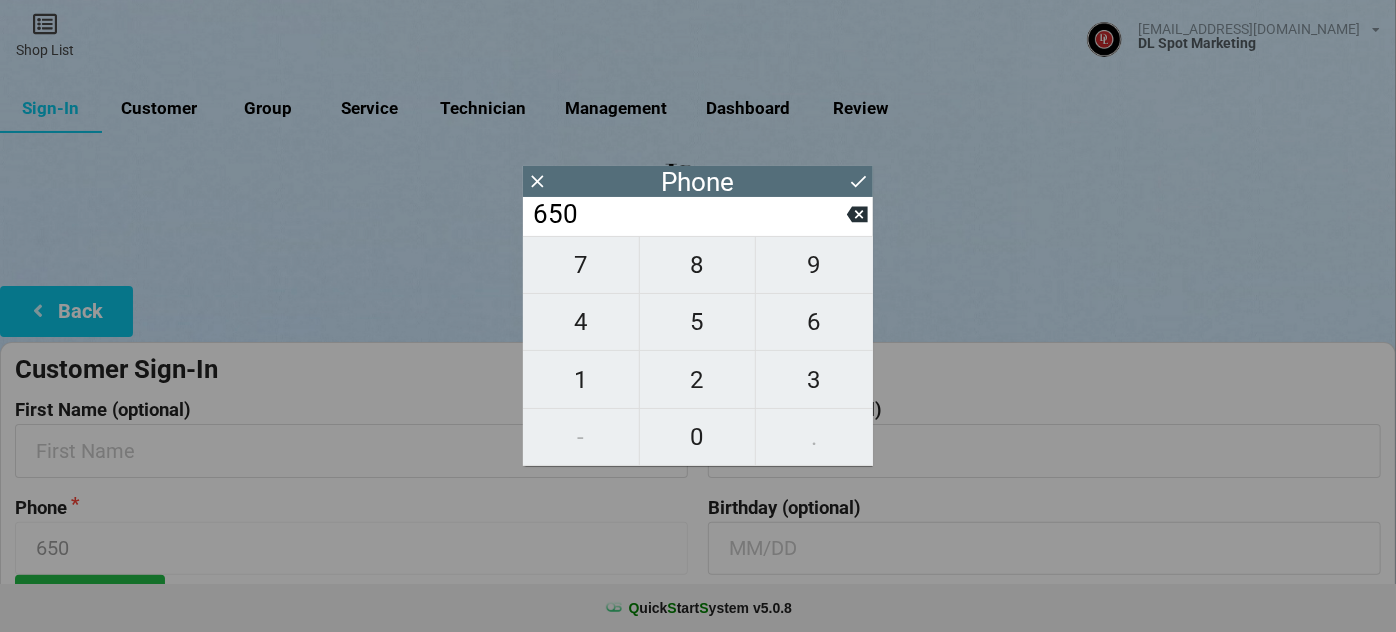 type on "6506" 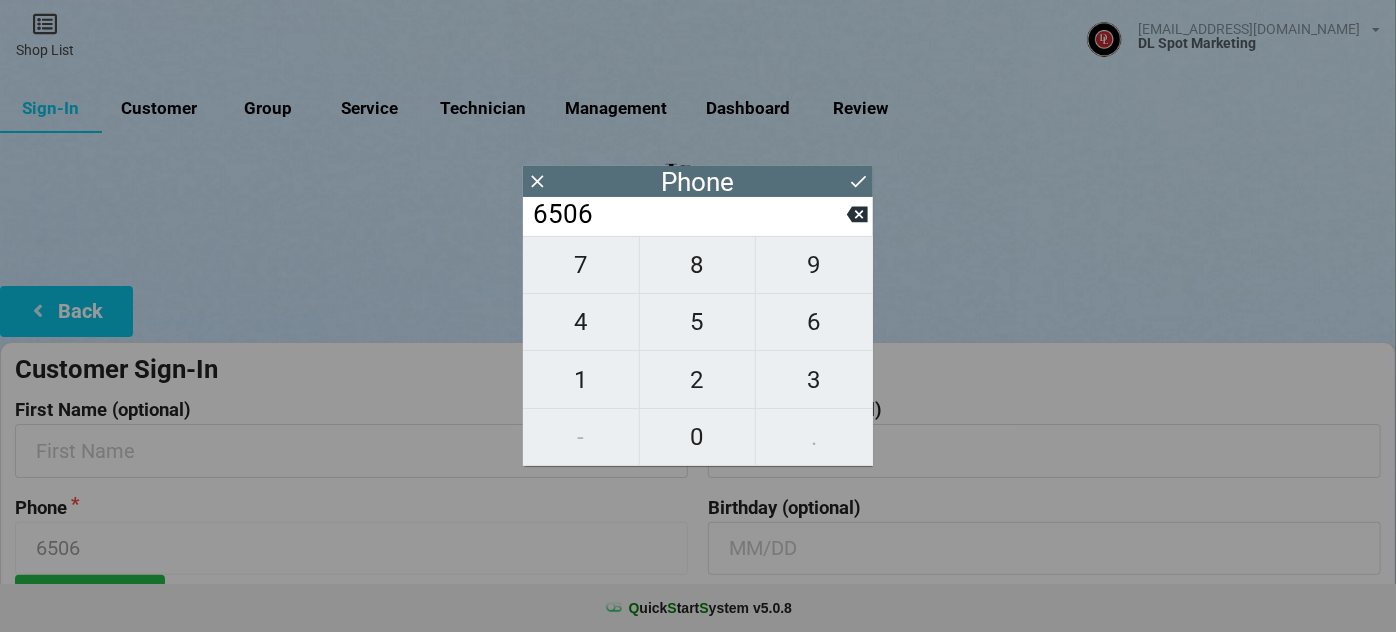 type on "65067" 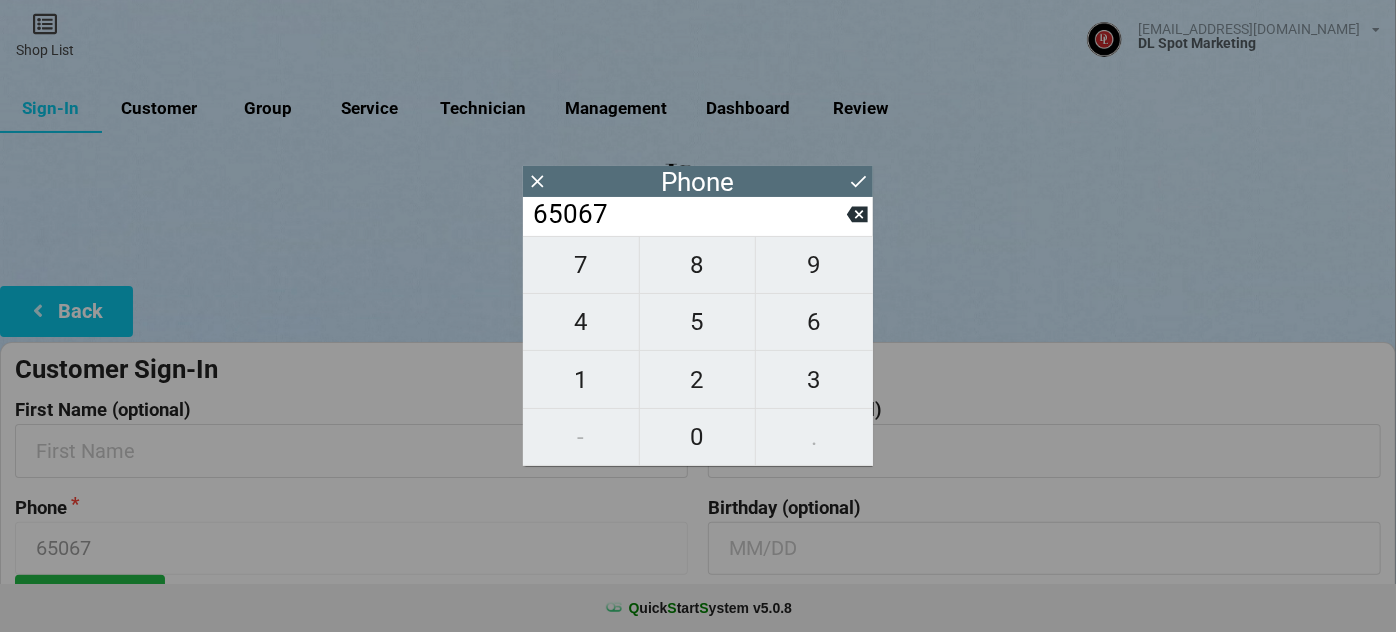 type on "650670" 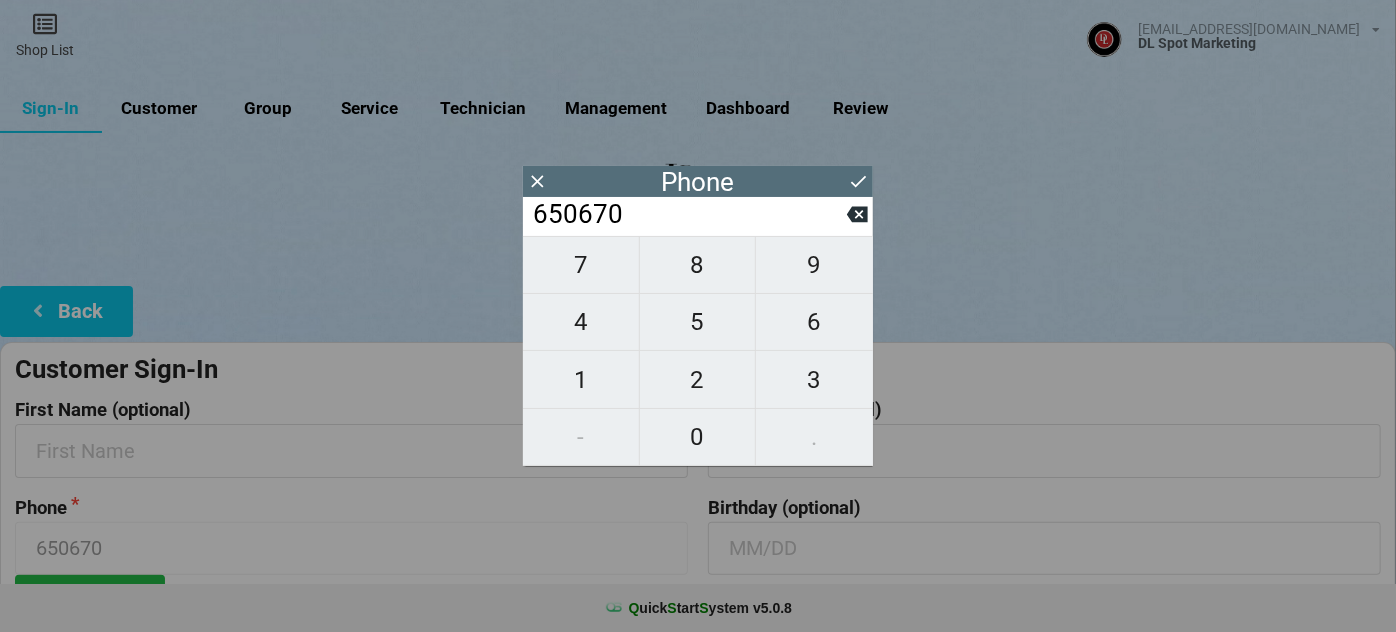 type on "6506707" 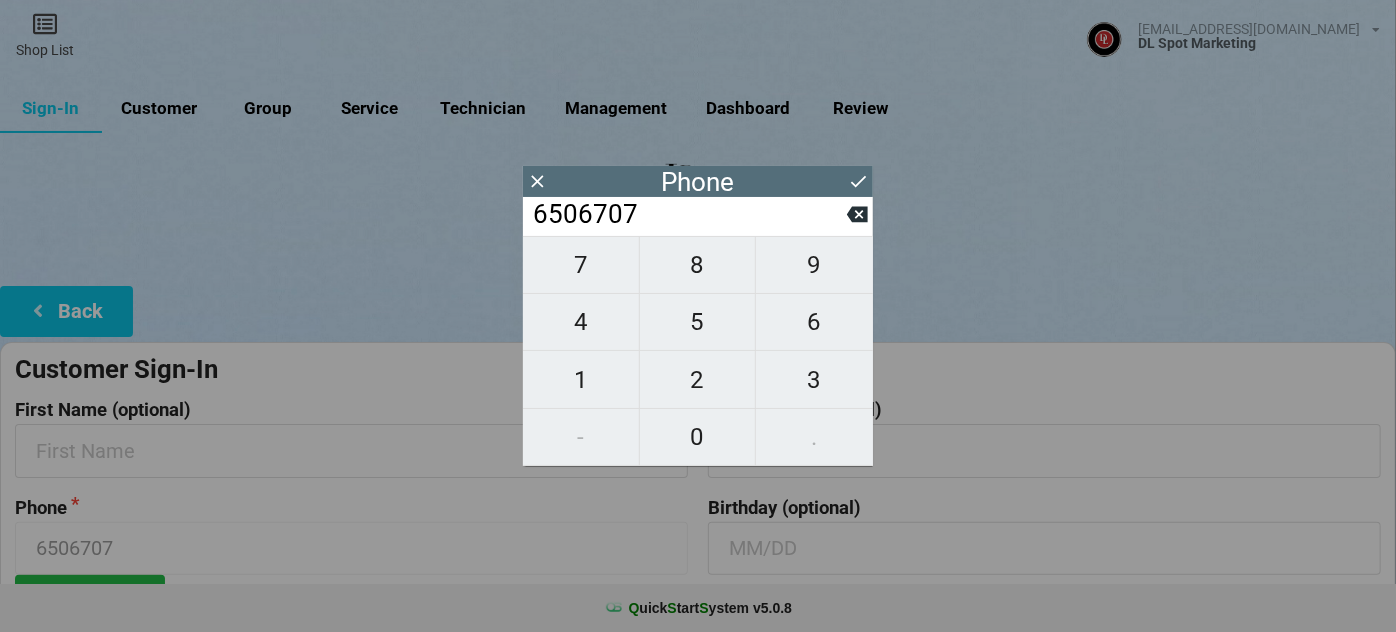 type on "65067070" 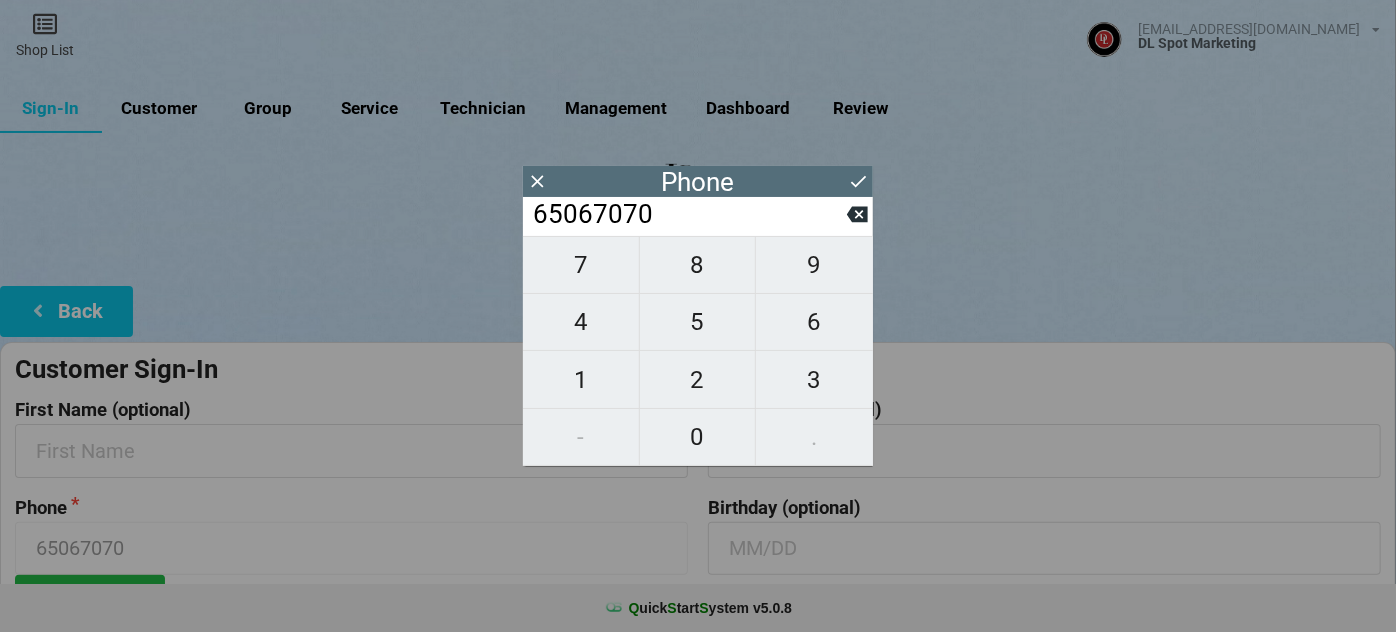 type on "650670702" 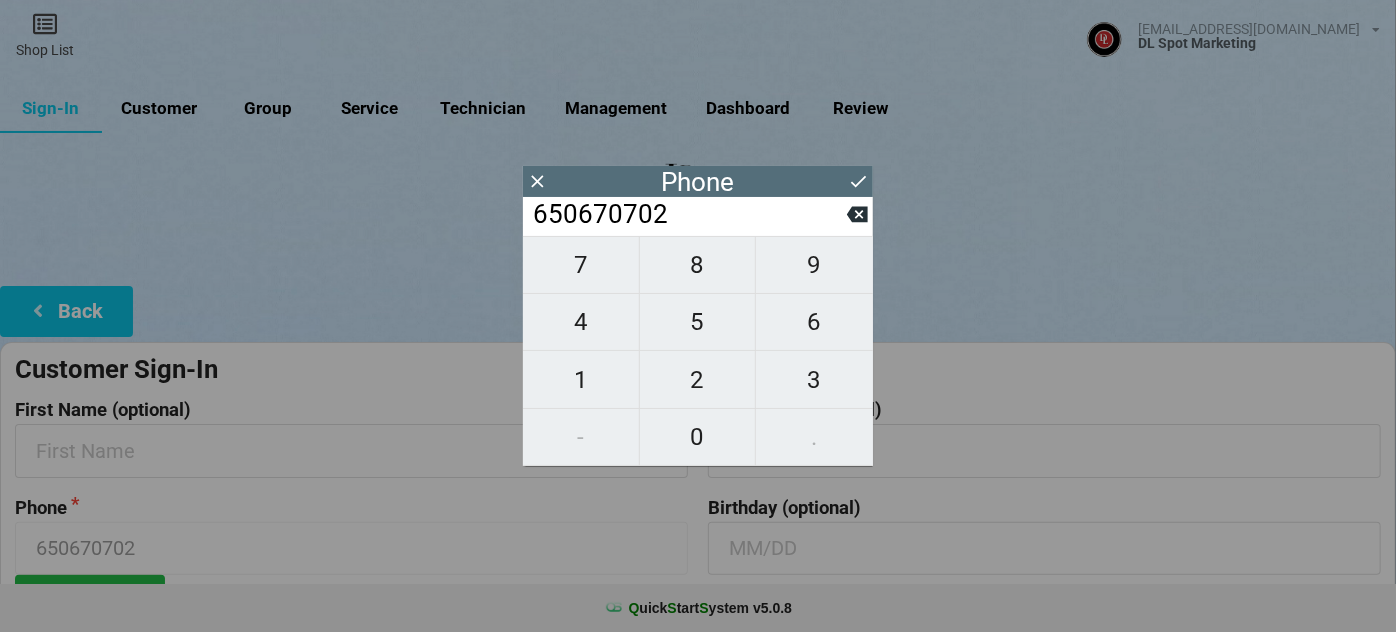 type on "6506707028" 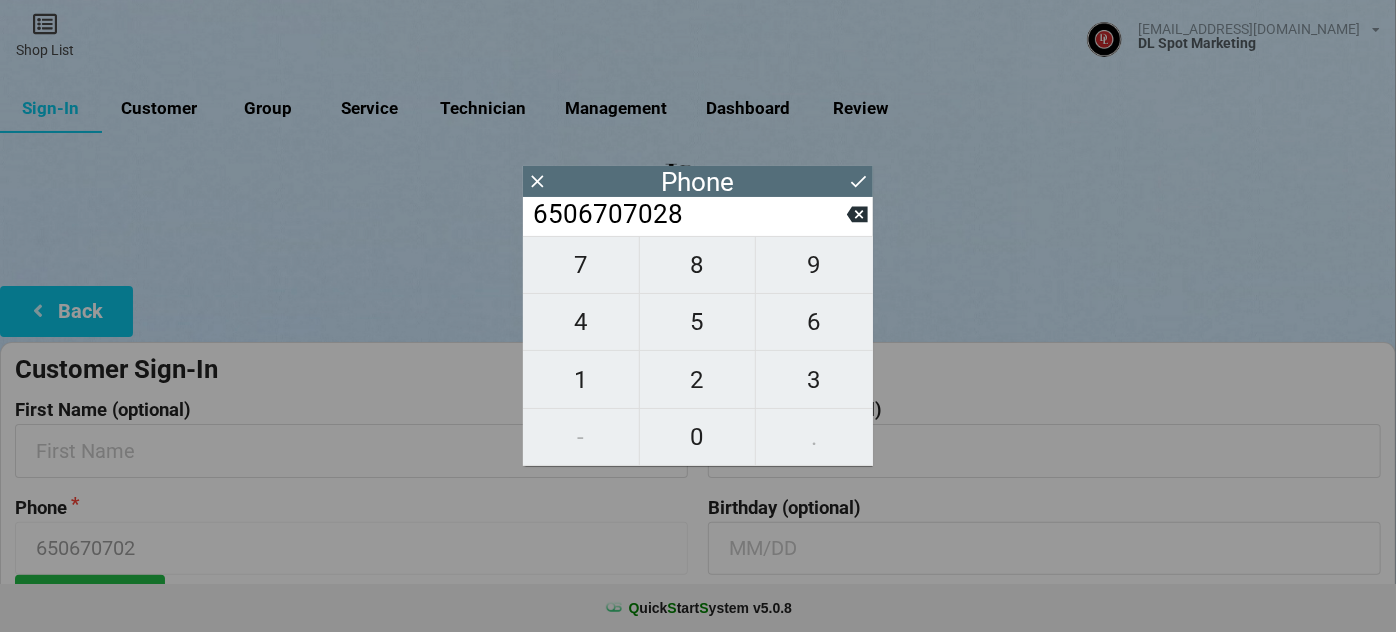 type on "6506707028" 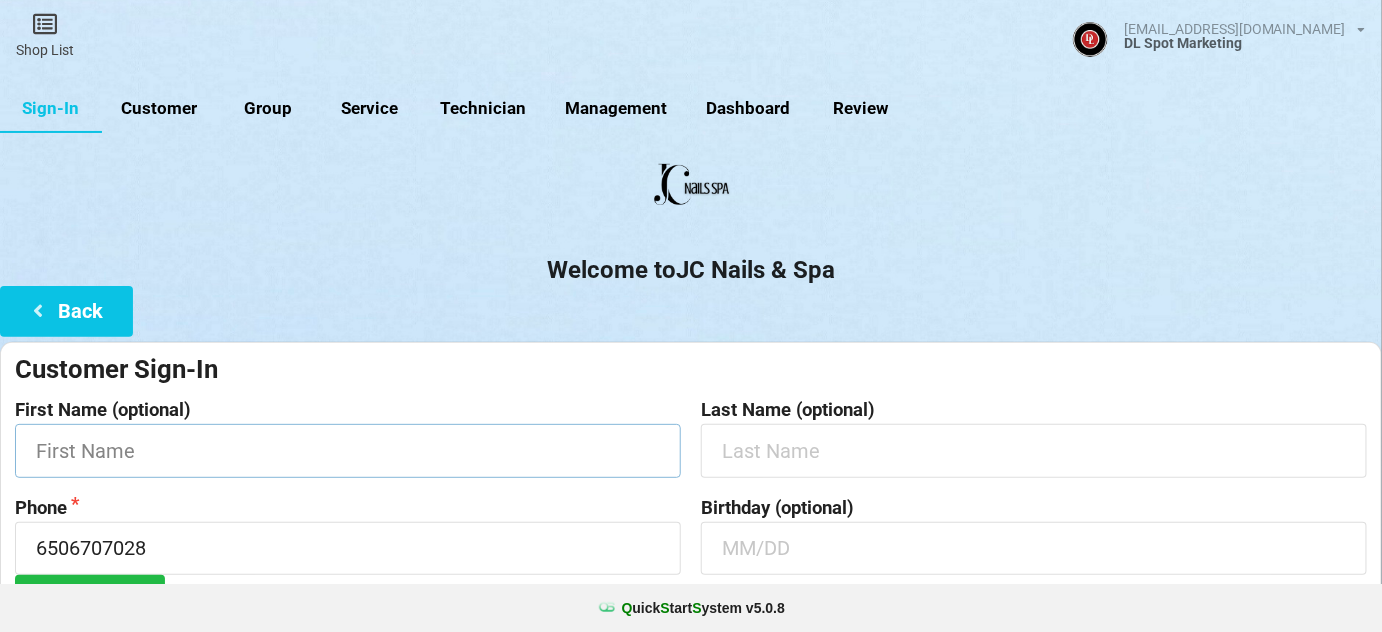 click at bounding box center [348, 450] 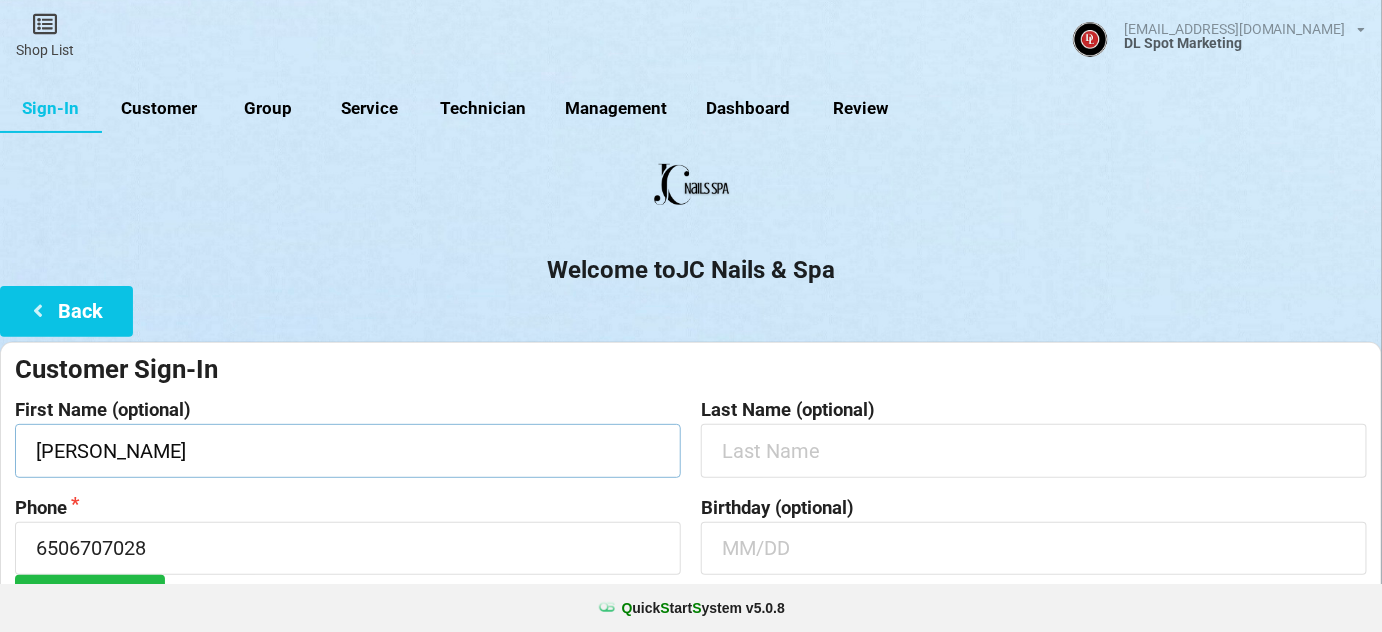 type on "[PERSON_NAME]" 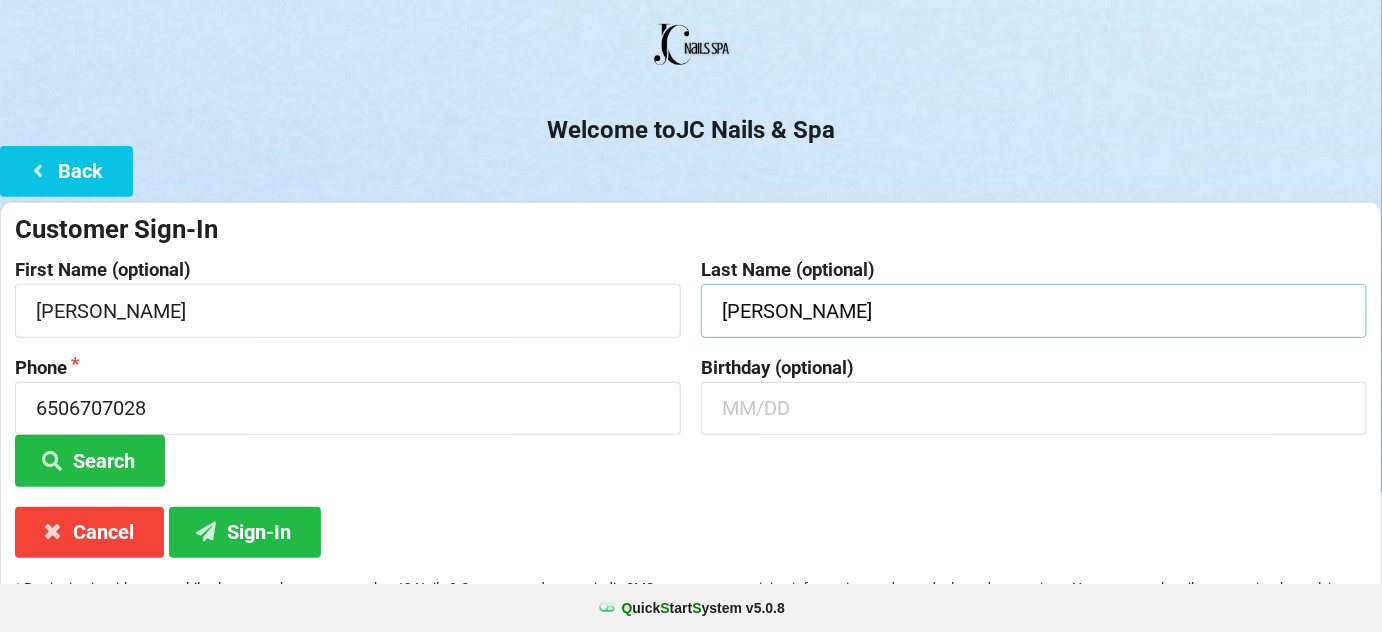 scroll, scrollTop: 191, scrollLeft: 0, axis: vertical 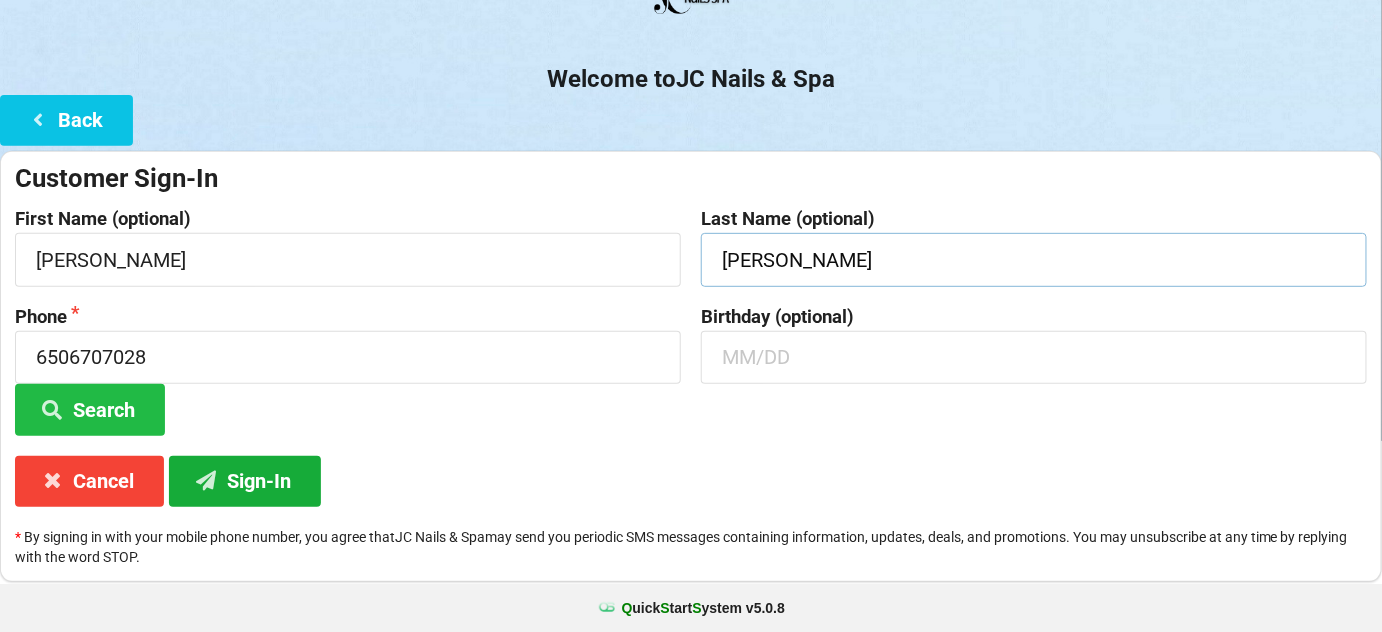 type on "[PERSON_NAME]" 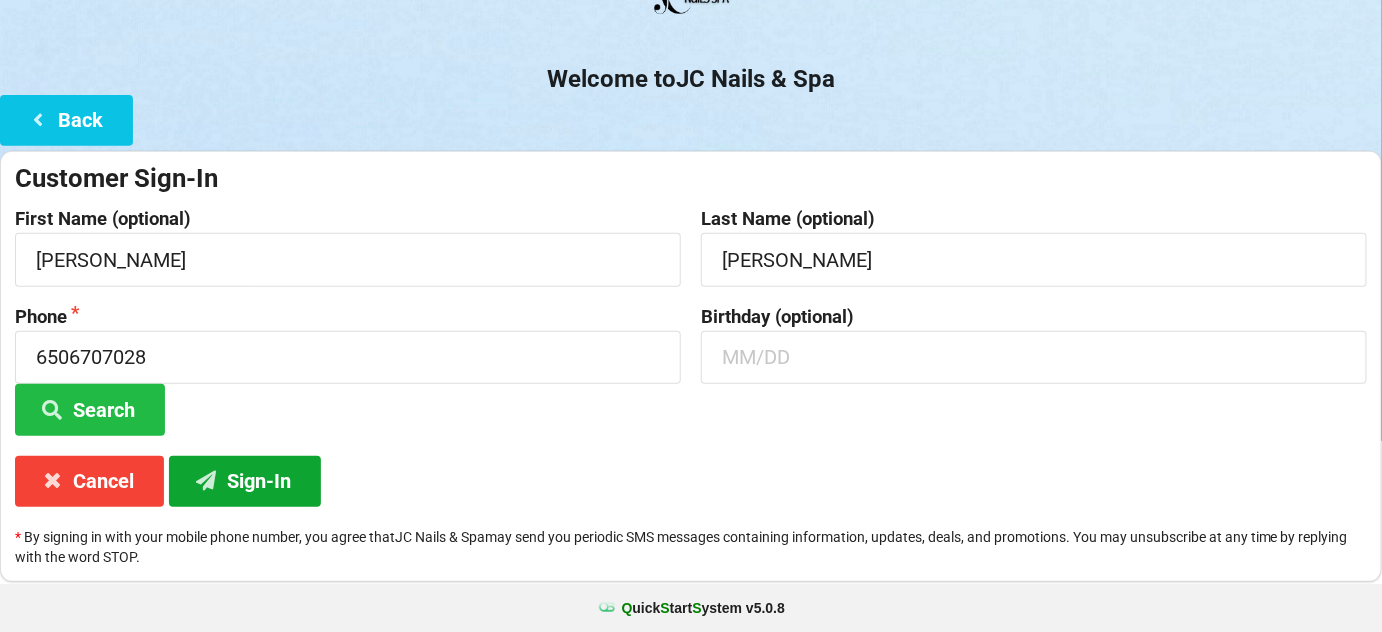 click on "Sign-In" at bounding box center (245, 481) 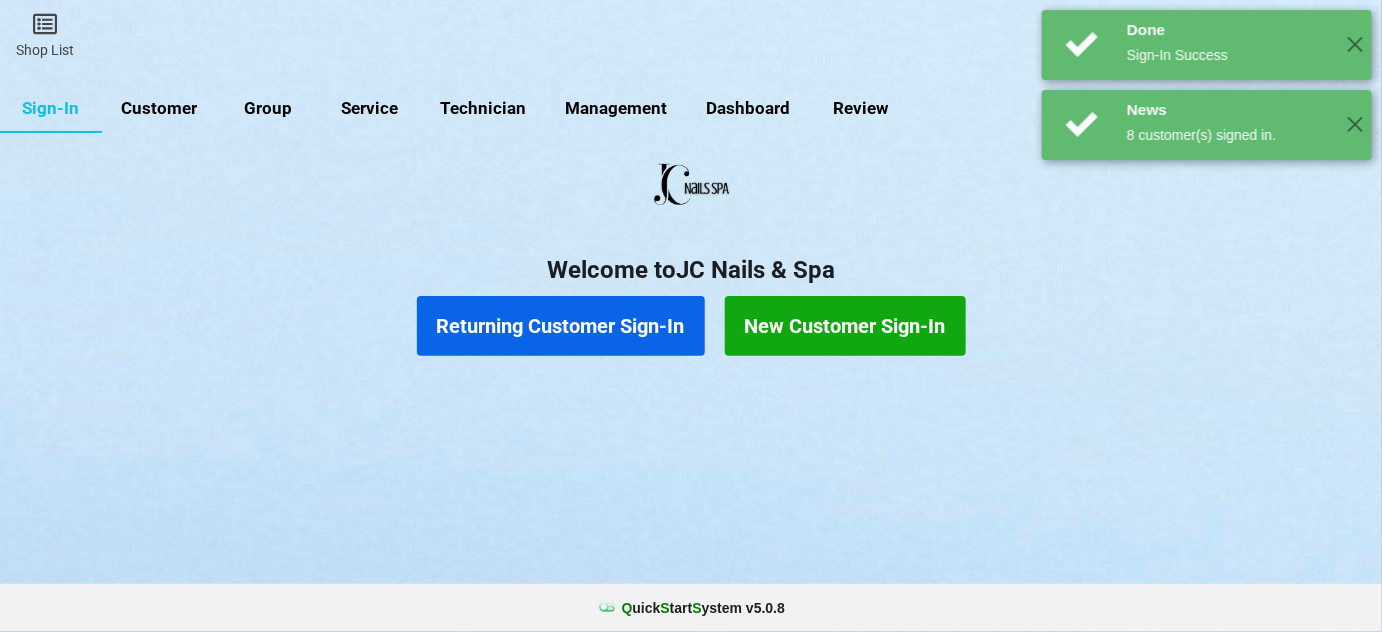 scroll, scrollTop: 0, scrollLeft: 0, axis: both 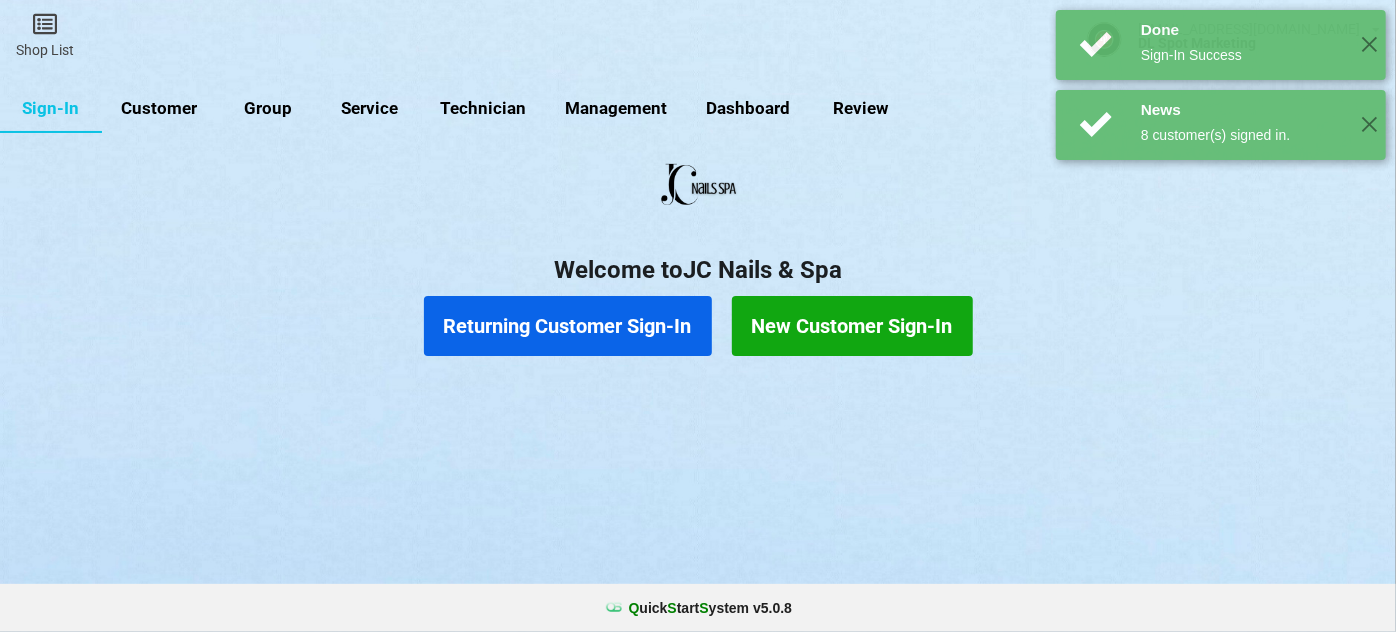 click on "Returning Customer Sign-In" at bounding box center [568, 326] 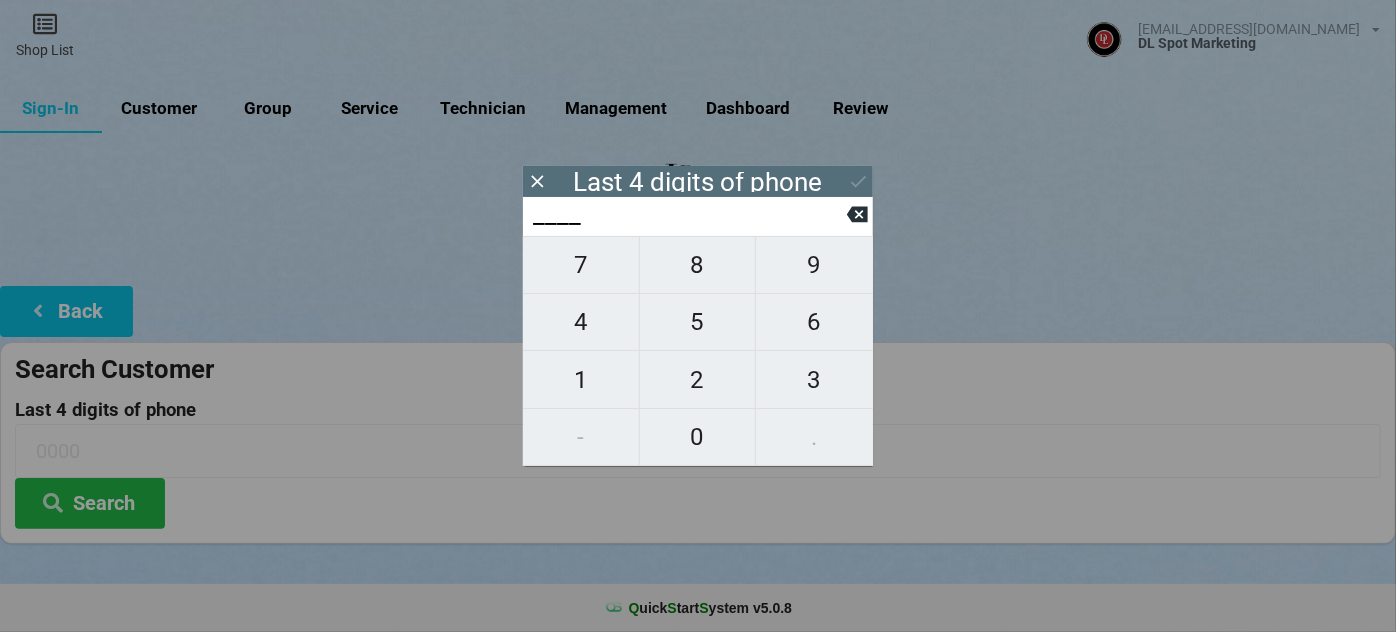 type 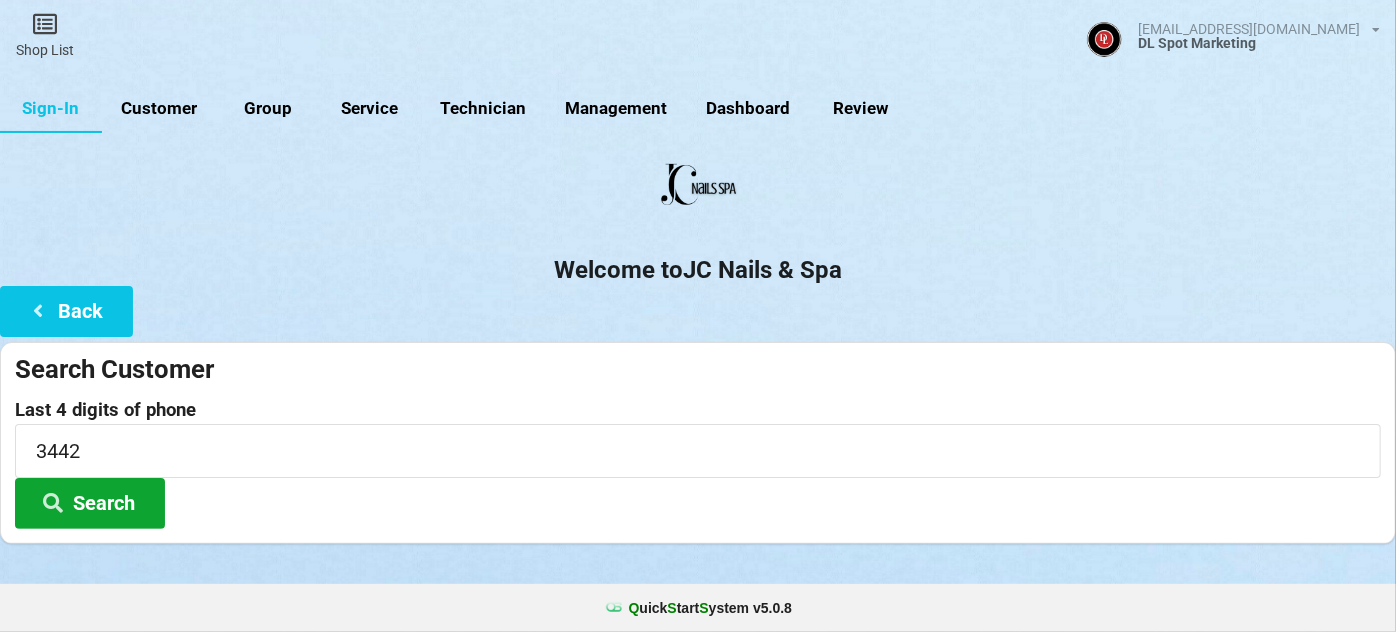 click on "Search" at bounding box center (90, 503) 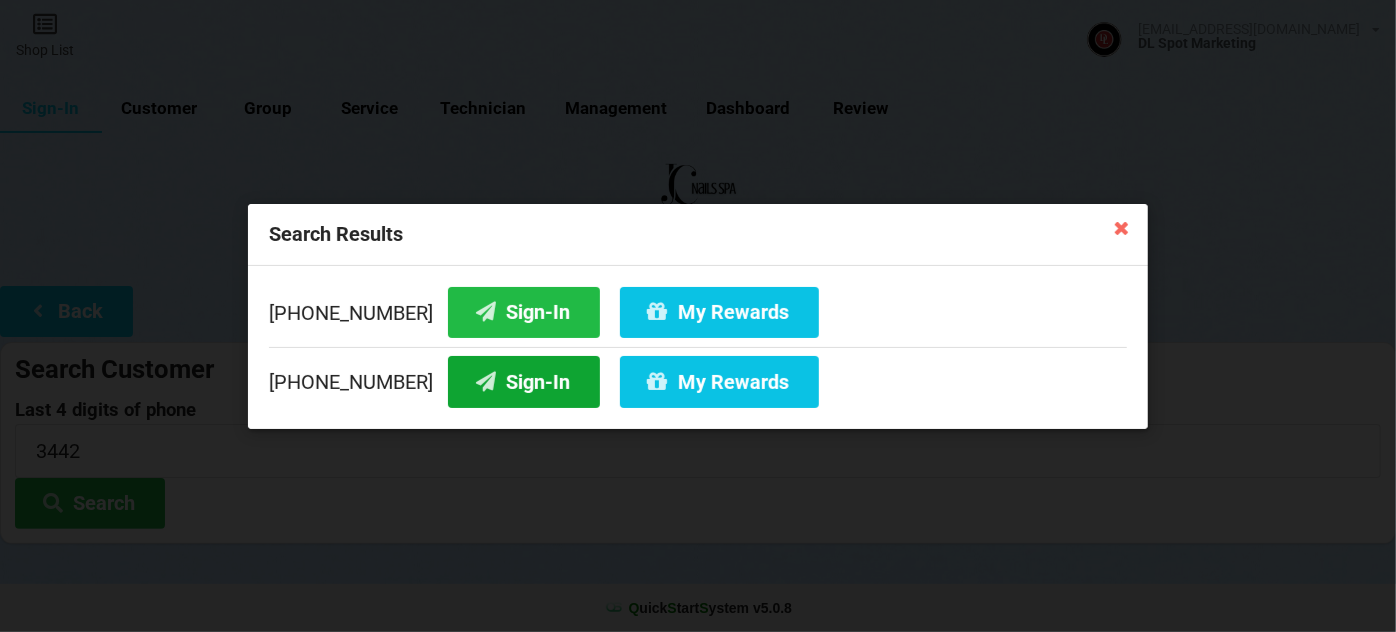 click on "Sign-In" at bounding box center [524, 381] 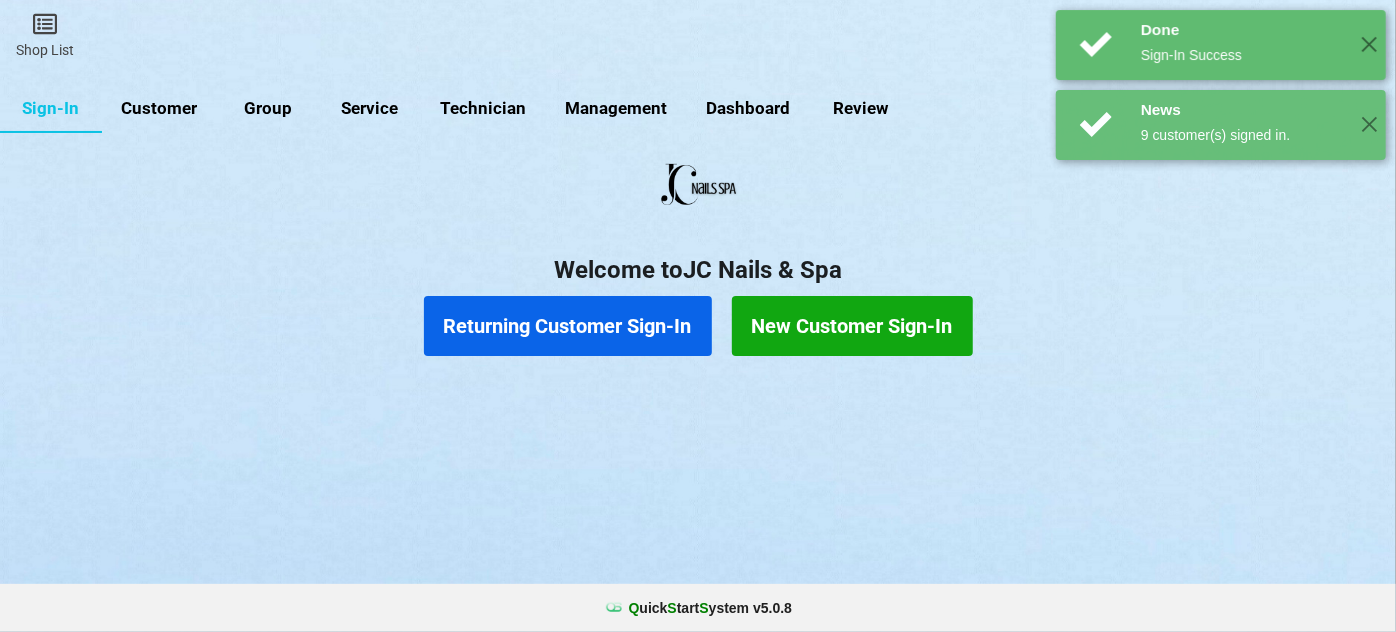 click on "Returning Customer Sign-In" at bounding box center [568, 326] 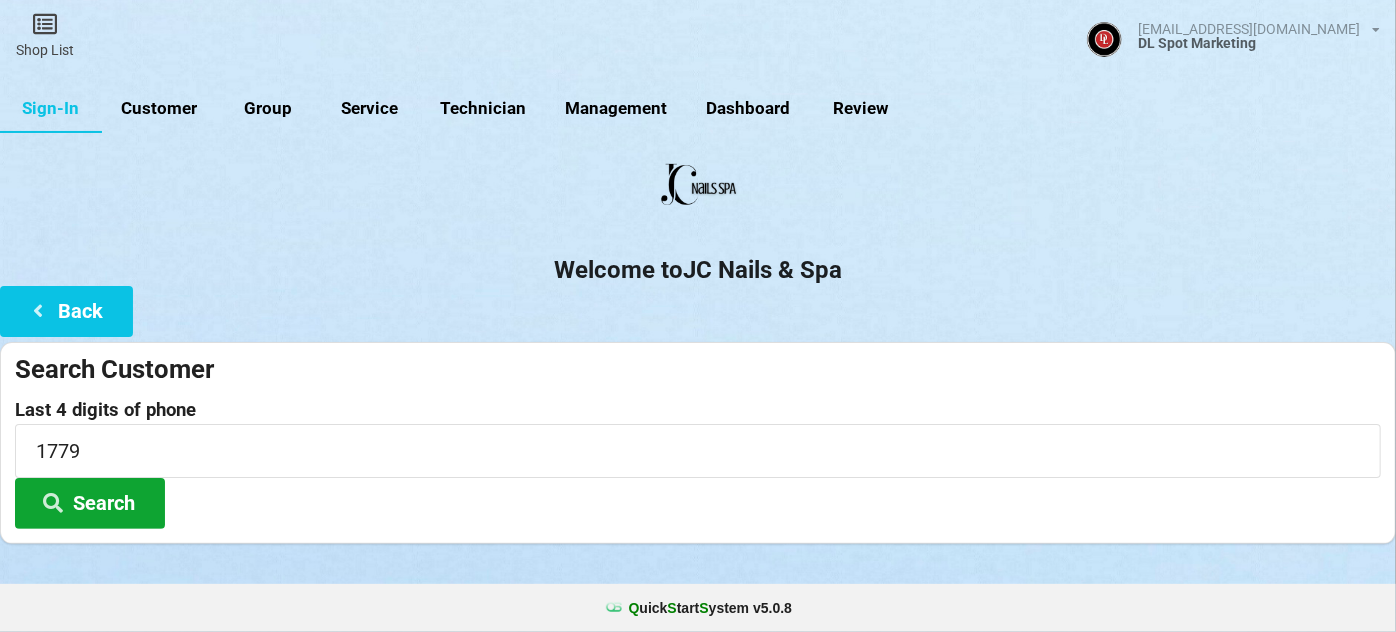 click on "Search" at bounding box center (90, 503) 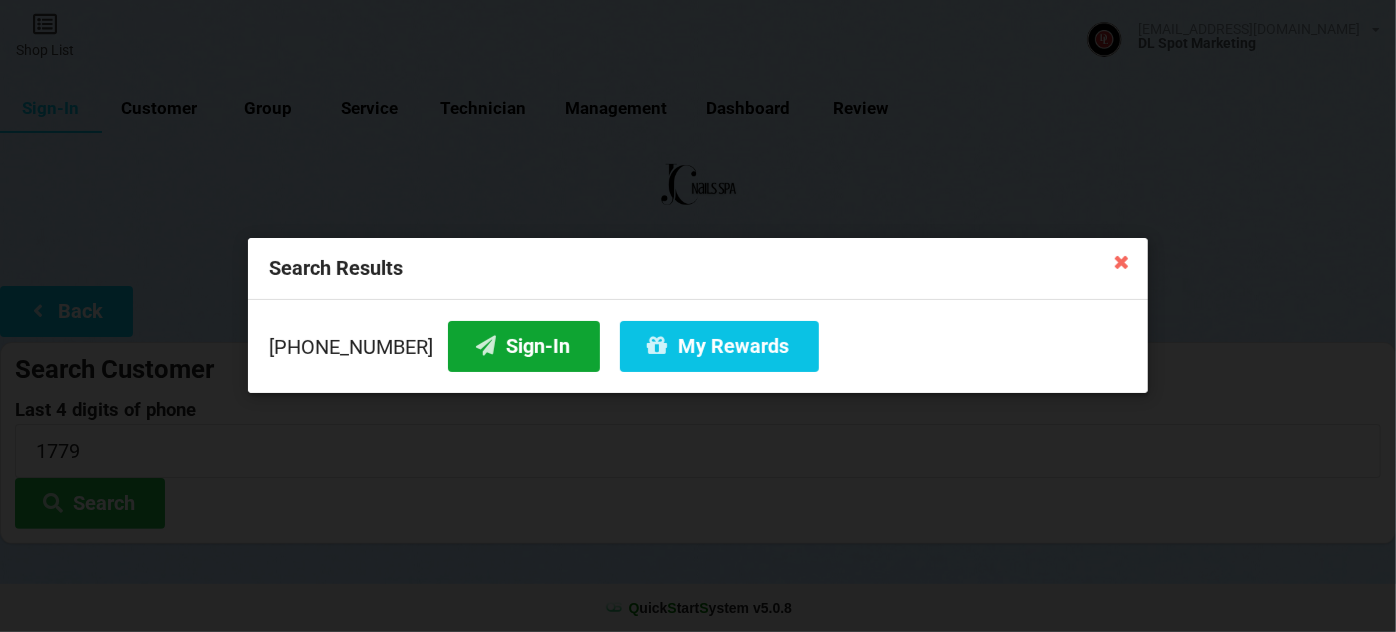 click on "Sign-In" at bounding box center (524, 346) 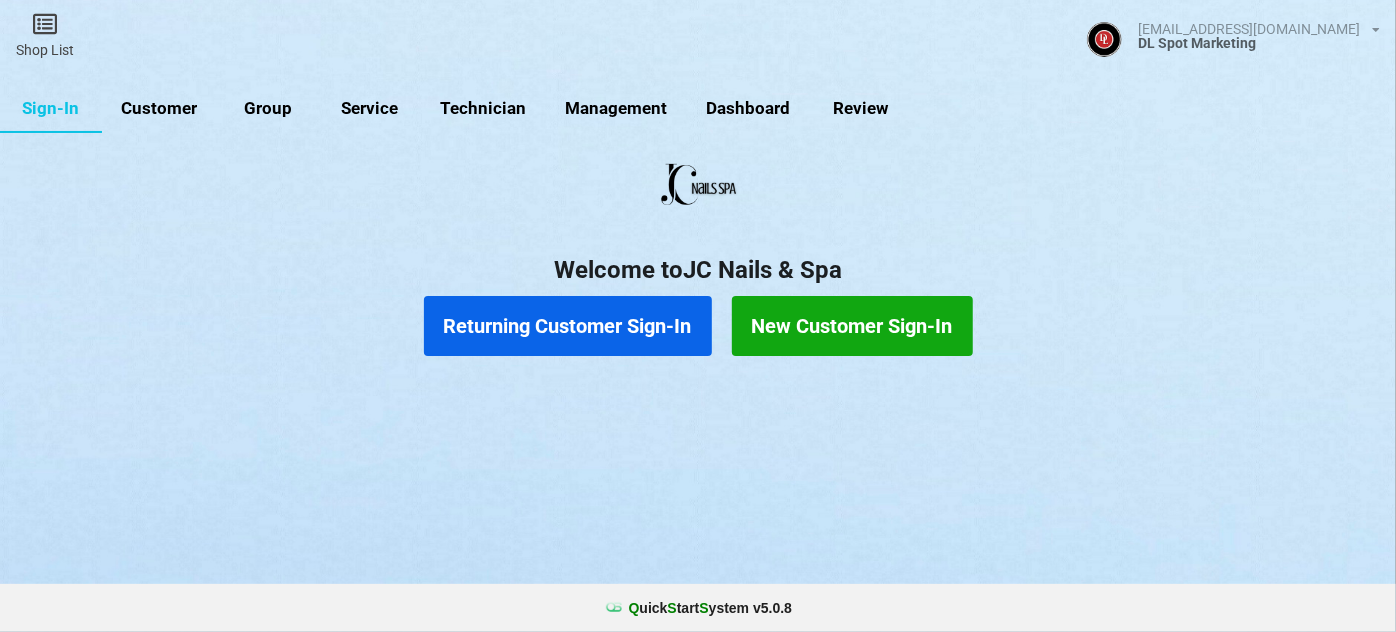 click on "Returning Customer Sign-In" at bounding box center [568, 326] 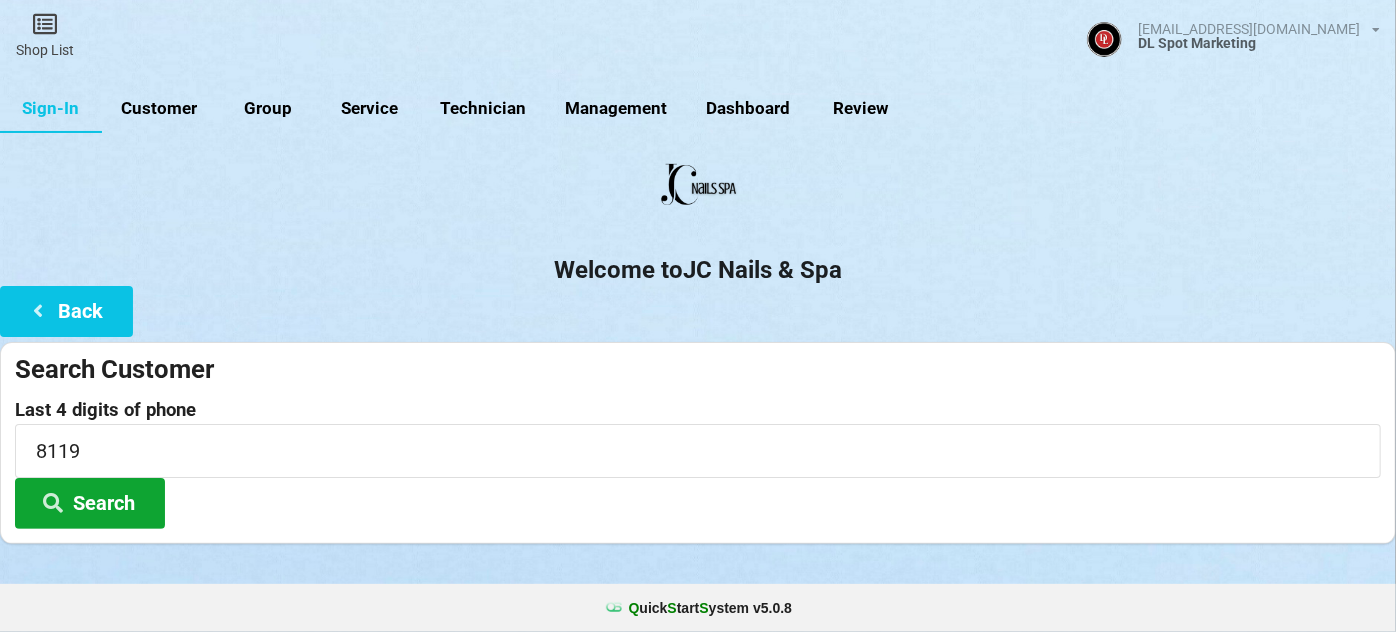 click on "Search" at bounding box center [90, 503] 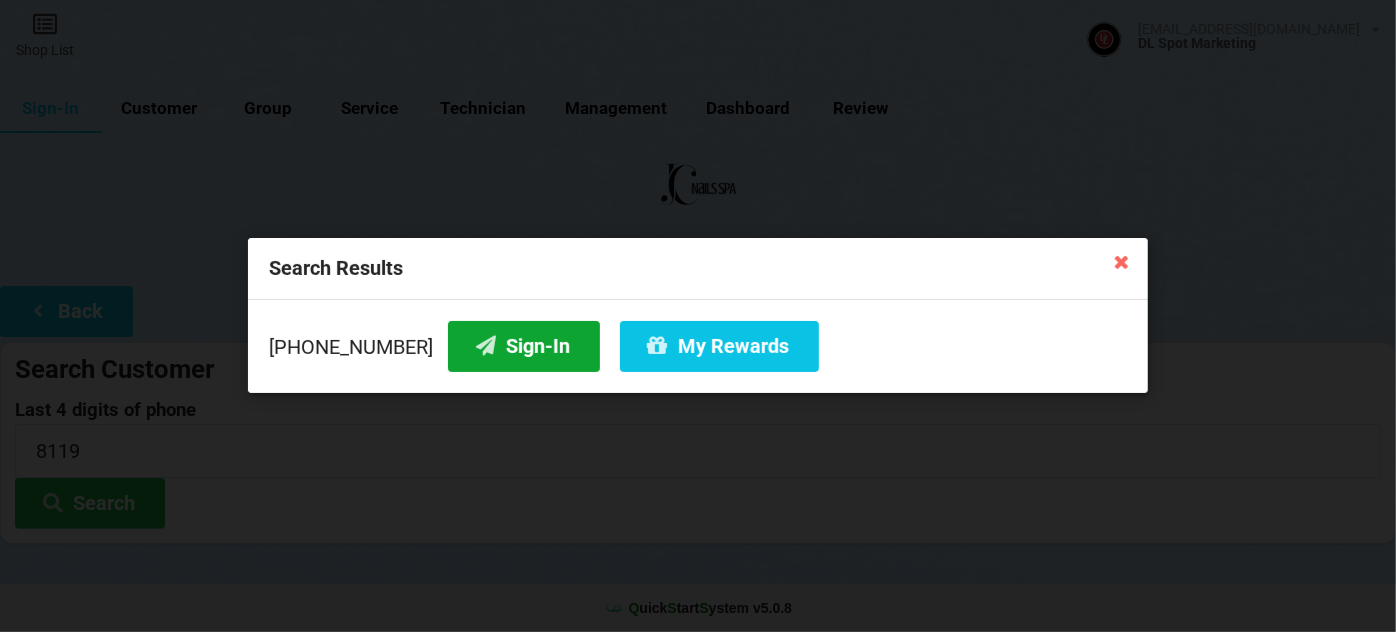click on "Sign-In" at bounding box center [524, 346] 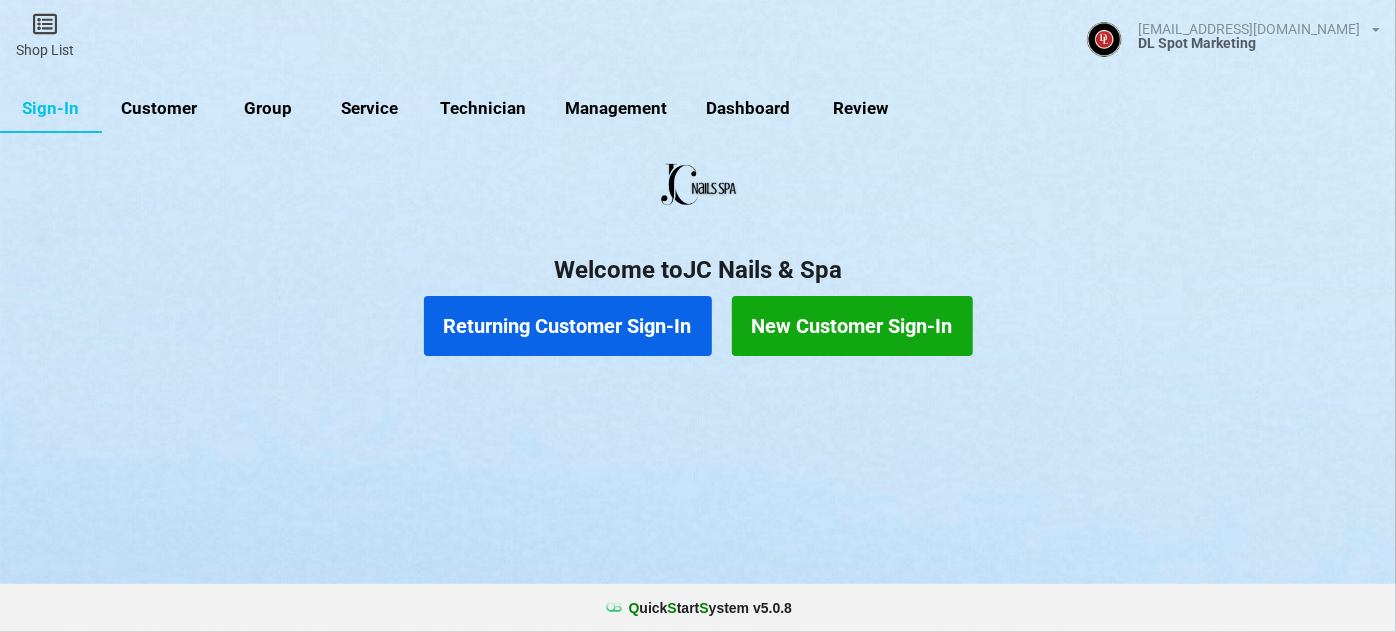 click on "Returning Customer Sign-In" at bounding box center (568, 326) 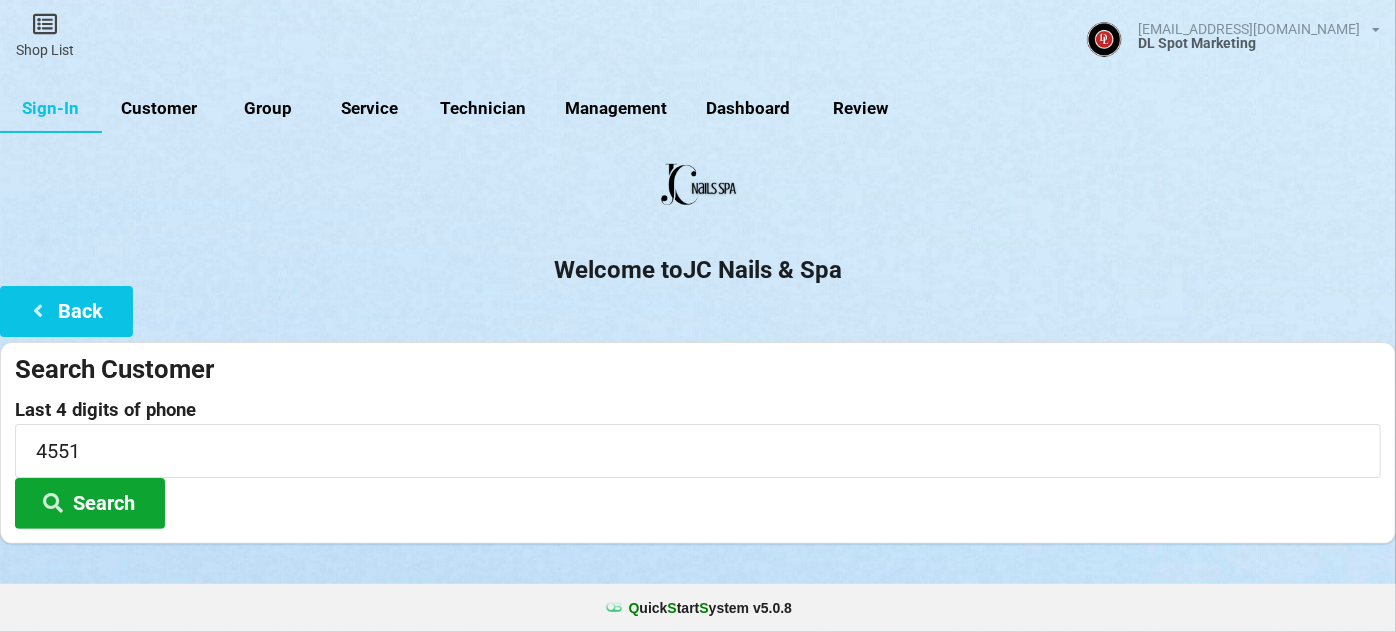 click on "Search" at bounding box center (90, 503) 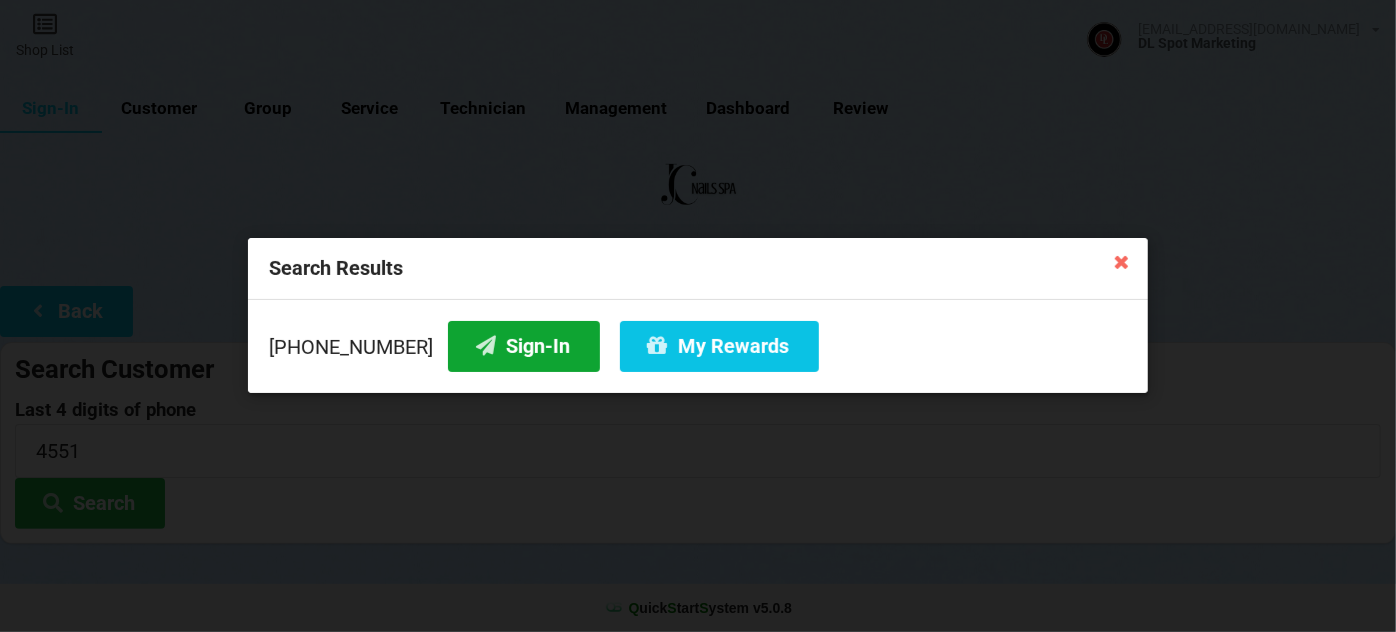 click on "Sign-In" at bounding box center (524, 346) 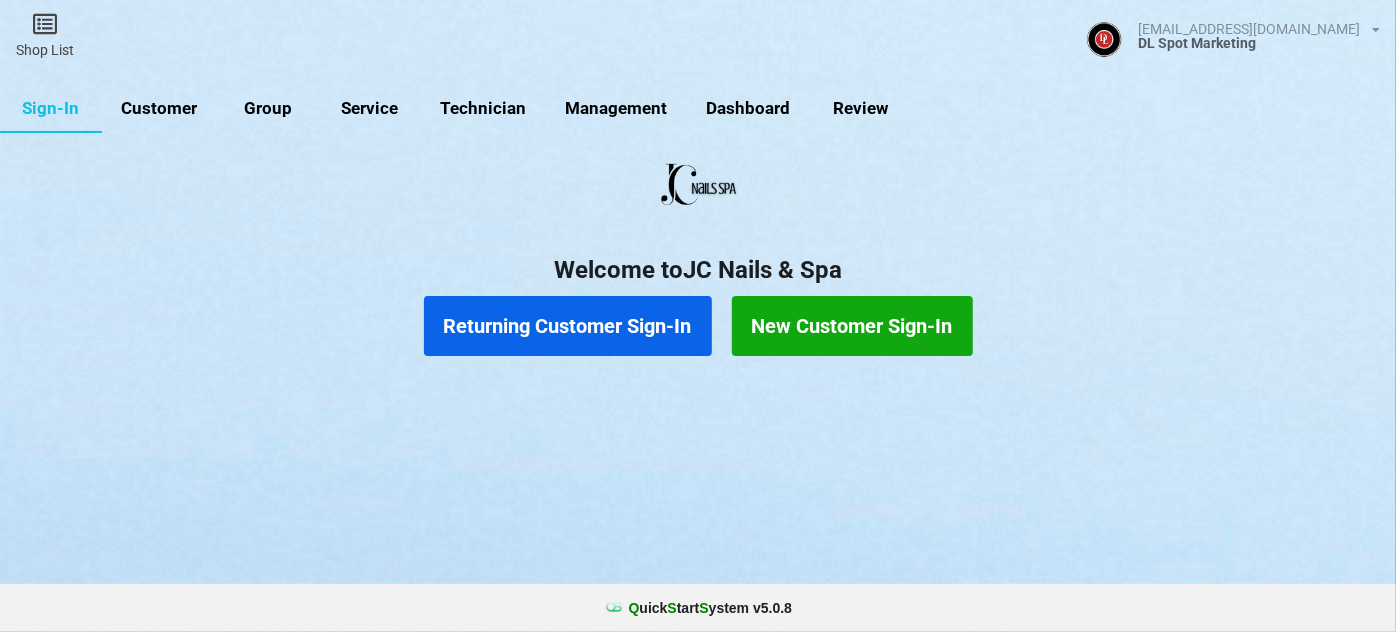 click on "Returning Customer Sign-In" at bounding box center [568, 326] 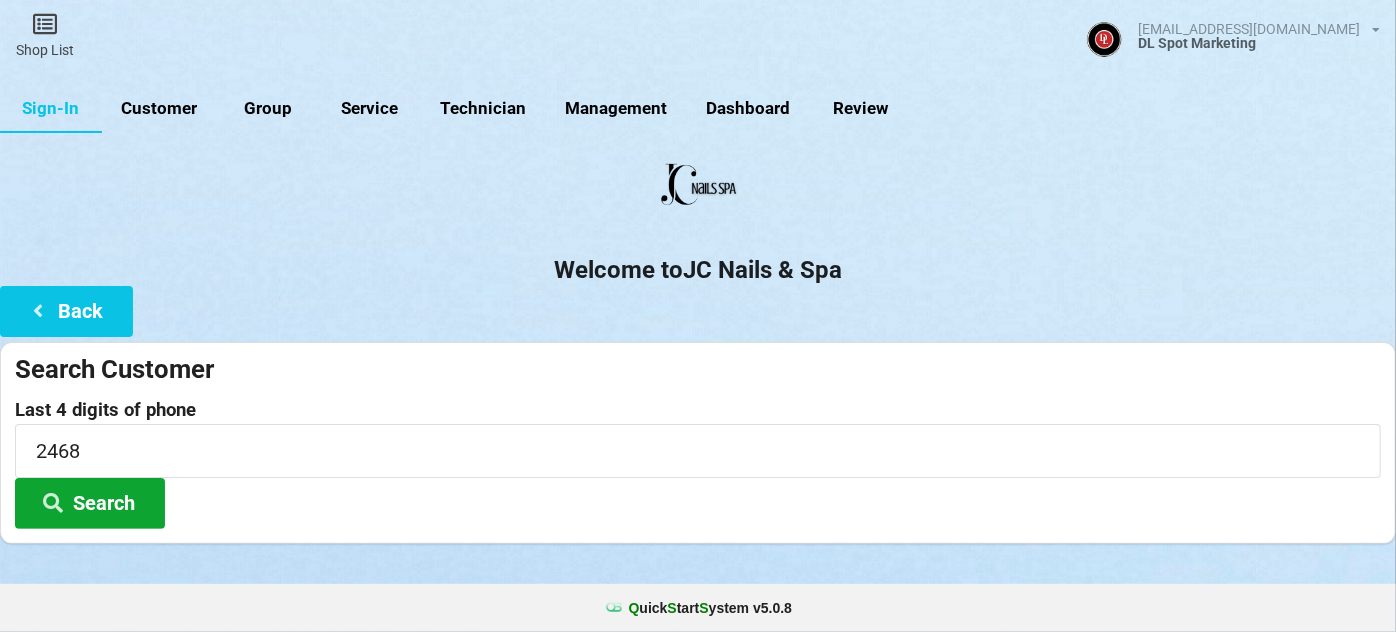 click on "Search" at bounding box center [90, 503] 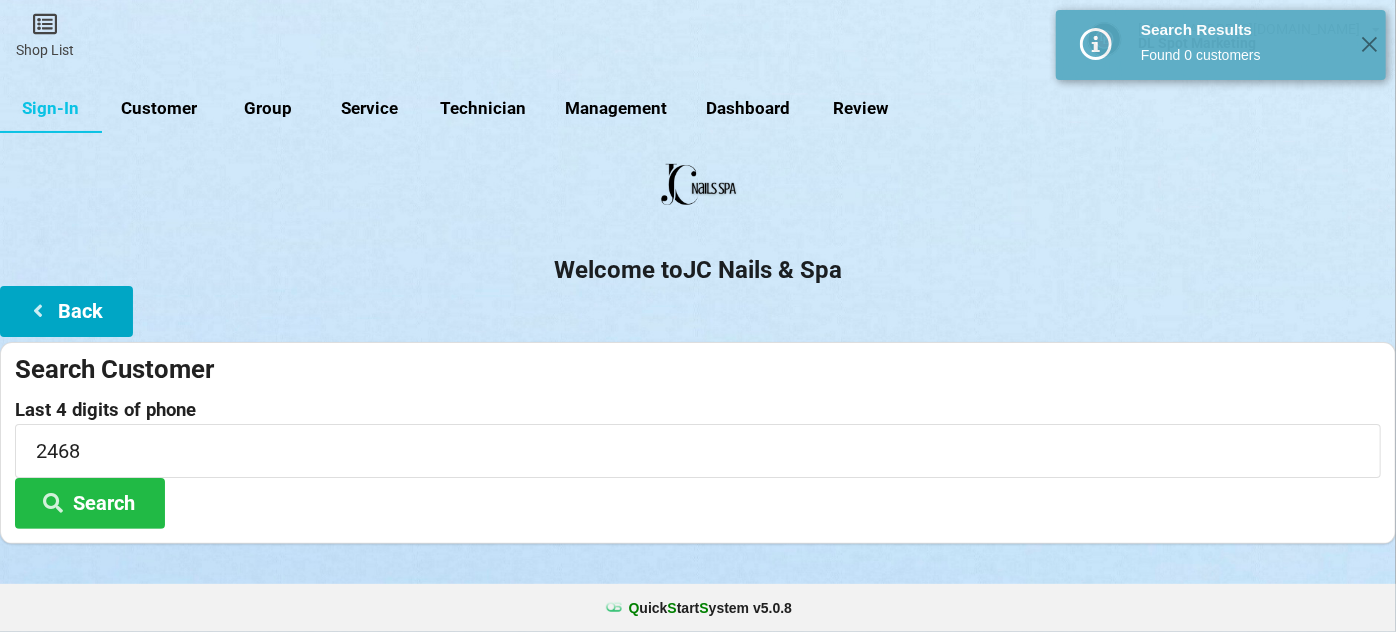 click on "Back" at bounding box center (66, 311) 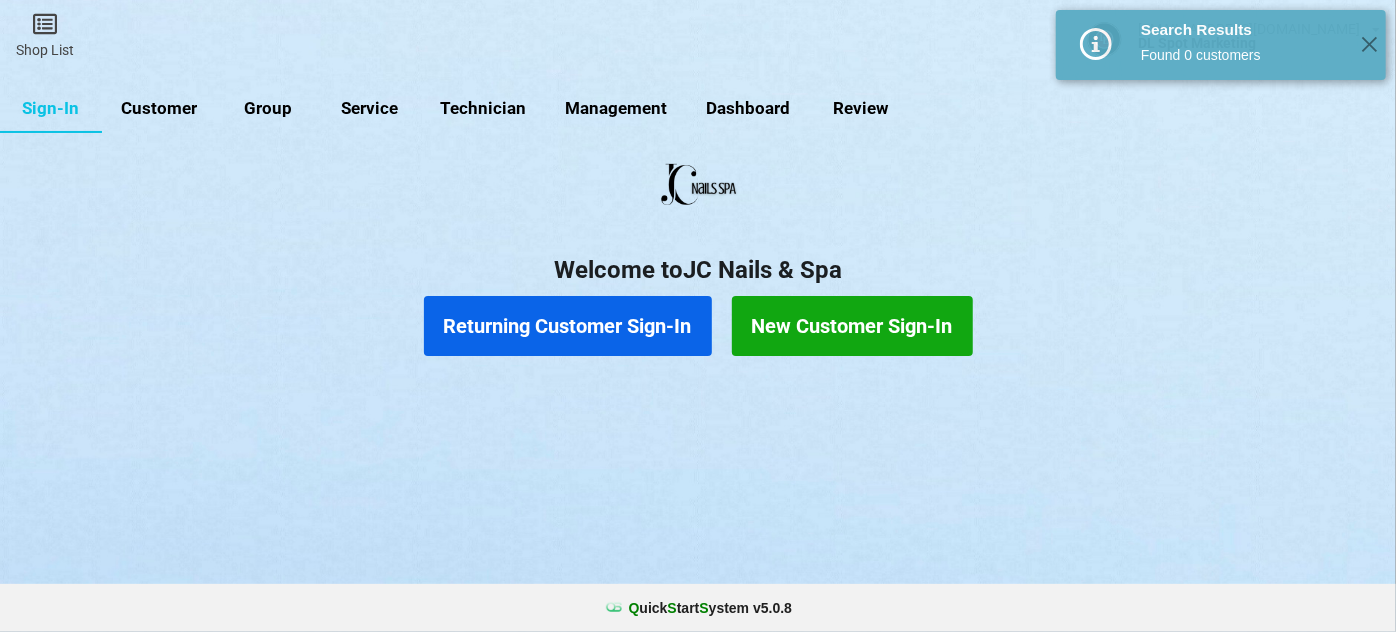 click on "New Customer Sign-In" at bounding box center (852, 326) 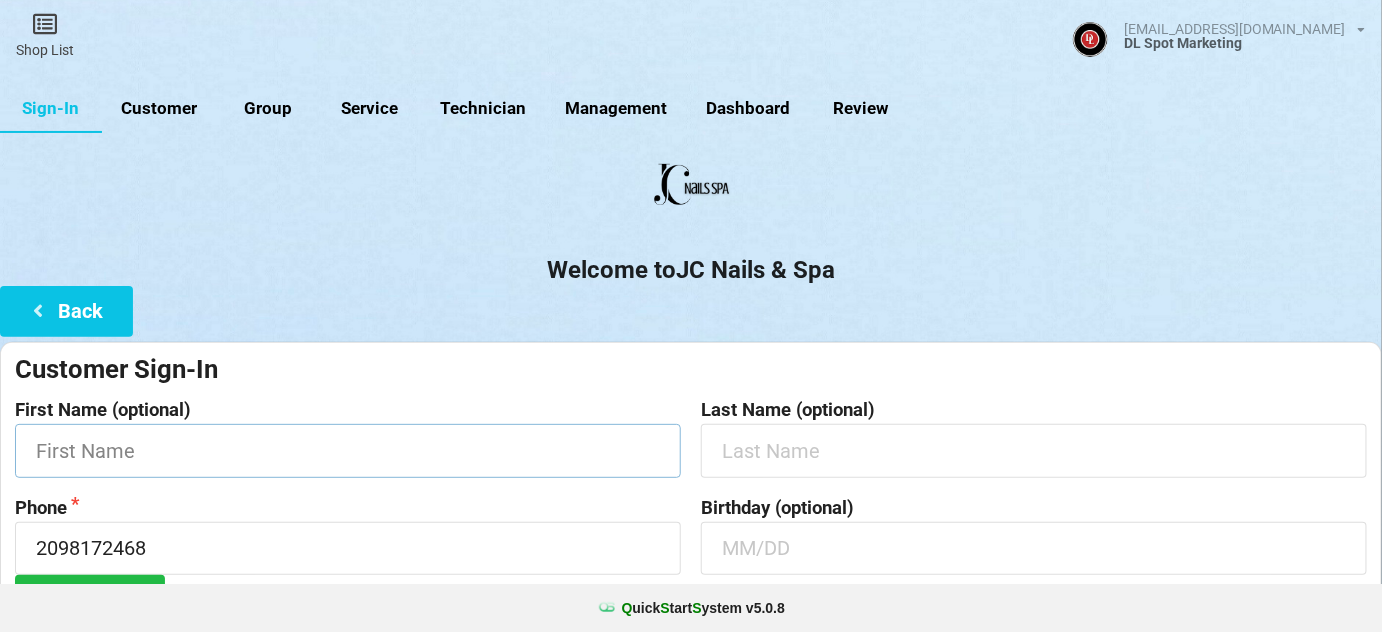 click at bounding box center (348, 450) 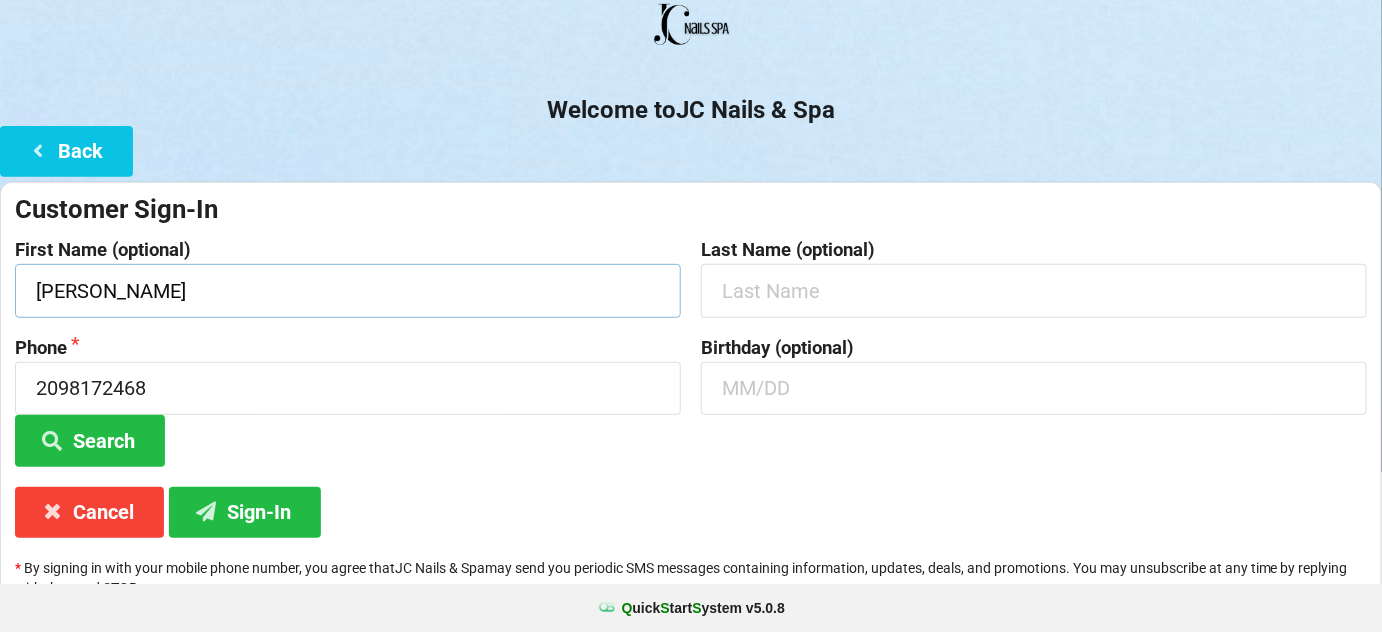 scroll, scrollTop: 191, scrollLeft: 0, axis: vertical 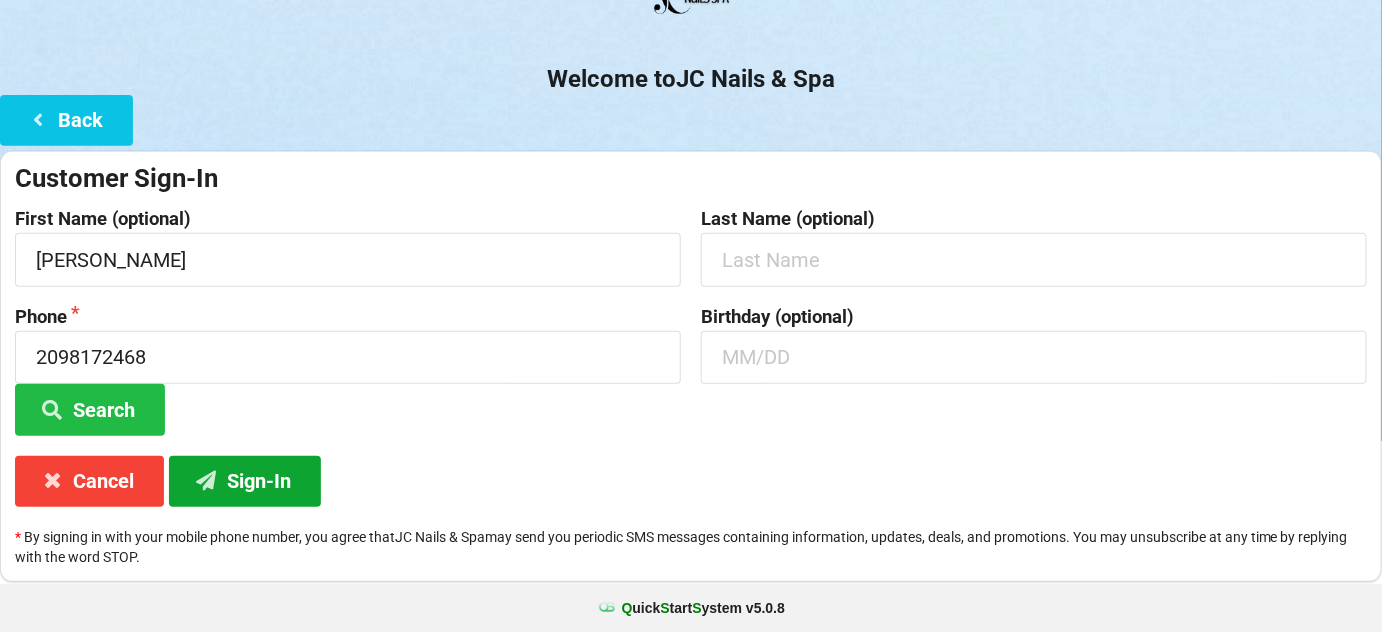 click on "Sign-In" at bounding box center [245, 481] 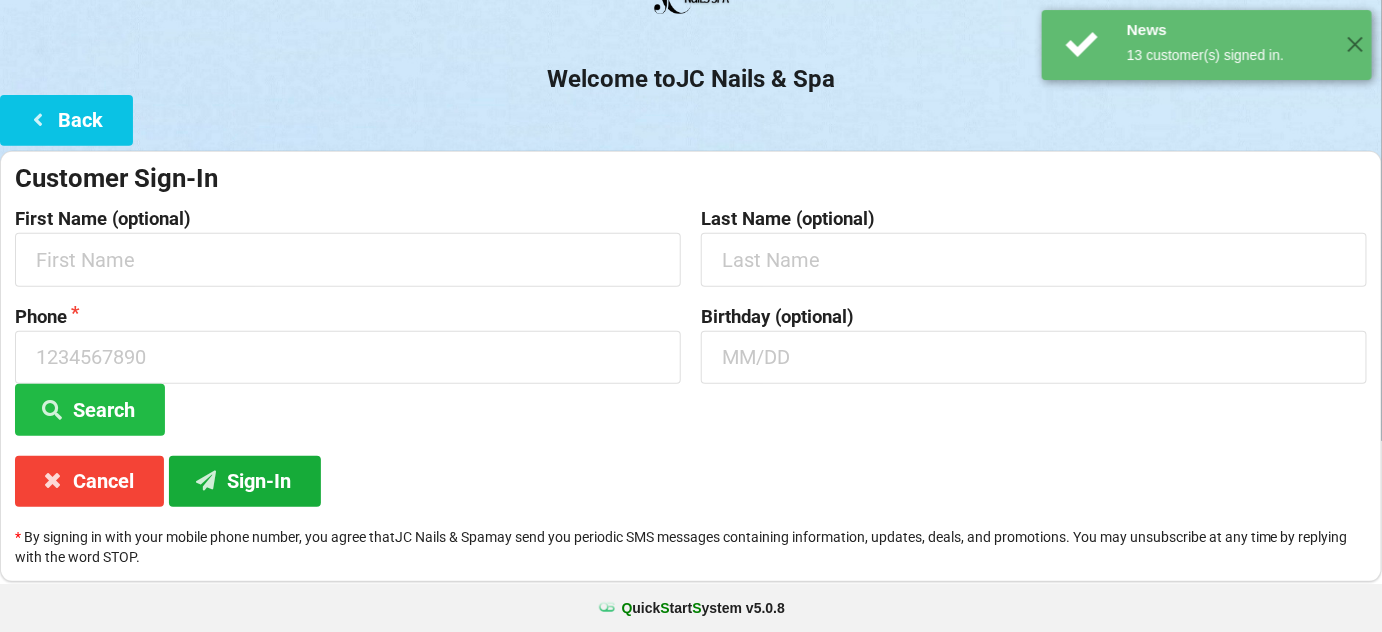 scroll, scrollTop: 0, scrollLeft: 0, axis: both 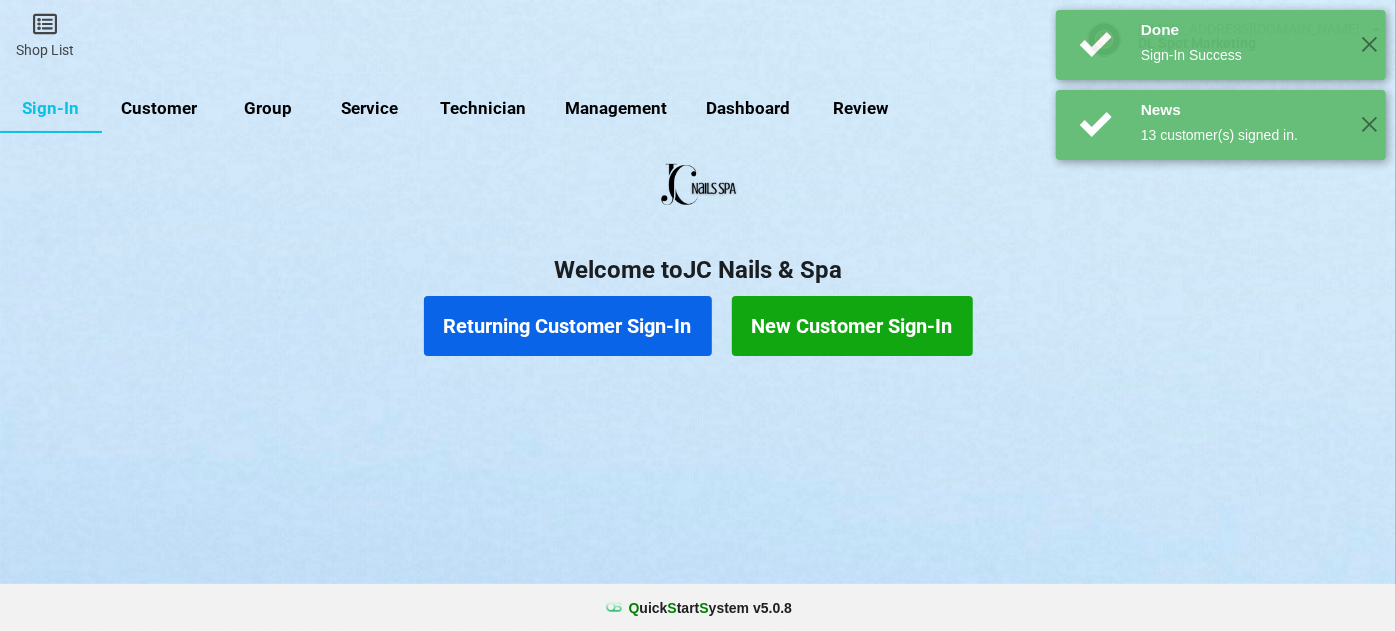 click on "Returning Customer Sign-In" at bounding box center (568, 326) 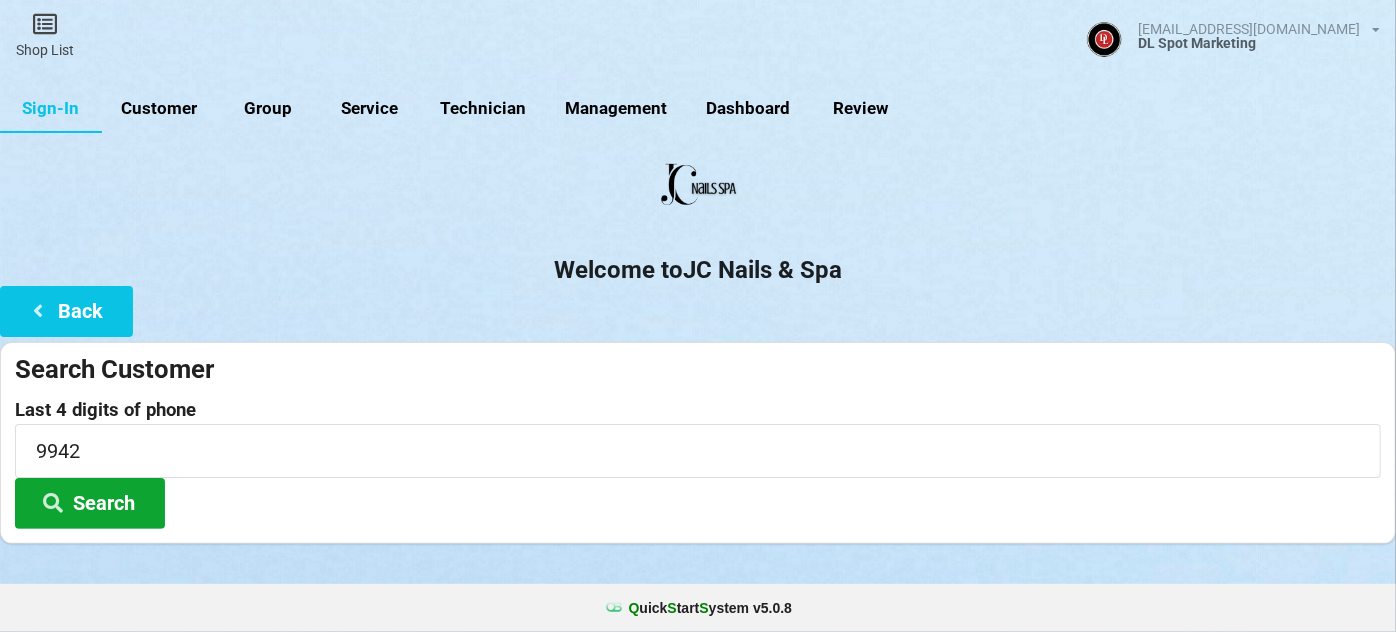 click on "Search" at bounding box center (90, 503) 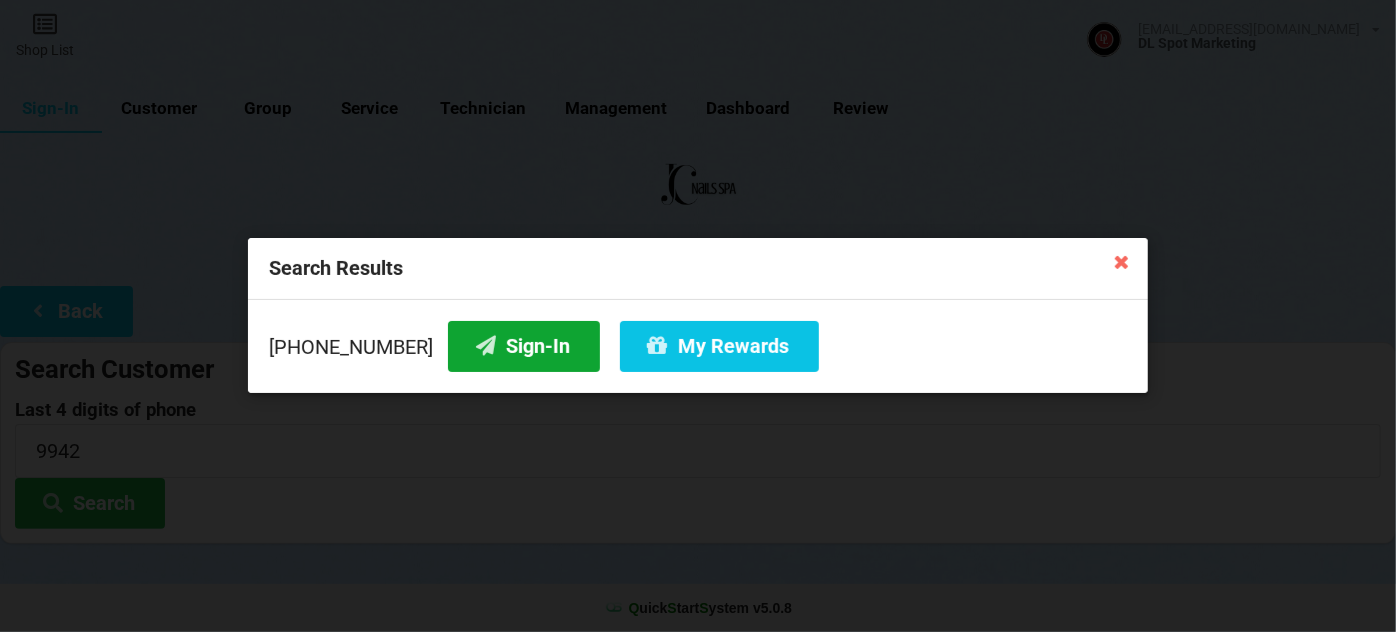 click on "Sign-In" at bounding box center [524, 346] 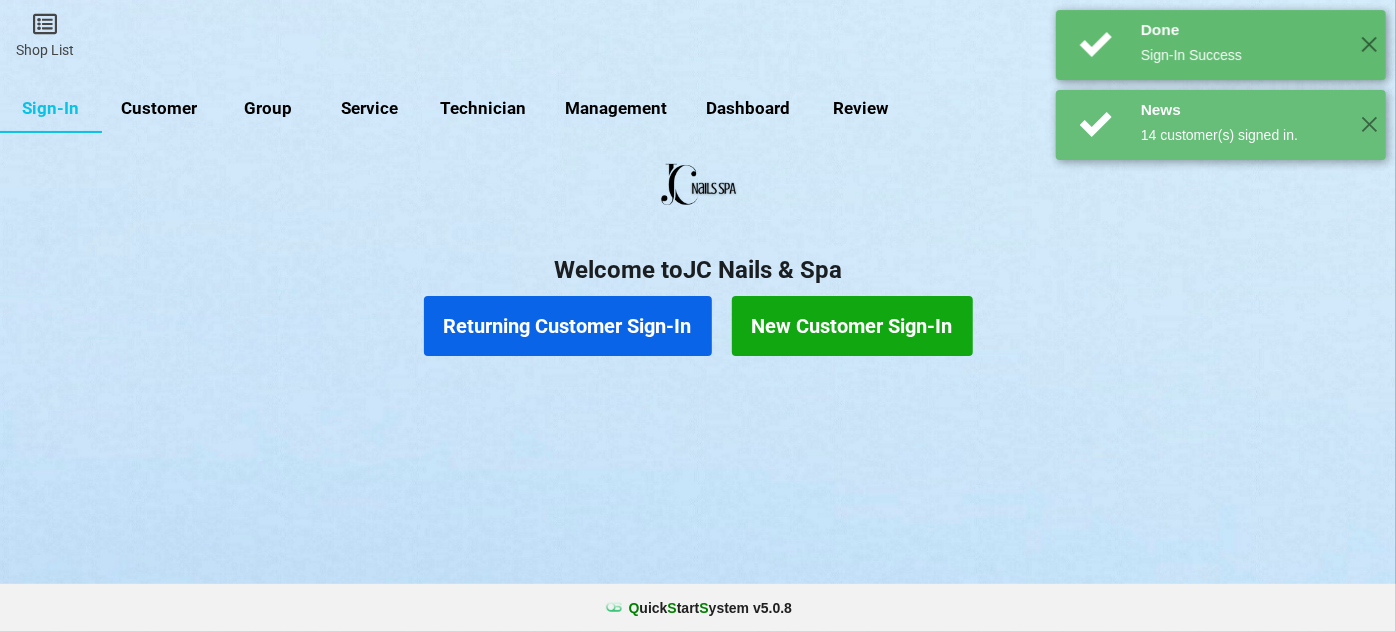 click on "Returning Customer Sign-In" at bounding box center (568, 326) 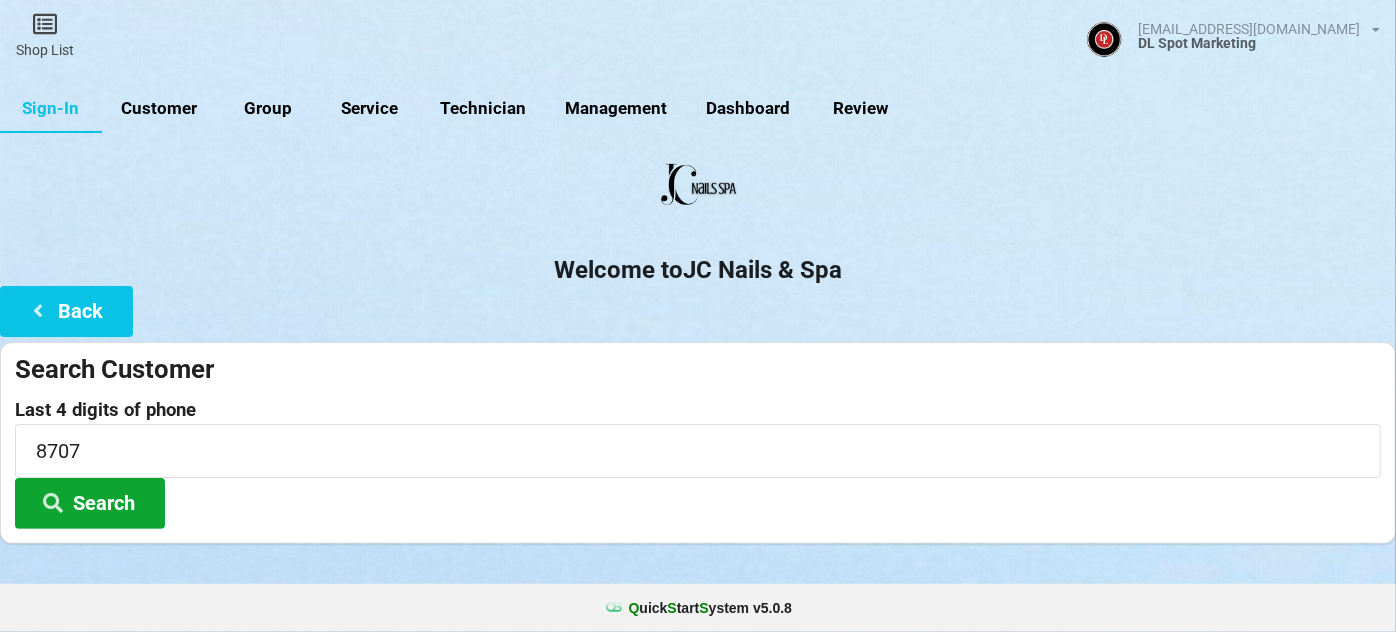 click on "Search" at bounding box center [90, 503] 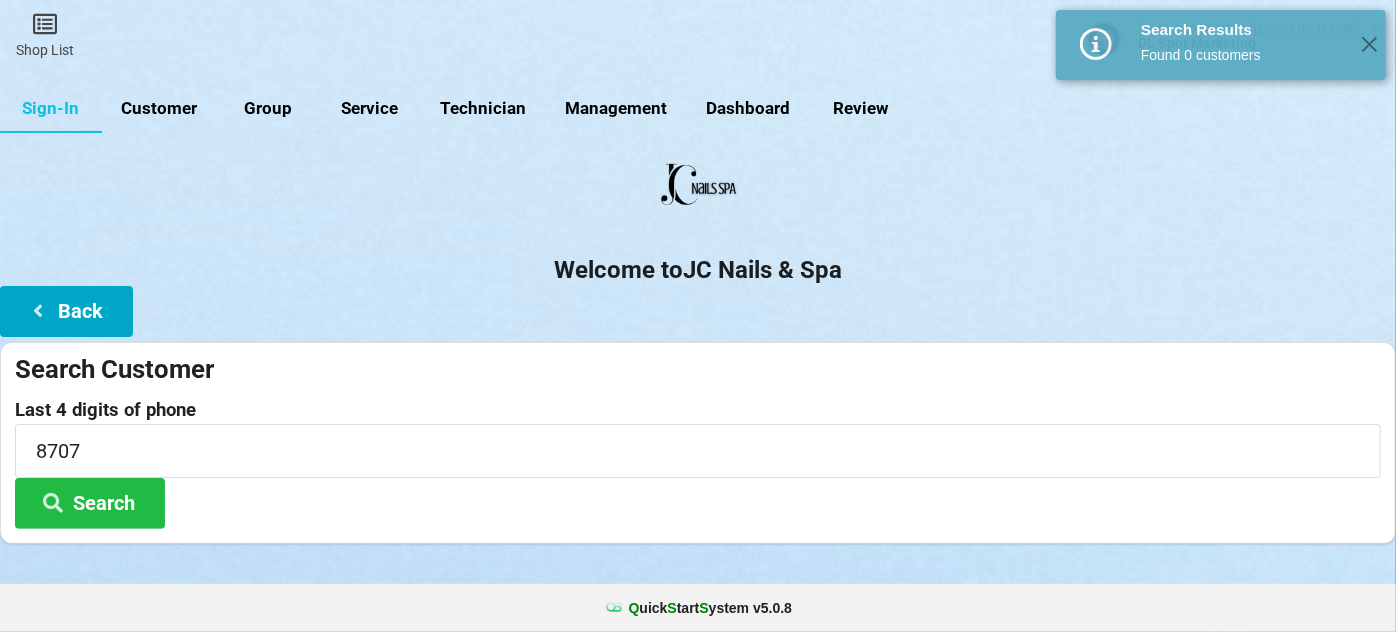 click on "Back" at bounding box center [66, 311] 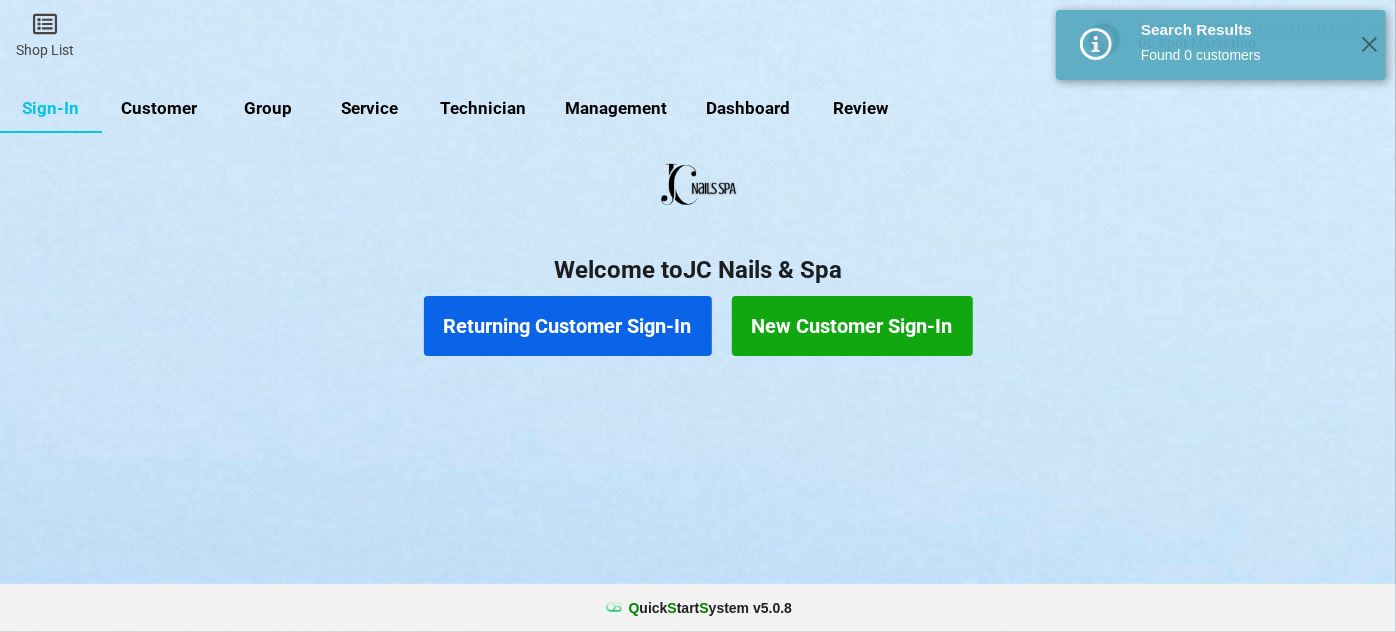 click on "New Customer Sign-In" at bounding box center (852, 326) 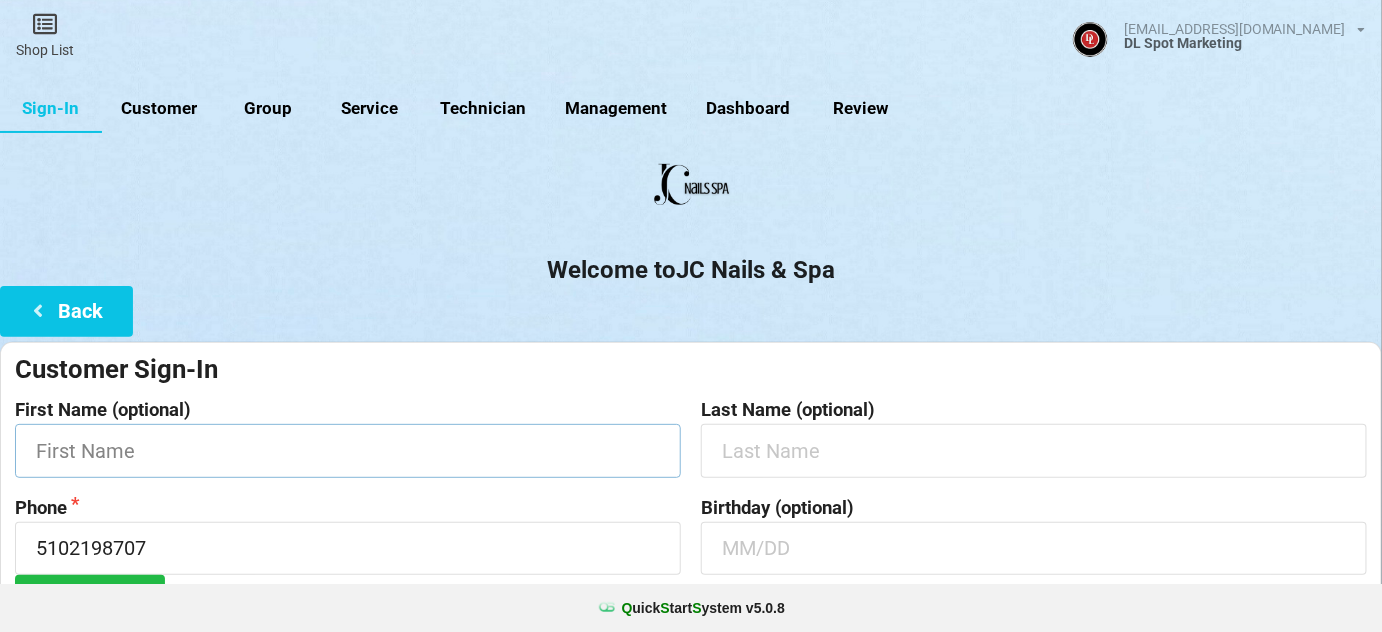 click at bounding box center (348, 450) 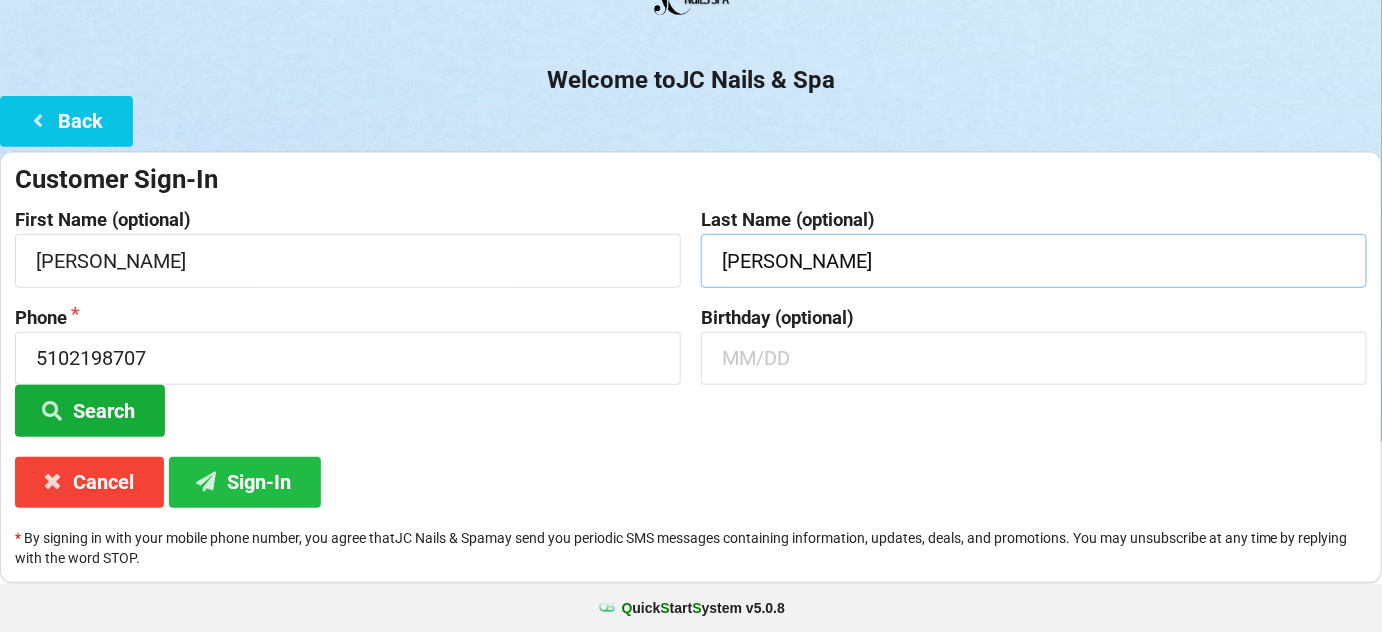 scroll, scrollTop: 191, scrollLeft: 0, axis: vertical 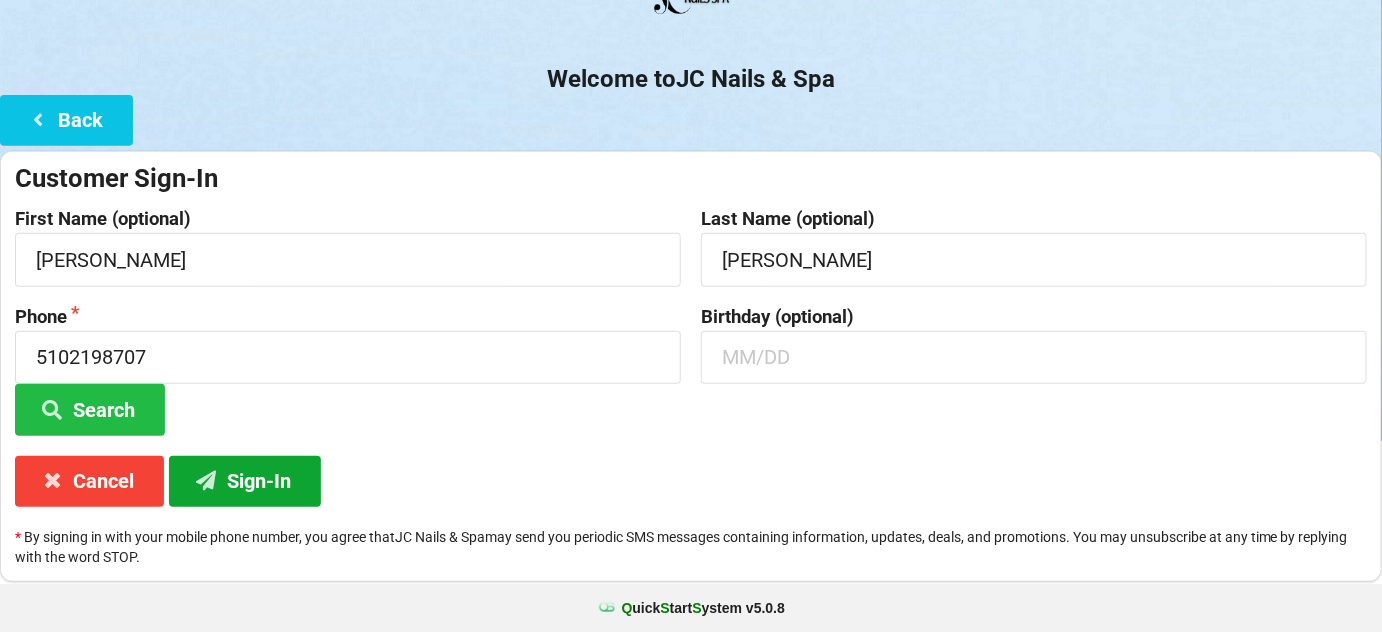 click on "Sign-In" at bounding box center (245, 481) 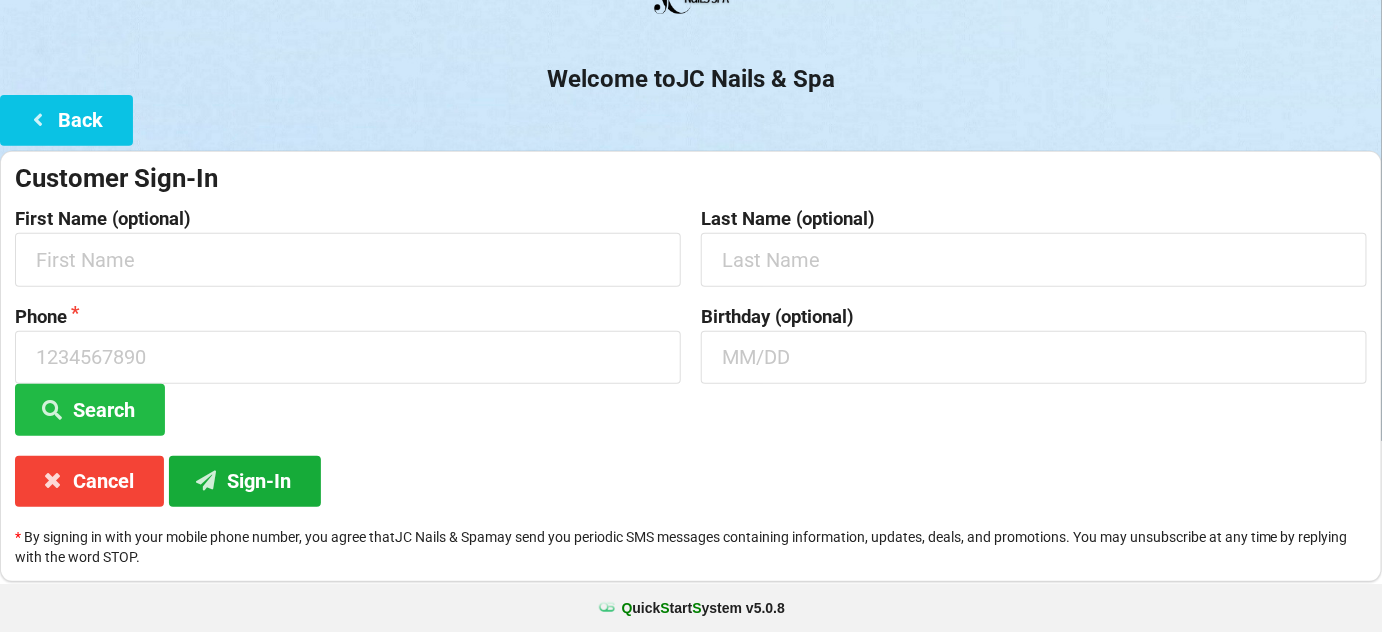 scroll, scrollTop: 0, scrollLeft: 0, axis: both 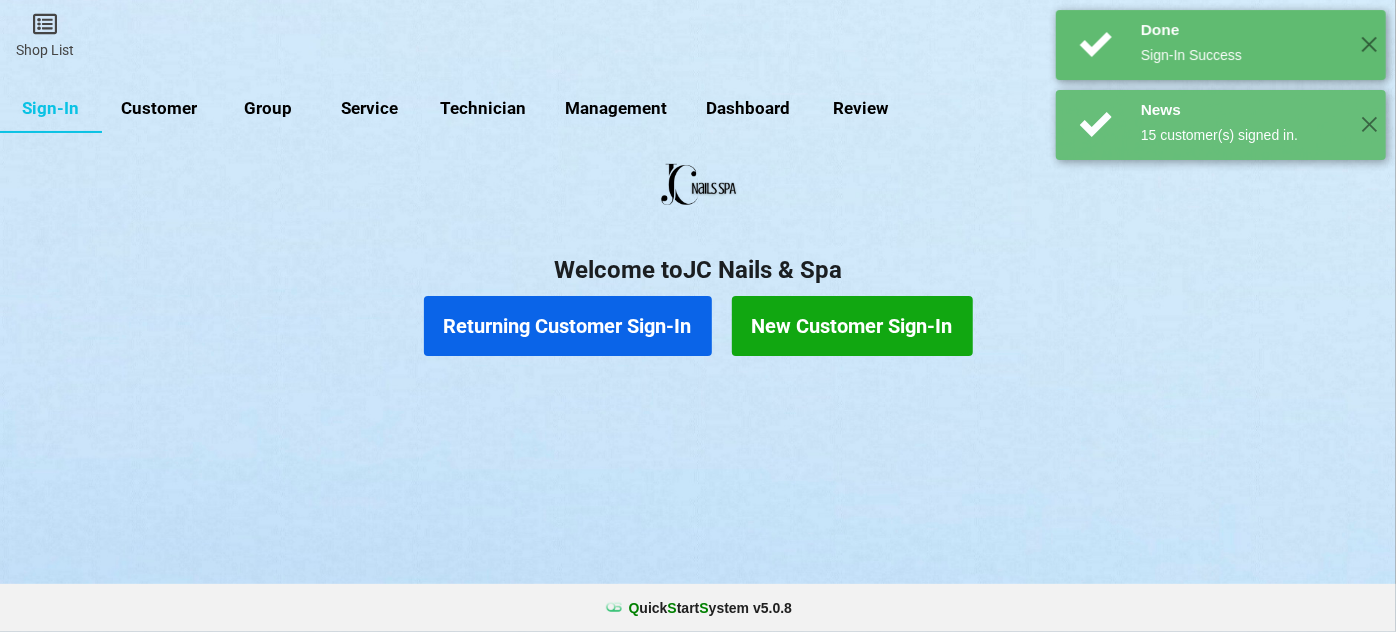 click on "Returning Customer Sign-In" at bounding box center [568, 326] 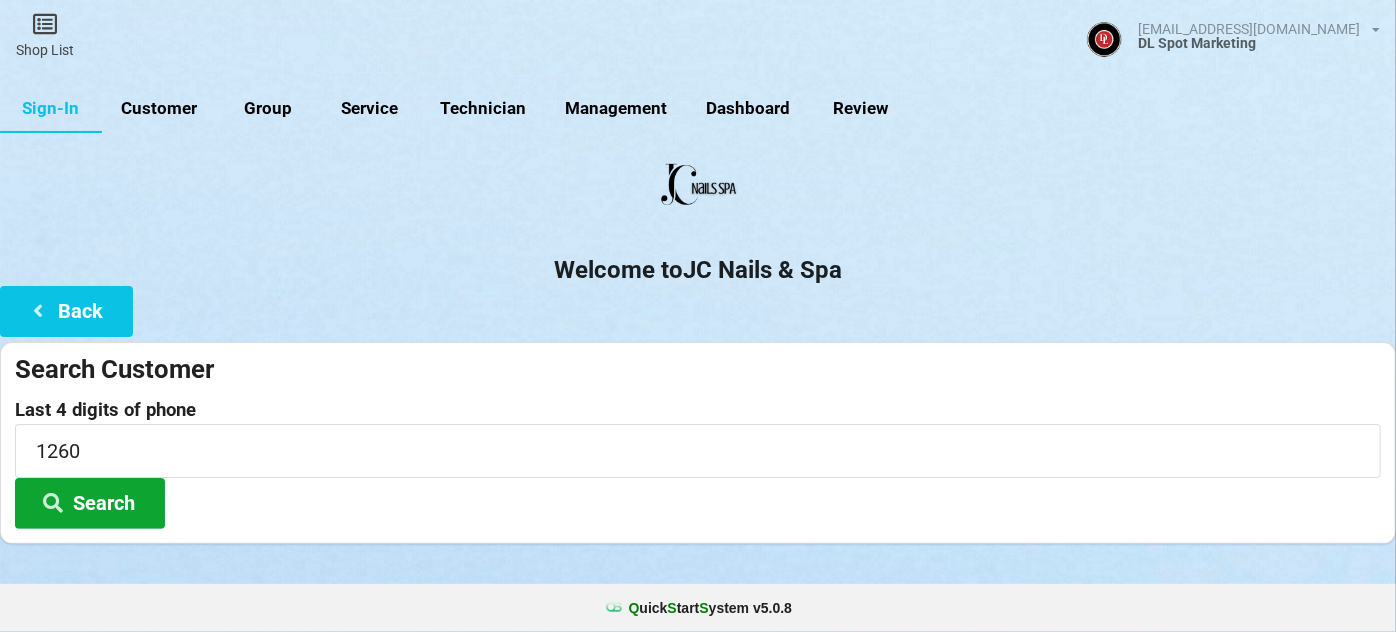 click on "Search" at bounding box center (90, 503) 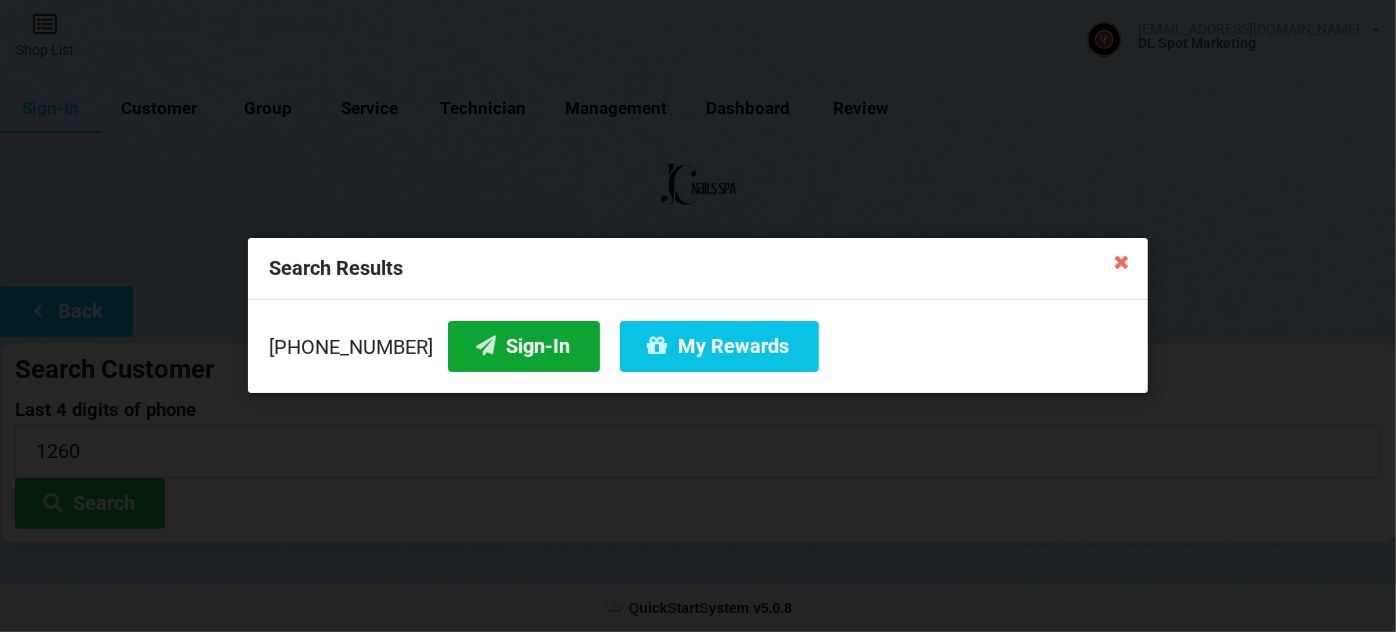 click on "Sign-In" at bounding box center (524, 346) 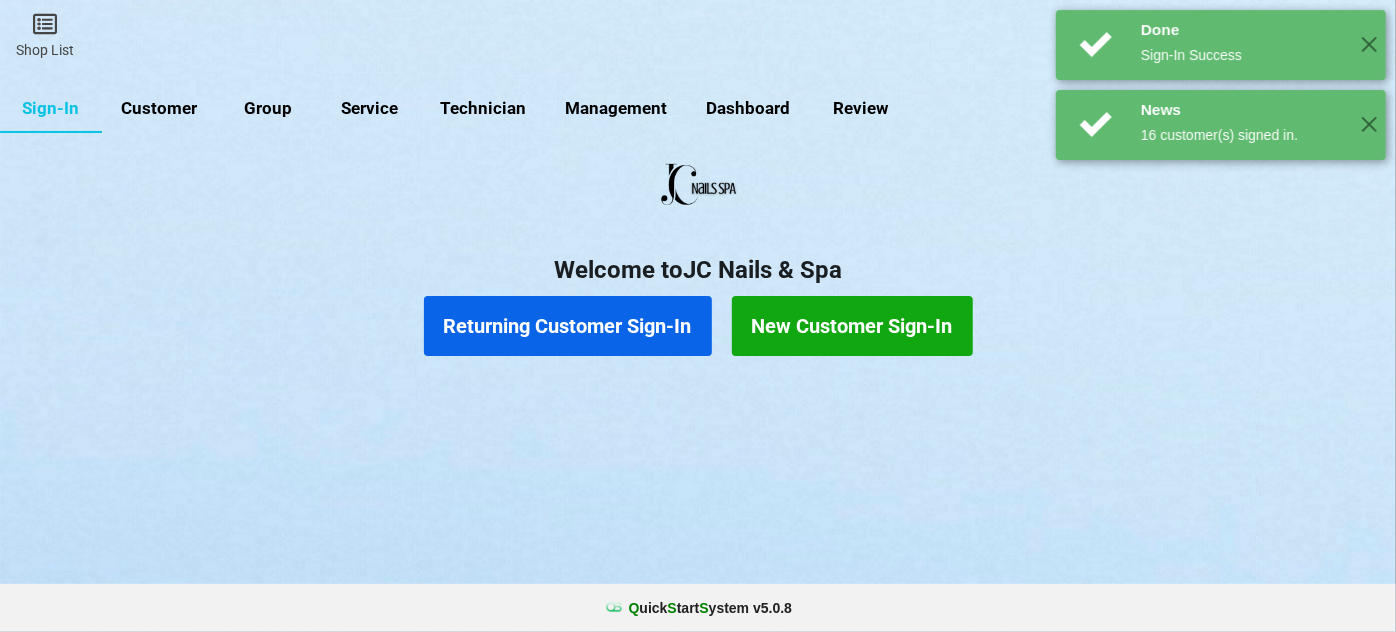 click on "Returning Customer Sign-In" at bounding box center [568, 326] 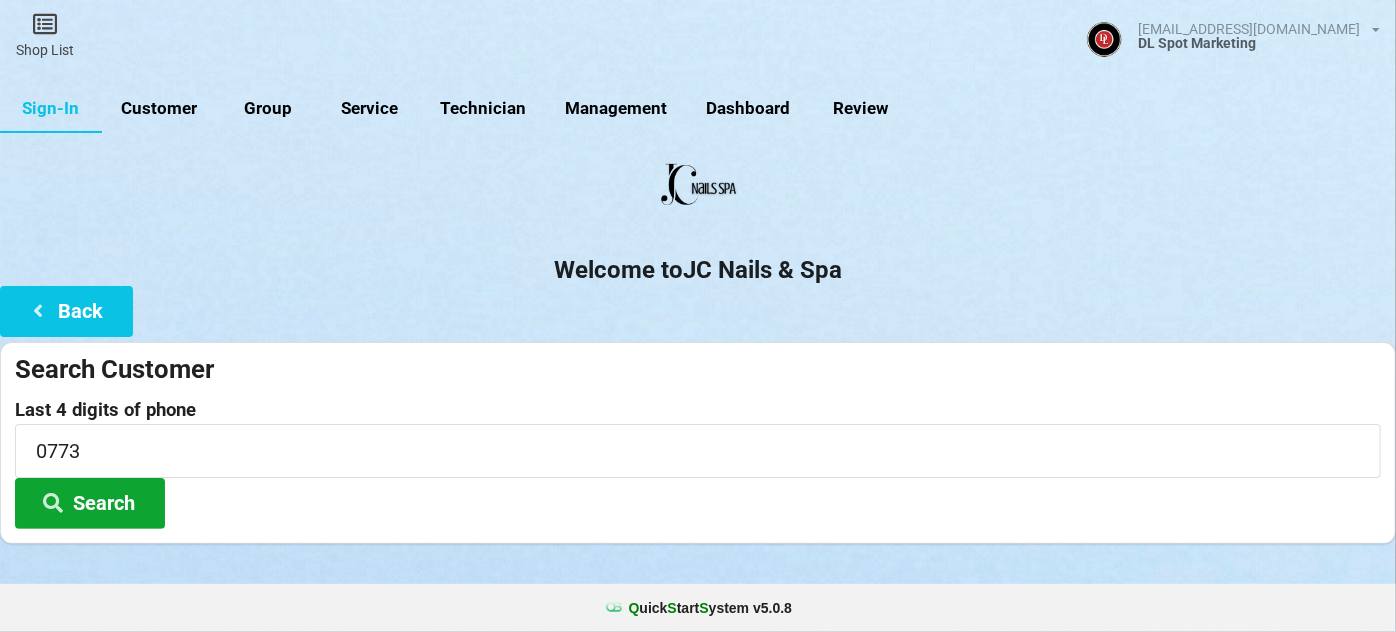 click on "Search" at bounding box center (90, 503) 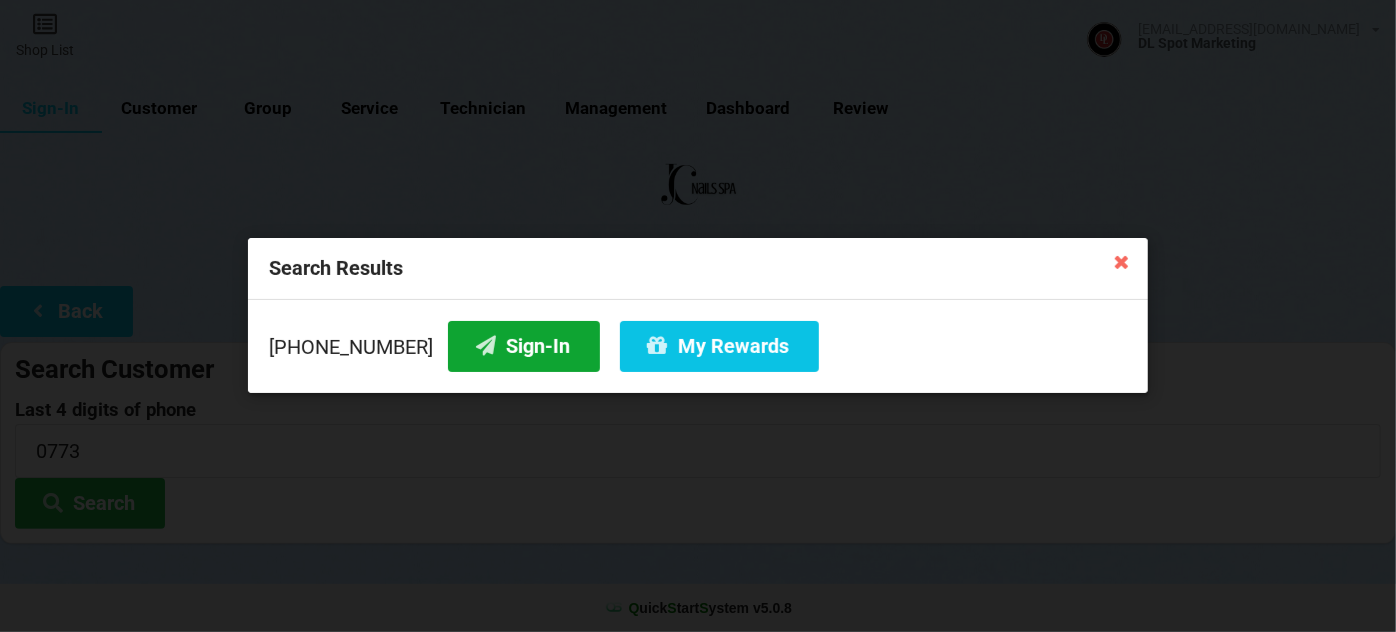 click on "Sign-In" at bounding box center [524, 346] 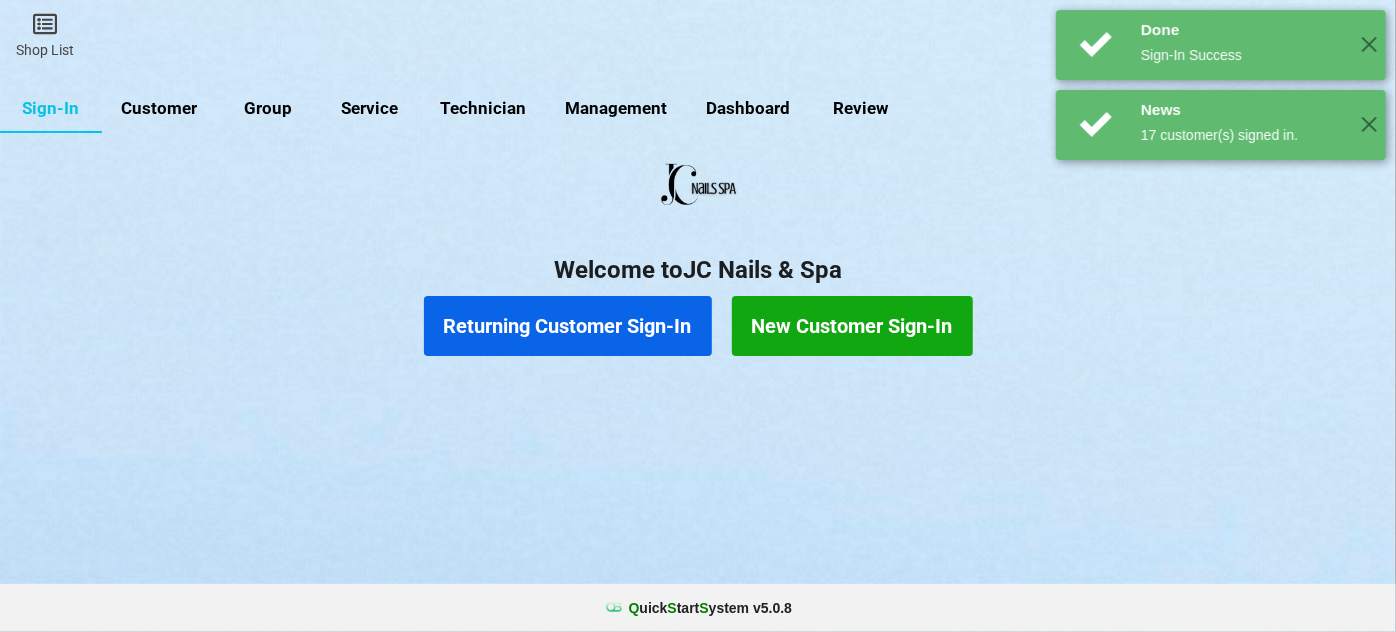 click on "Returning Customer Sign-In" at bounding box center [568, 326] 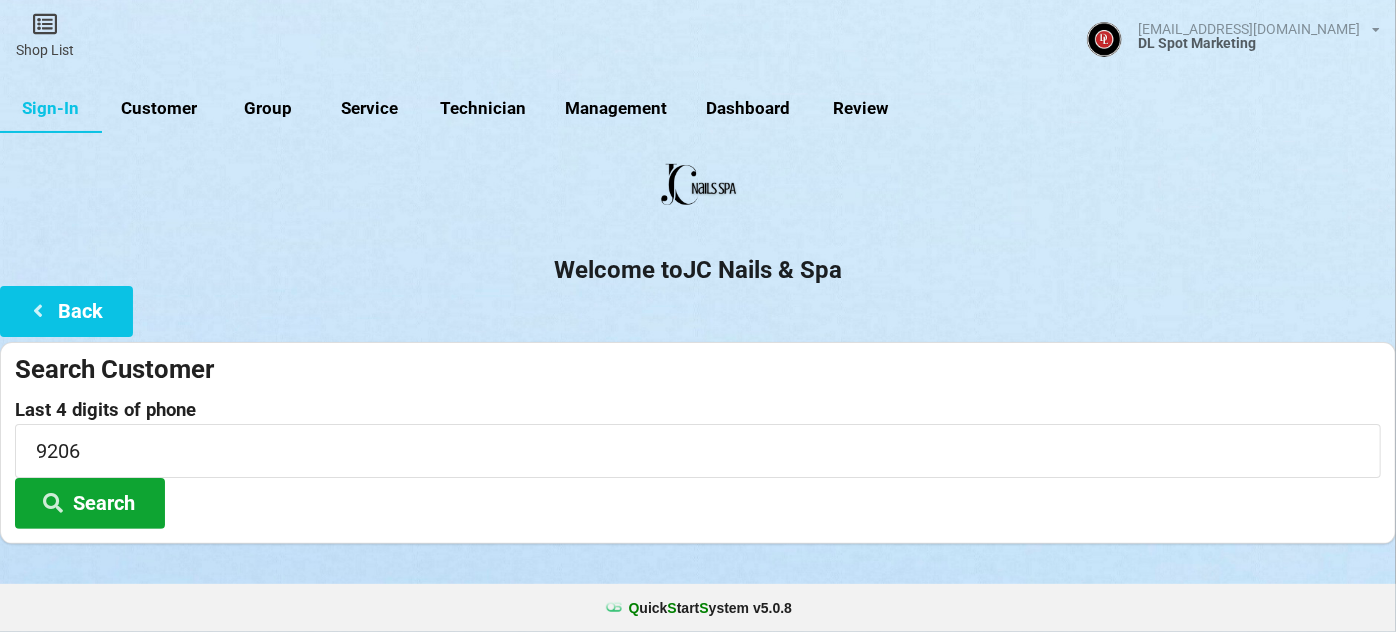 click on "Search" at bounding box center [90, 503] 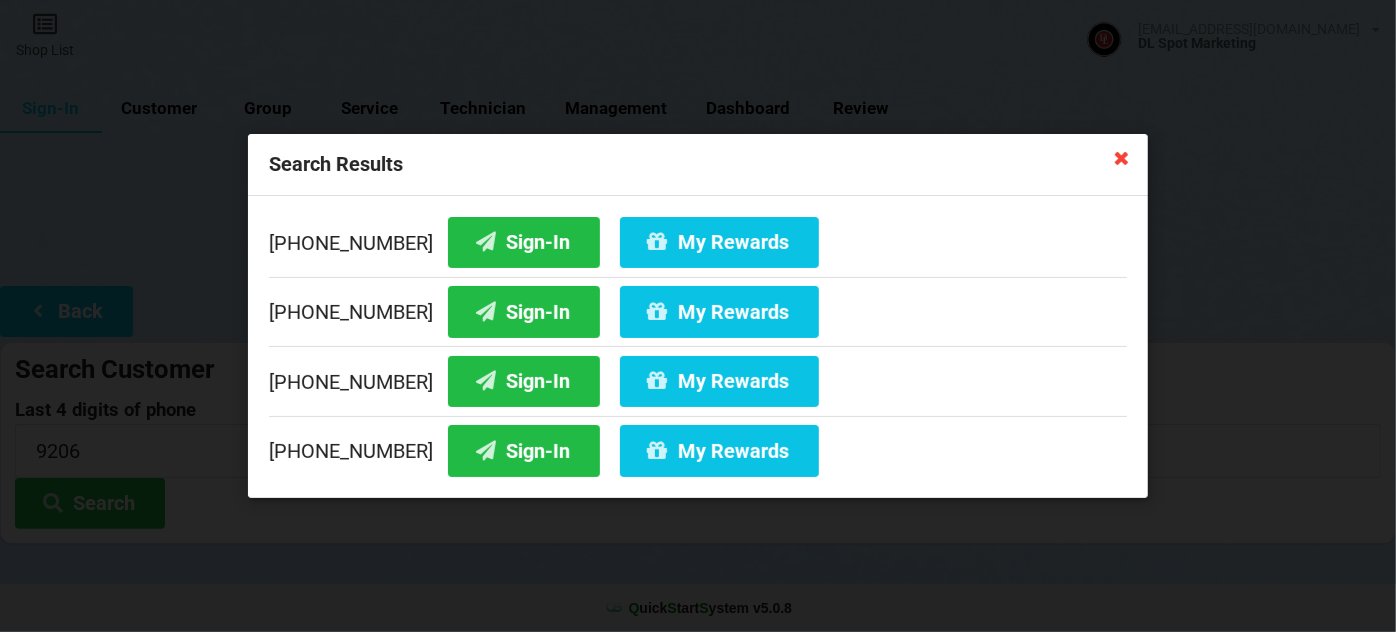 click at bounding box center [1122, 157] 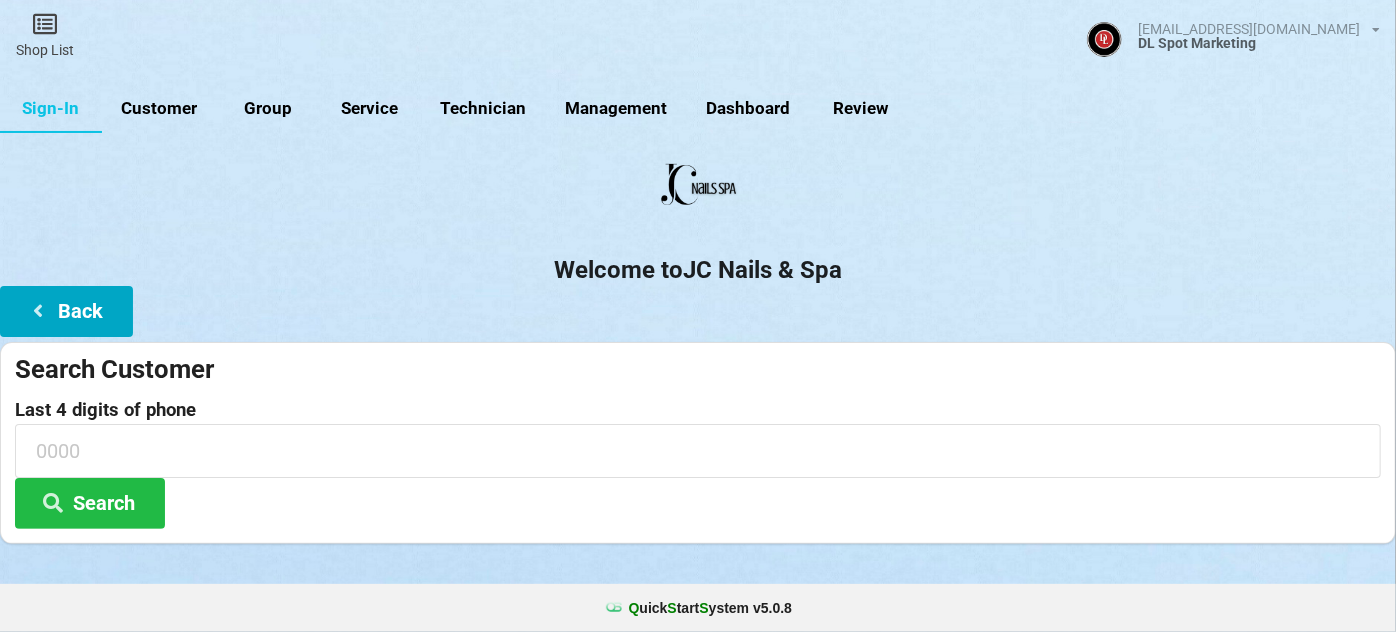 click on "Back" at bounding box center [66, 311] 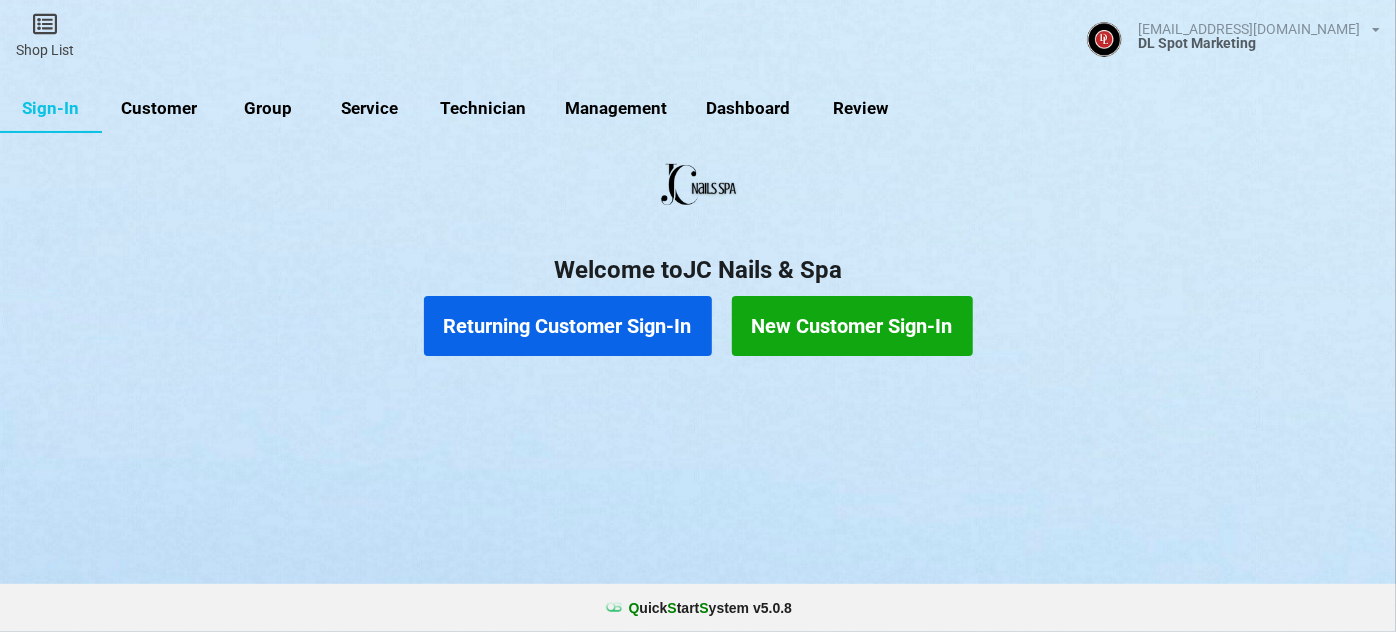 click on "New Customer Sign-In" at bounding box center (852, 326) 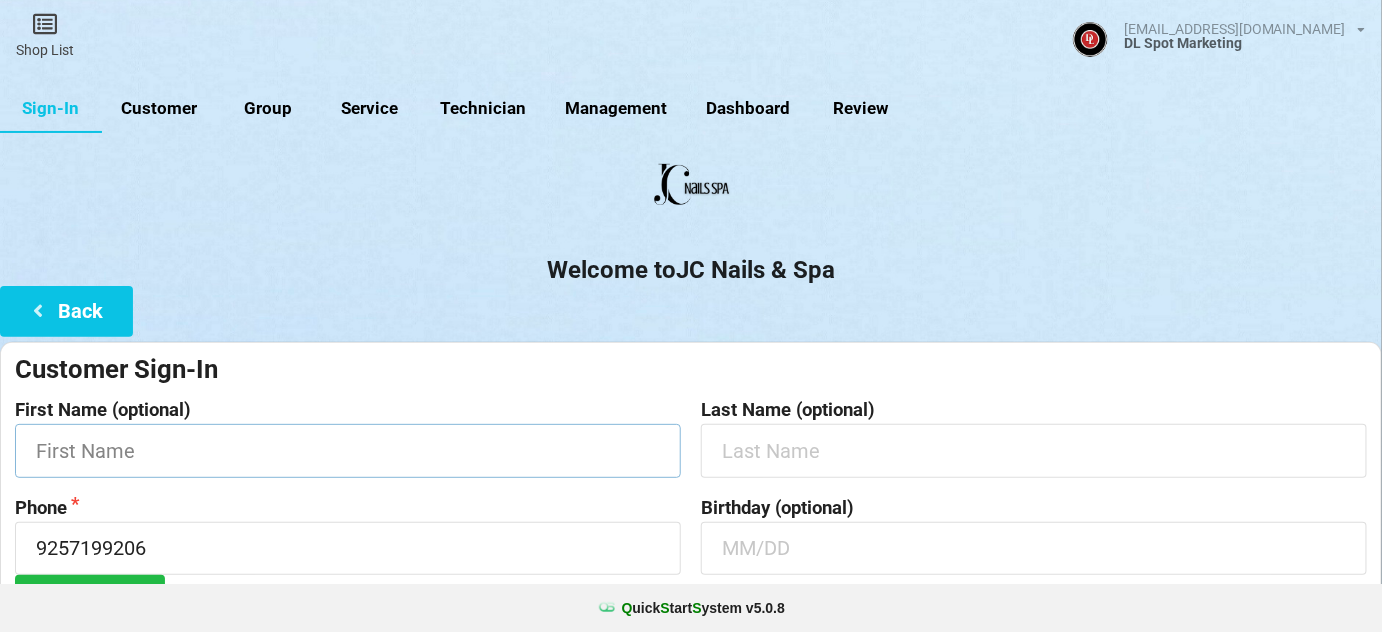 click at bounding box center [348, 450] 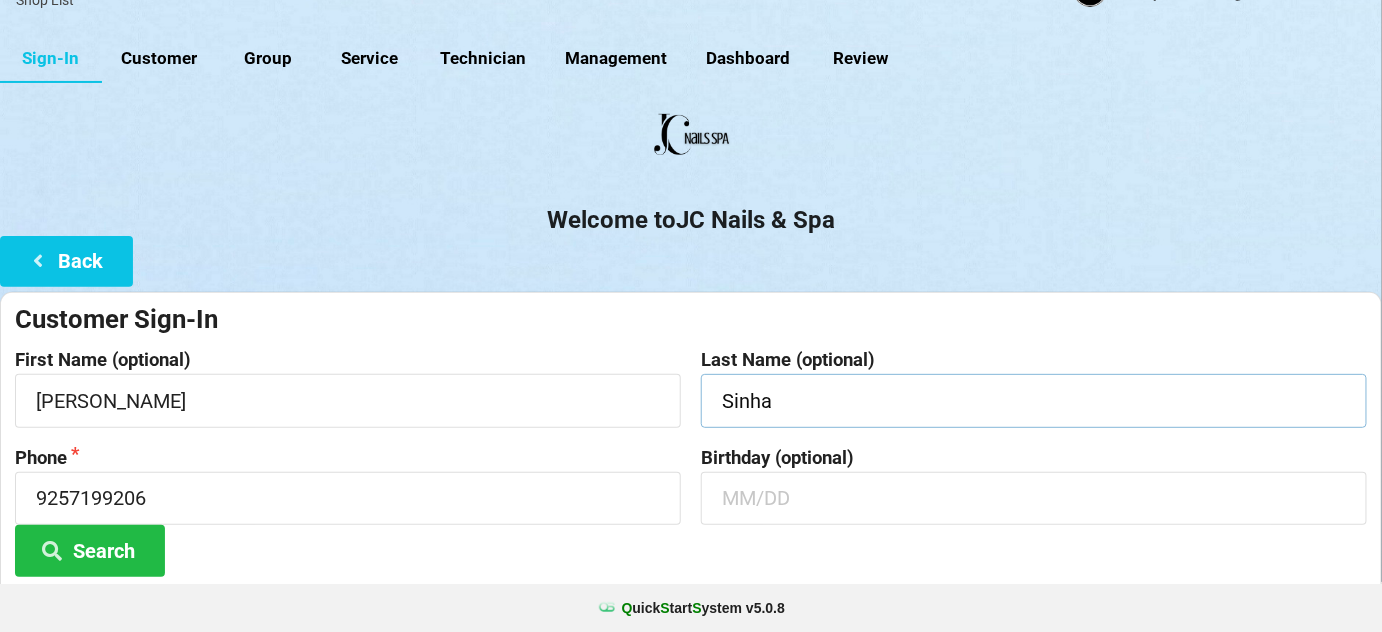 scroll, scrollTop: 191, scrollLeft: 0, axis: vertical 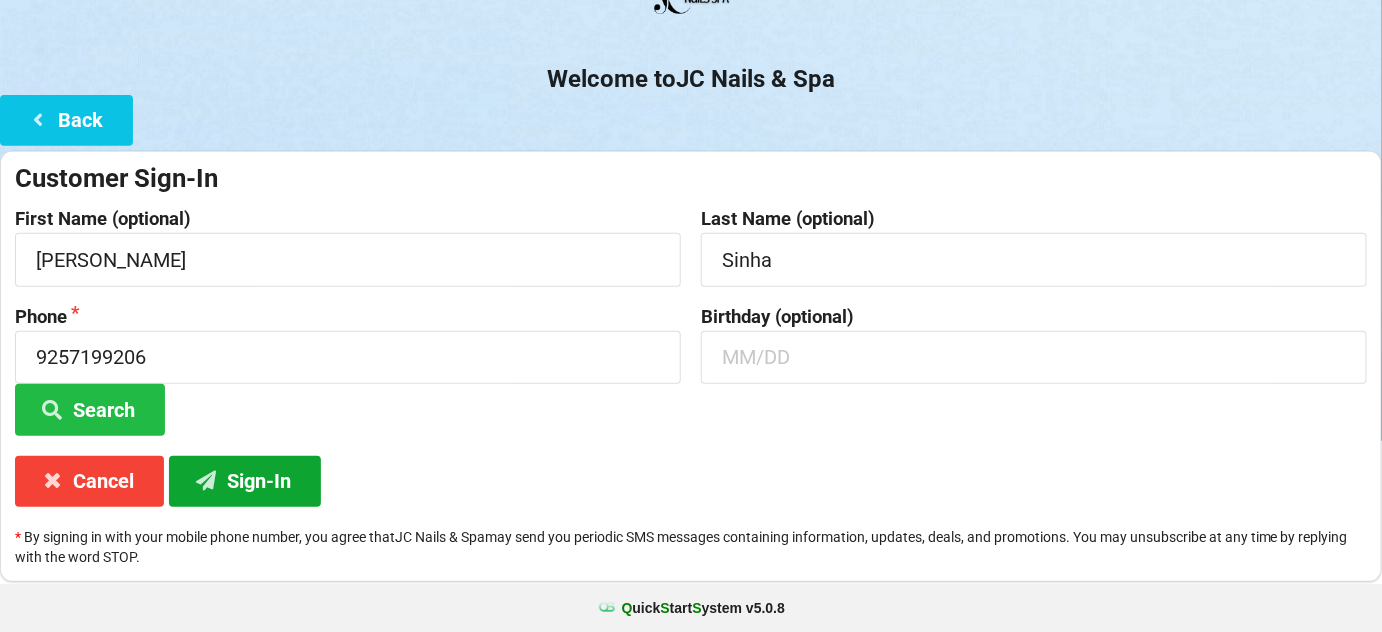 click on "Sign-In" at bounding box center [245, 481] 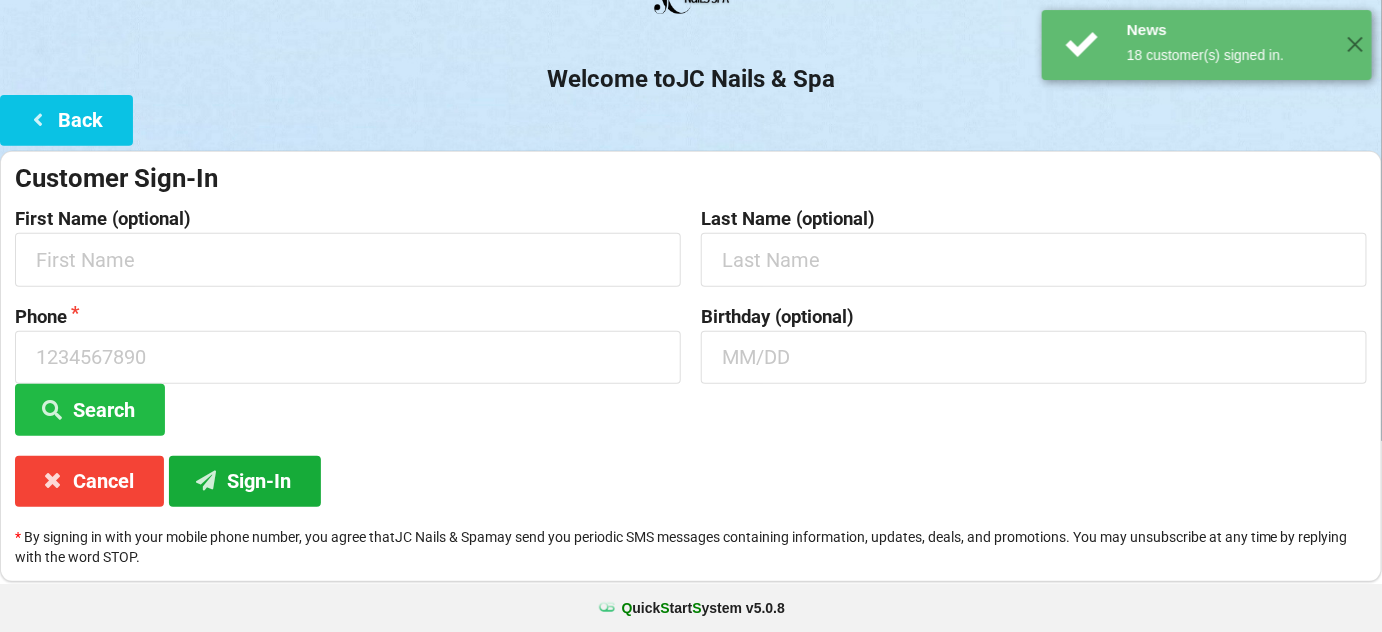 scroll, scrollTop: 0, scrollLeft: 0, axis: both 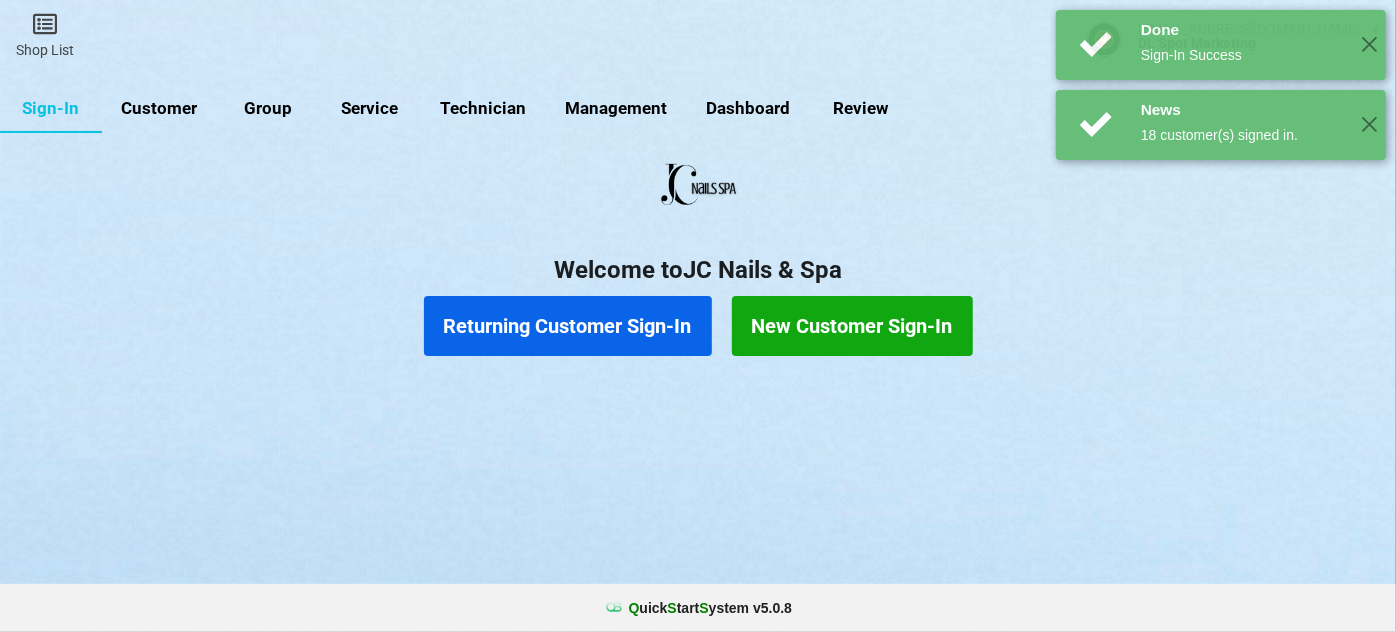 click on "Returning Customer Sign-In" at bounding box center (568, 326) 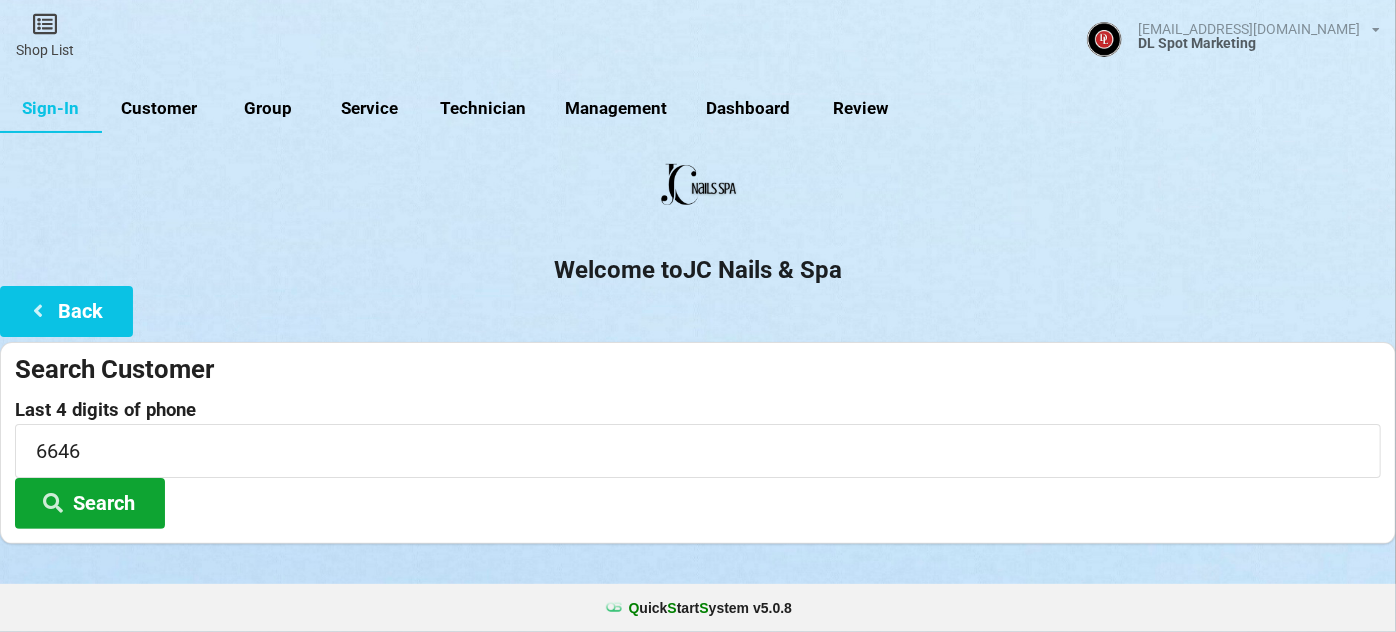 click on "Search" at bounding box center [90, 503] 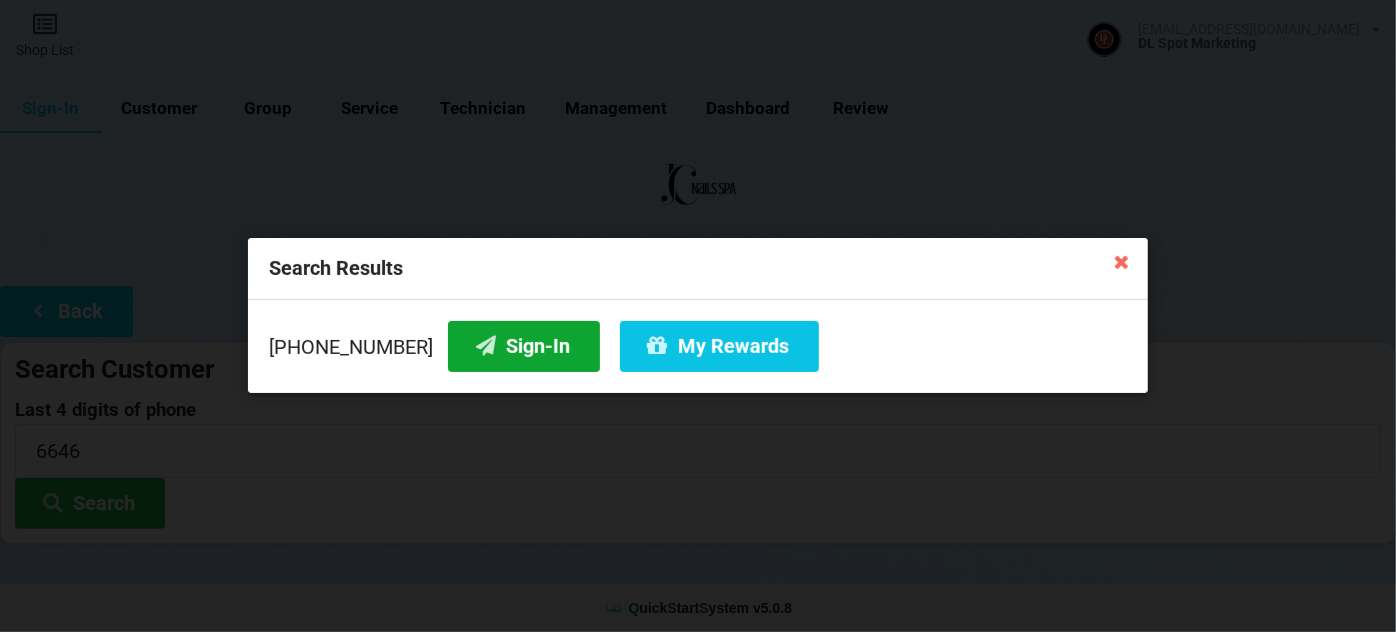 click on "Sign-In" at bounding box center [524, 346] 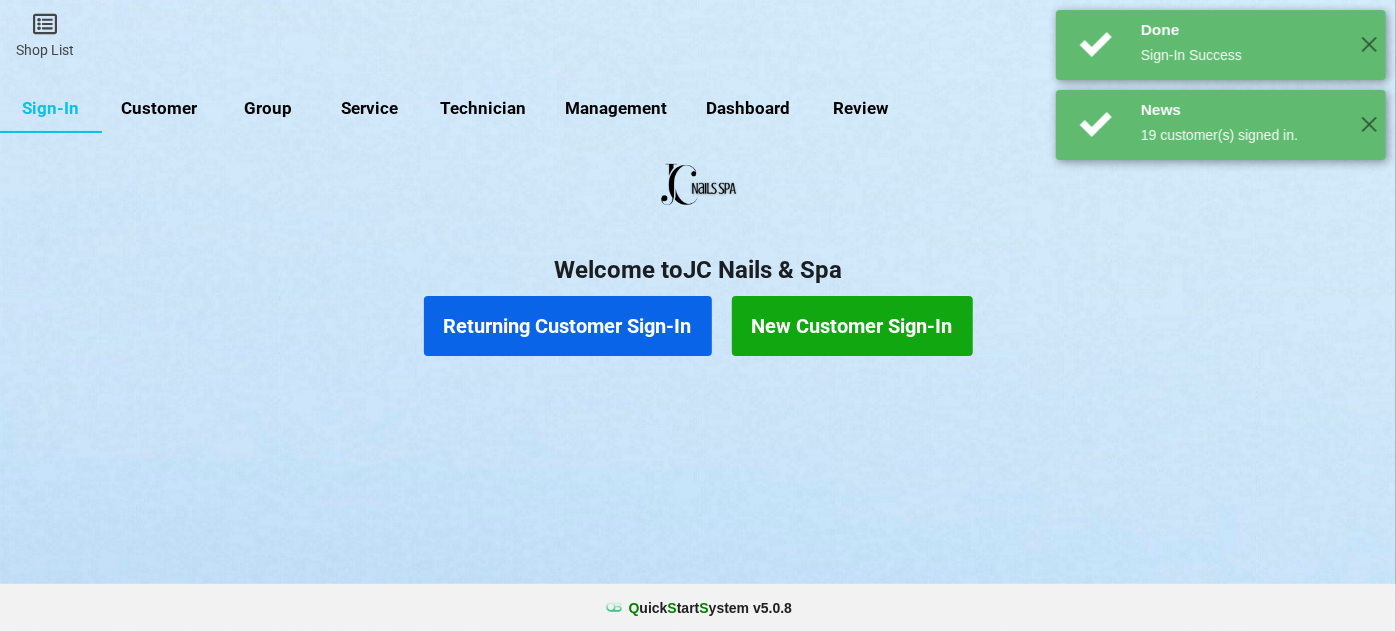 click on "Returning Customer Sign-In" at bounding box center [568, 326] 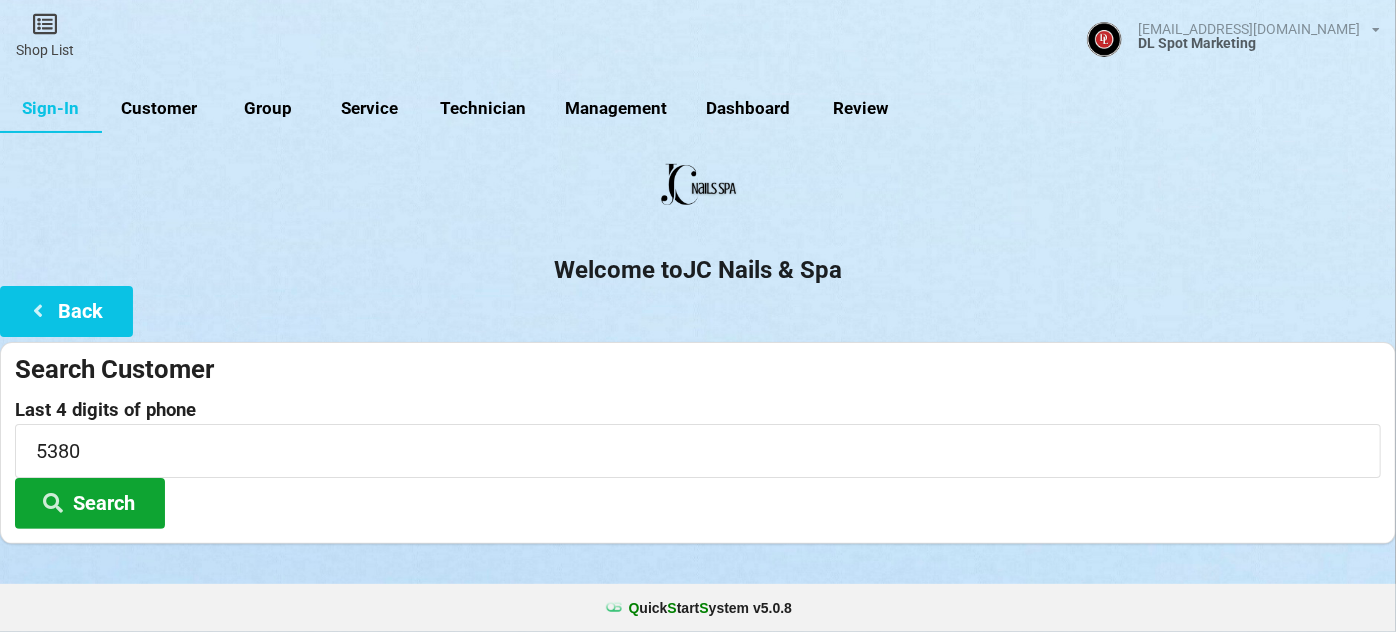 click on "Search" at bounding box center (90, 503) 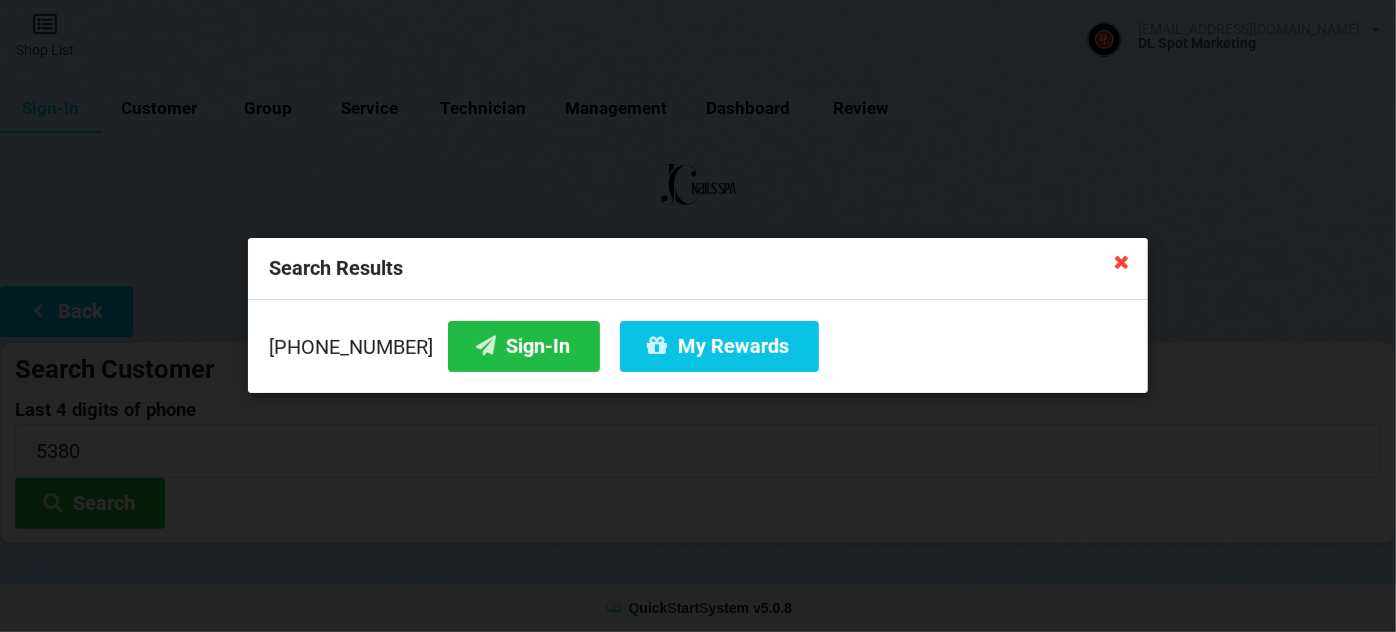 click at bounding box center [1122, 261] 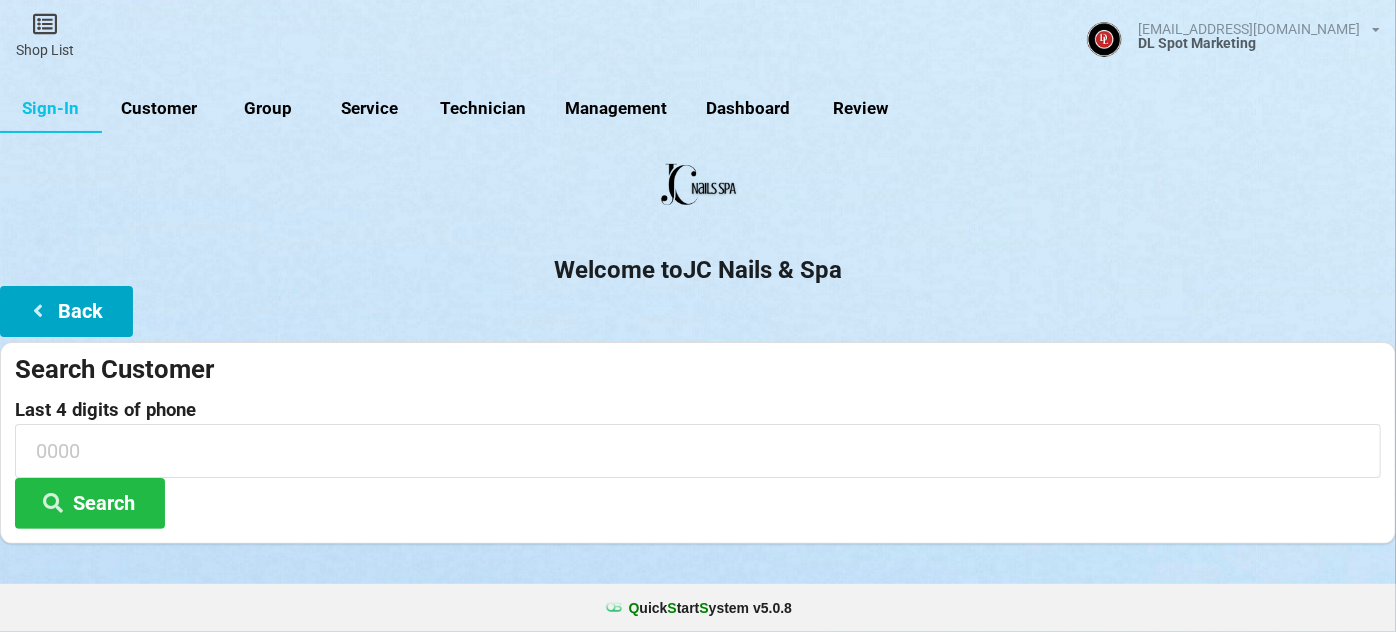 click on "Back" at bounding box center (66, 311) 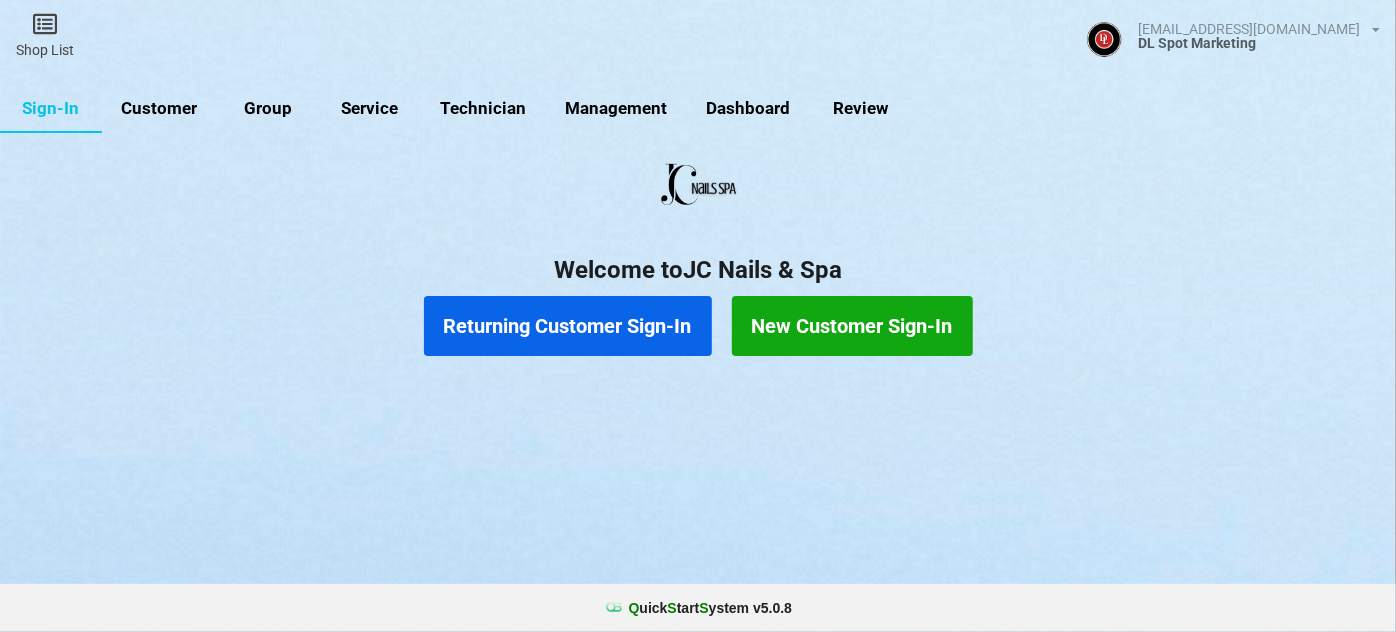 click on "New Customer Sign-In" at bounding box center [852, 326] 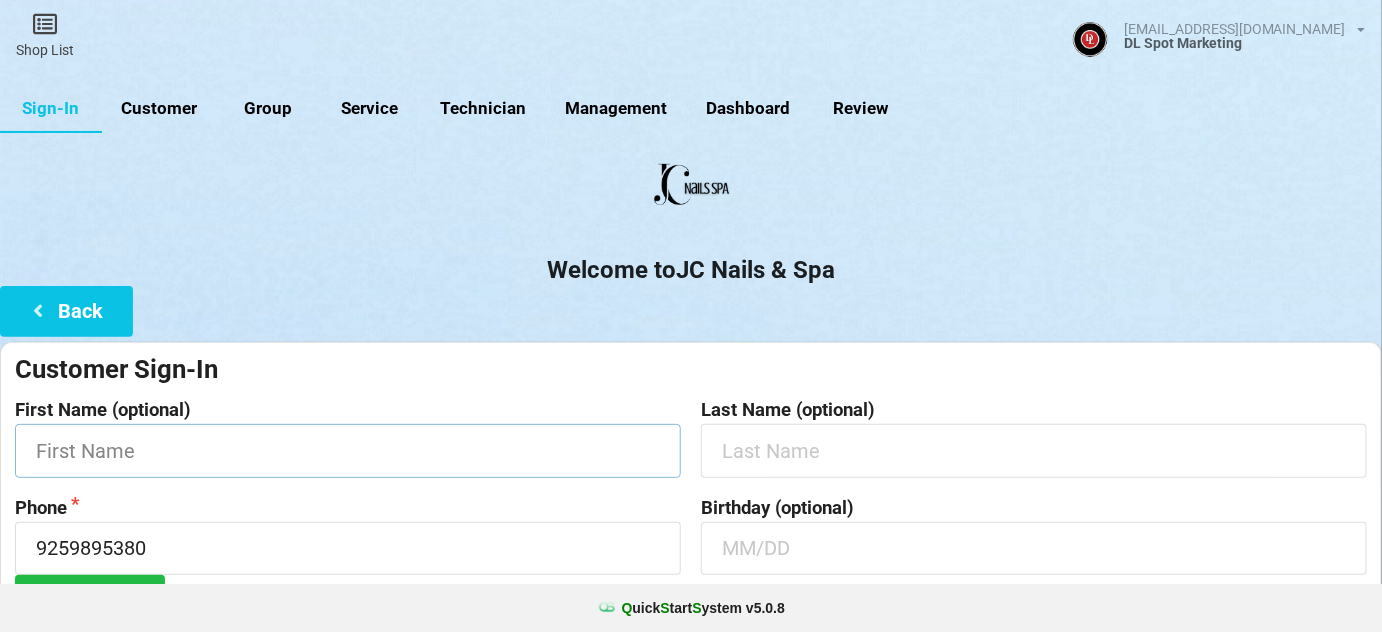 click at bounding box center [348, 450] 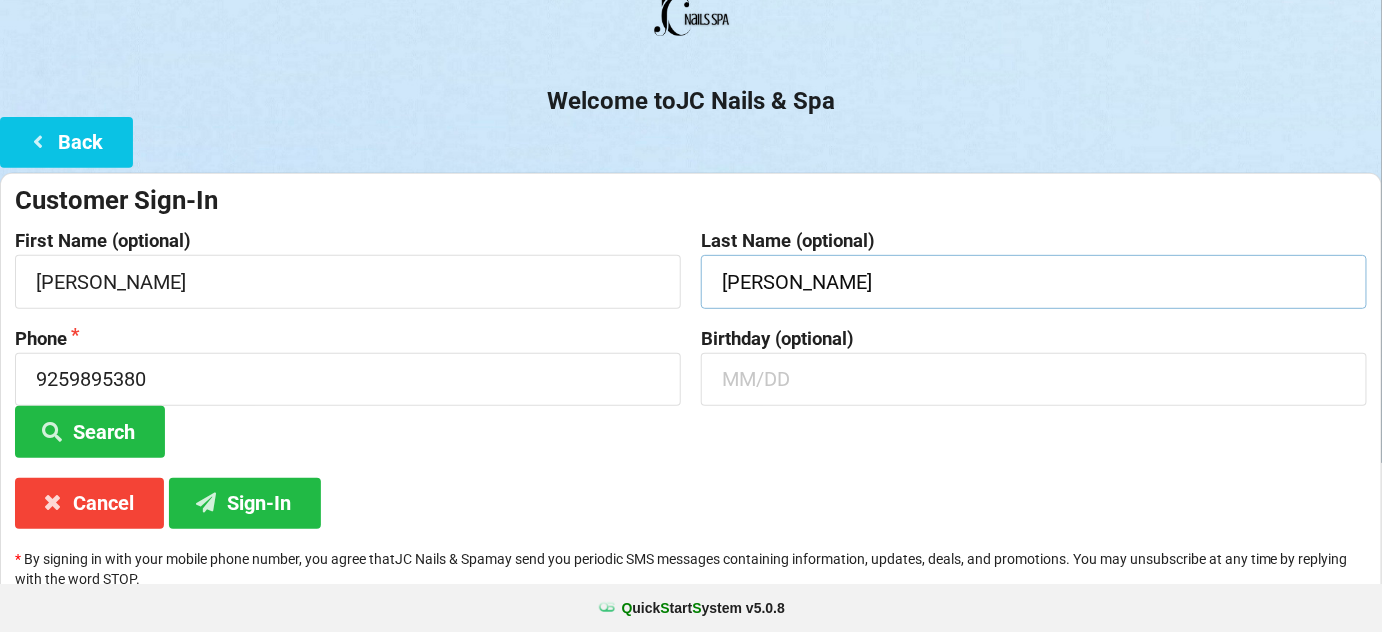 scroll, scrollTop: 191, scrollLeft: 0, axis: vertical 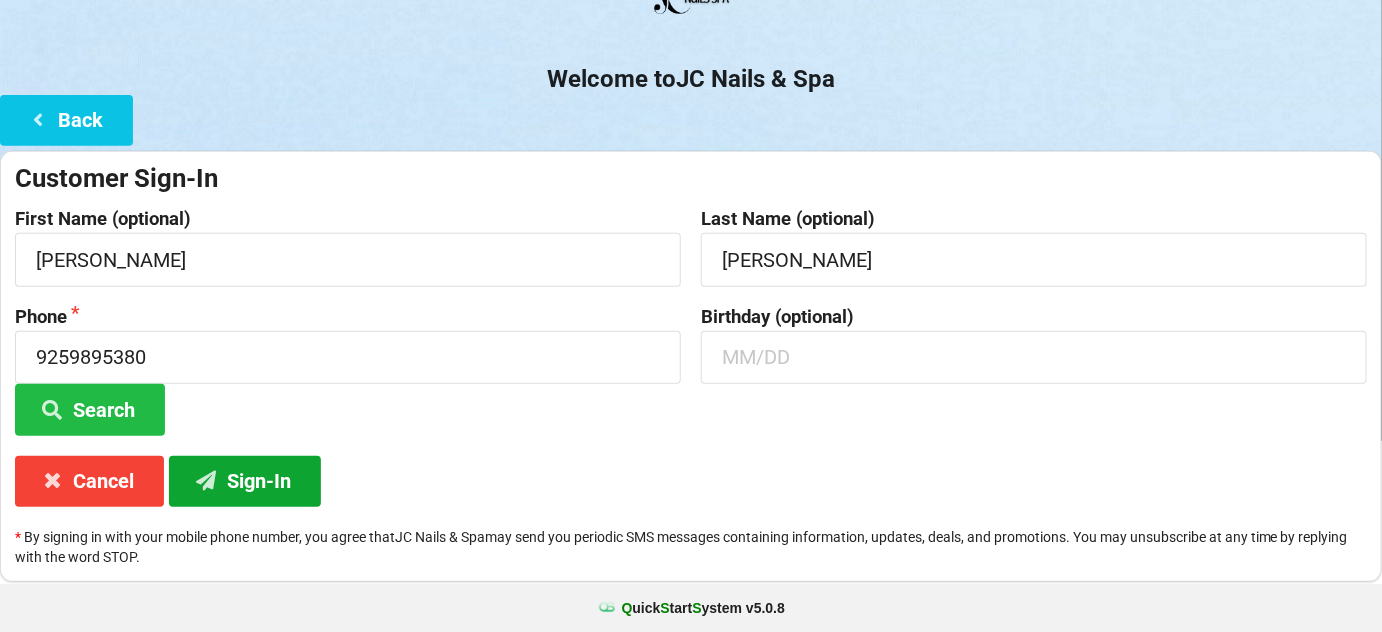 click on "Sign-In" at bounding box center (245, 481) 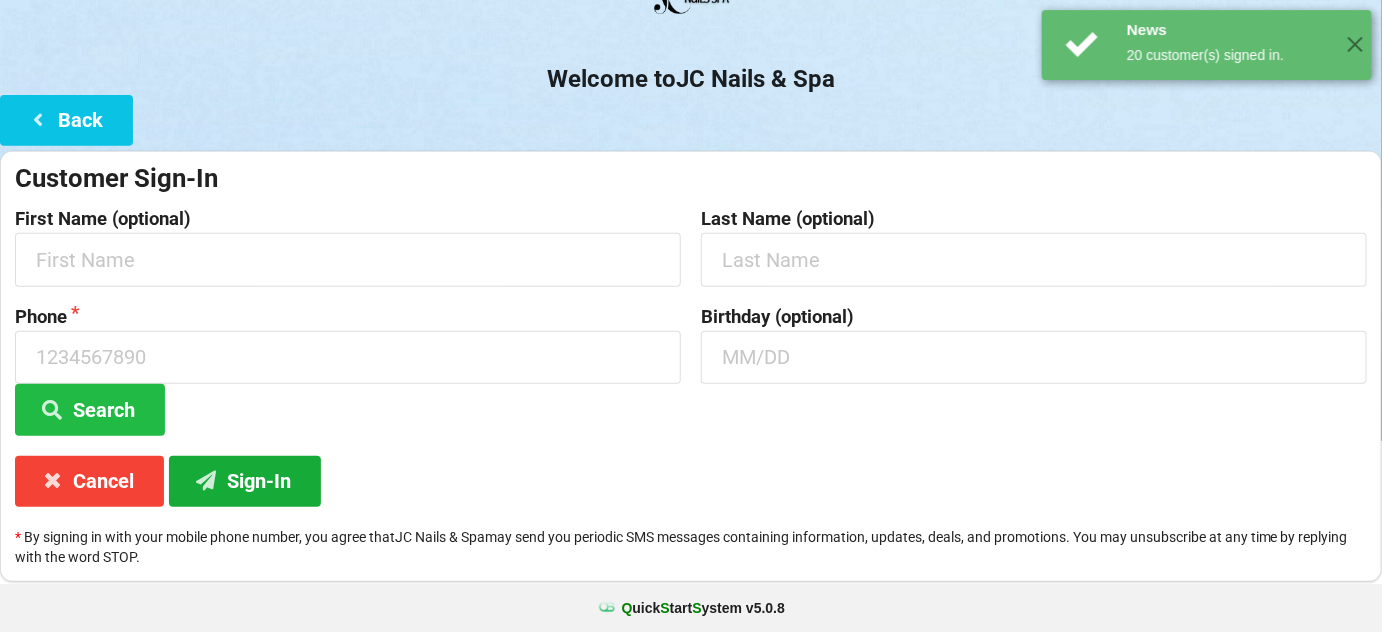 scroll, scrollTop: 0, scrollLeft: 0, axis: both 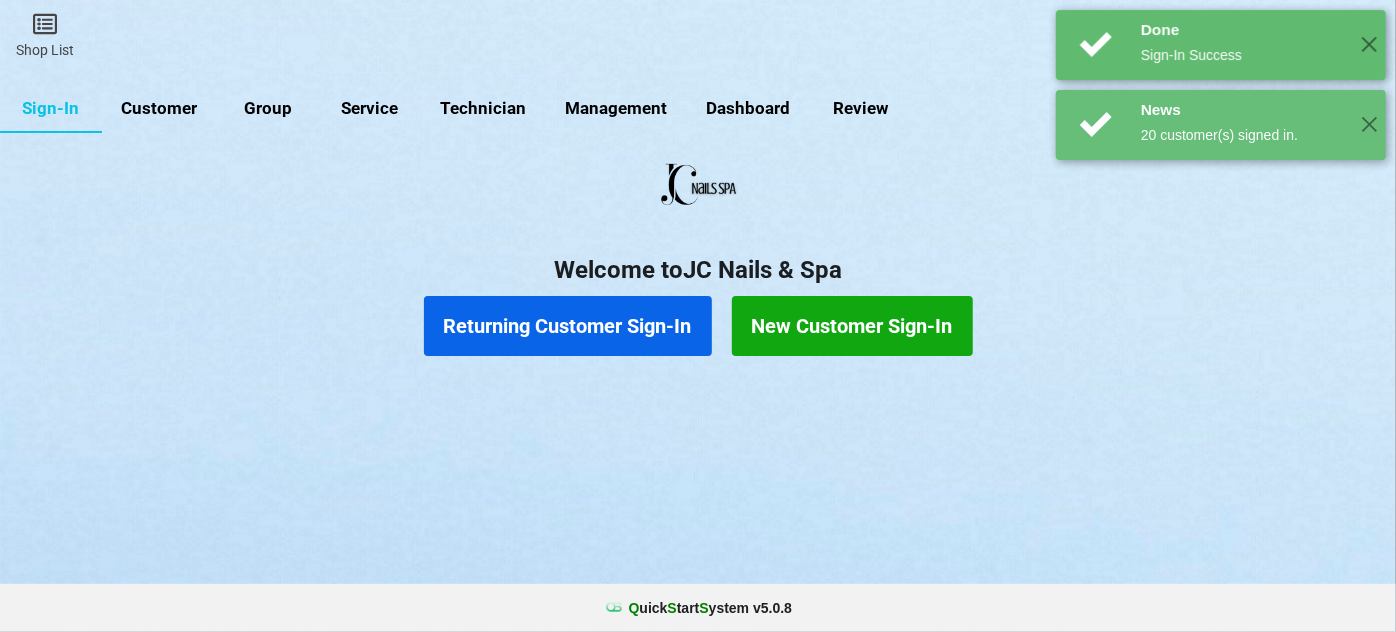 click on "Returning Customer Sign-In" at bounding box center (568, 326) 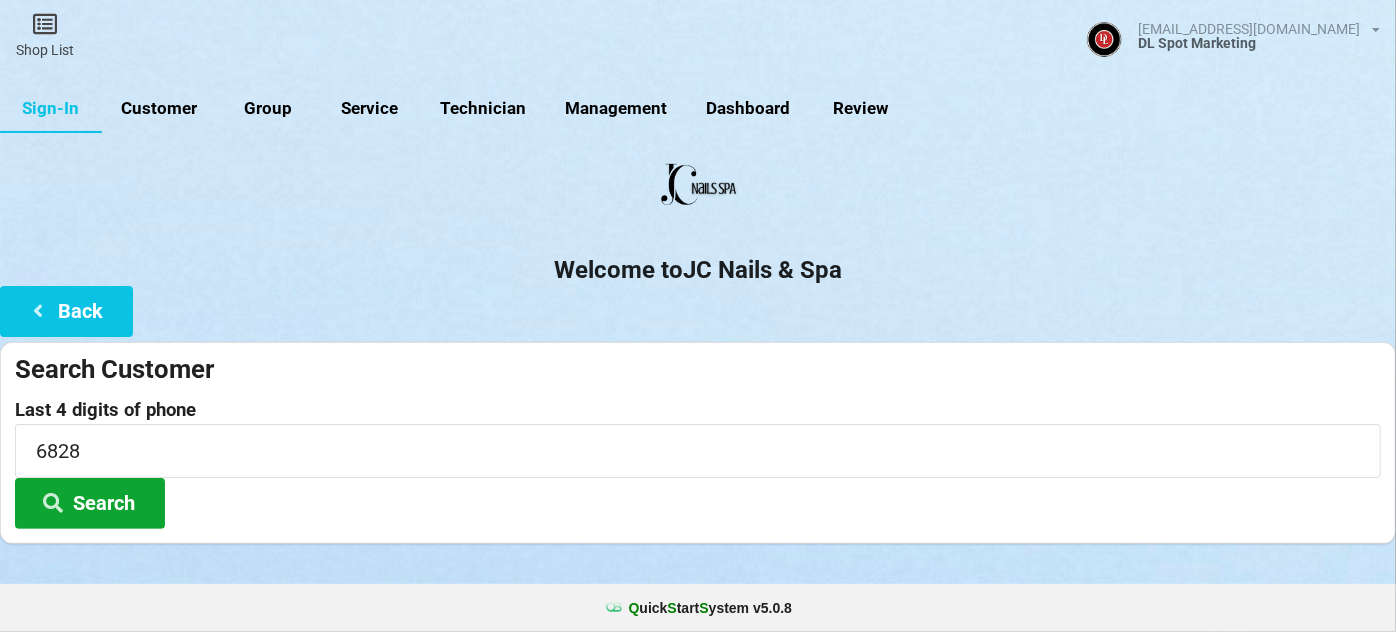 click on "Search" at bounding box center (90, 503) 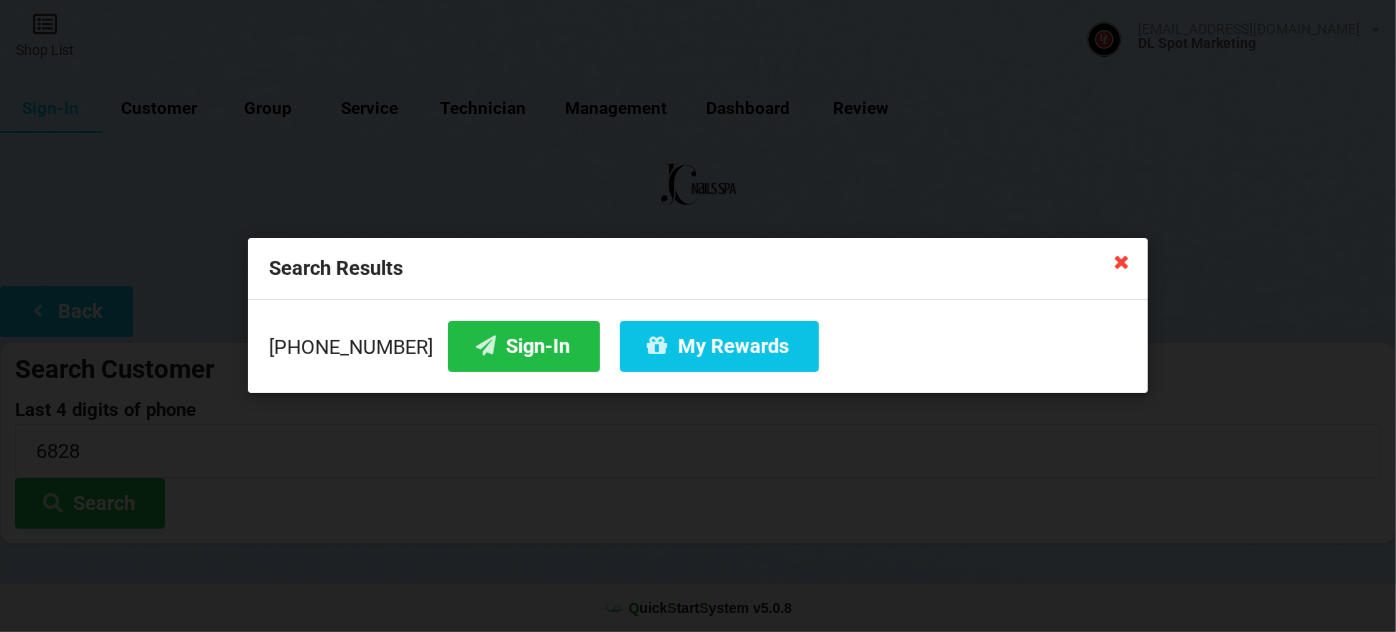 click at bounding box center (1122, 261) 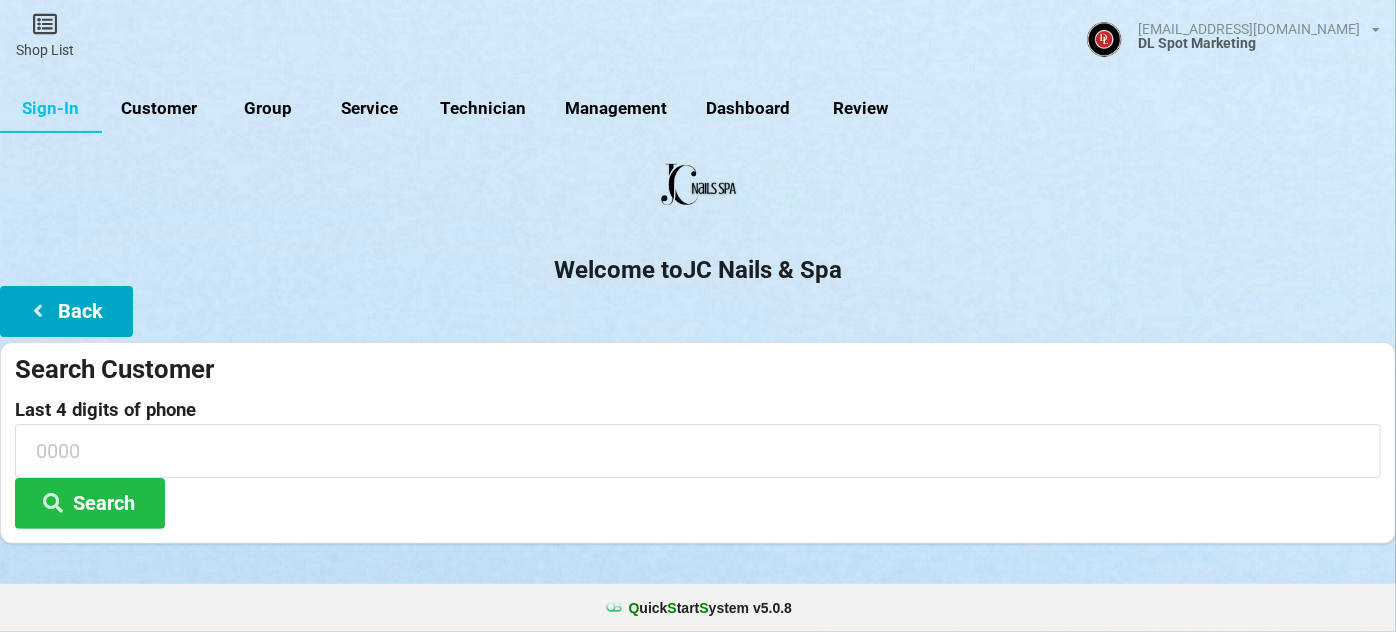 click on "Back" at bounding box center [66, 311] 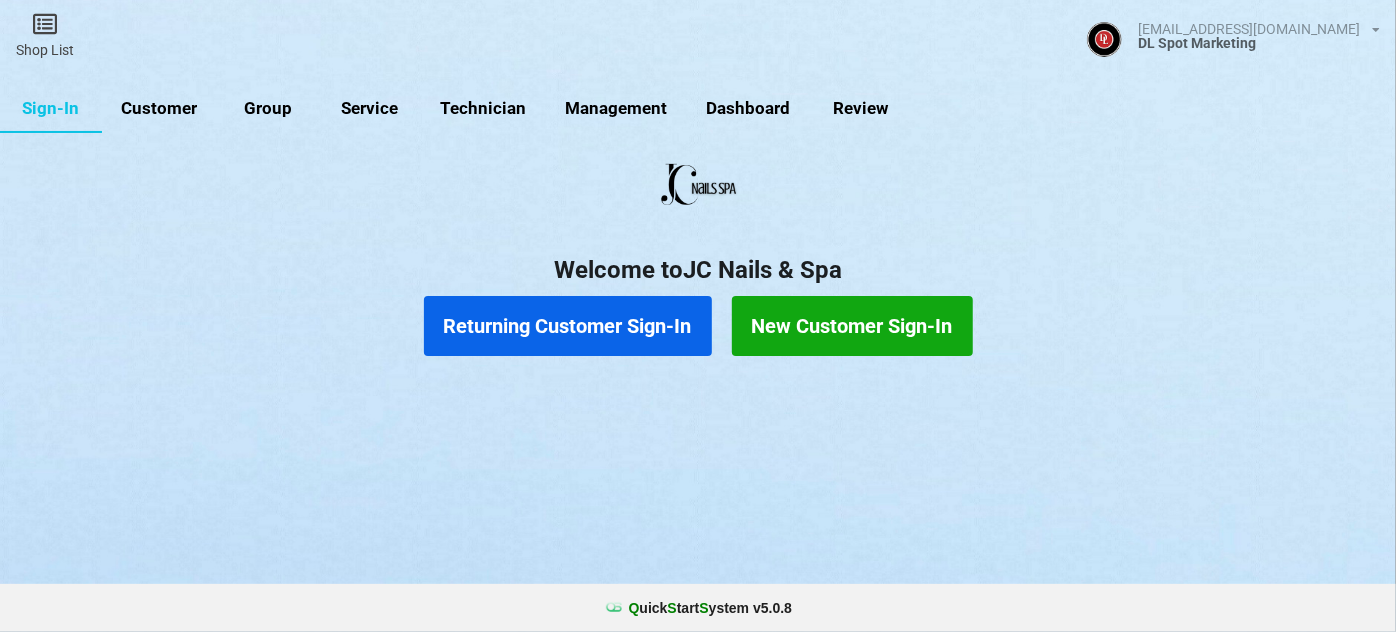 click on "New Customer Sign-In" at bounding box center [852, 326] 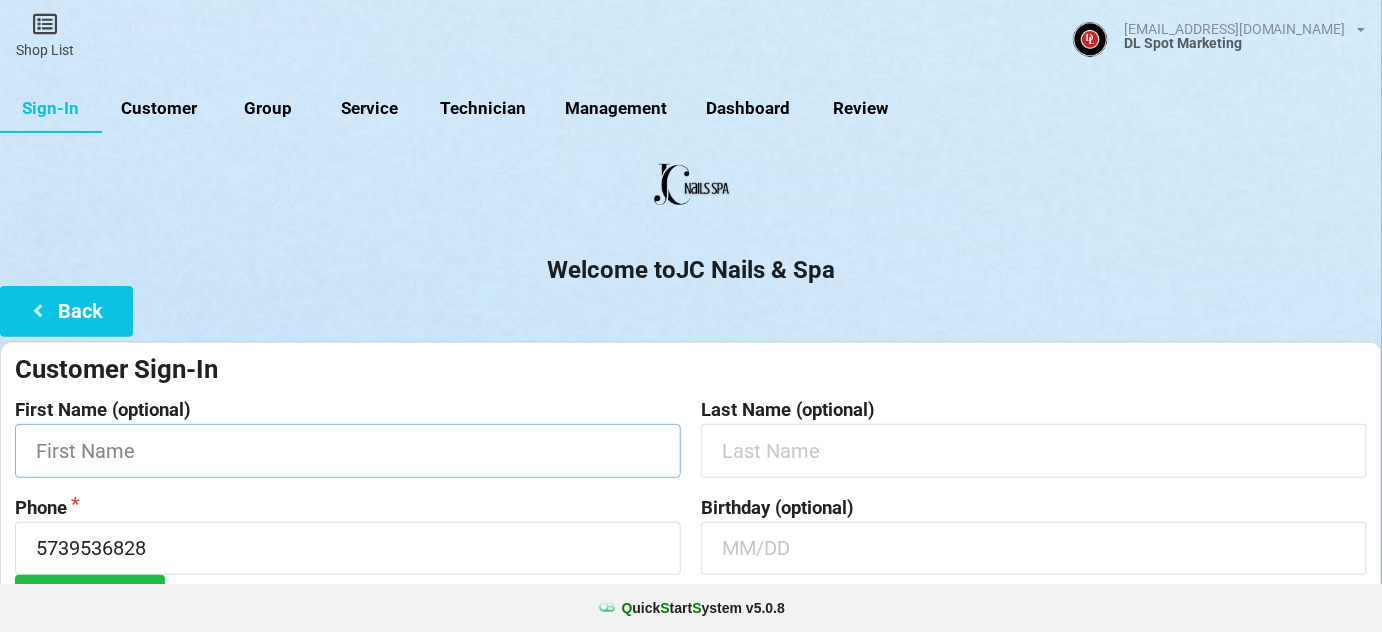 click at bounding box center [348, 450] 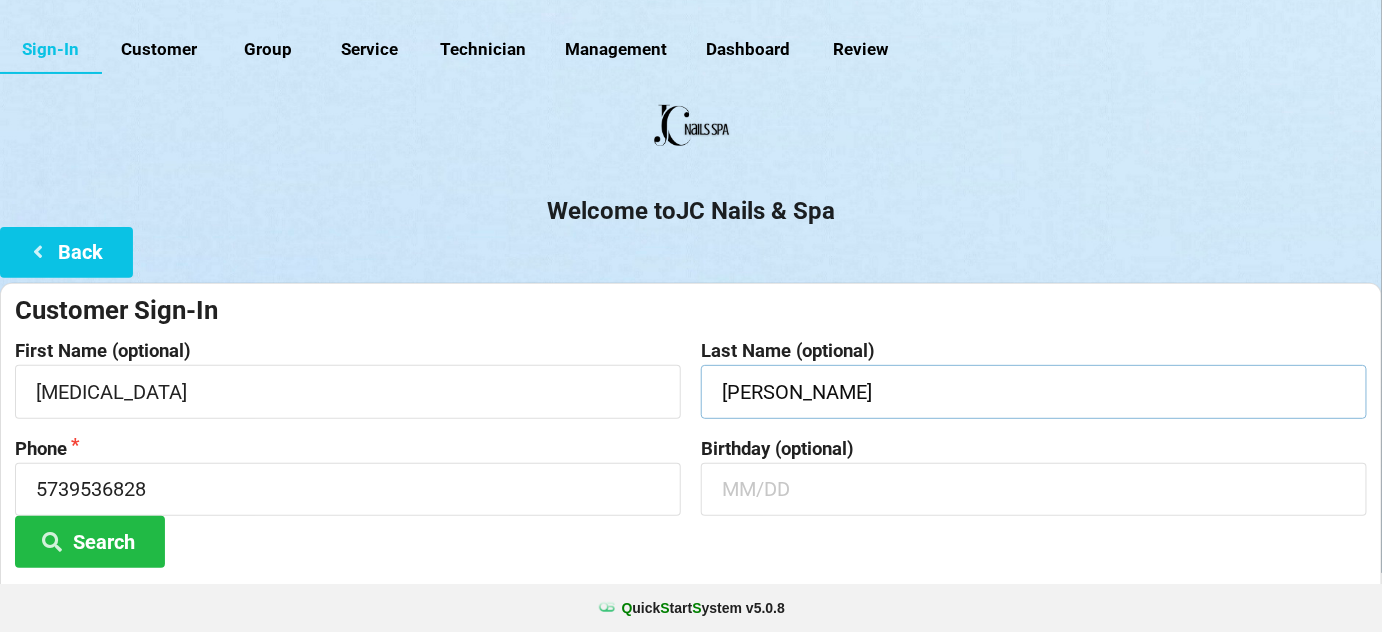 scroll, scrollTop: 191, scrollLeft: 0, axis: vertical 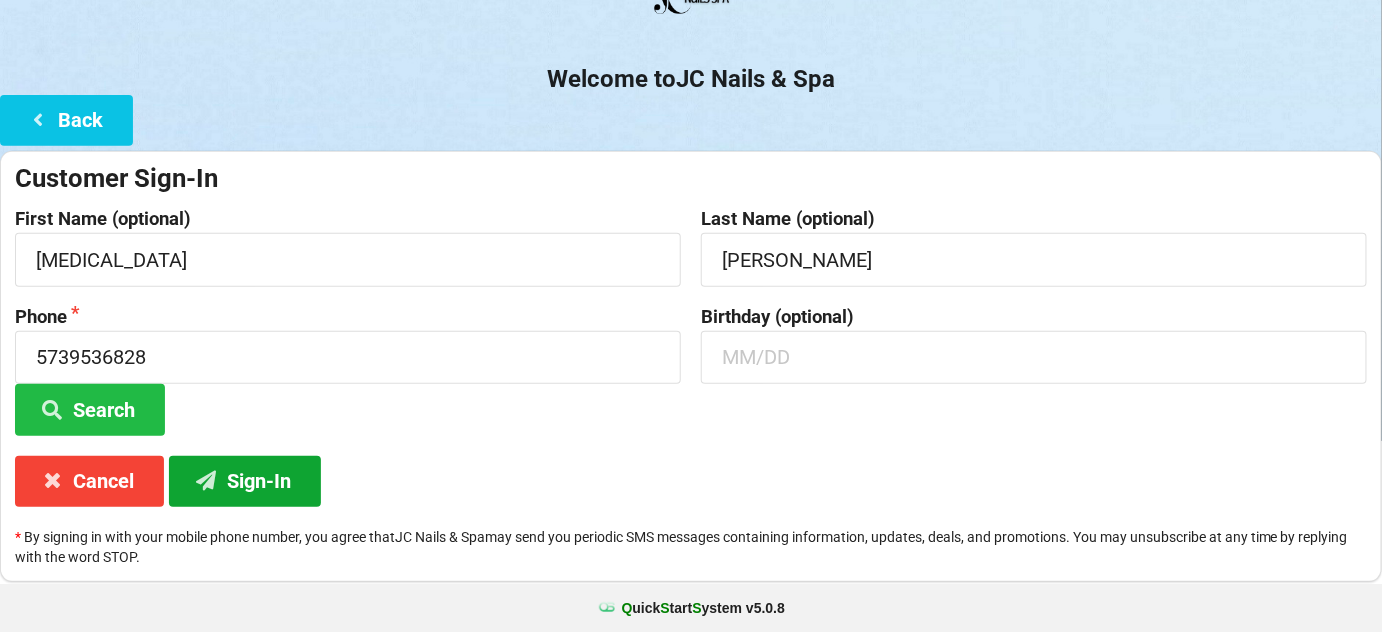 click on "Sign-In" at bounding box center (245, 481) 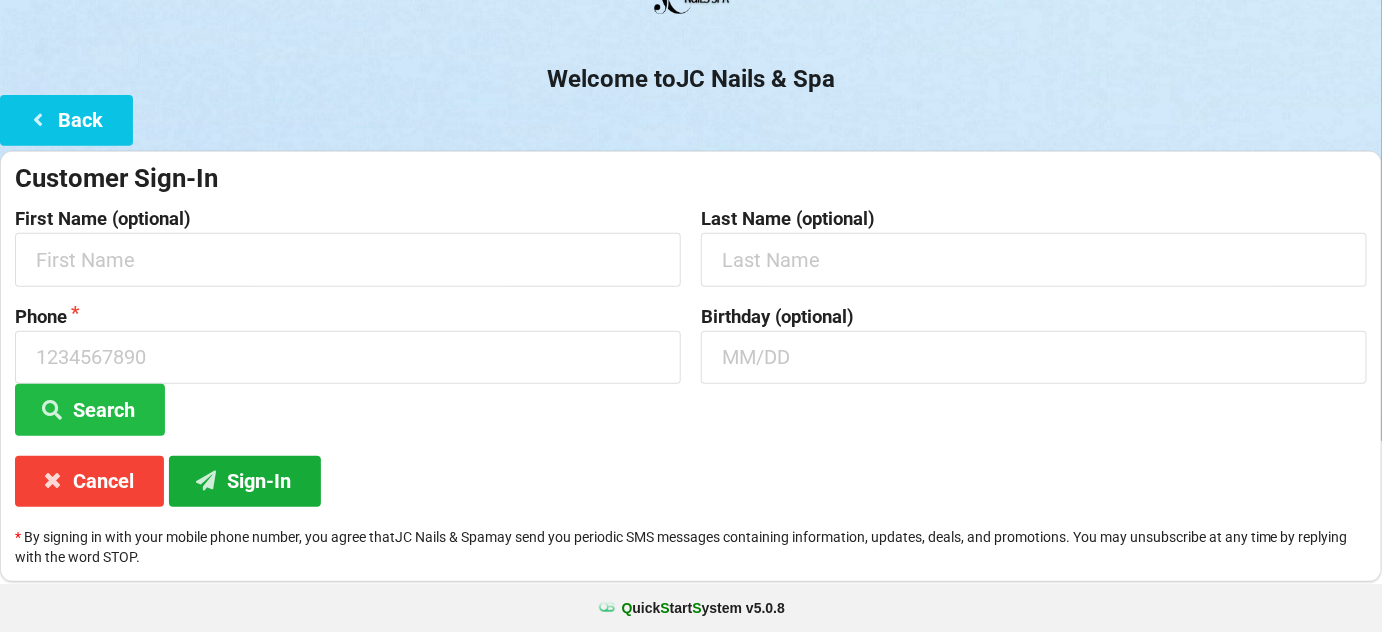scroll, scrollTop: 0, scrollLeft: 0, axis: both 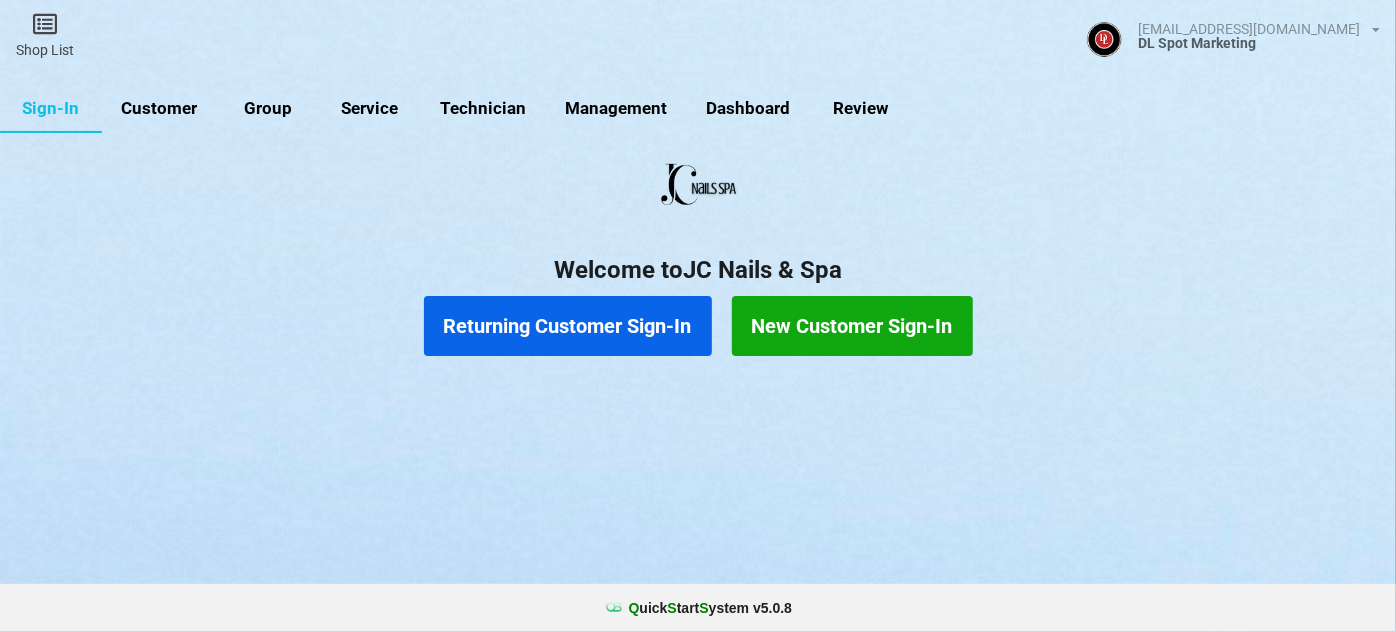 click on "Returning Customer Sign-In" at bounding box center (568, 326) 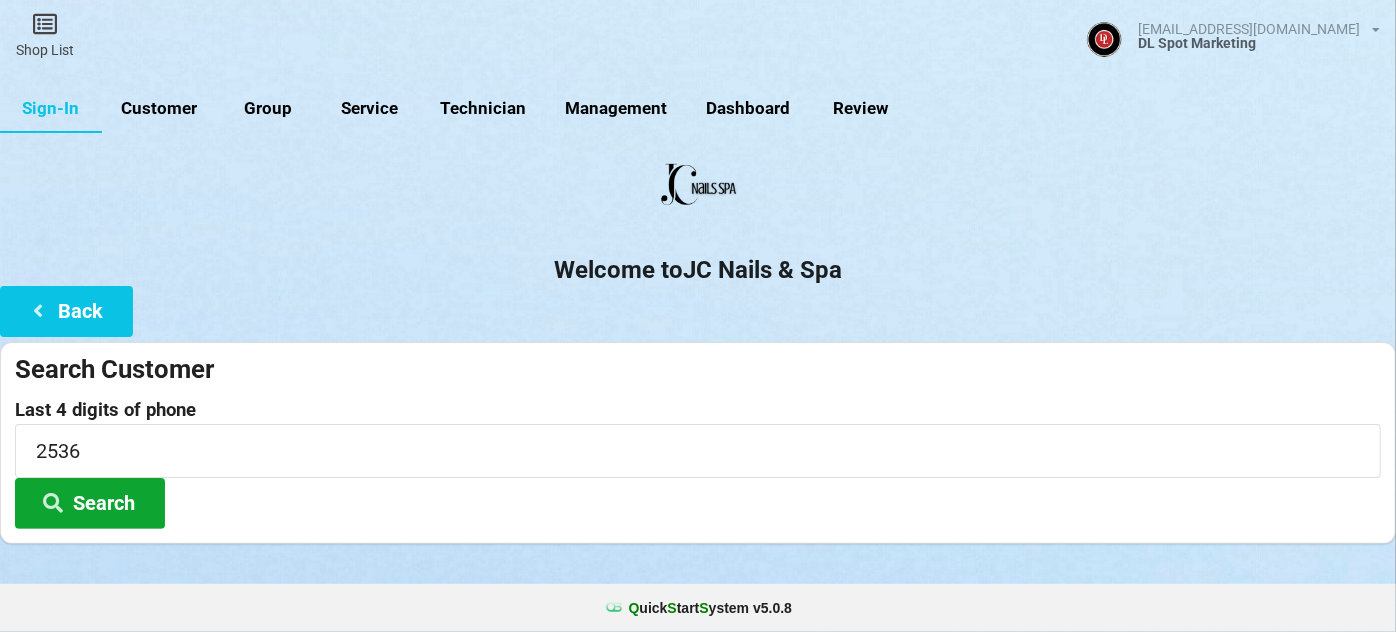 click on "Search" at bounding box center [90, 503] 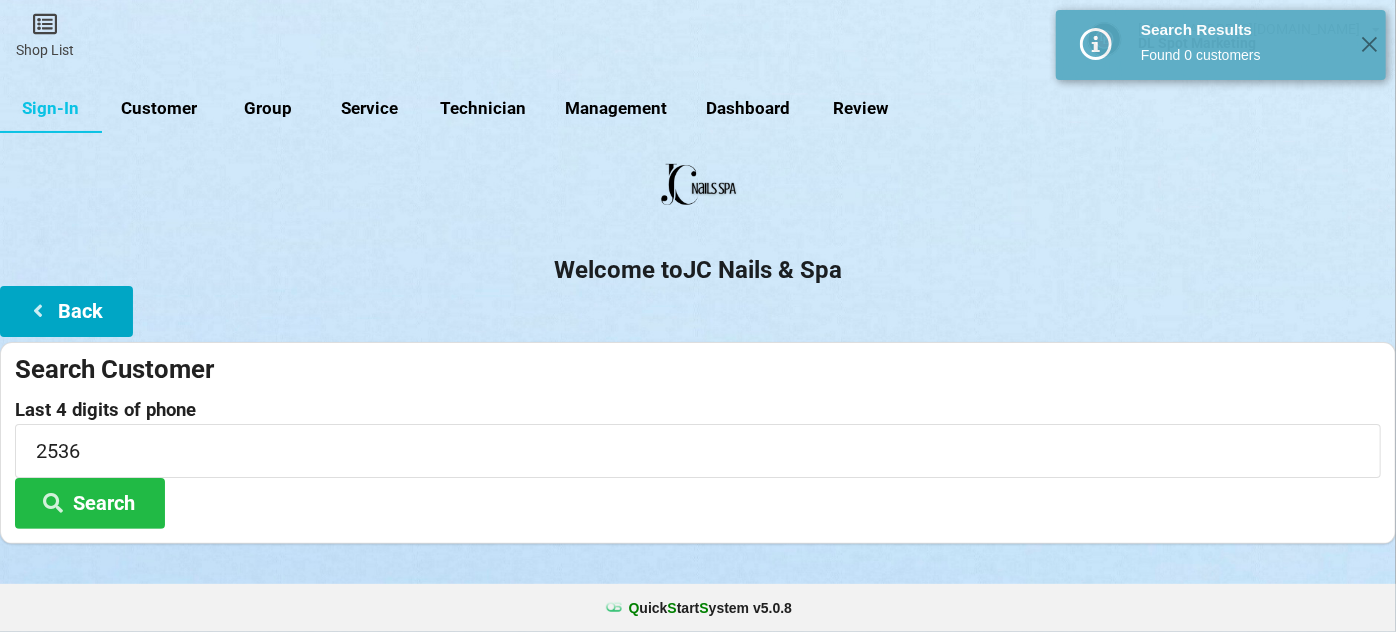 click on "Back" at bounding box center (66, 311) 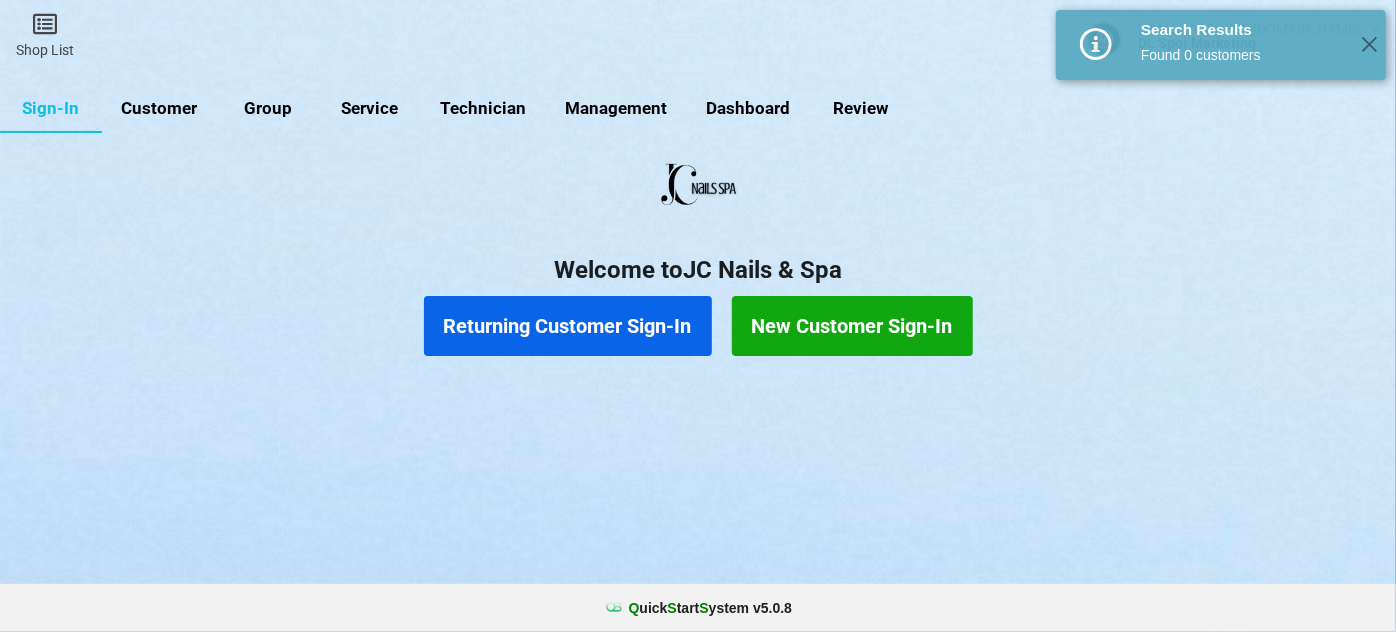 click on "New Customer Sign-In" at bounding box center [852, 326] 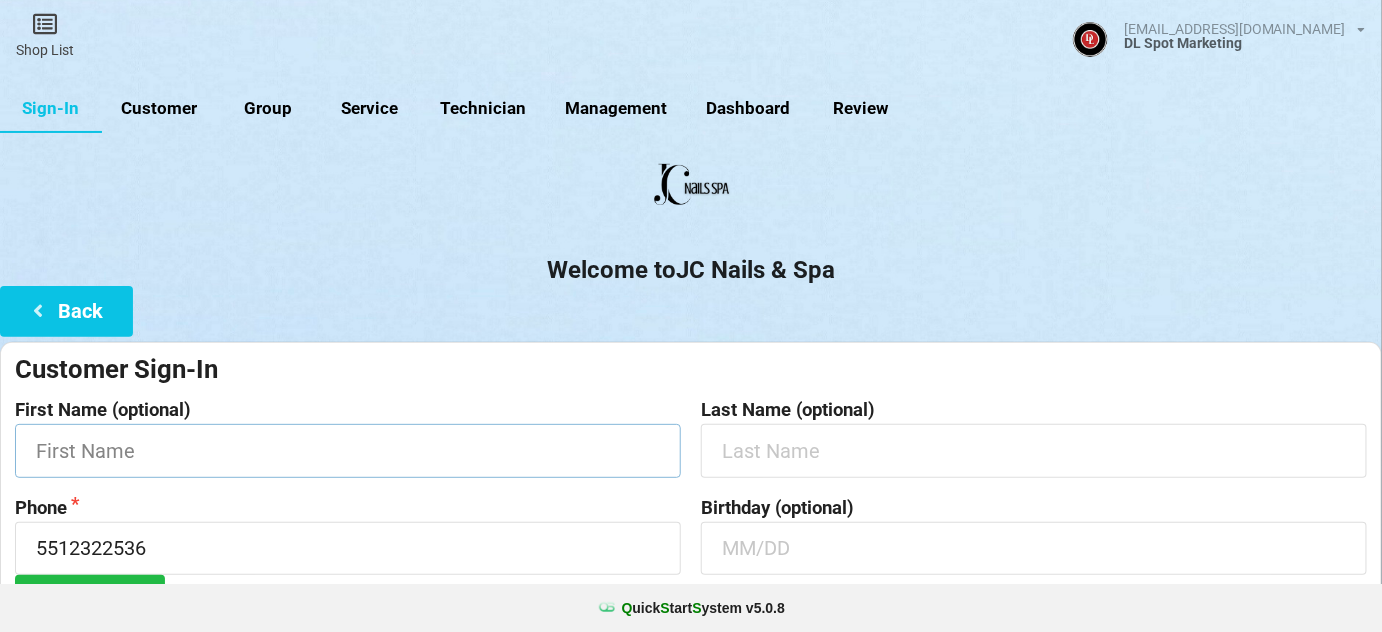 click at bounding box center [348, 450] 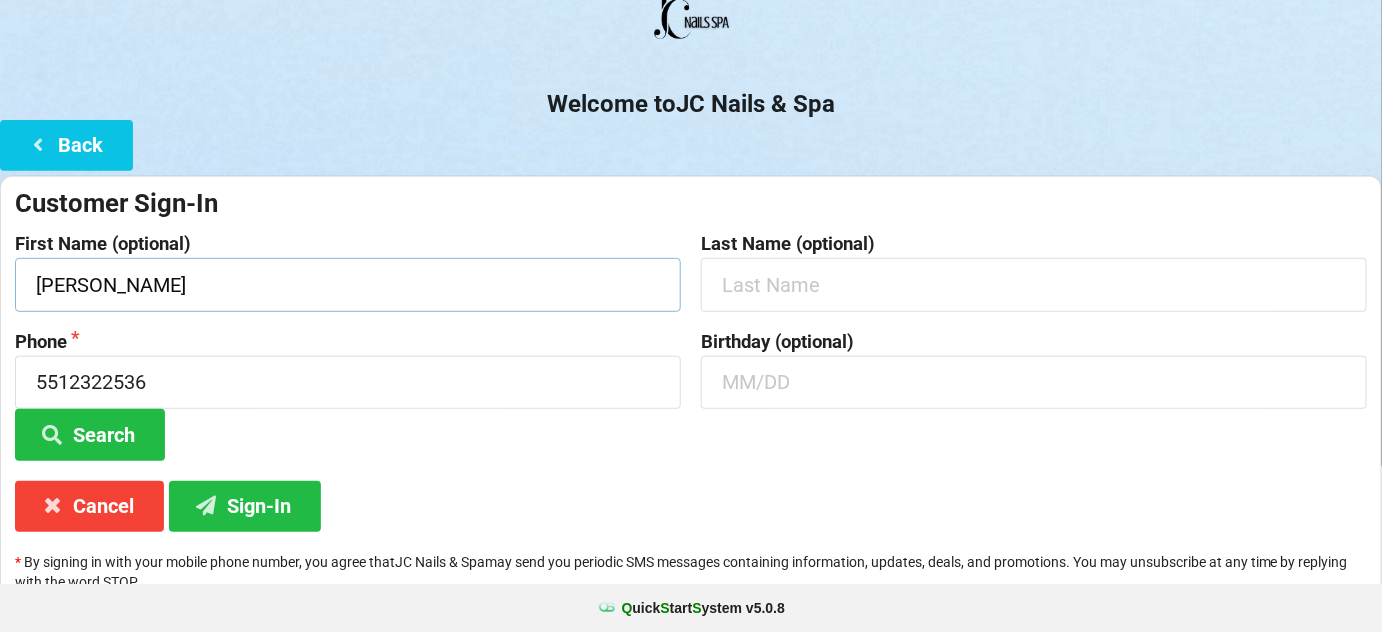 scroll, scrollTop: 191, scrollLeft: 0, axis: vertical 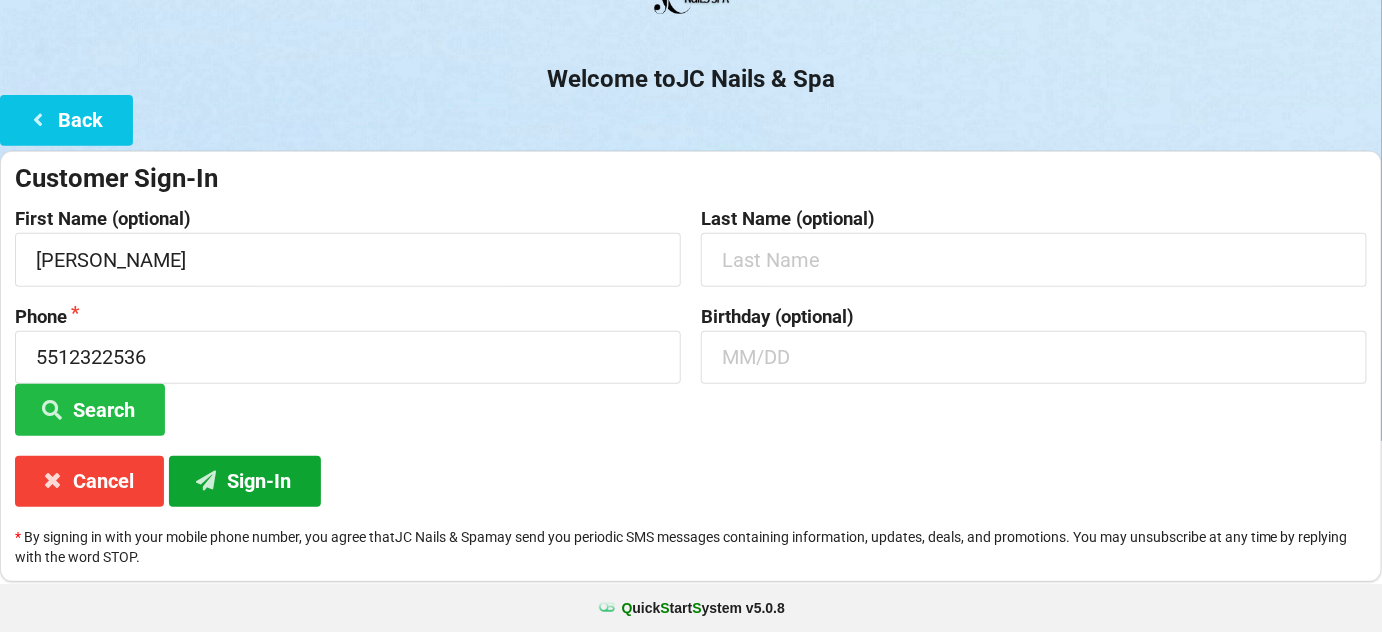 click on "Sign-In" at bounding box center [245, 481] 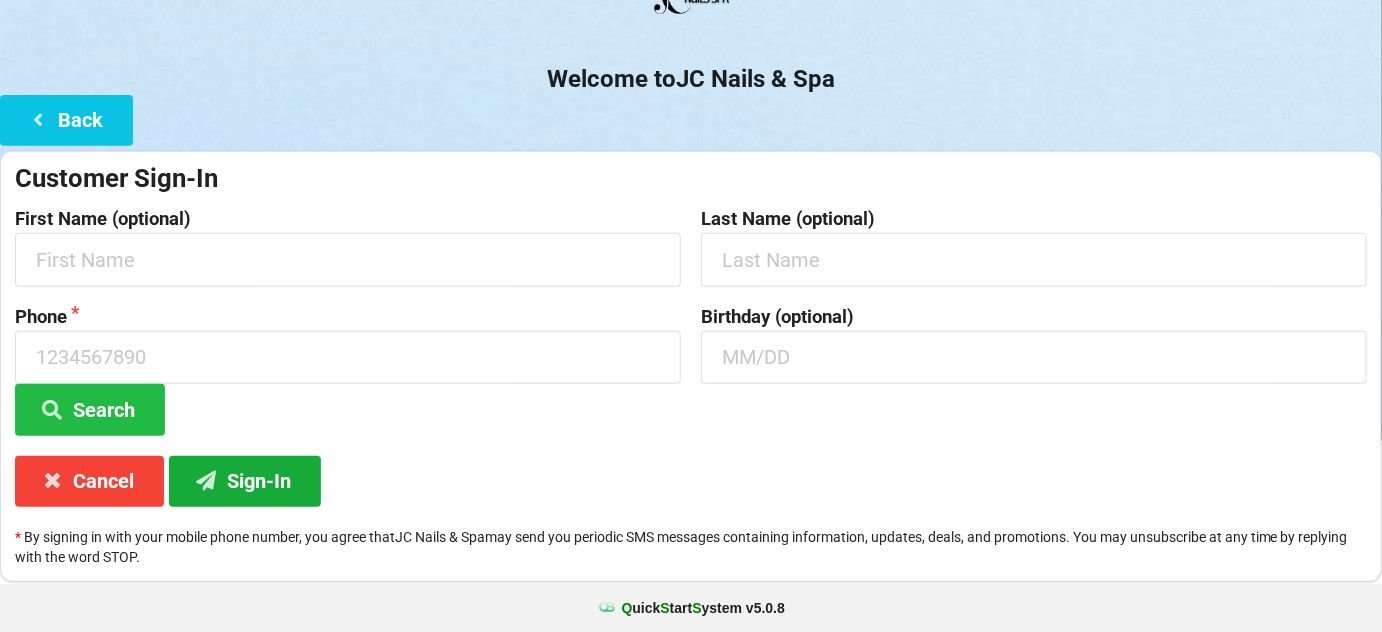 scroll, scrollTop: 0, scrollLeft: 0, axis: both 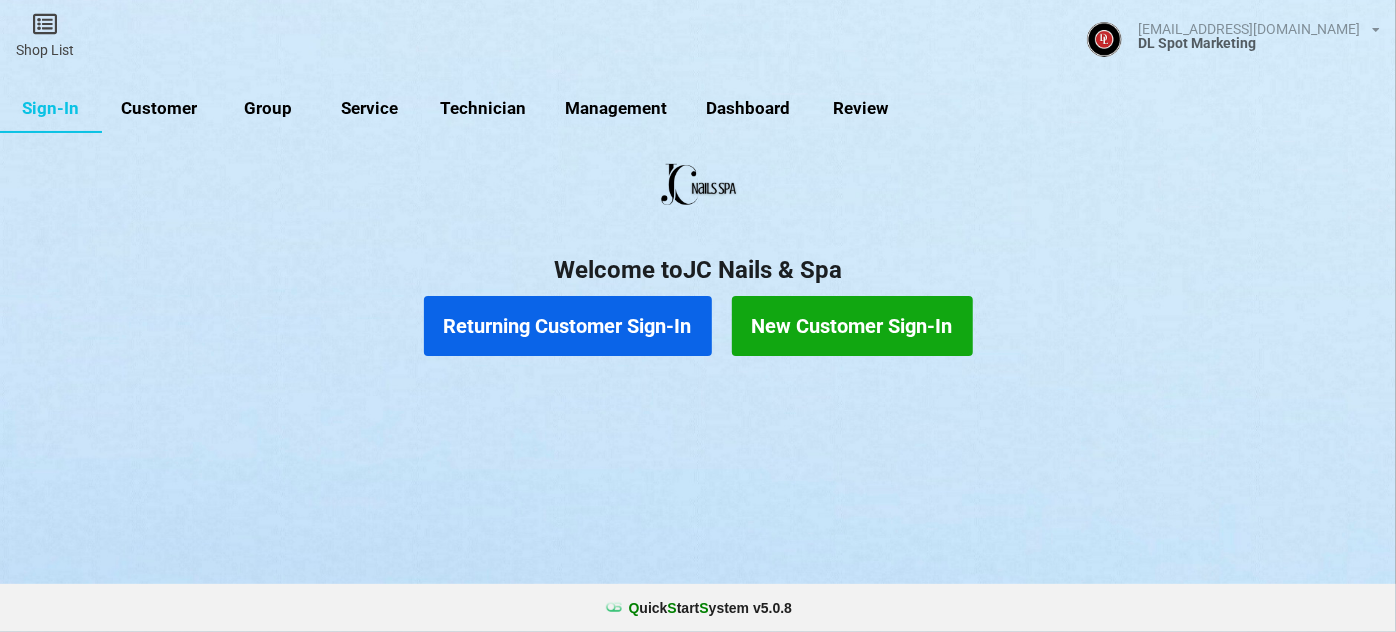 click on "Returning Customer Sign-In" at bounding box center (568, 326) 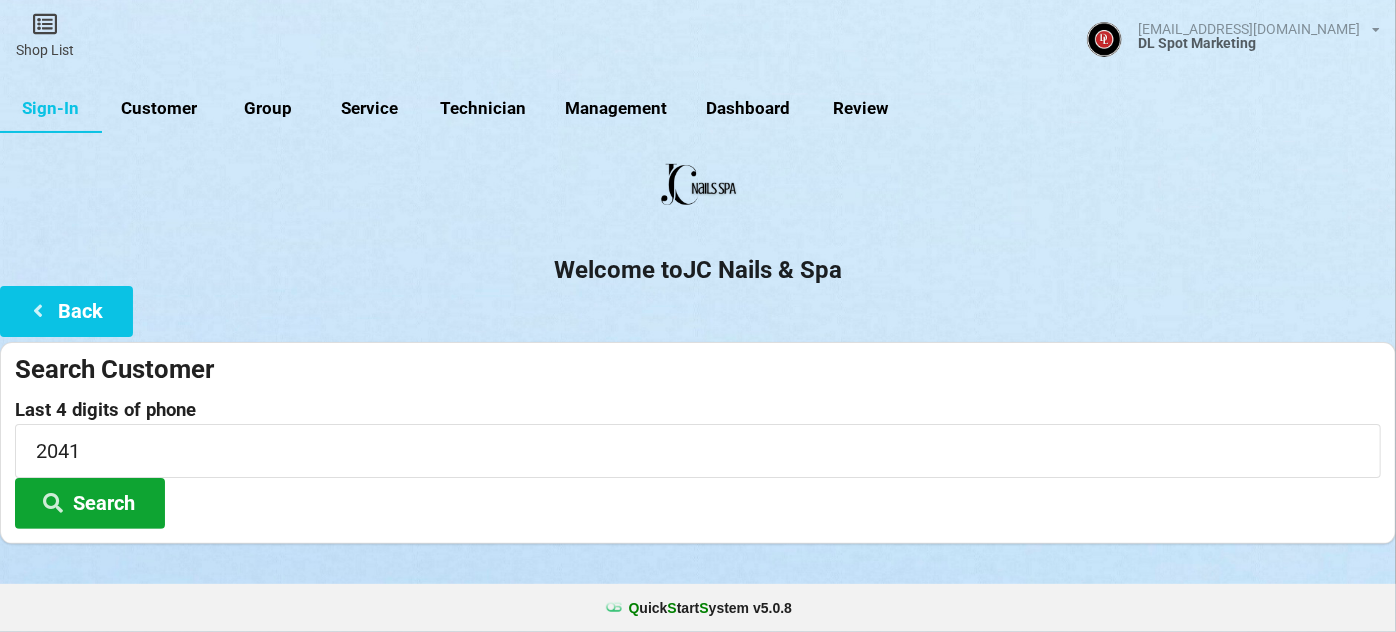 click on "Search" at bounding box center [90, 503] 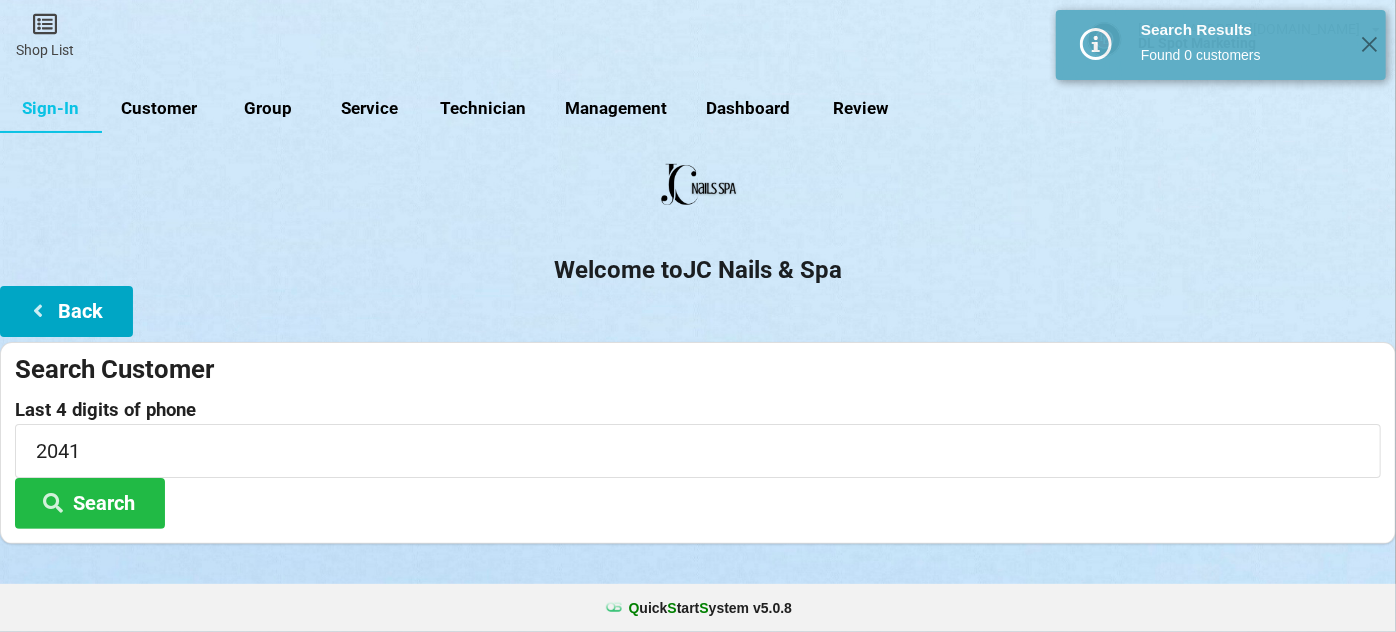 click on "Back" at bounding box center (66, 311) 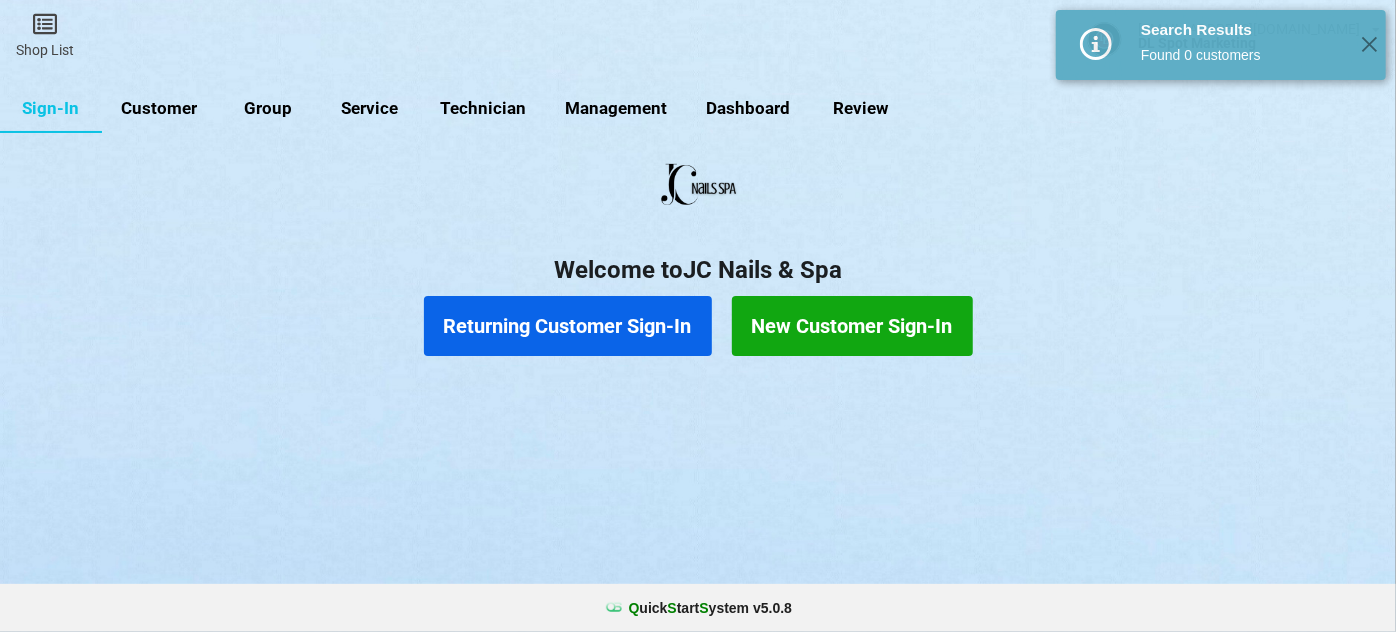 click on "New Customer Sign-In" at bounding box center [852, 326] 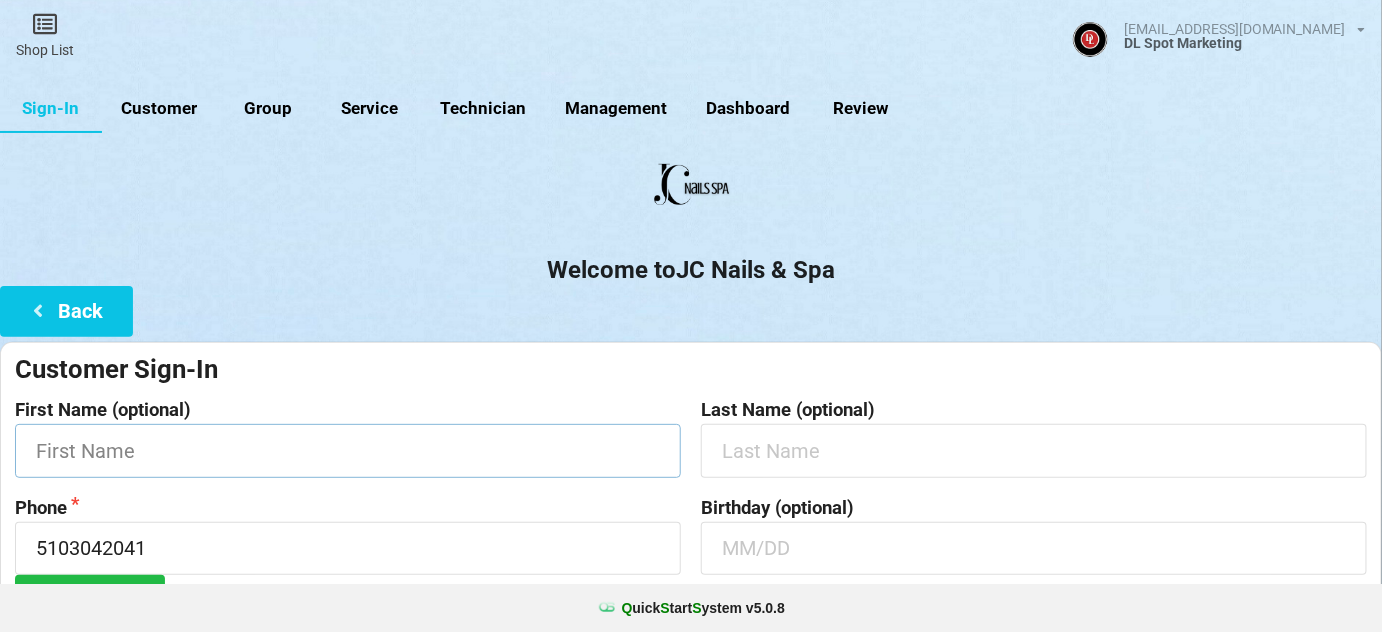 click at bounding box center [348, 450] 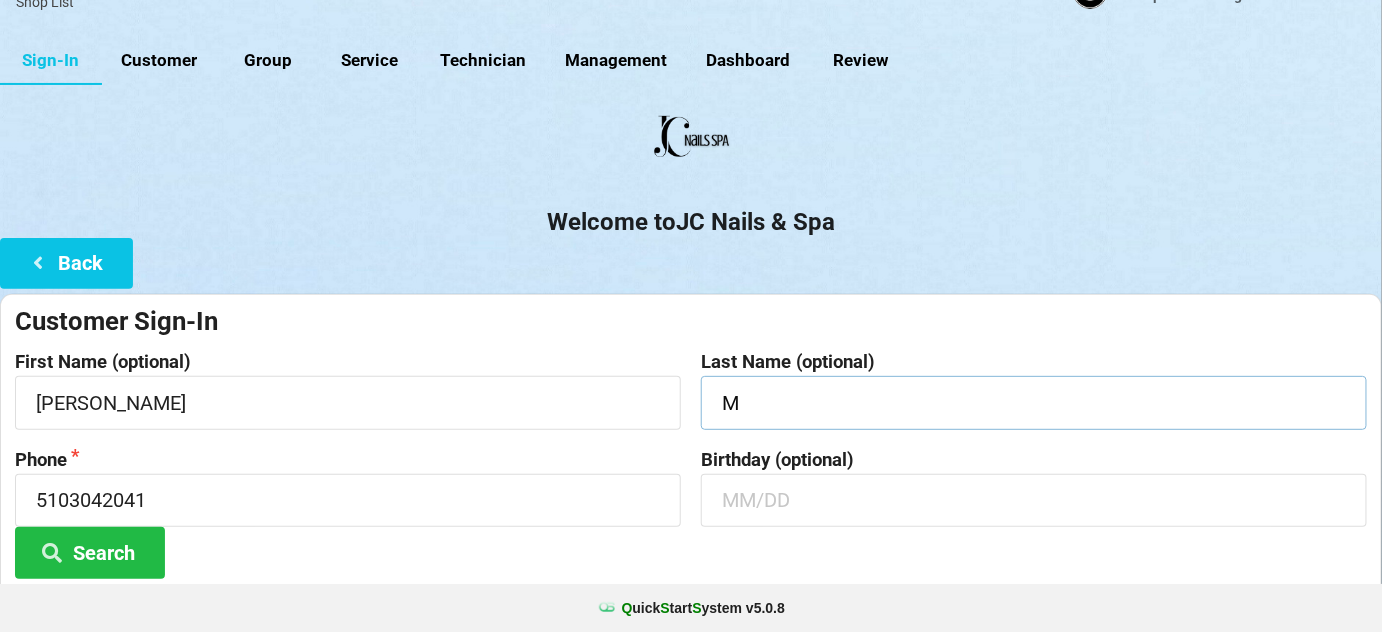 scroll, scrollTop: 191, scrollLeft: 0, axis: vertical 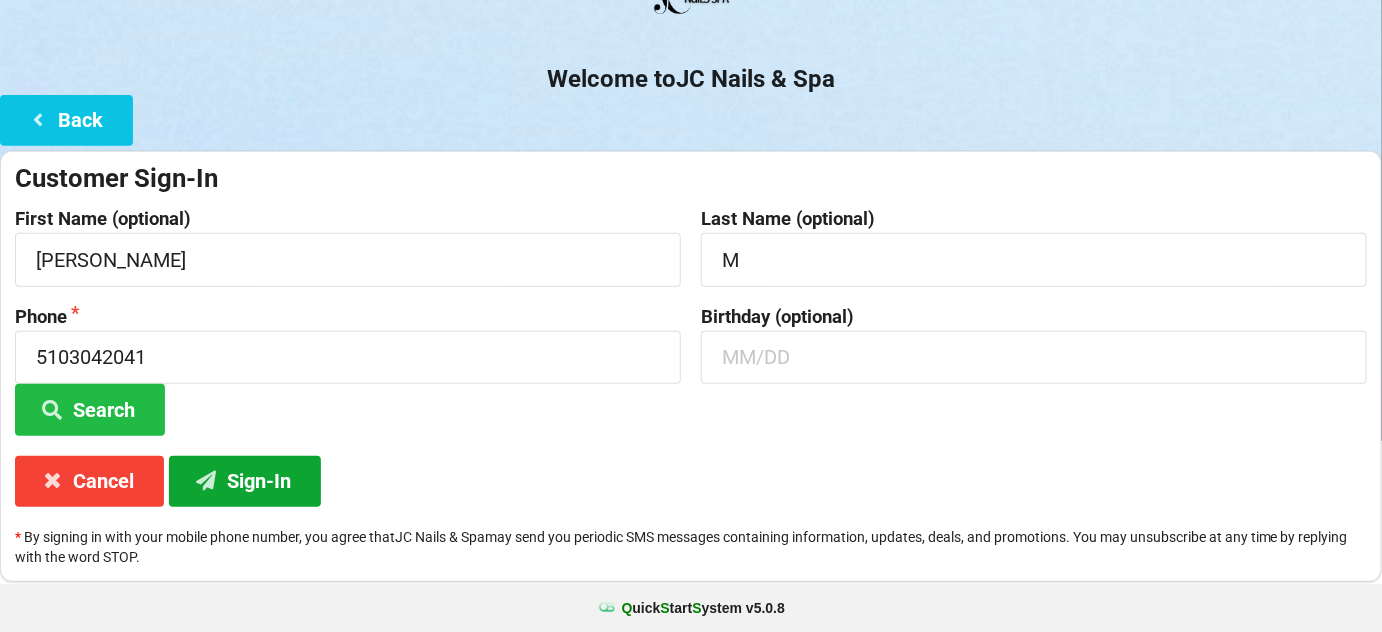 click on "Sign-In" at bounding box center (245, 481) 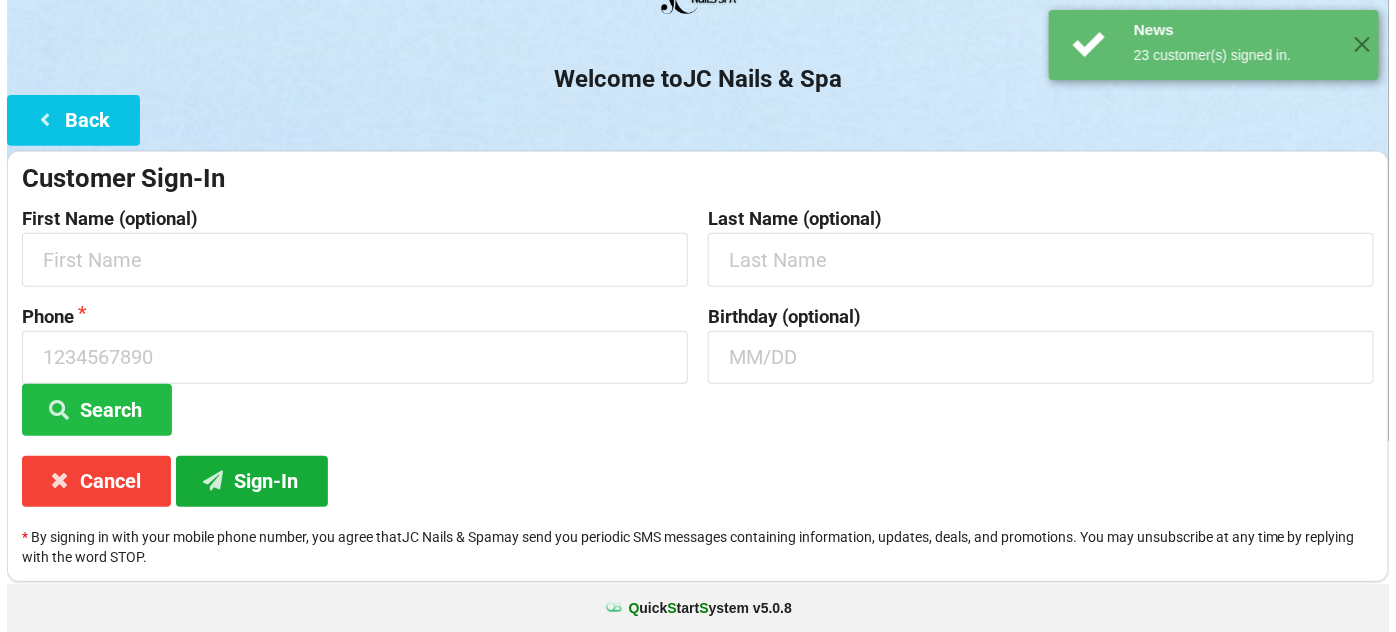 scroll, scrollTop: 0, scrollLeft: 0, axis: both 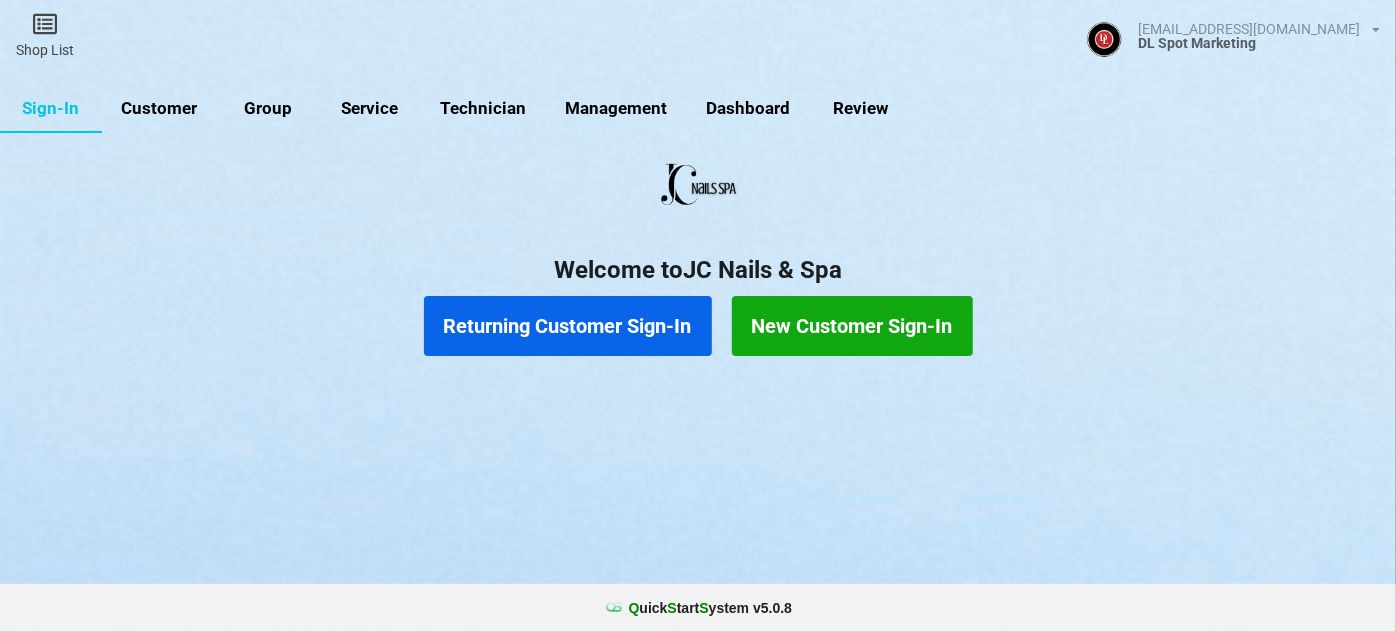 click on "Returning Customer Sign-In" at bounding box center (568, 326) 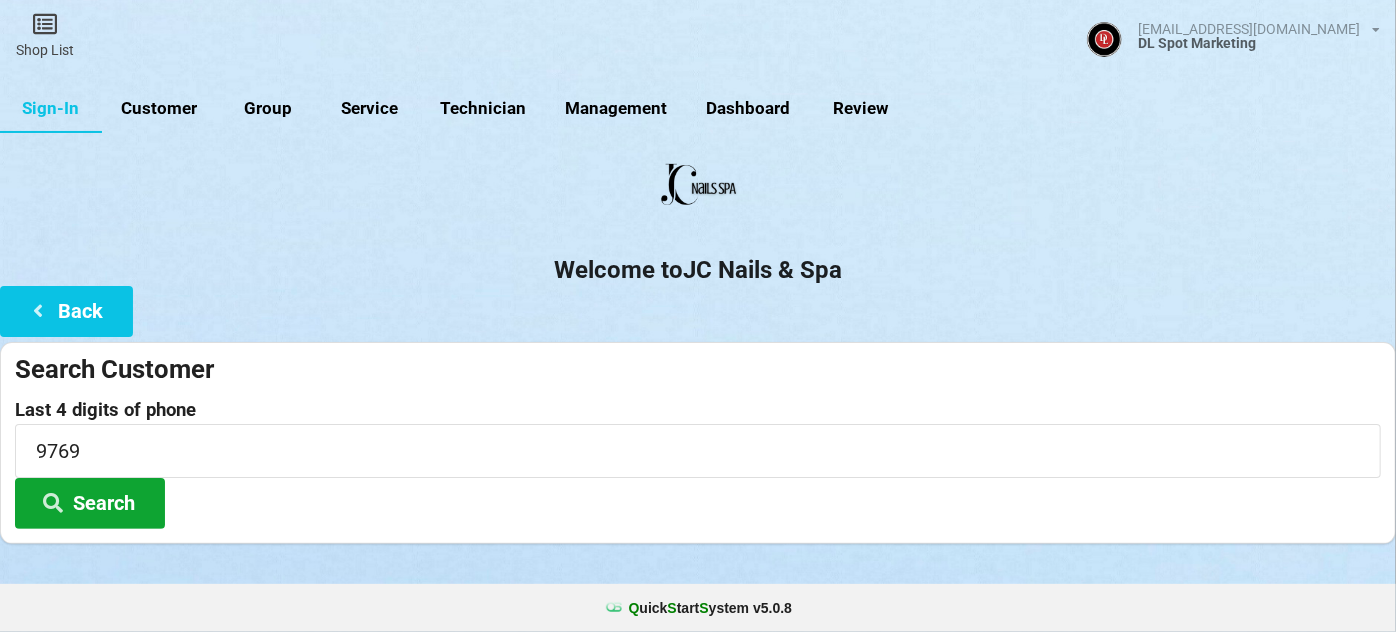 click on "Search" at bounding box center [90, 503] 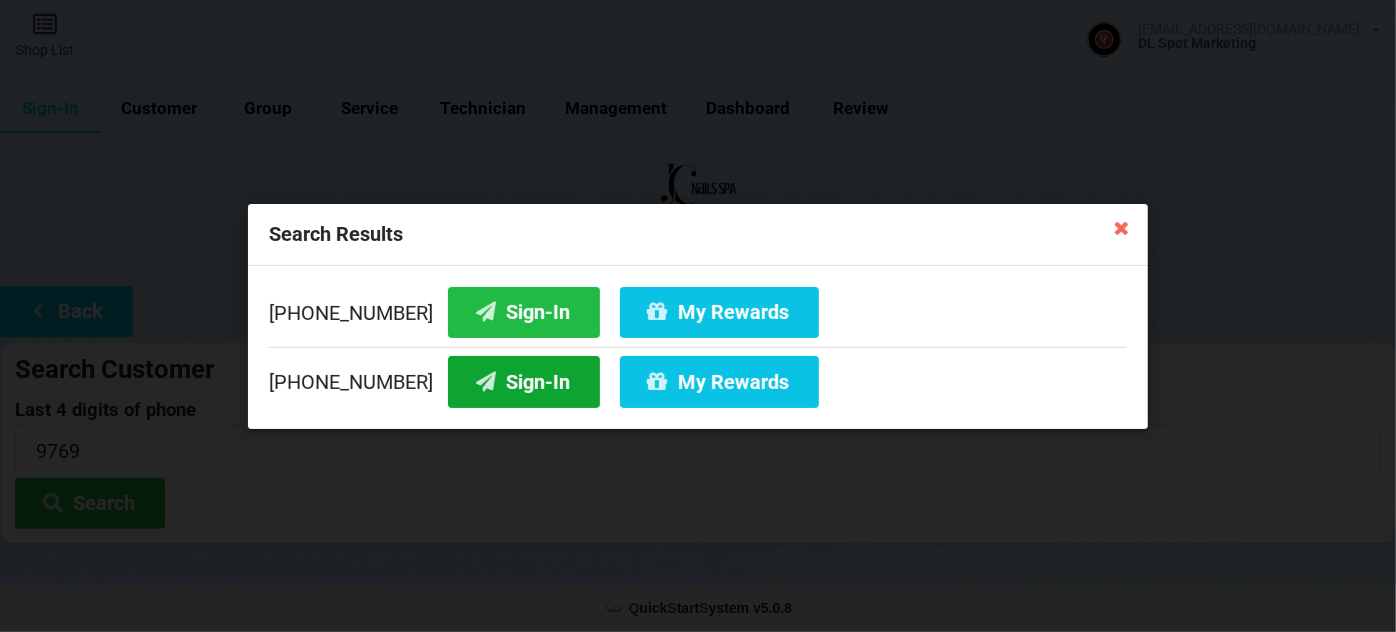 click on "Sign-In" at bounding box center (524, 381) 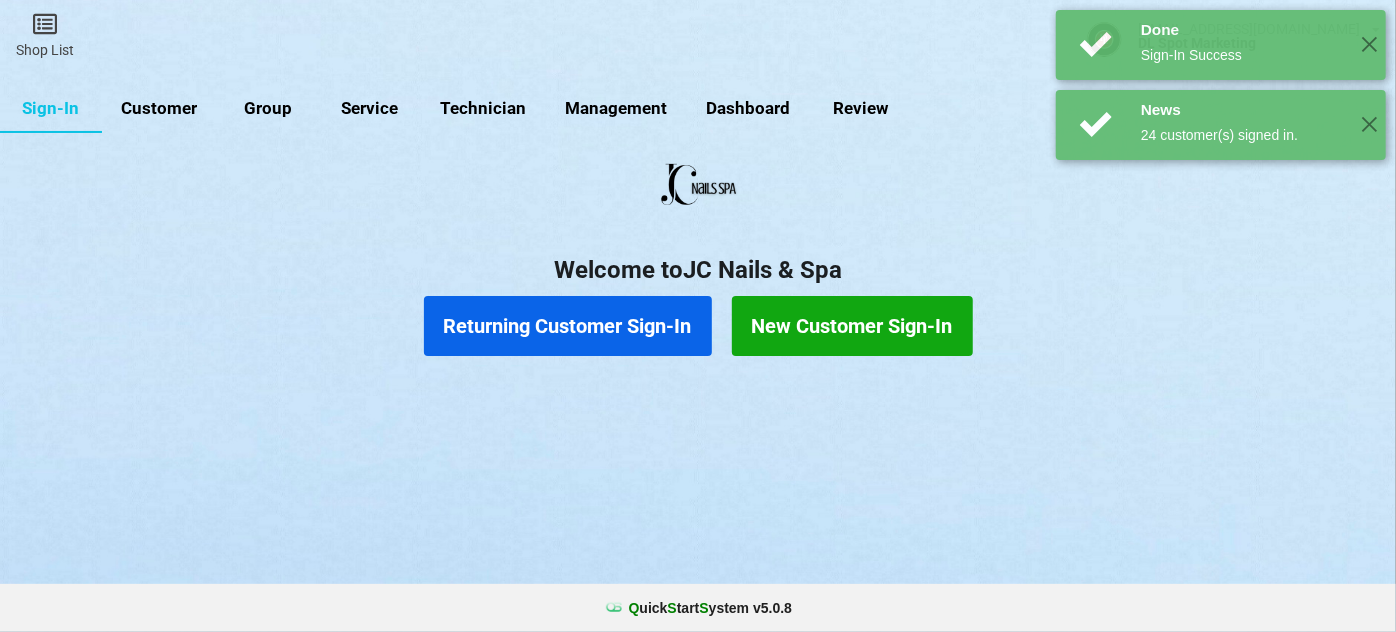click on "Returning Customer Sign-In" at bounding box center (568, 326) 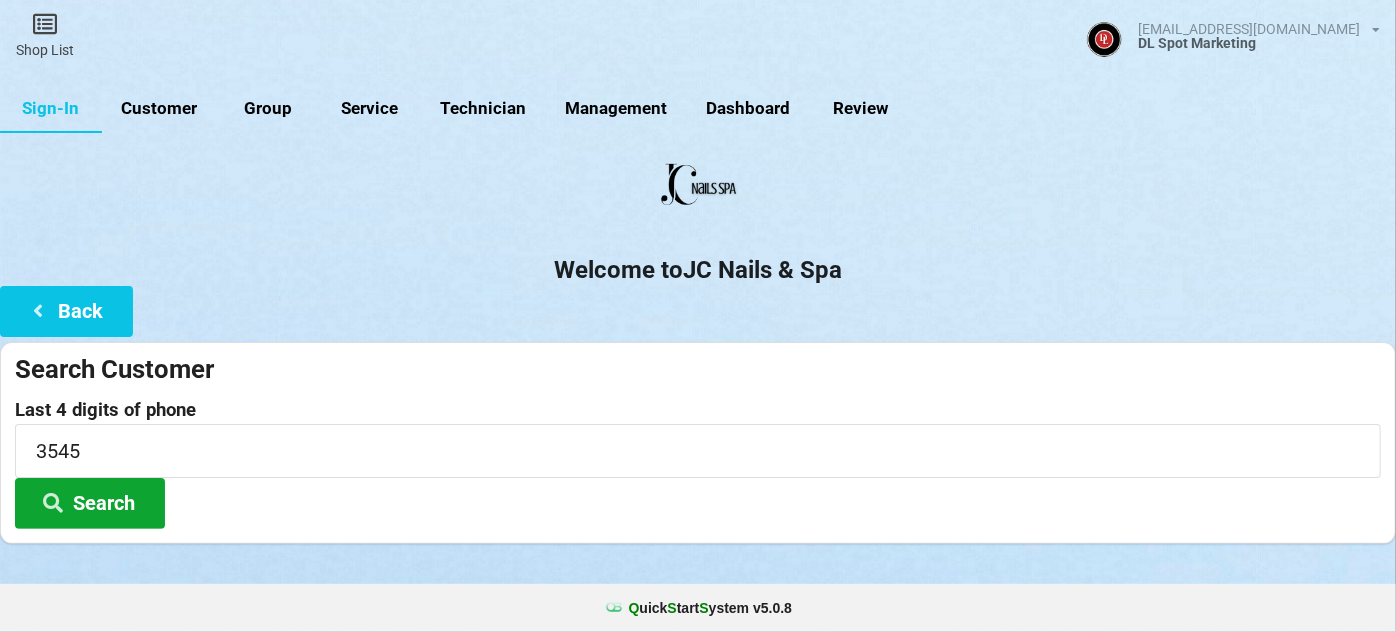 click on "Search" at bounding box center [90, 503] 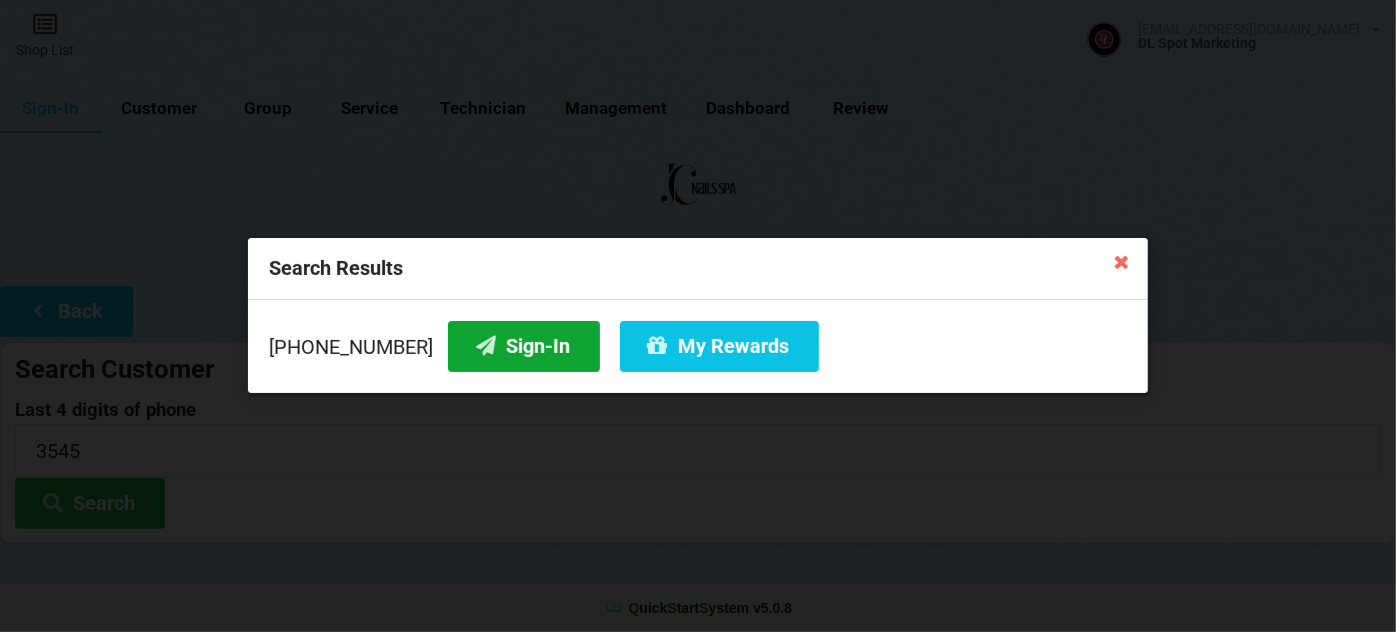 click on "Sign-In" at bounding box center (524, 346) 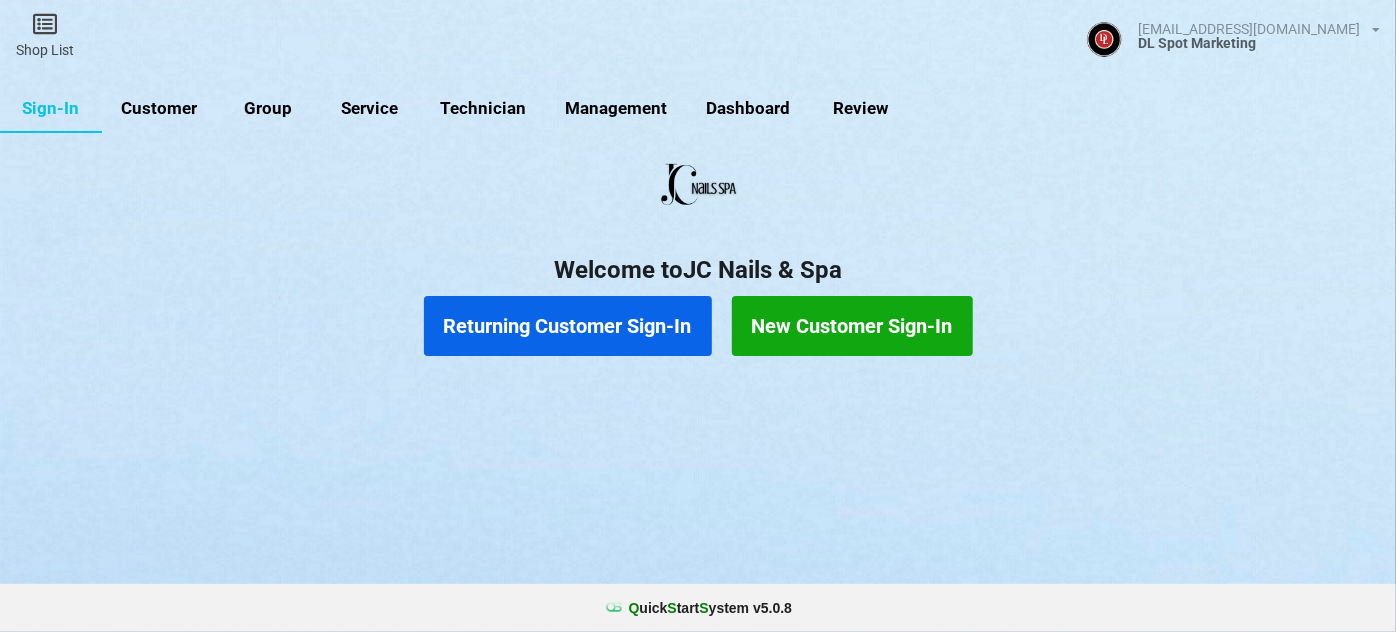 click on "Customer" at bounding box center [159, 109] 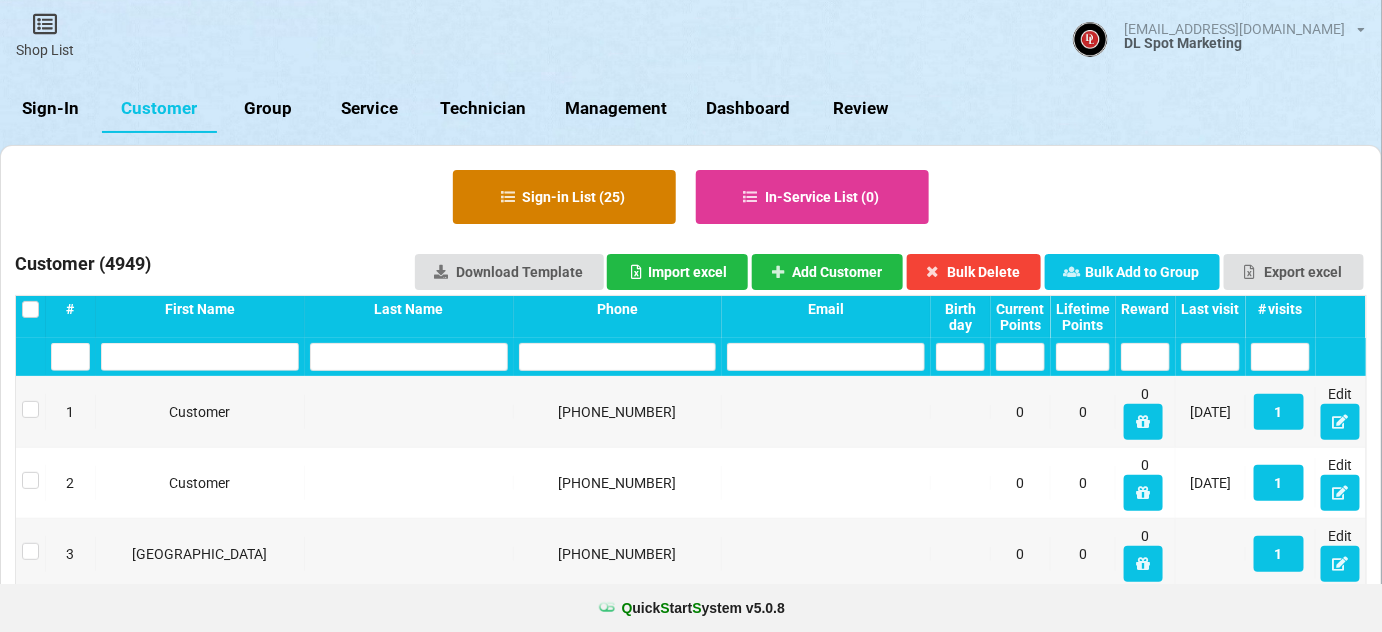click on "Sign-in List ( 25 )" at bounding box center [564, 197] 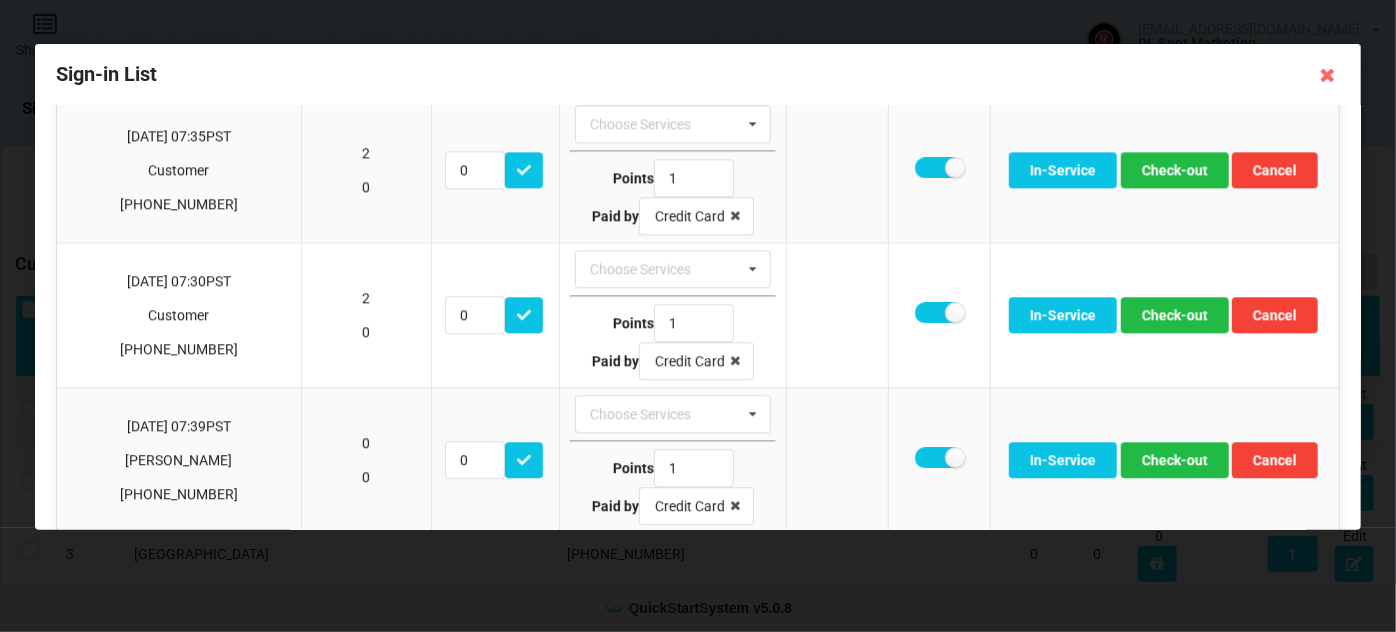 scroll, scrollTop: 2545, scrollLeft: 0, axis: vertical 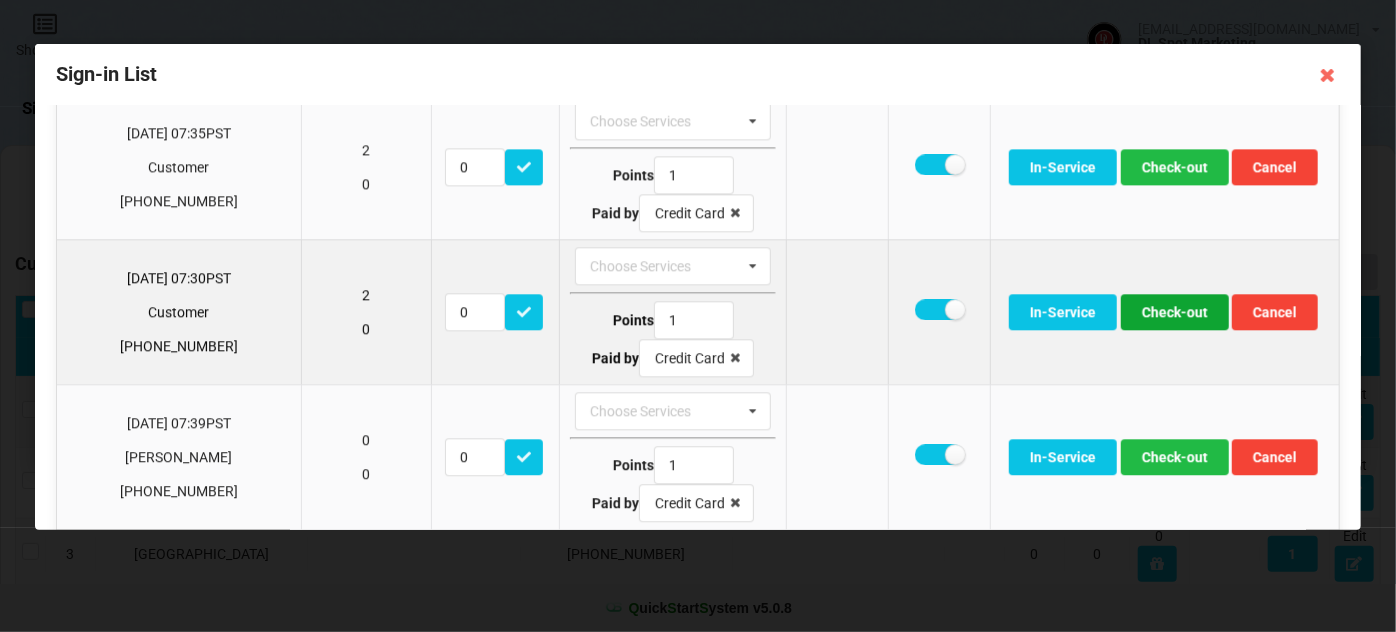 click on "Check-out" at bounding box center (1174, 312) 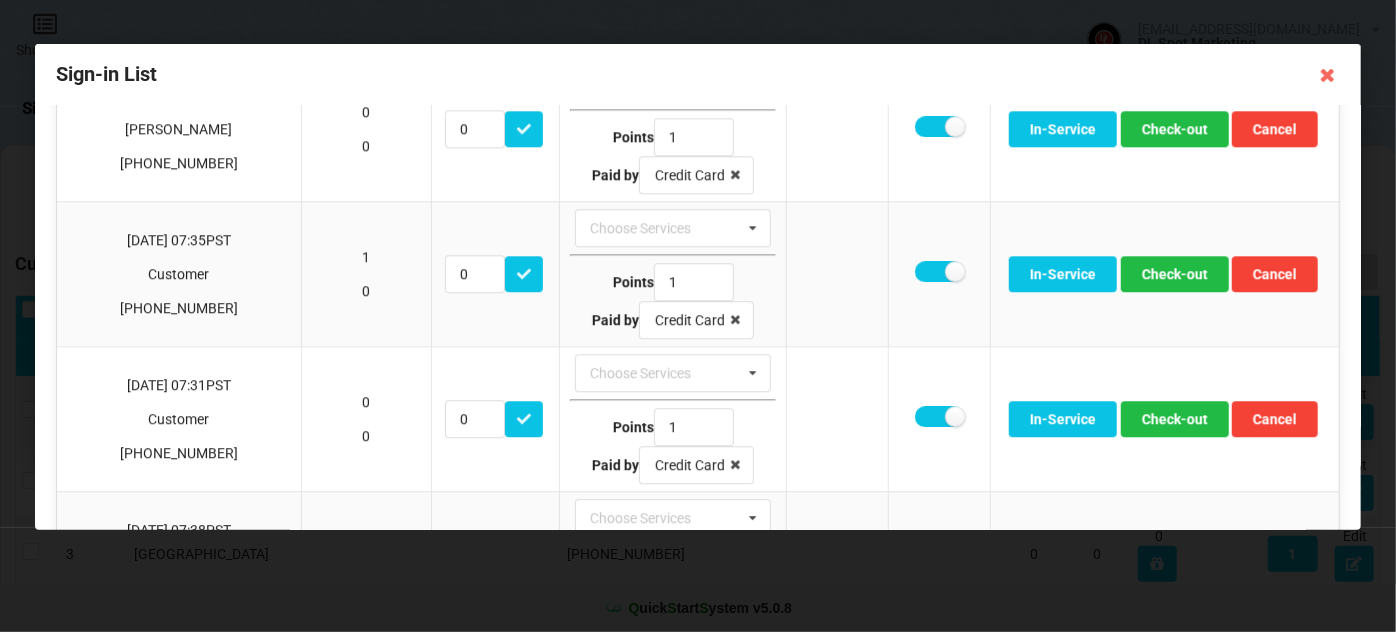 scroll, scrollTop: 2787, scrollLeft: 0, axis: vertical 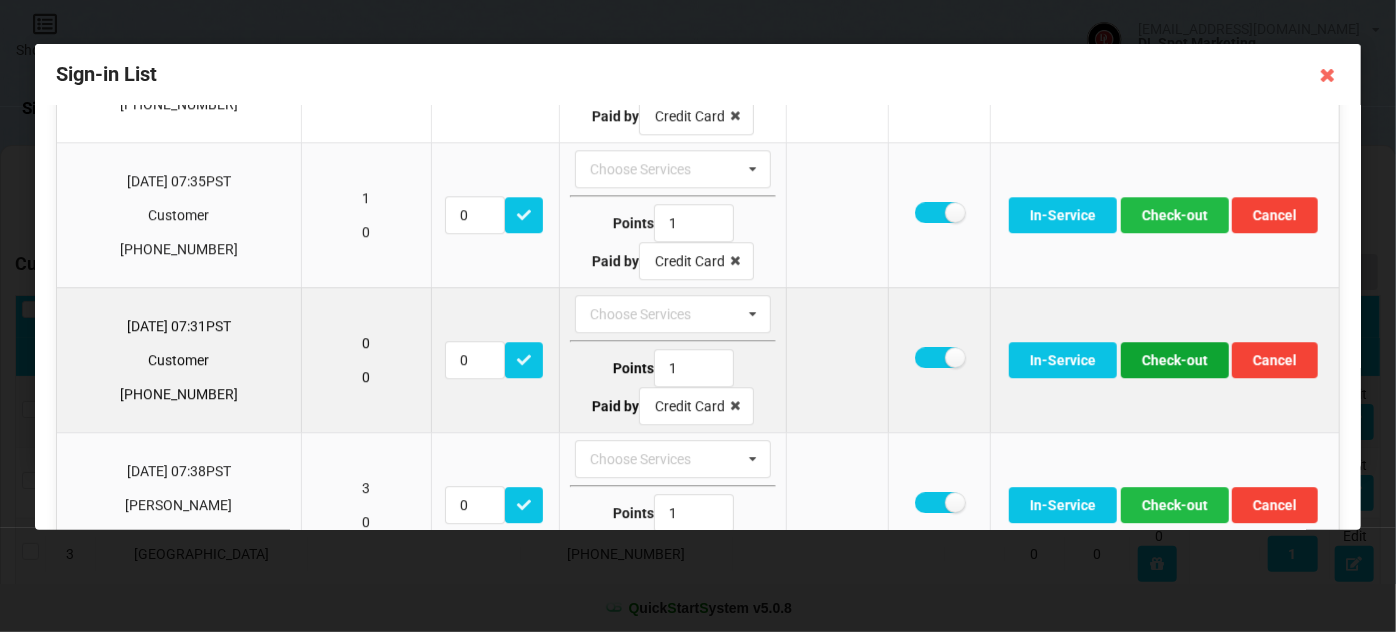 click on "Check-out" at bounding box center [1174, 360] 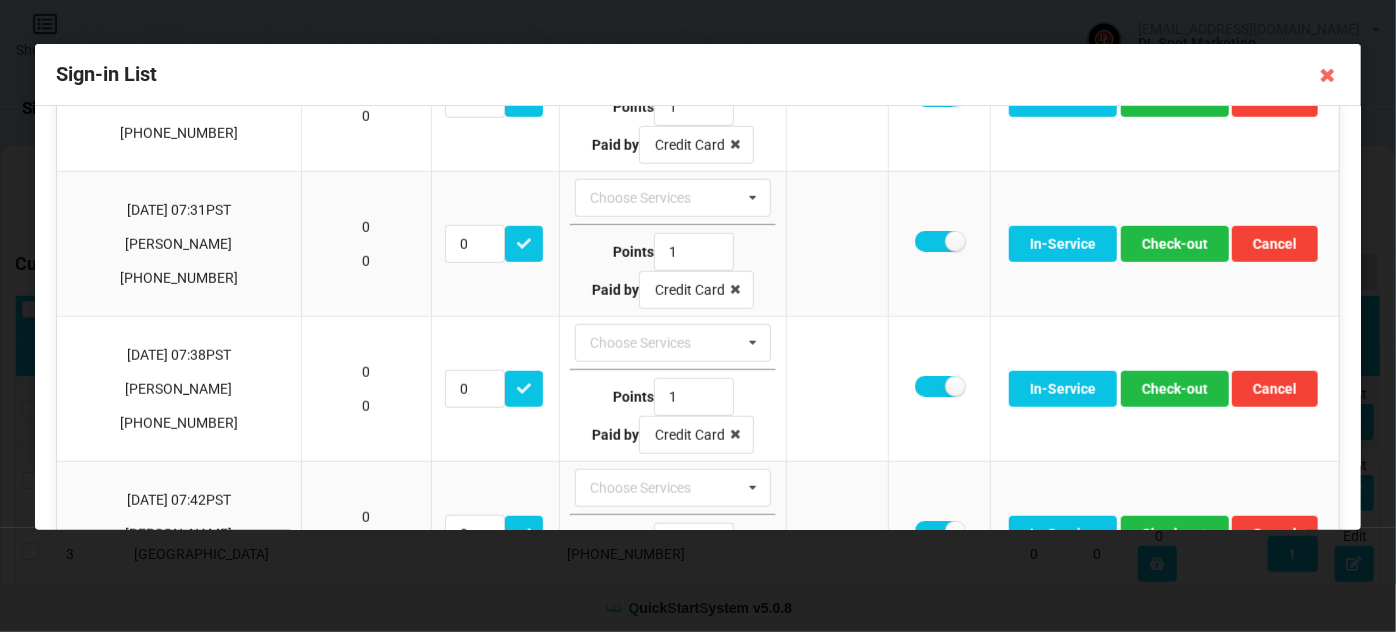 scroll, scrollTop: 727, scrollLeft: 0, axis: vertical 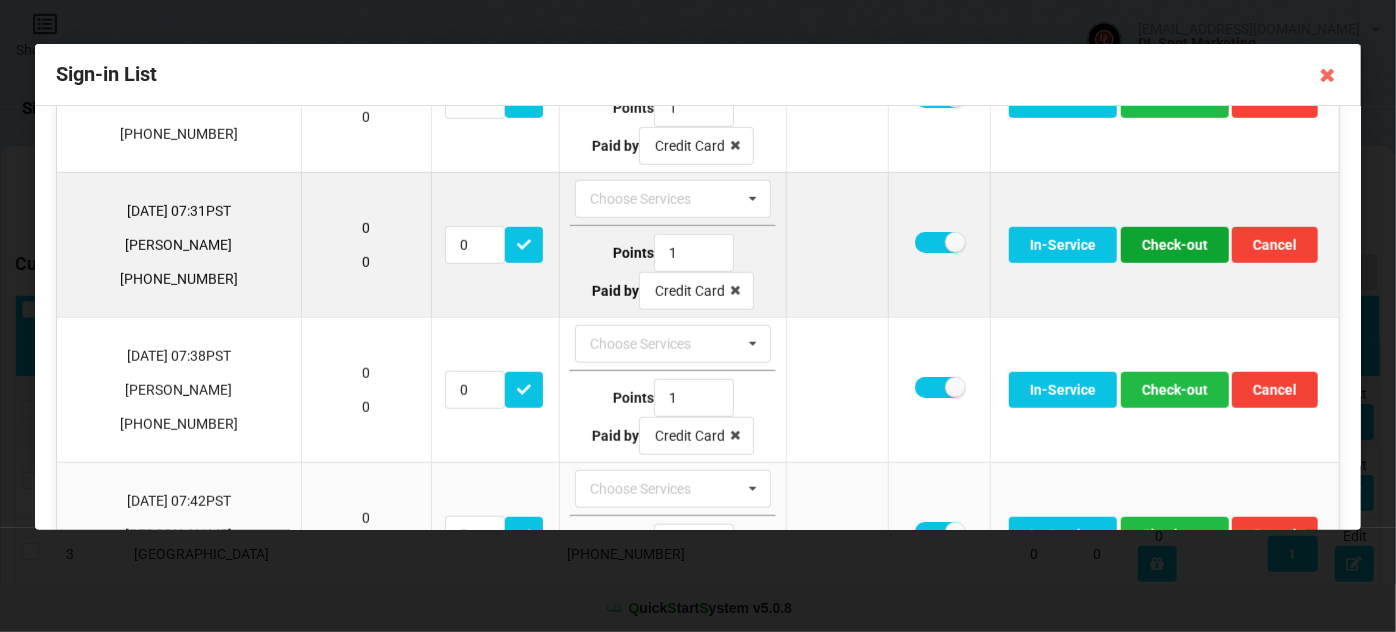 click on "Check-out" at bounding box center (1174, 245) 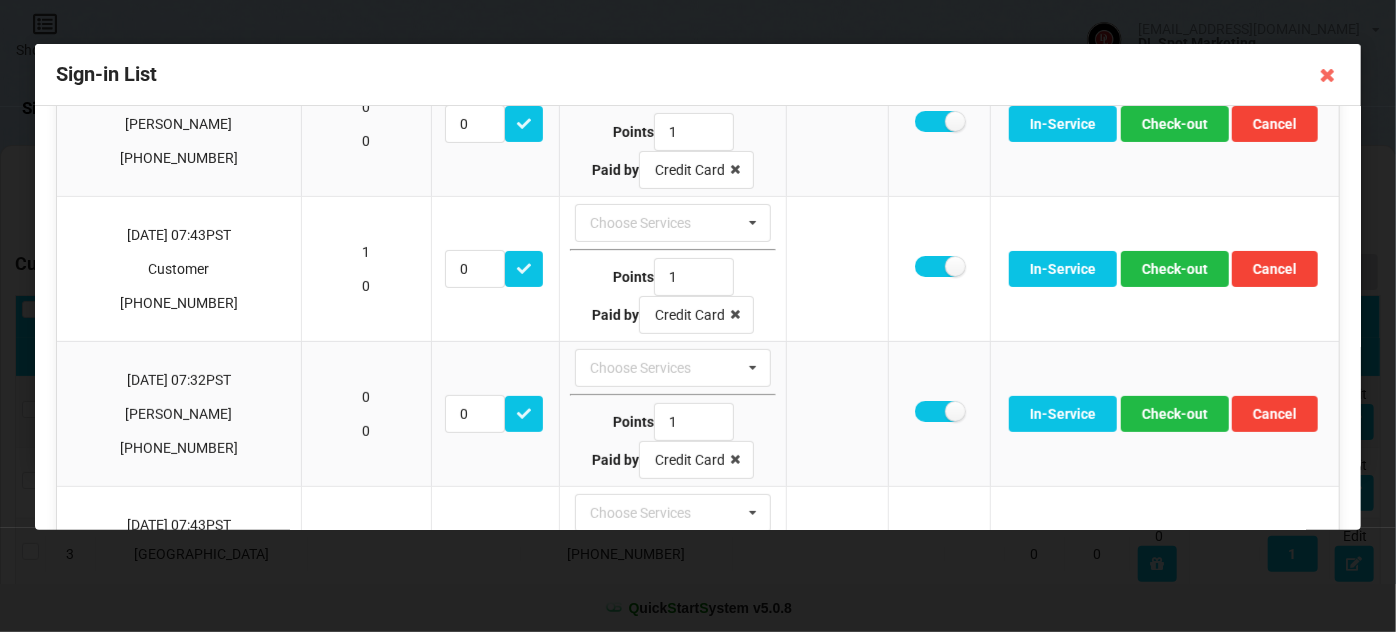 scroll, scrollTop: 0, scrollLeft: 0, axis: both 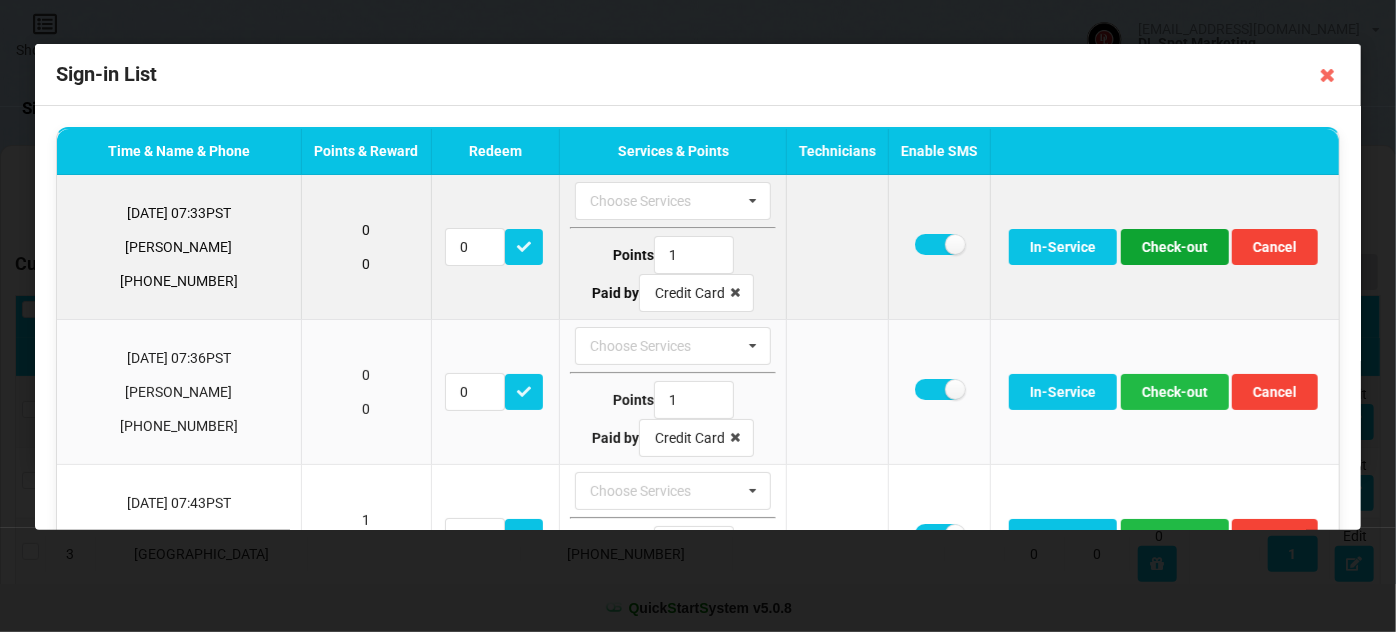 click on "Check-out" at bounding box center (1174, 247) 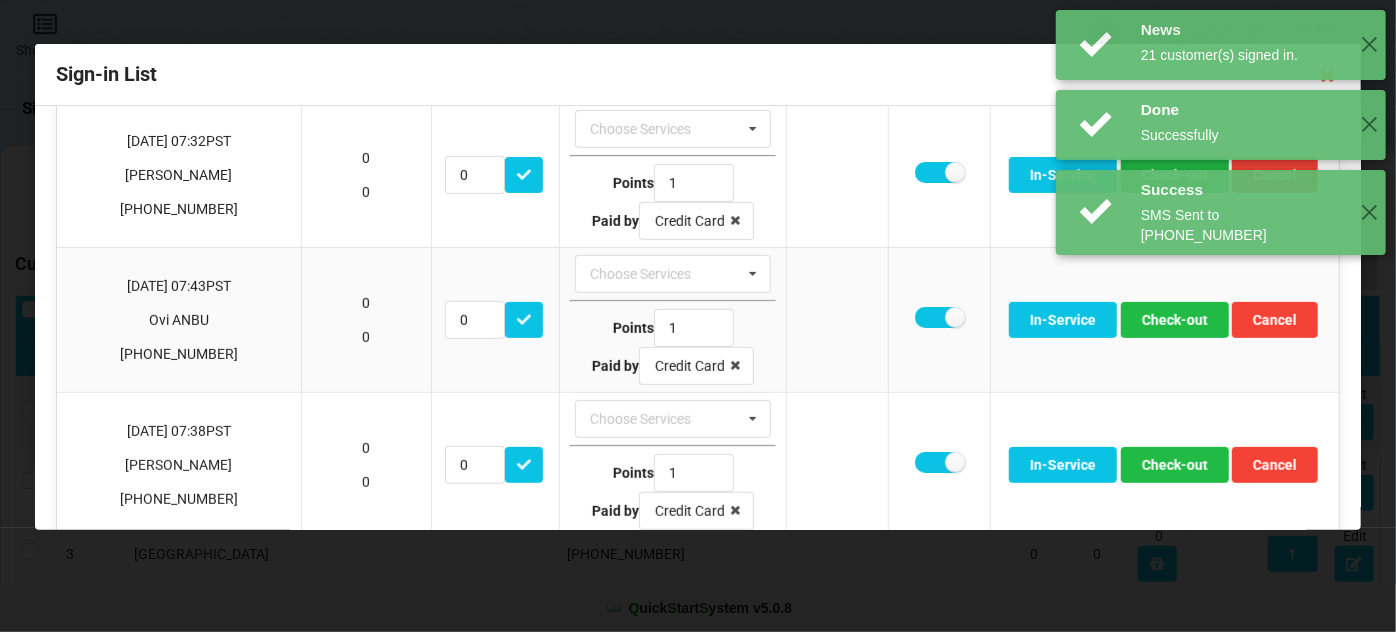 scroll, scrollTop: 363, scrollLeft: 0, axis: vertical 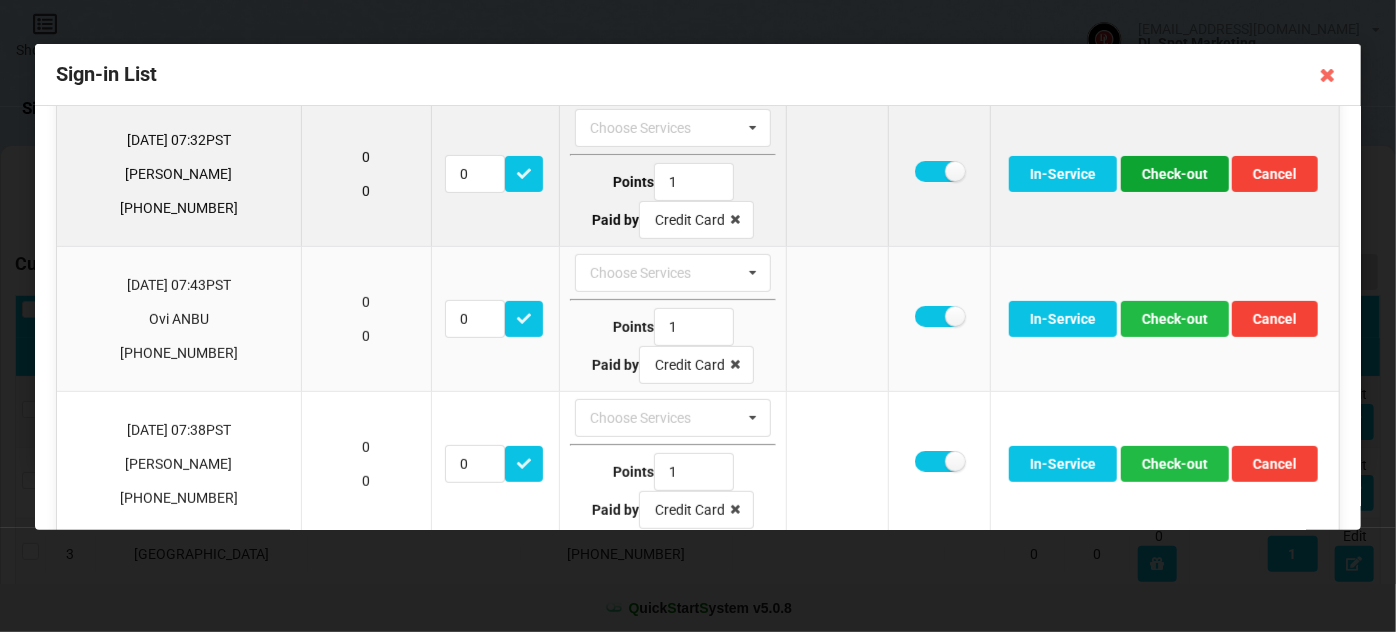 click on "Check-out" at bounding box center (1174, 174) 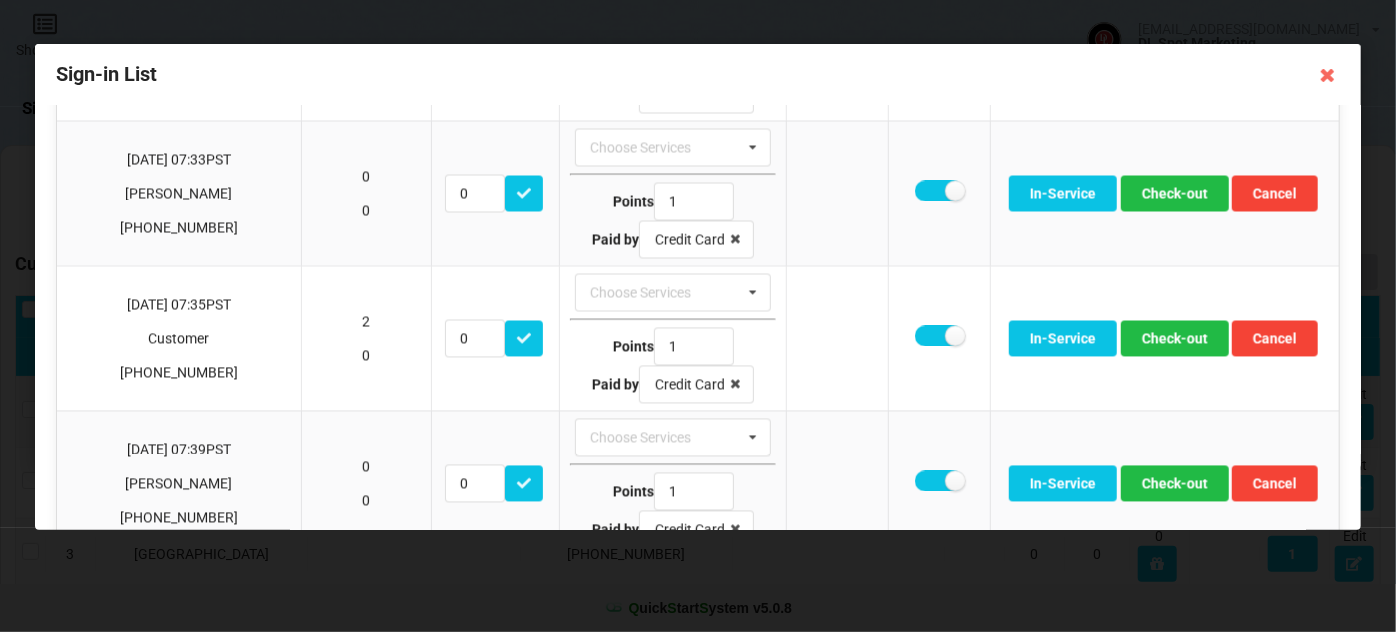 scroll, scrollTop: 1939, scrollLeft: 0, axis: vertical 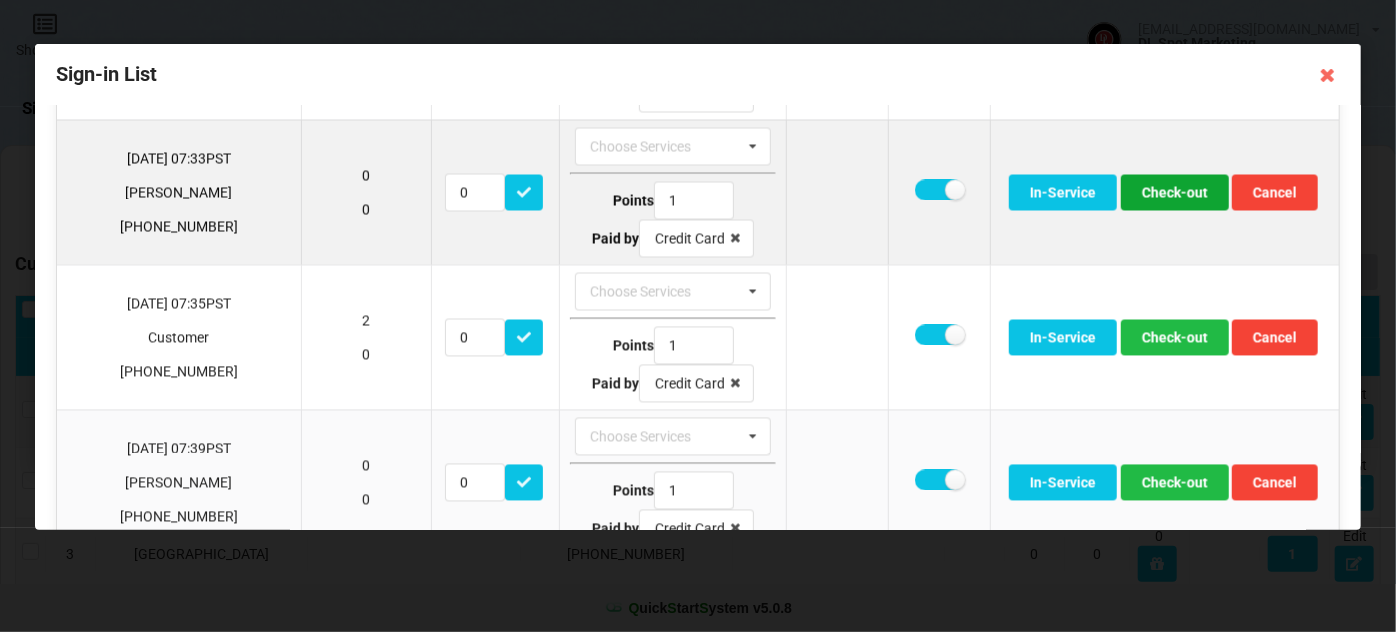 click on "Check-out" at bounding box center [1174, 193] 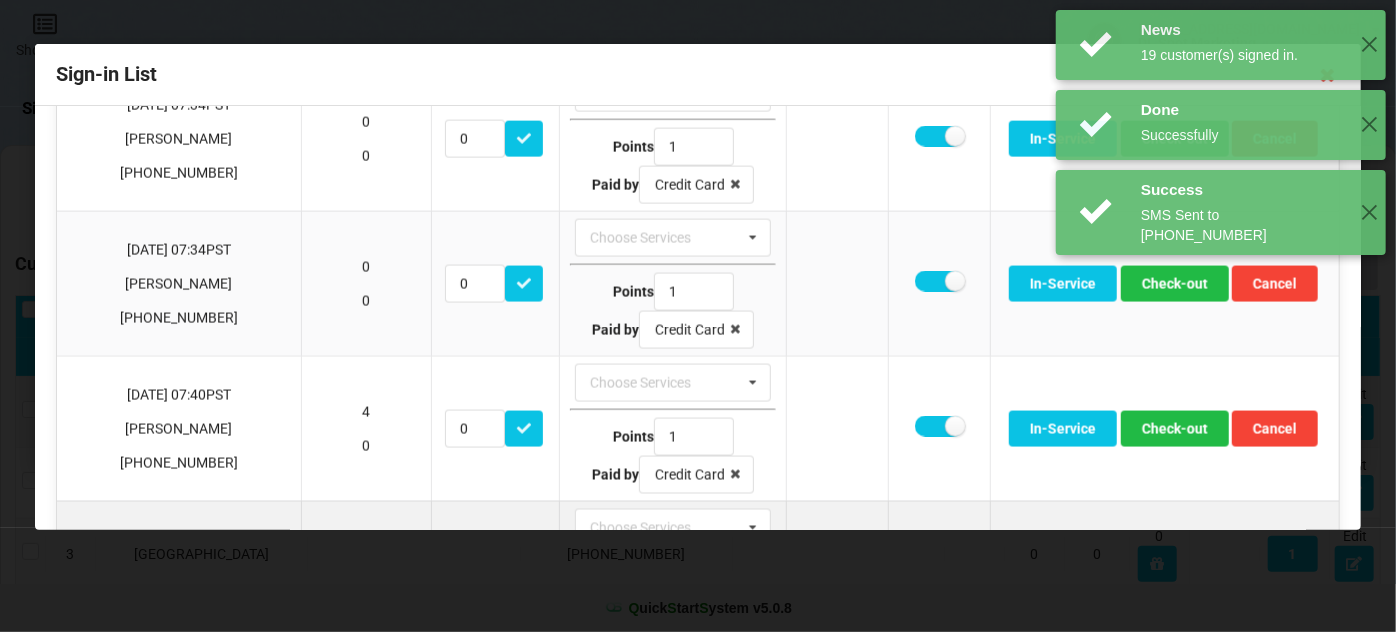 scroll, scrollTop: 1552, scrollLeft: 0, axis: vertical 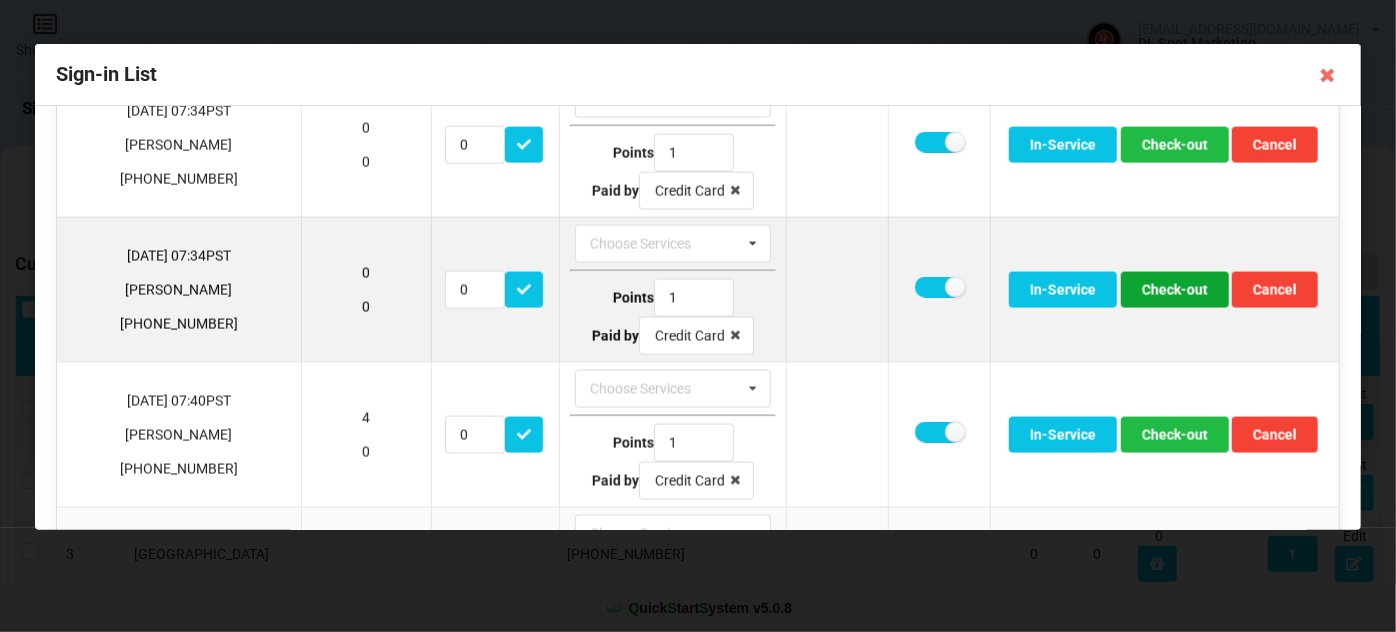 click on "Check-out" at bounding box center (1174, 290) 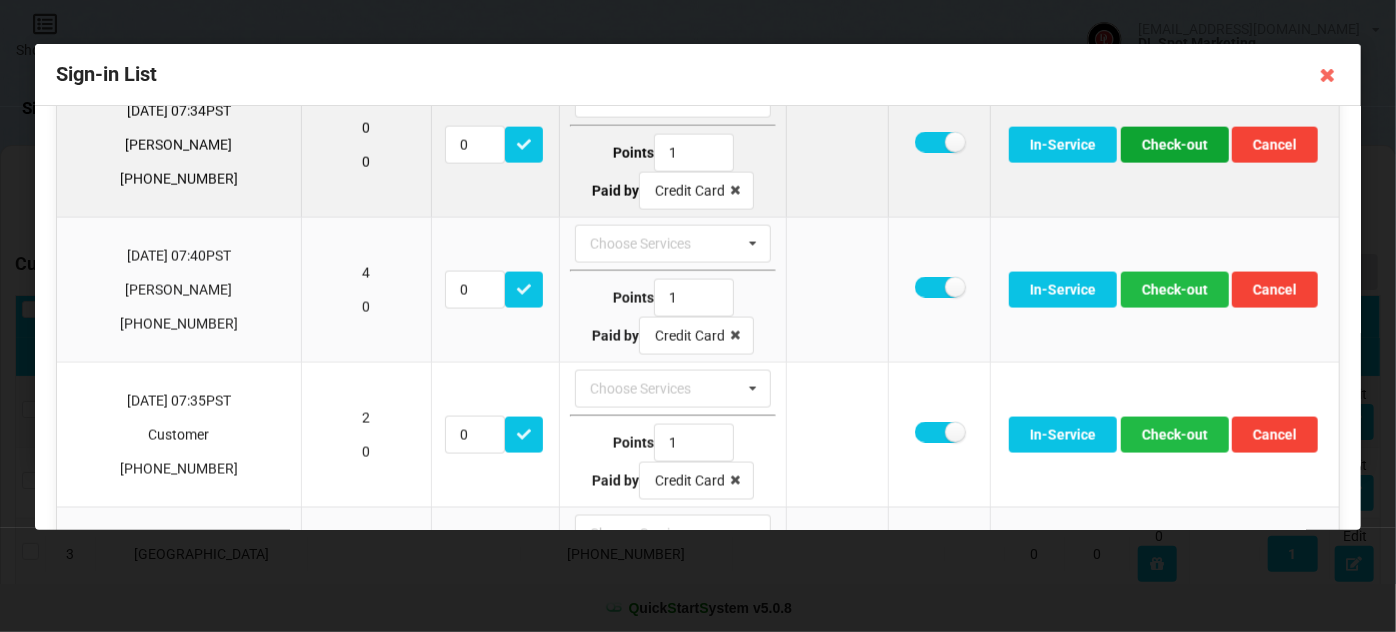 click on "Check-out" at bounding box center [1174, 145] 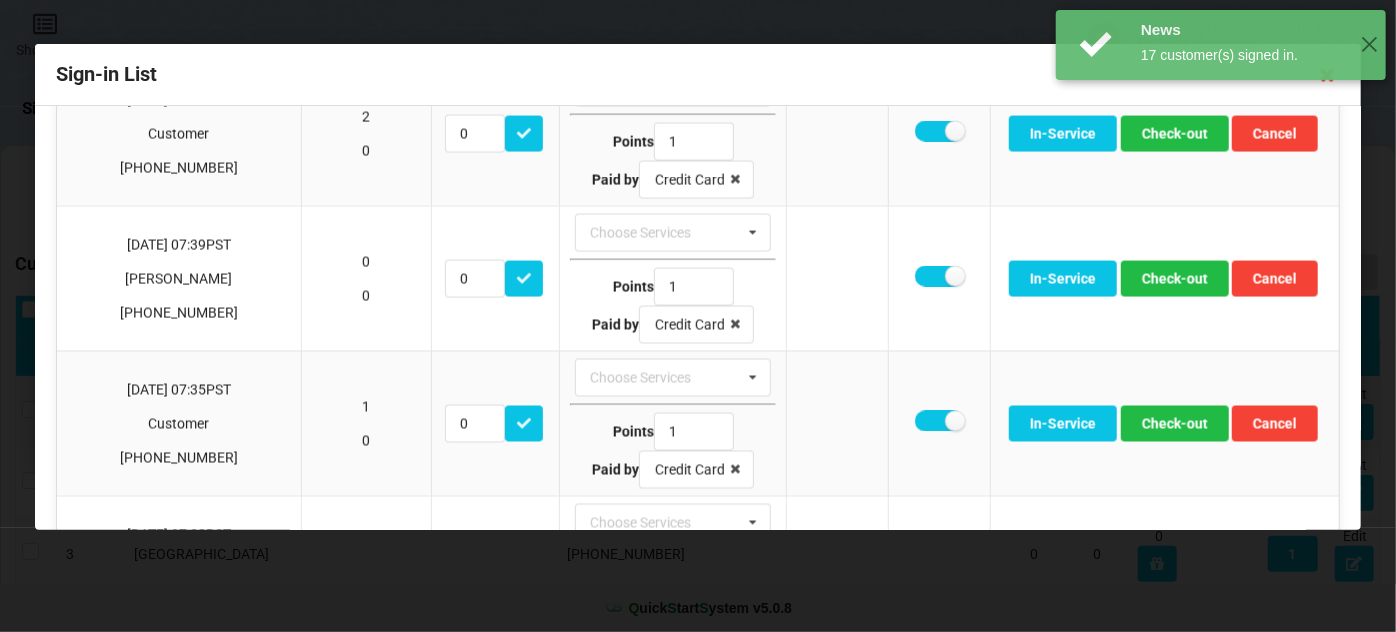 scroll, scrollTop: 1773, scrollLeft: 0, axis: vertical 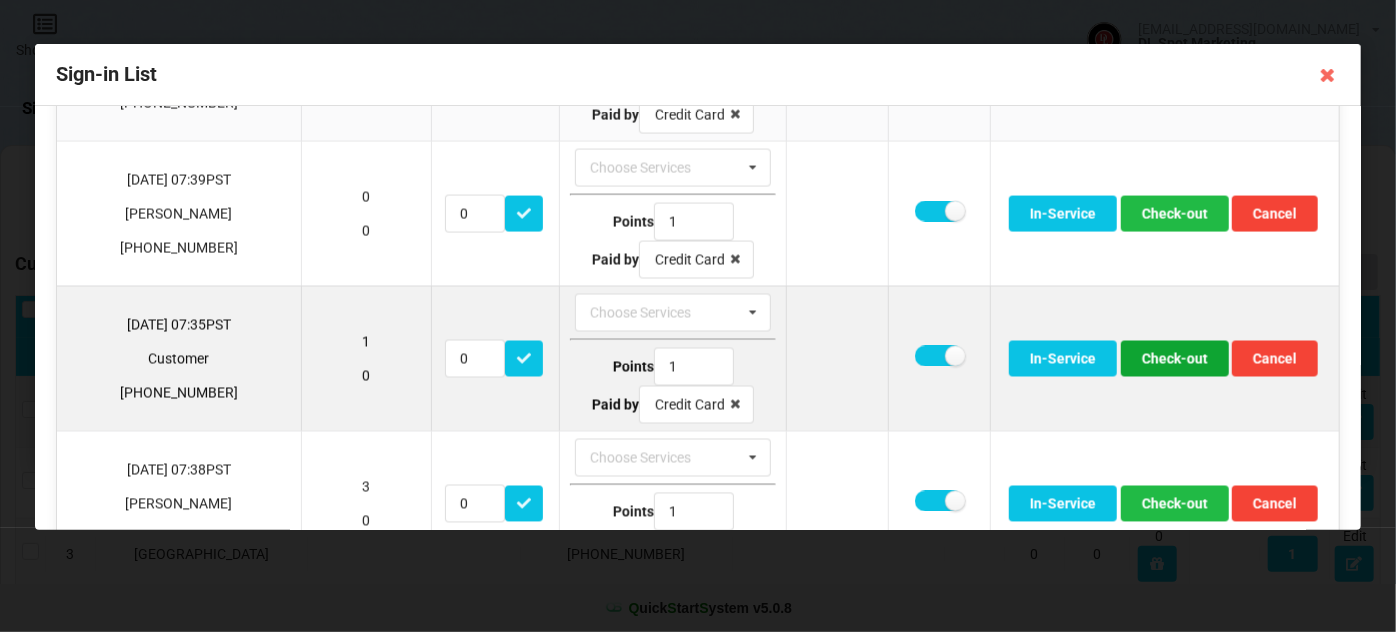 click on "Check-out" at bounding box center [1174, 359] 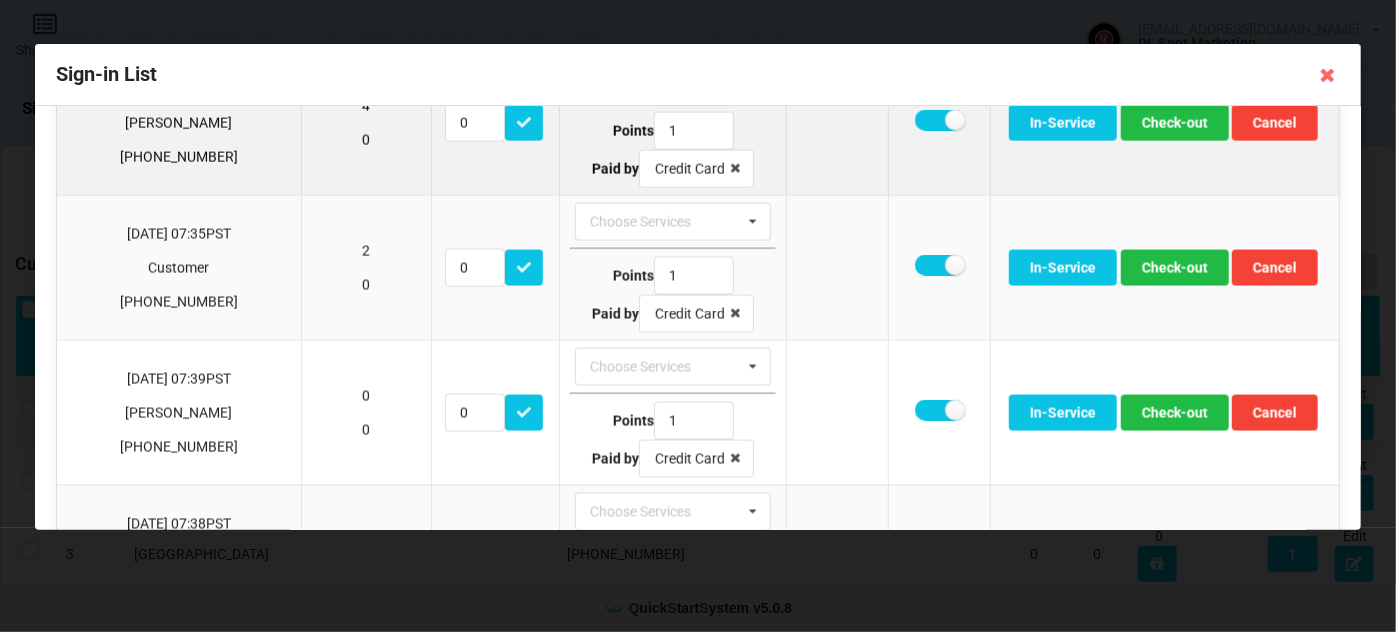 scroll, scrollTop: 1576, scrollLeft: 0, axis: vertical 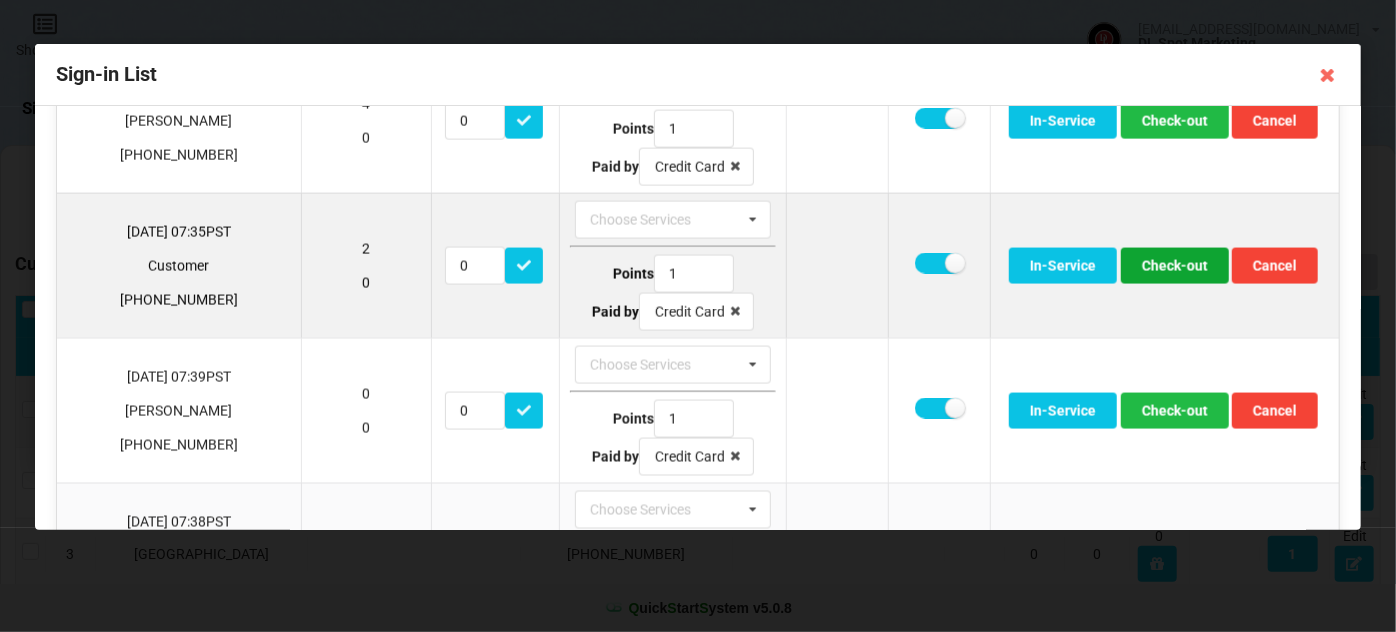 click on "Check-out" at bounding box center [1174, 266] 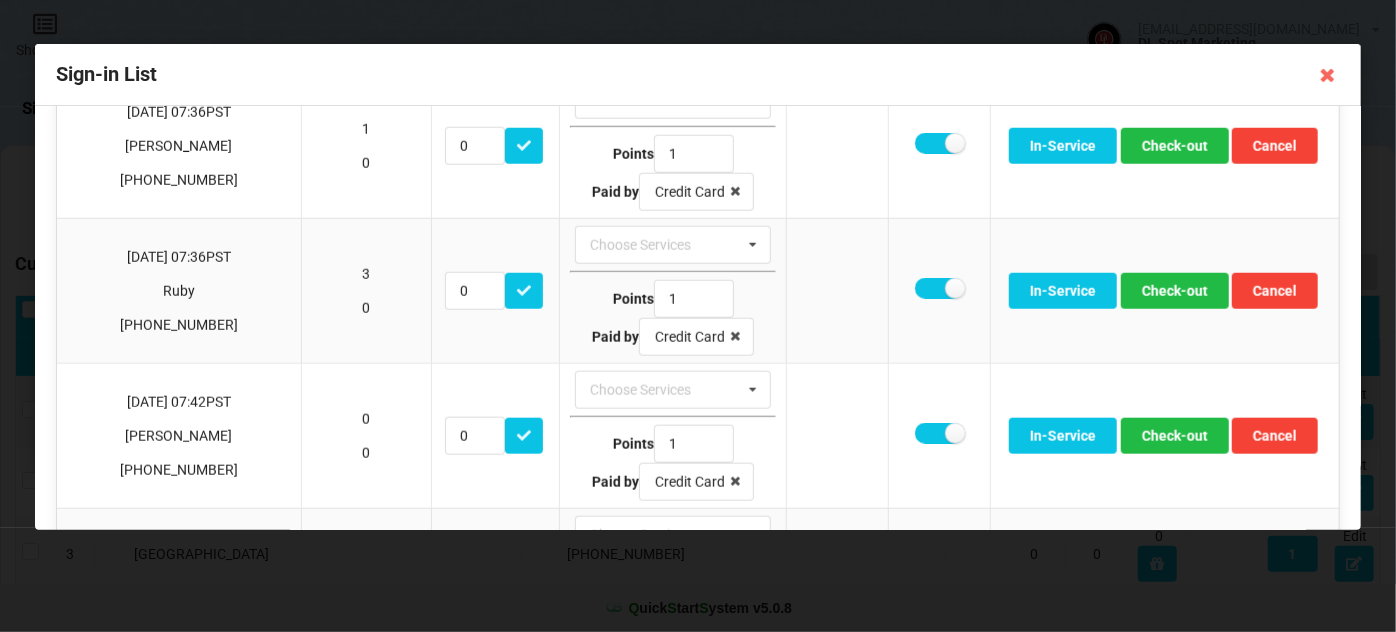 scroll, scrollTop: 969, scrollLeft: 0, axis: vertical 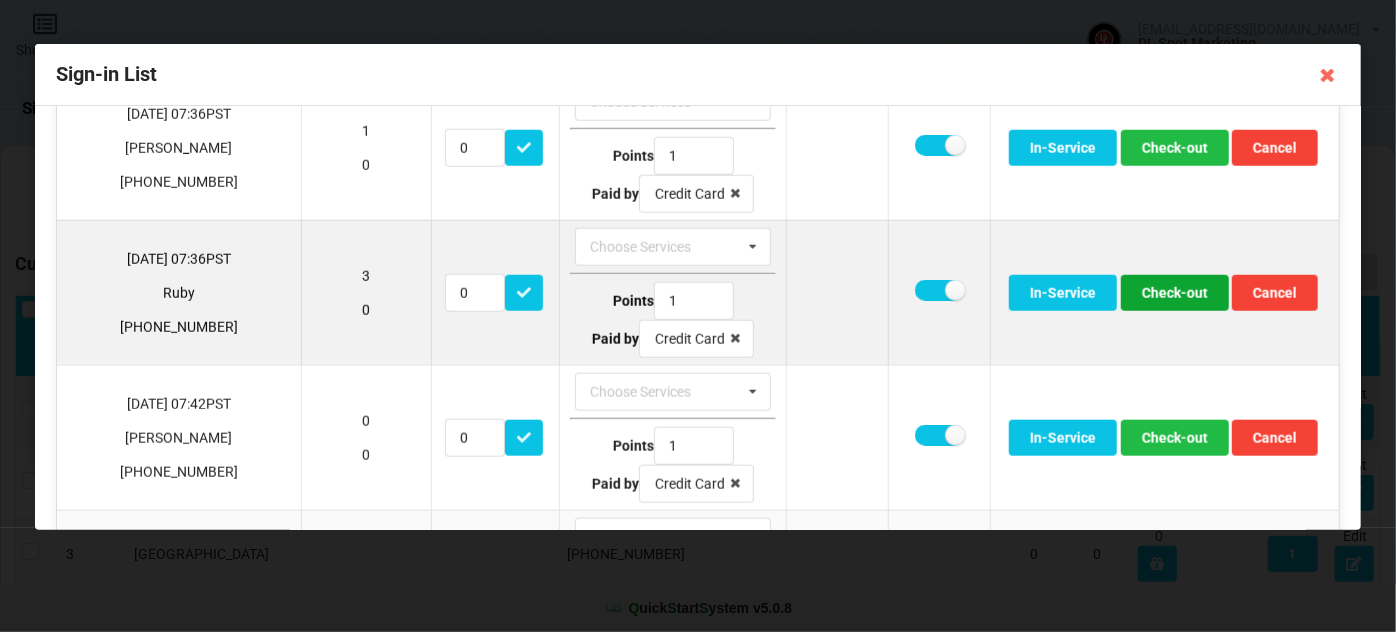 click on "Check-out" at bounding box center (1174, 293) 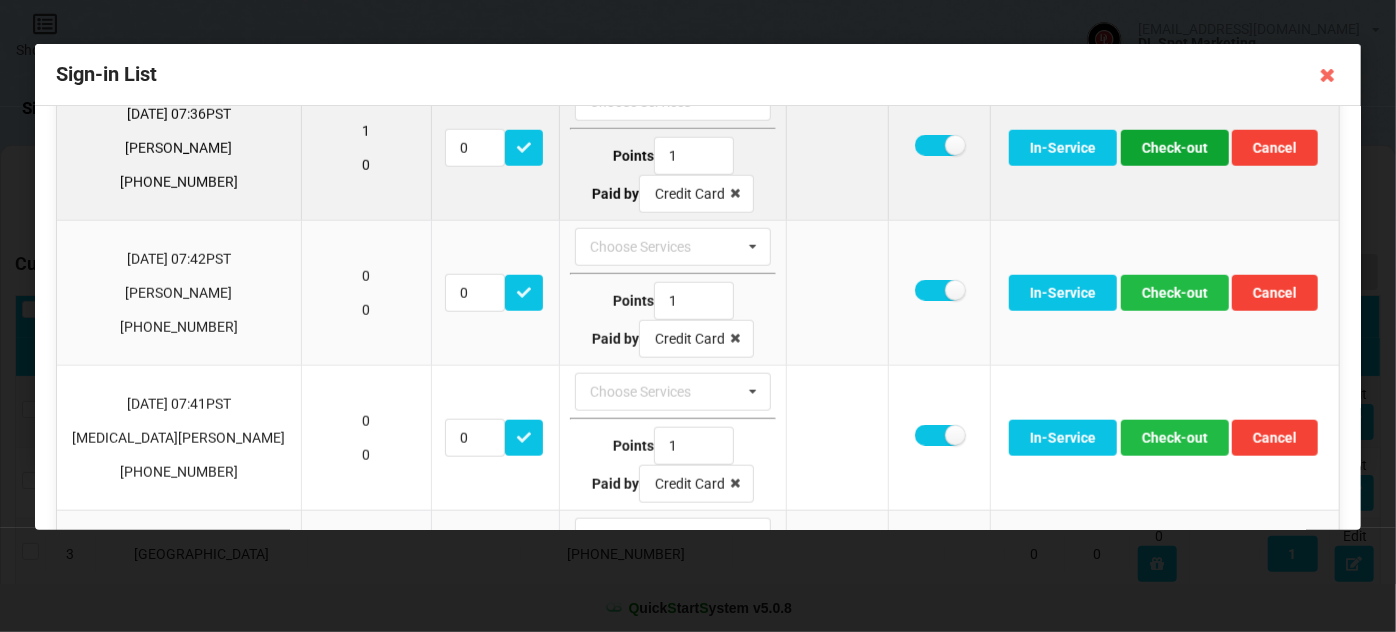 click on "Check-out" at bounding box center (1174, 148) 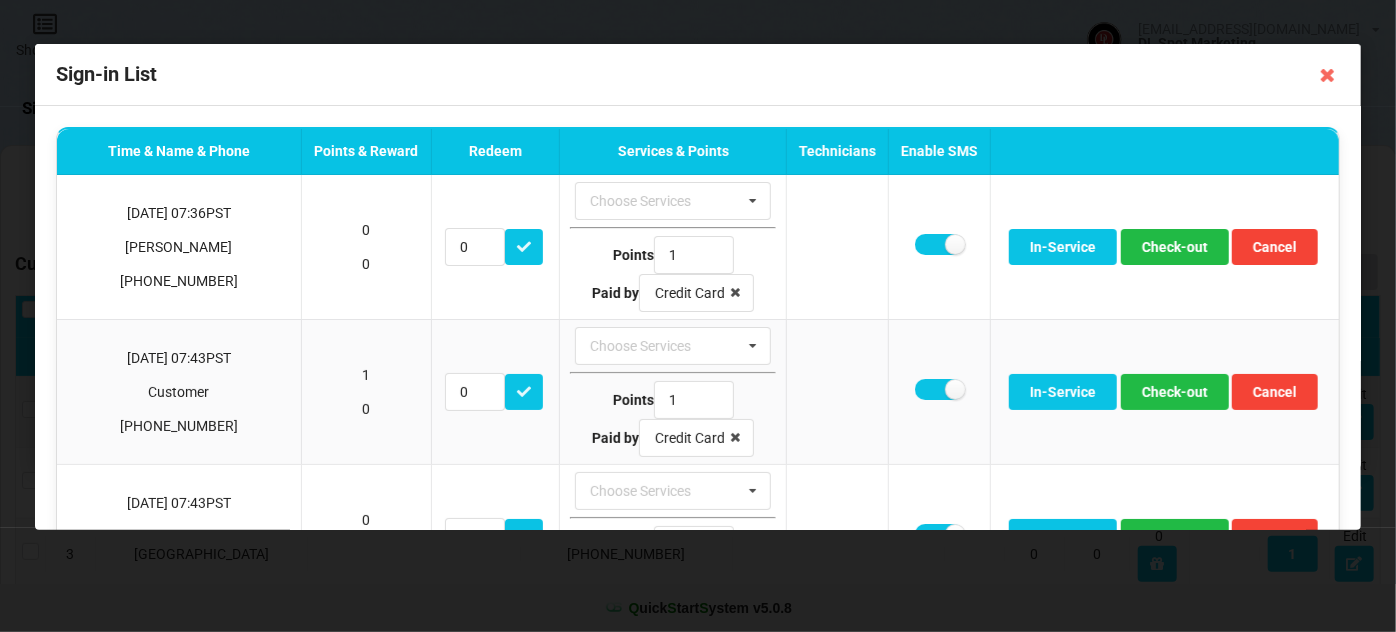 scroll, scrollTop: 0, scrollLeft: 0, axis: both 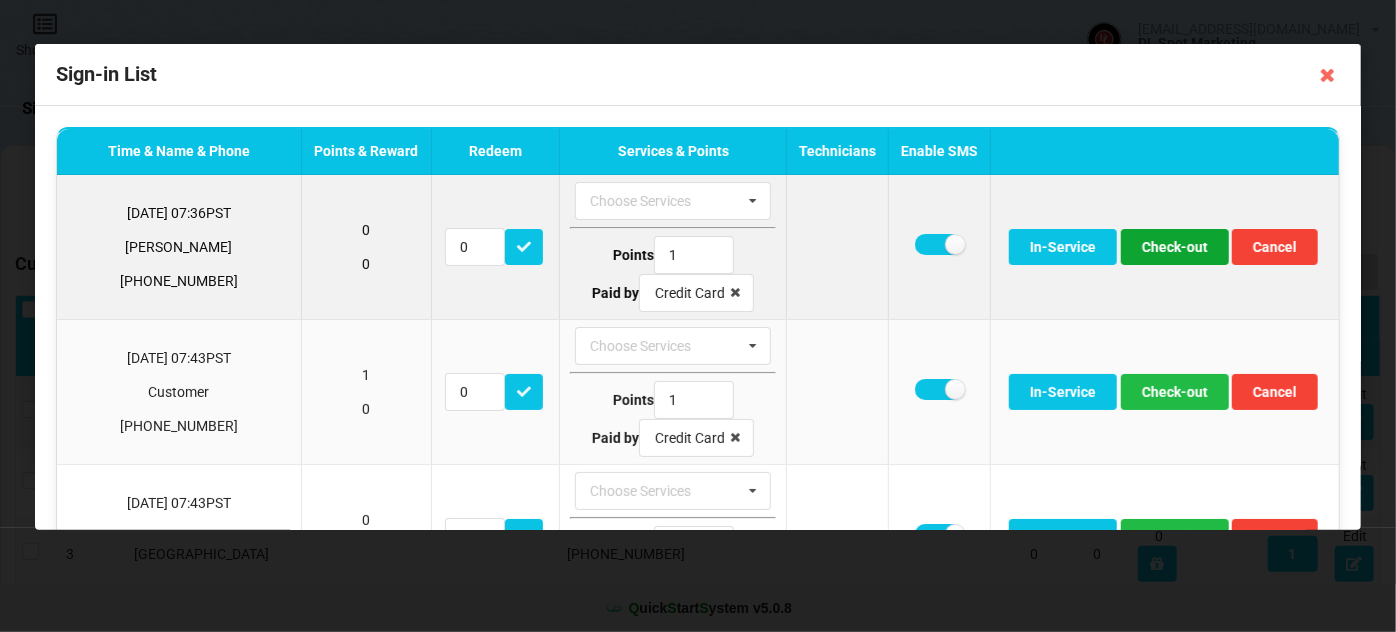 click on "Check-out" at bounding box center (1174, 247) 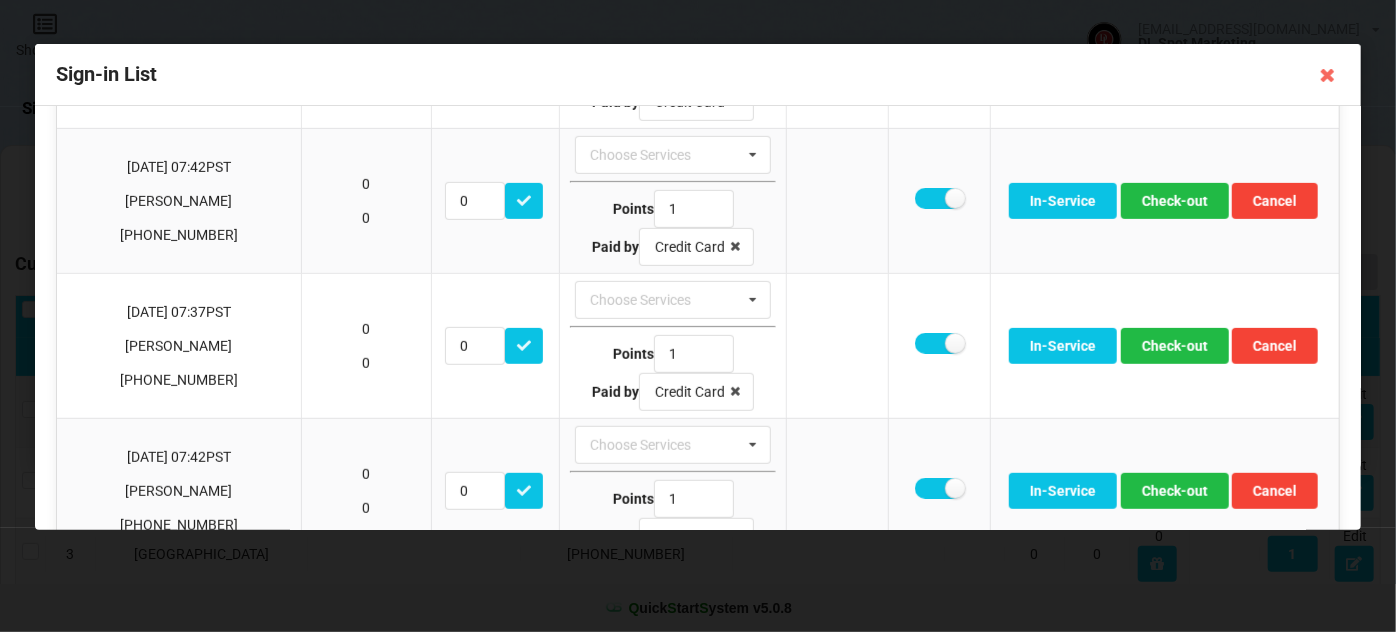 scroll, scrollTop: 485, scrollLeft: 0, axis: vertical 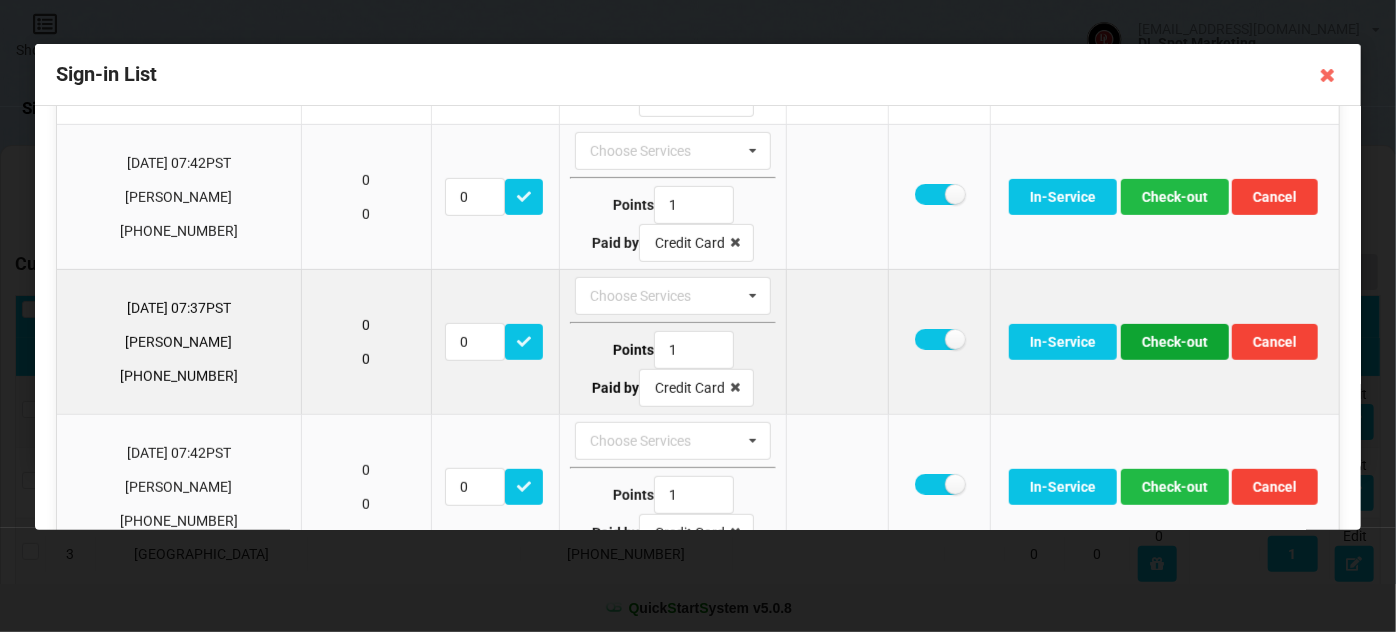 click on "Check-out" at bounding box center [1174, 342] 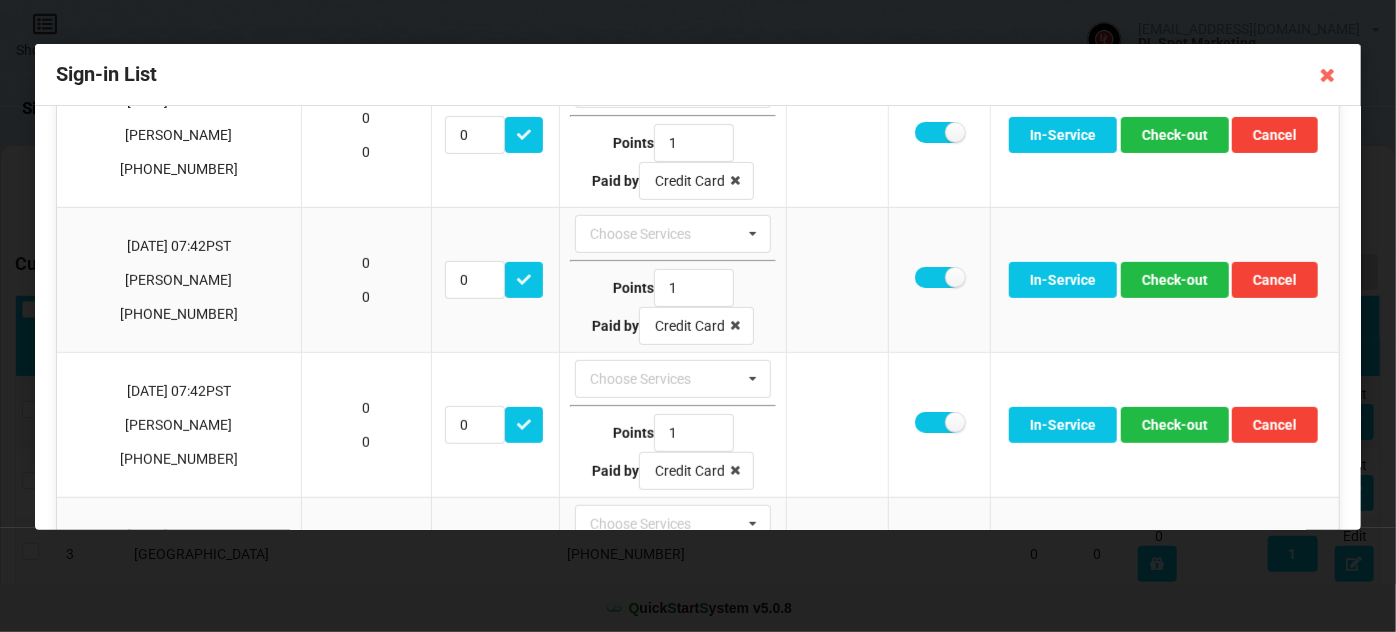 scroll, scrollTop: 397, scrollLeft: 0, axis: vertical 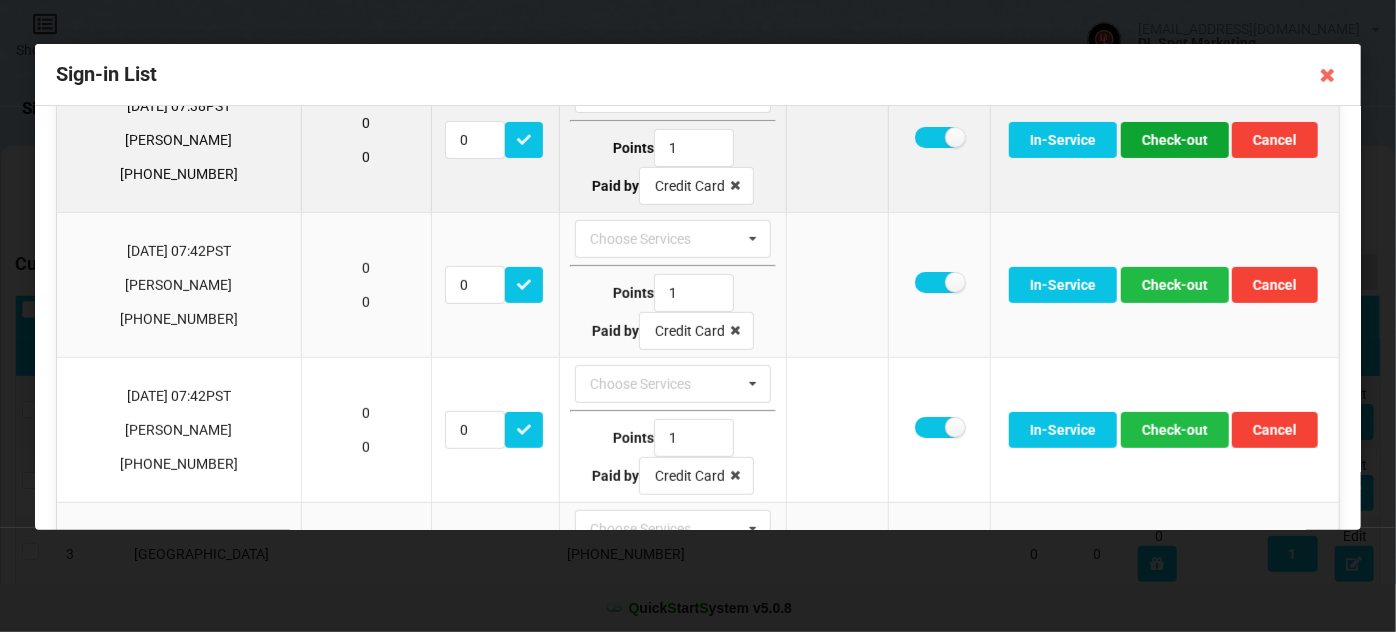 click on "Check-out" at bounding box center (1174, 140) 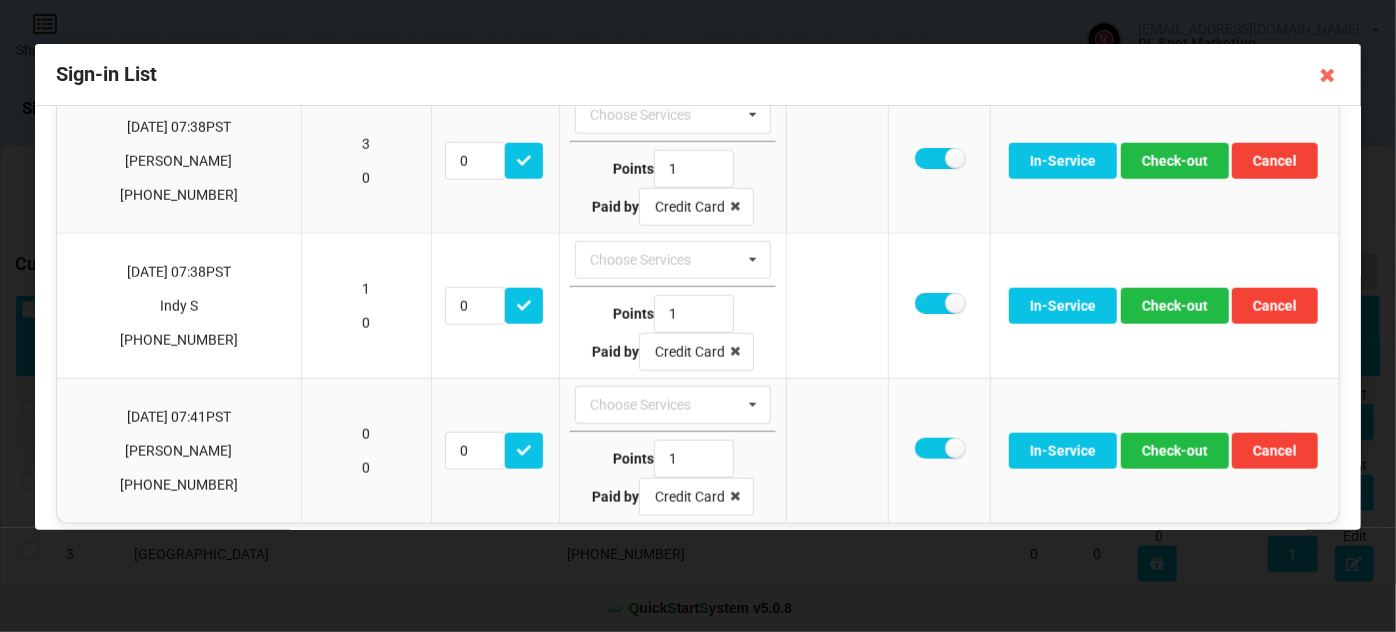 scroll, scrollTop: 1102, scrollLeft: 0, axis: vertical 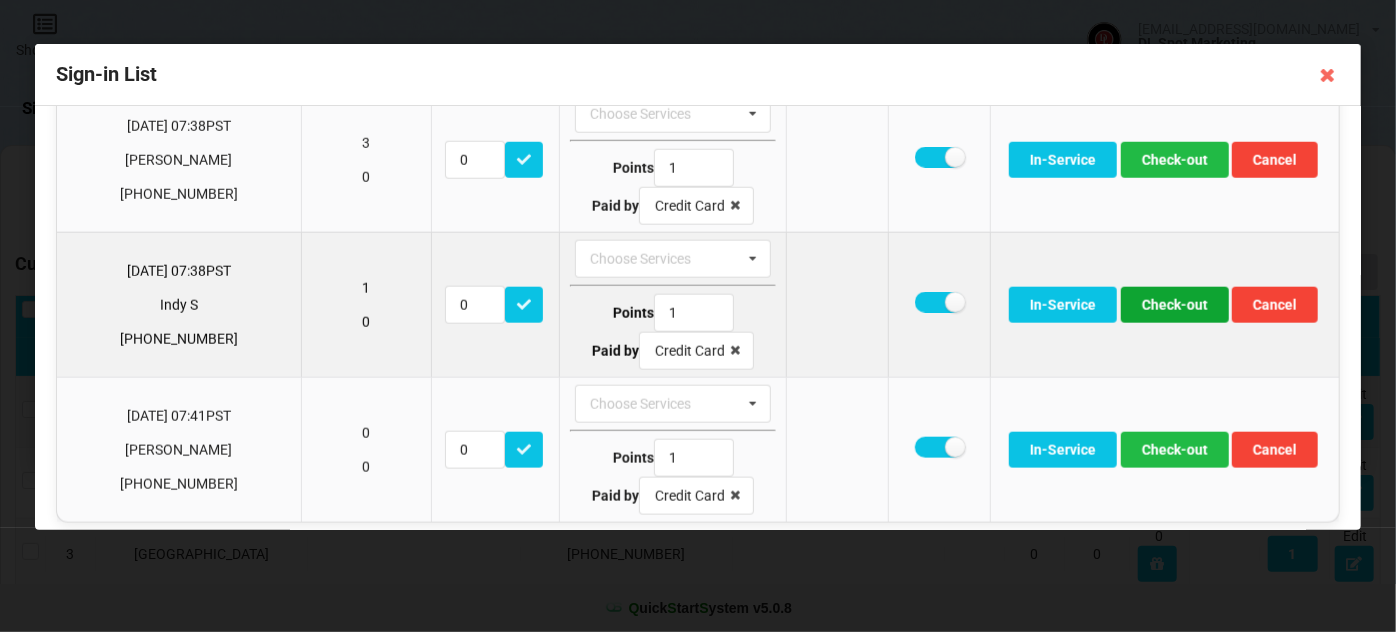 click on "Check-out" at bounding box center (1174, 305) 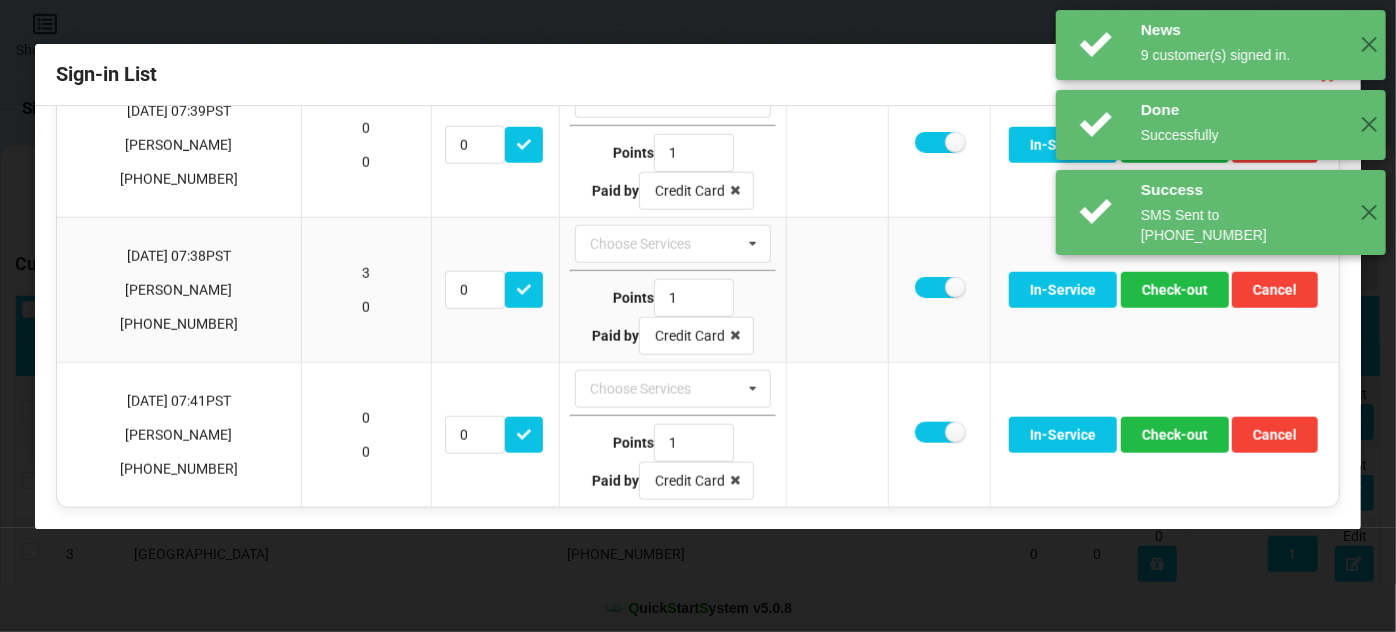 scroll, scrollTop: 959, scrollLeft: 0, axis: vertical 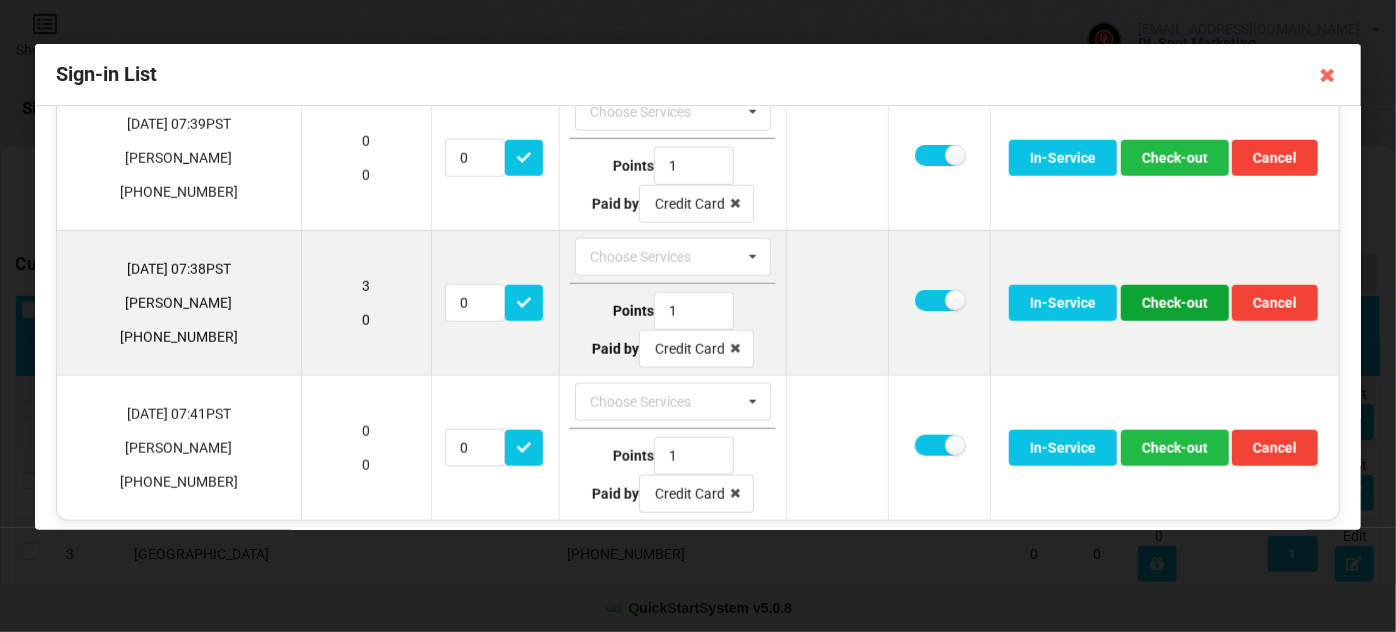 click on "Check-out" at bounding box center [1174, 303] 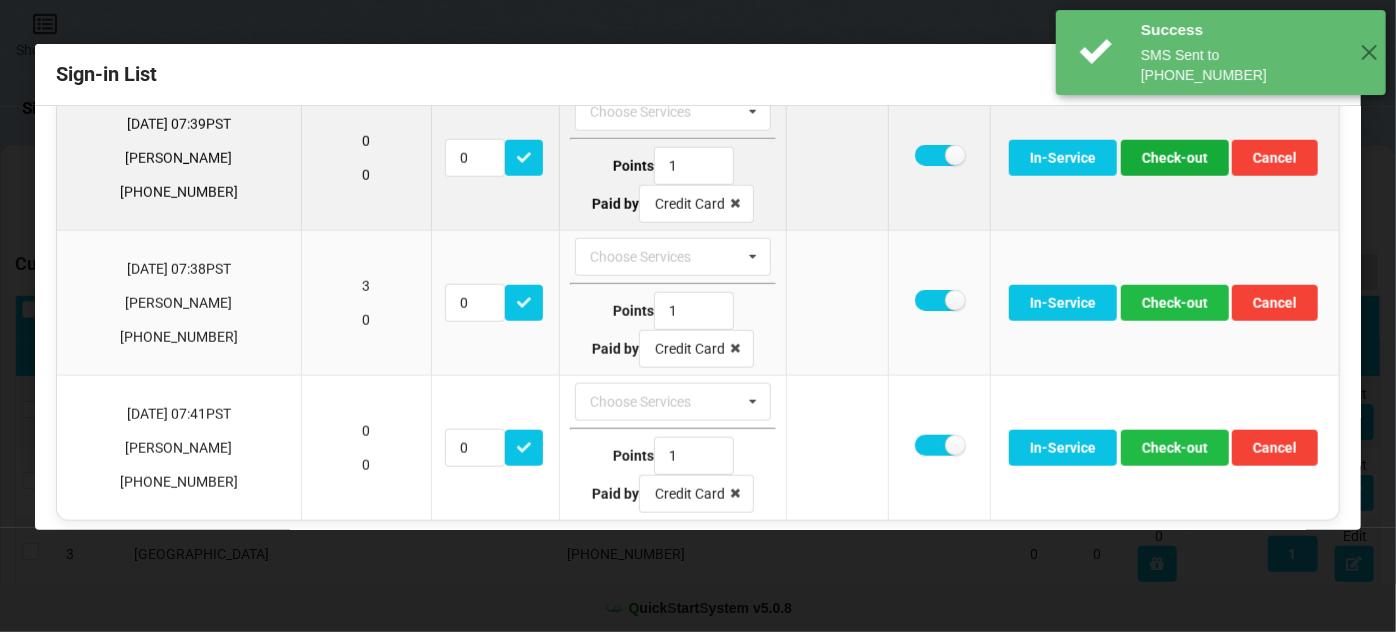 scroll, scrollTop: 815, scrollLeft: 0, axis: vertical 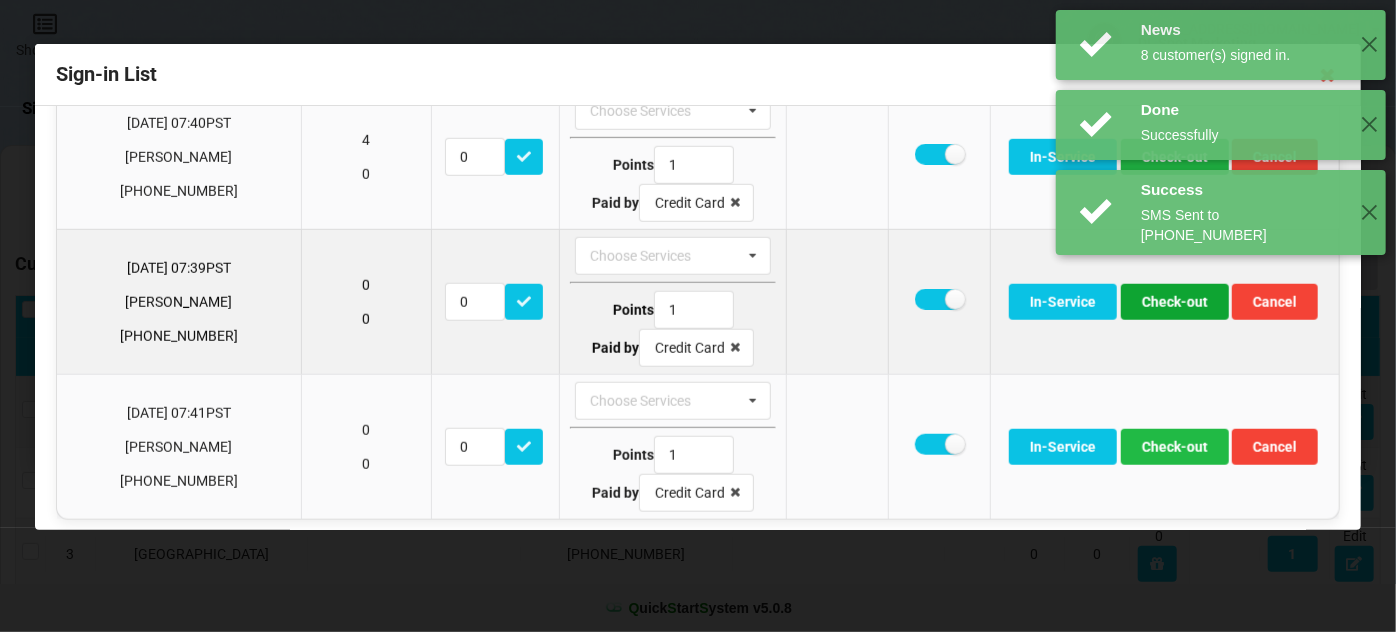 click on "Check-out" at bounding box center [1174, 302] 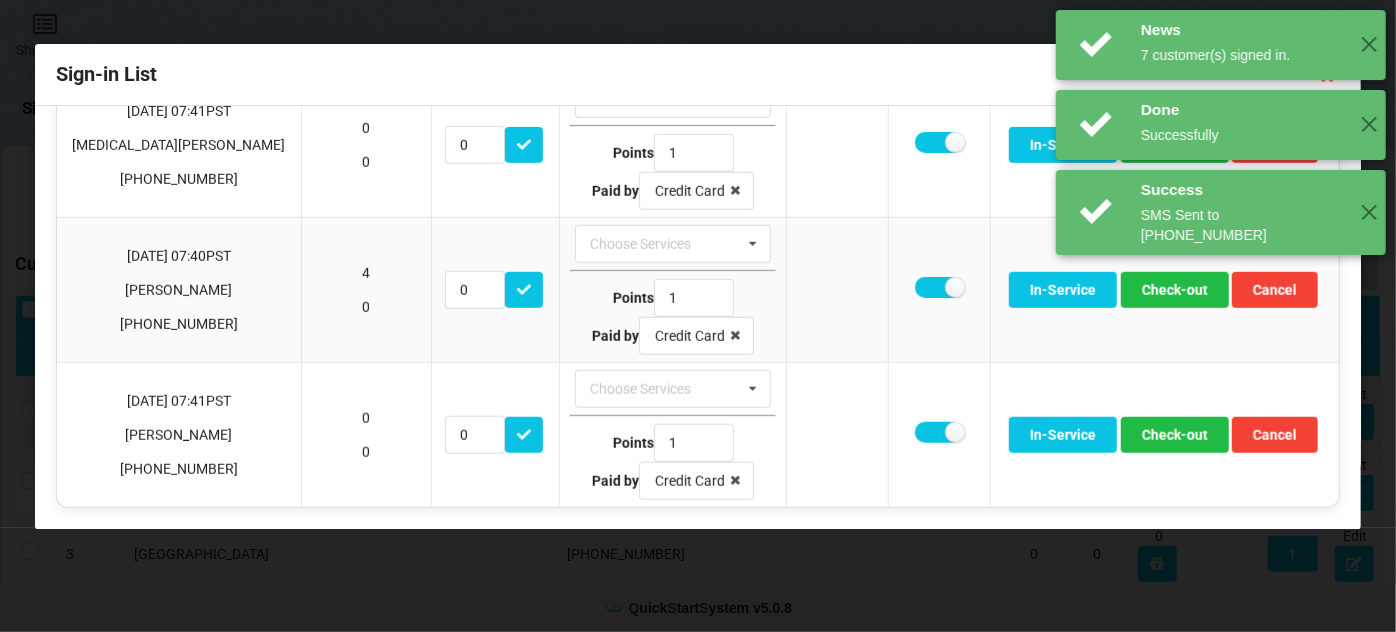 scroll, scrollTop: 672, scrollLeft: 0, axis: vertical 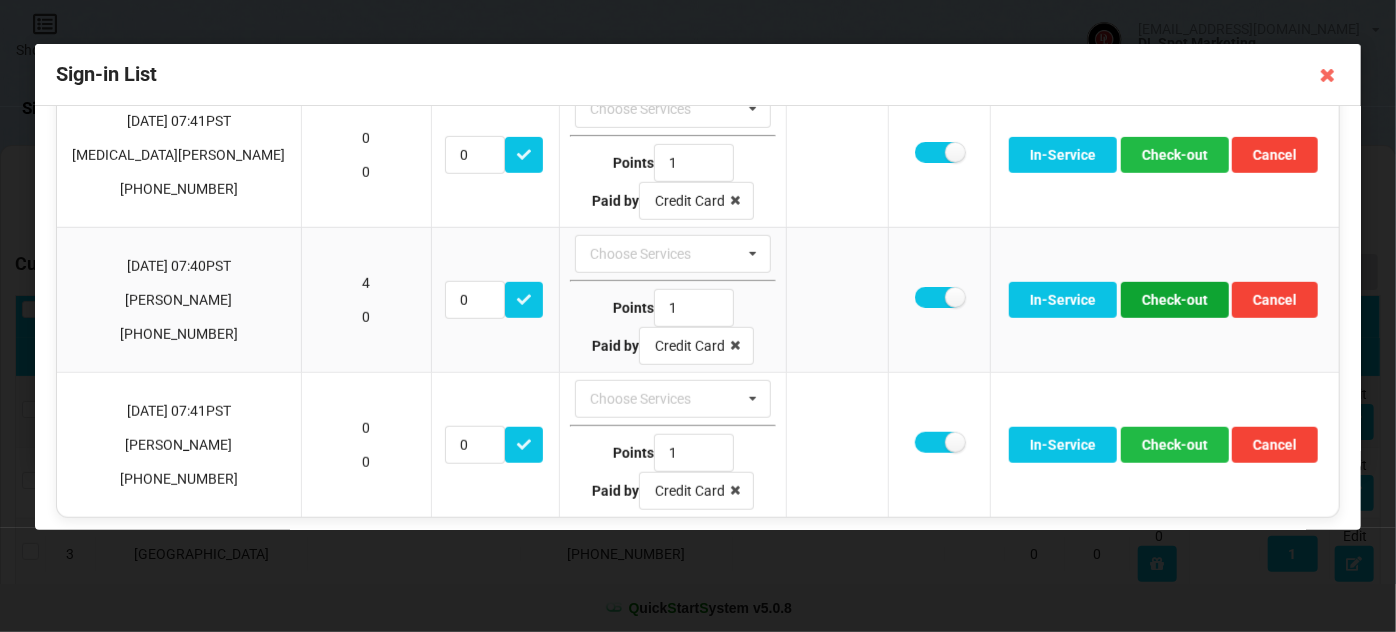 click on "Check-out" at bounding box center (1174, 300) 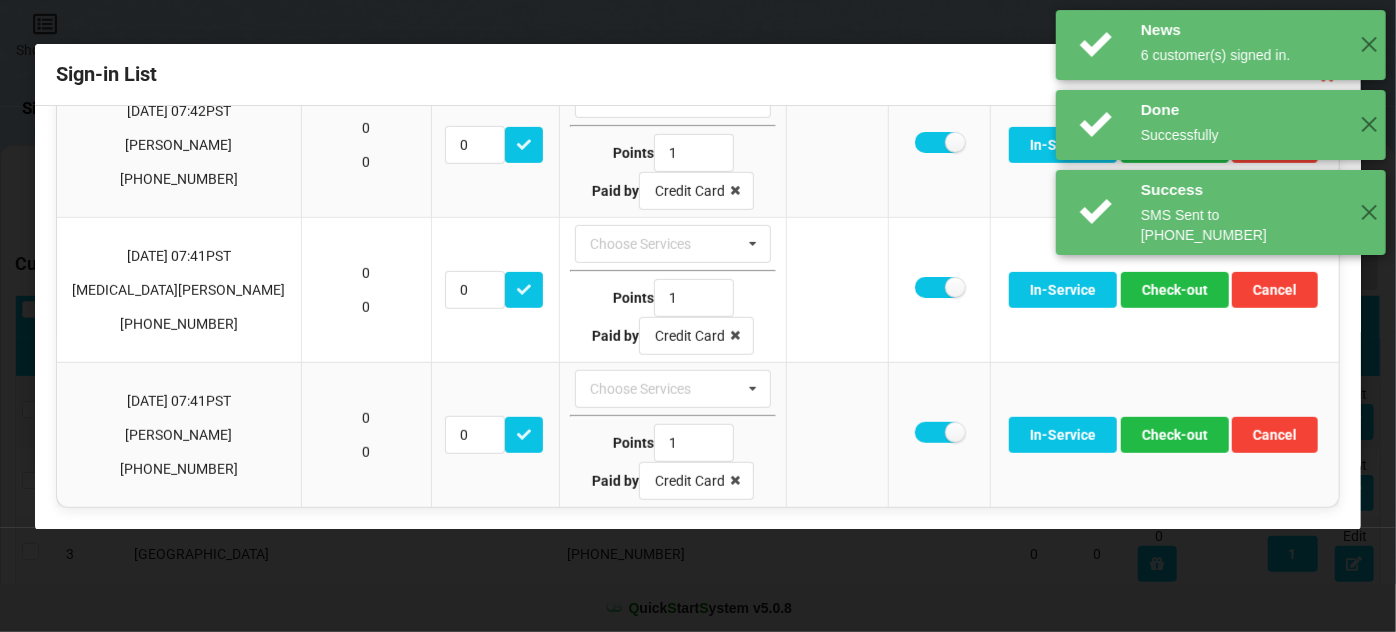 scroll, scrollTop: 528, scrollLeft: 0, axis: vertical 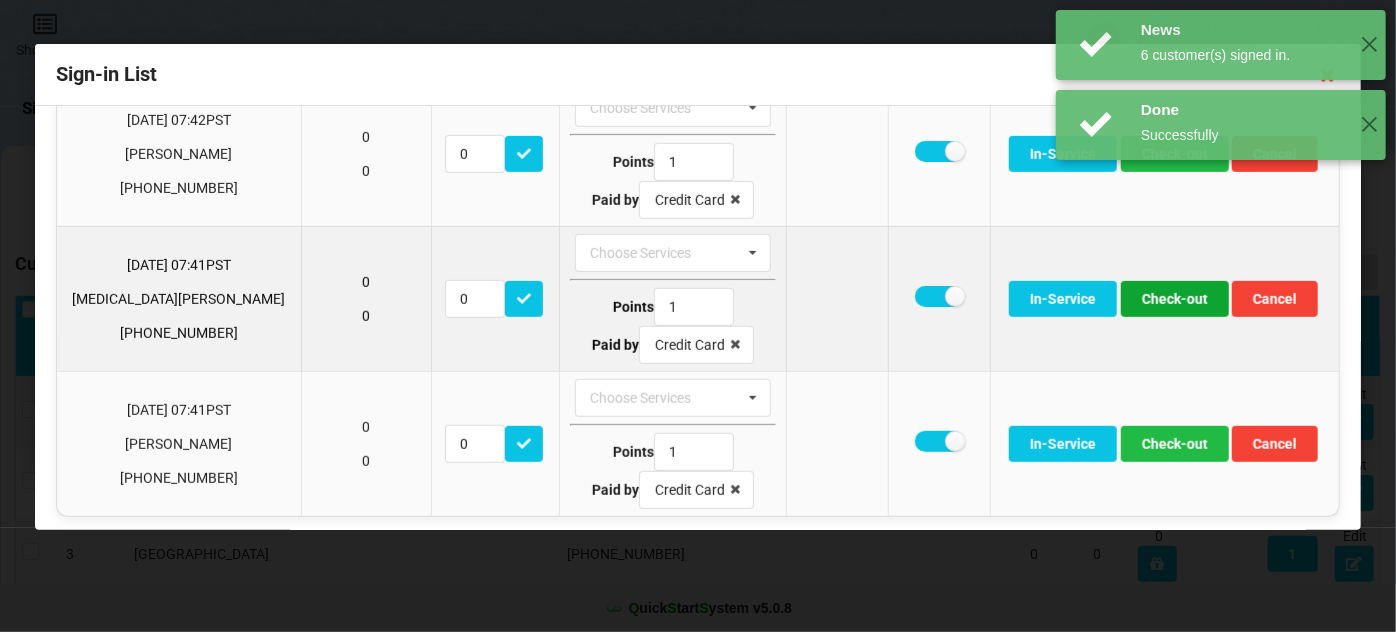 click on "Check-out" at bounding box center [1174, 299] 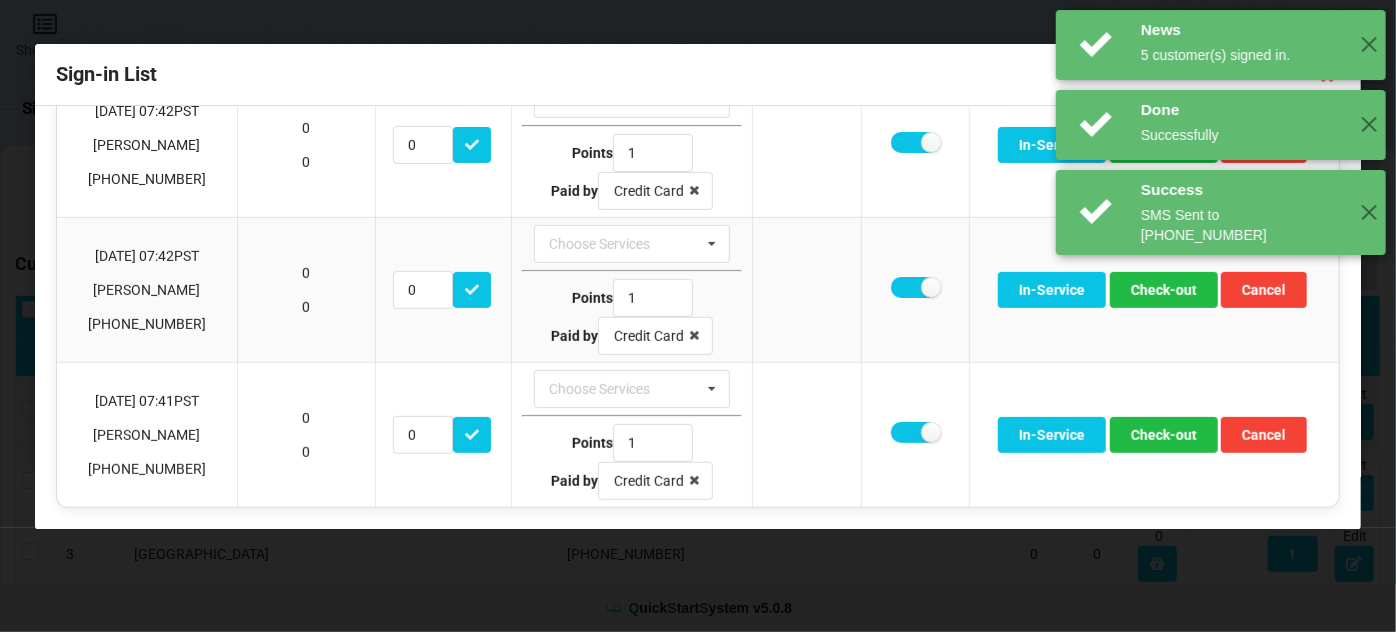 scroll, scrollTop: 384, scrollLeft: 0, axis: vertical 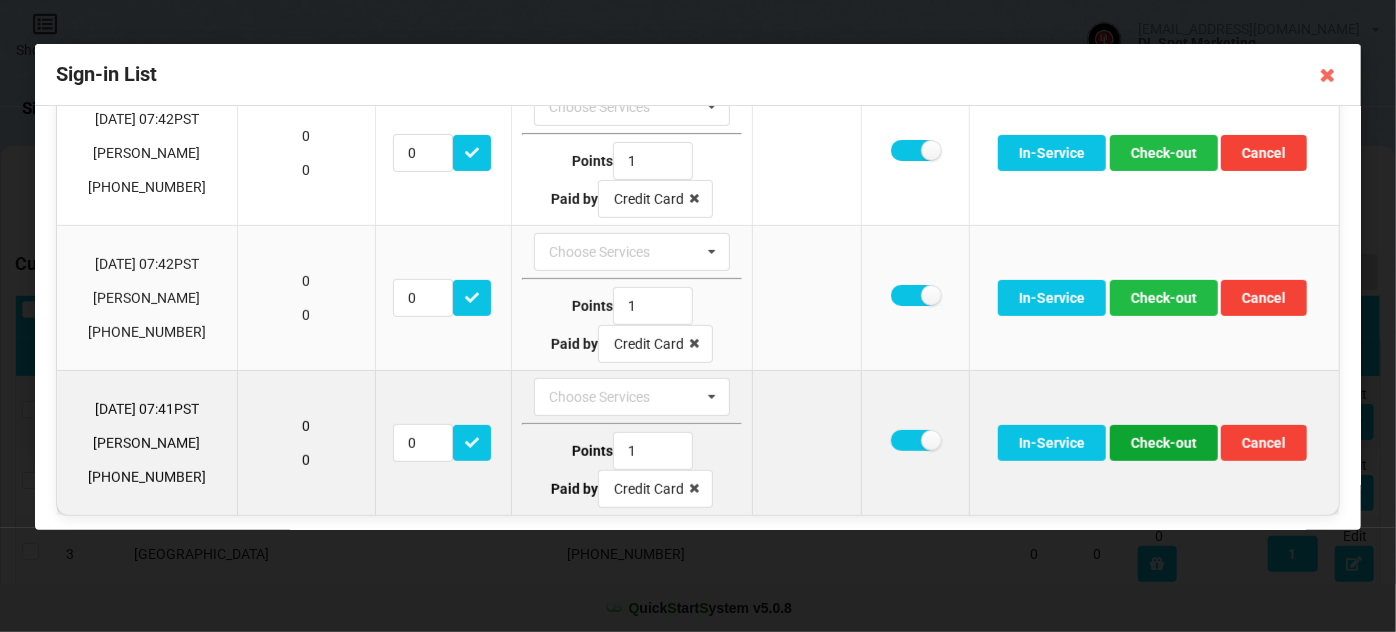 click on "Check-out" at bounding box center [1164, 443] 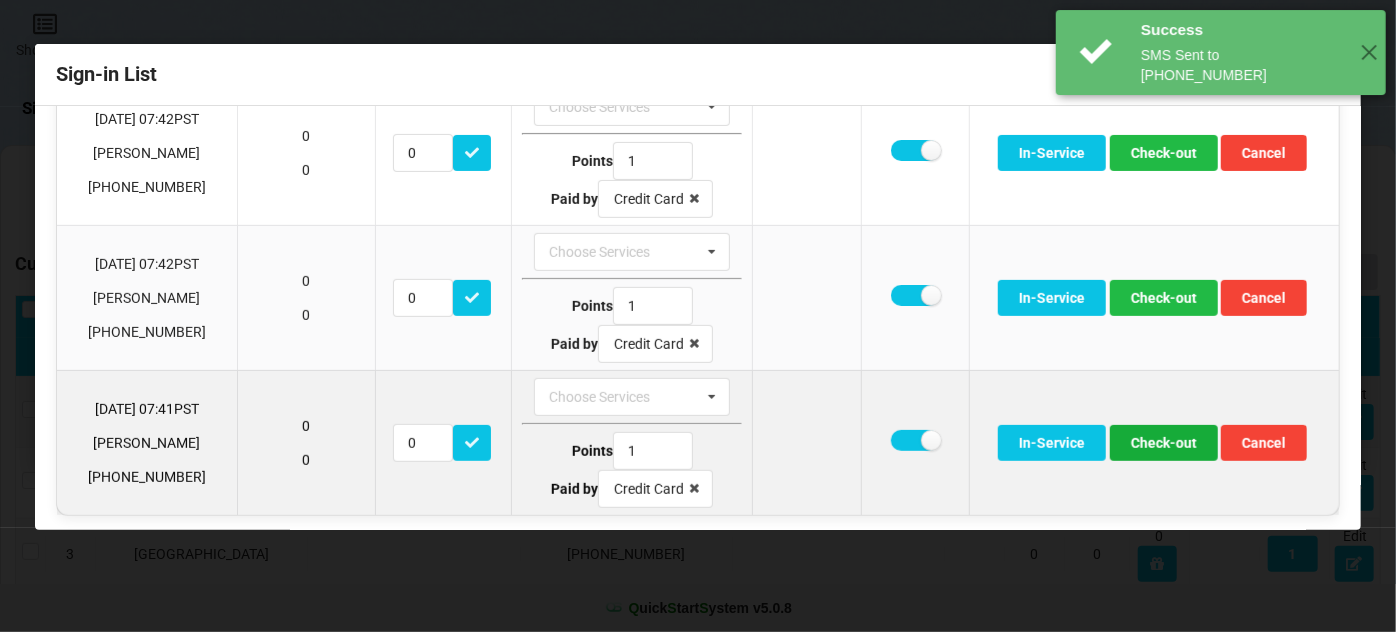scroll, scrollTop: 240, scrollLeft: 0, axis: vertical 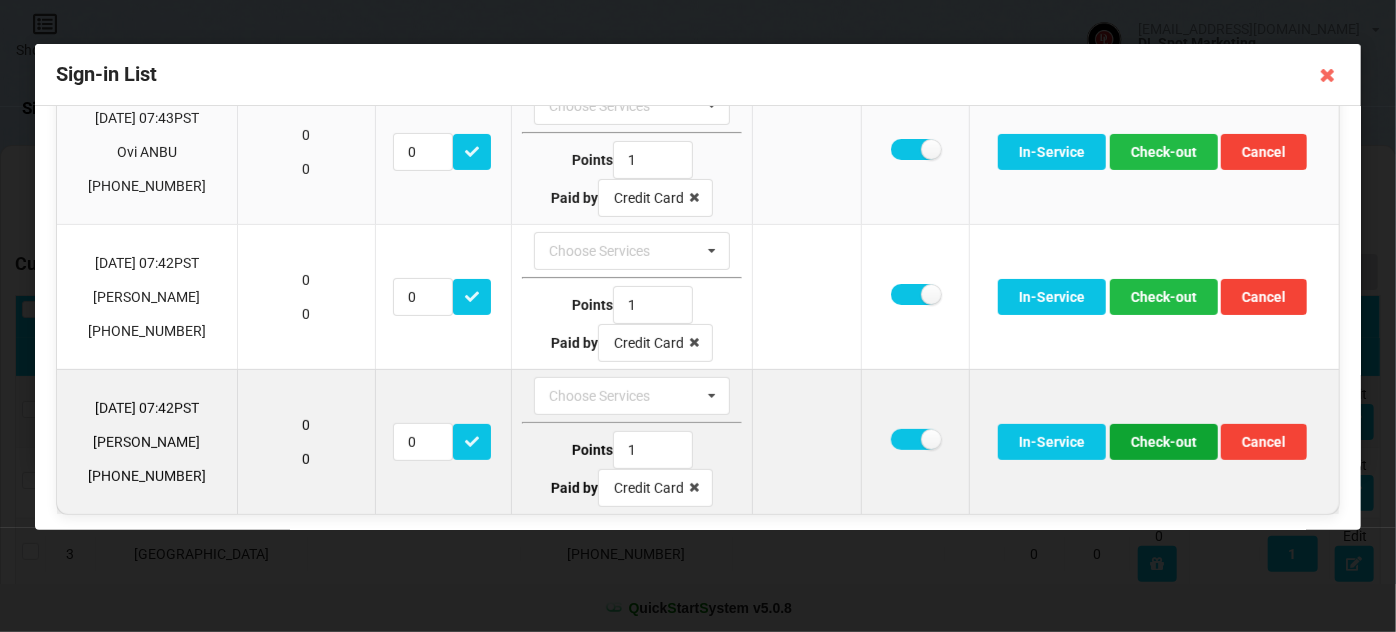 click on "Check-out" at bounding box center [1164, 442] 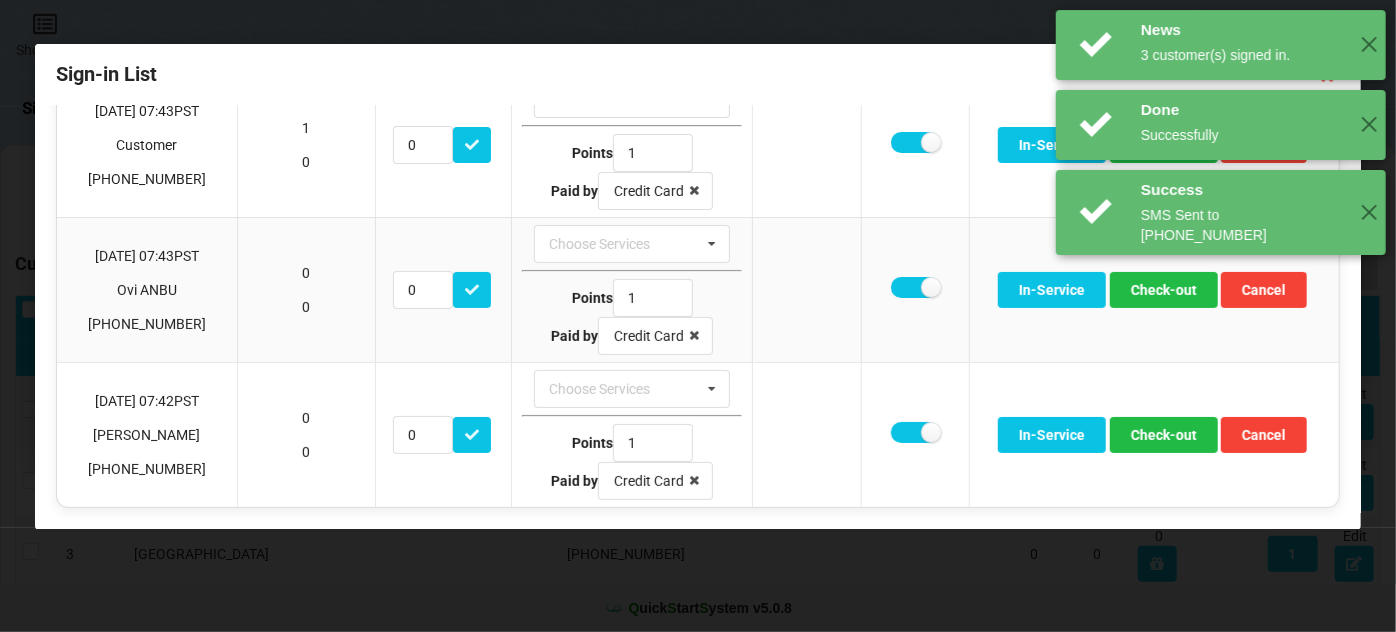 scroll, scrollTop: 97, scrollLeft: 0, axis: vertical 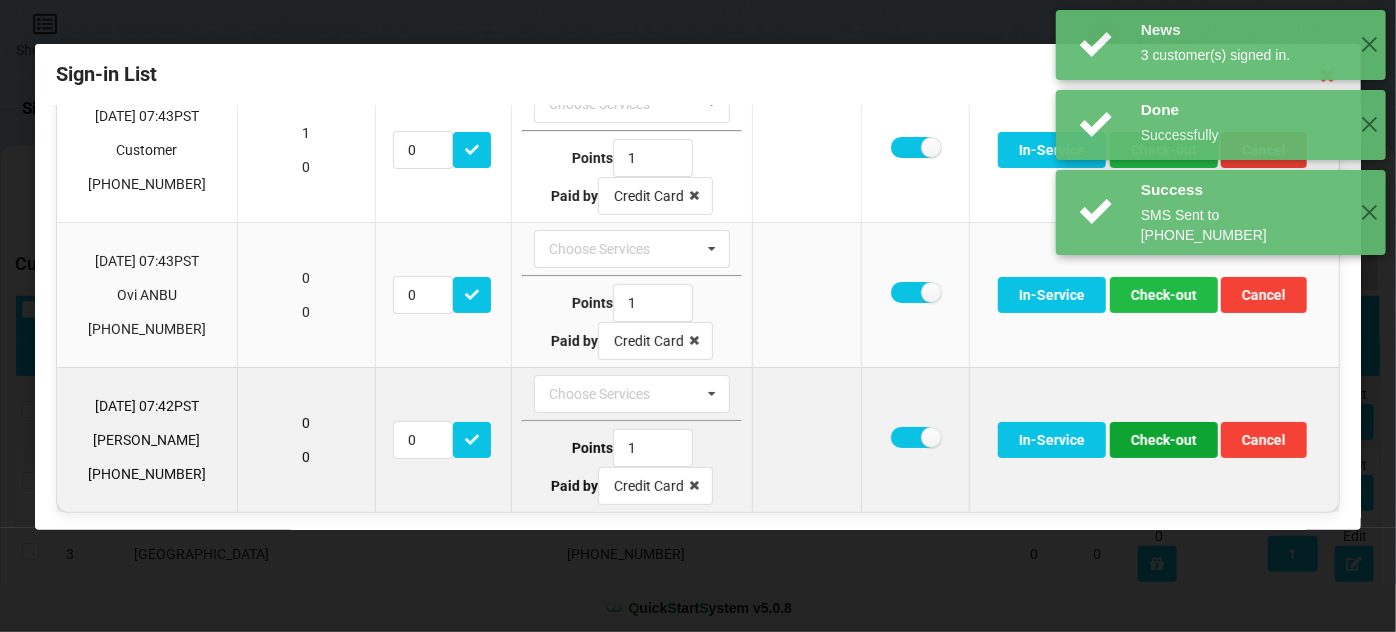 click on "Check-out" at bounding box center (1164, 440) 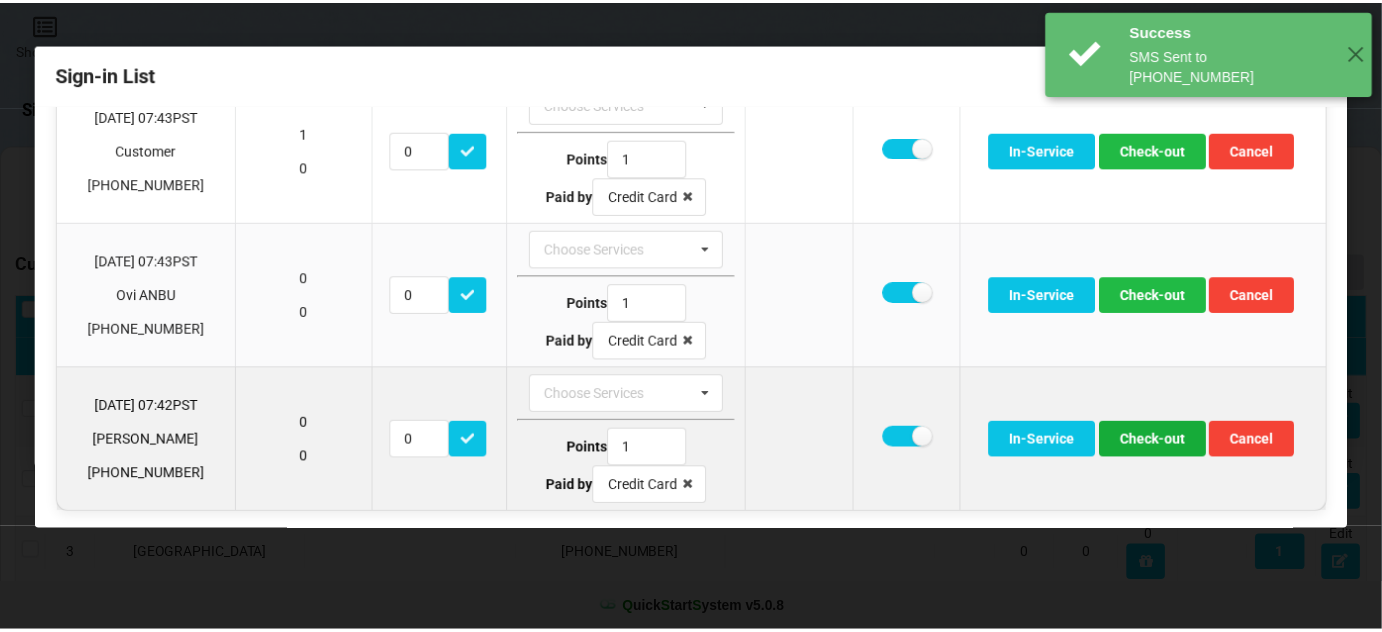 scroll, scrollTop: 0, scrollLeft: 0, axis: both 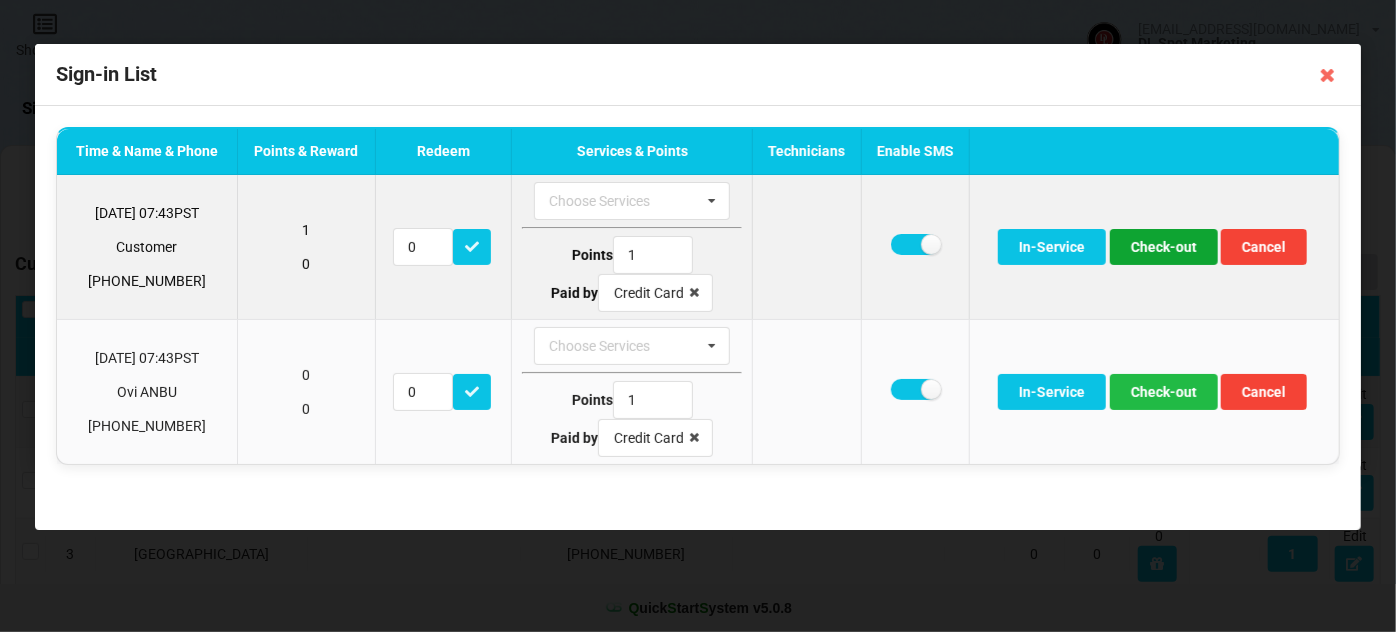 click on "Check-out" at bounding box center (1164, 247) 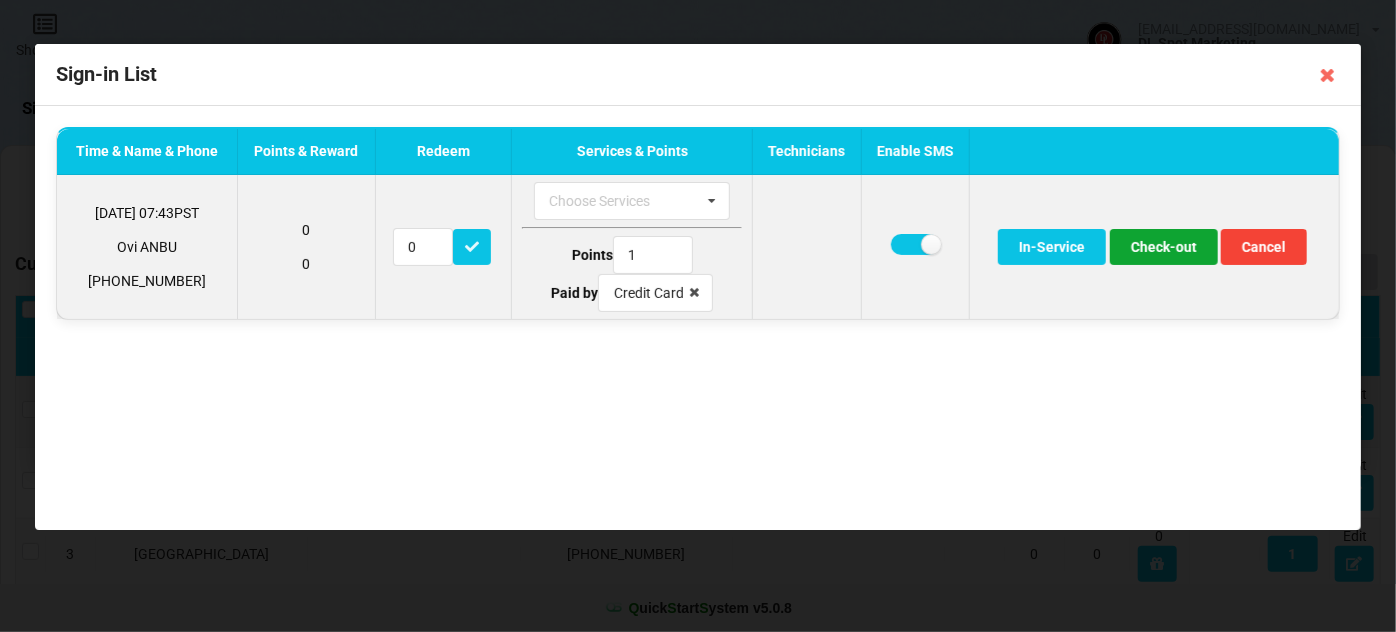 click on "Check-out" at bounding box center [1164, 247] 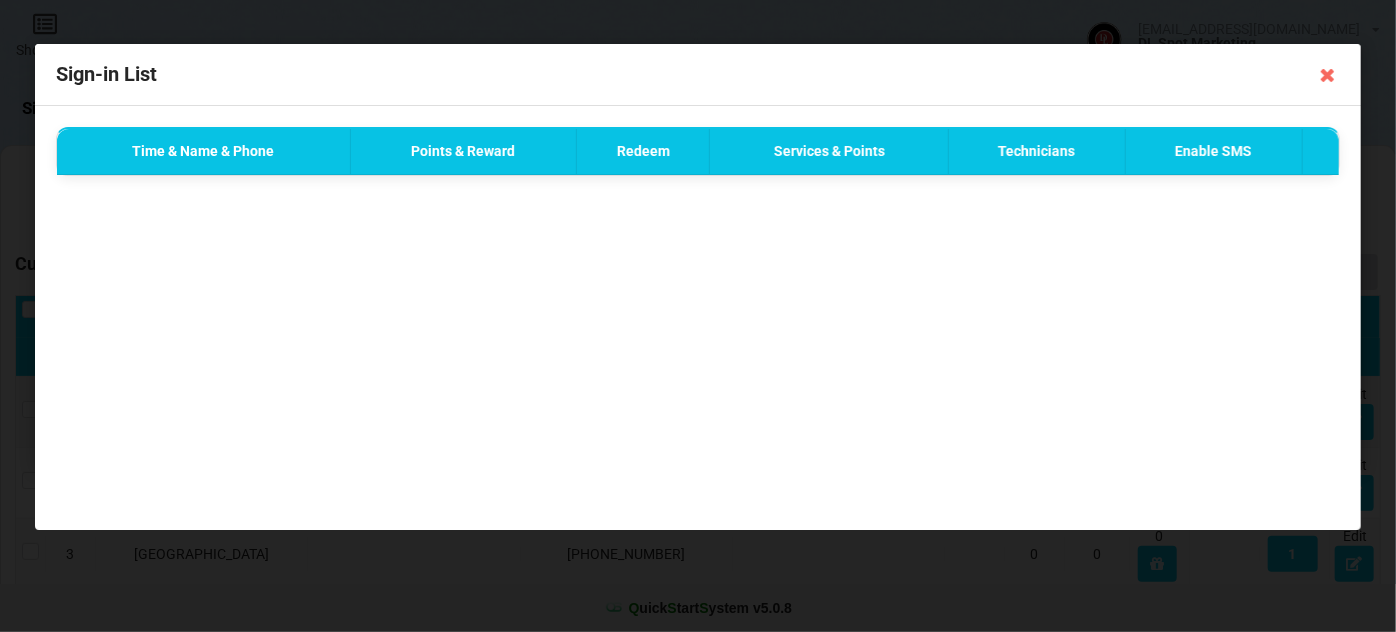 click at bounding box center [1328, 75] 